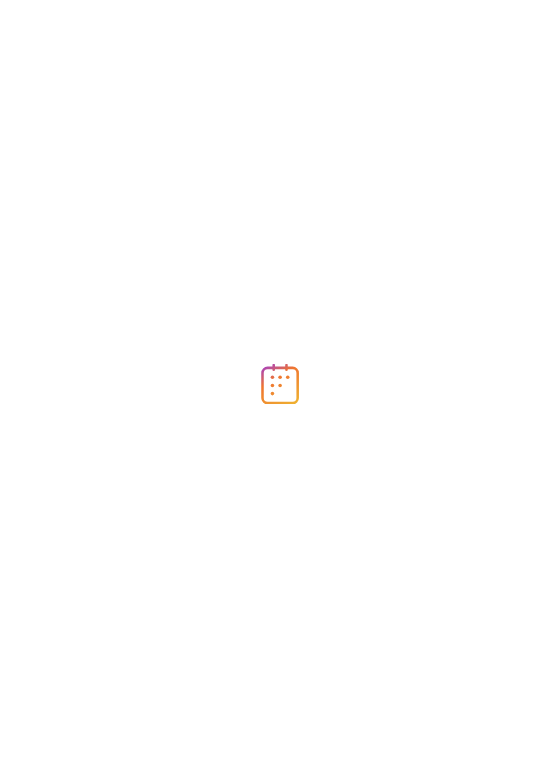 scroll, scrollTop: 0, scrollLeft: 0, axis: both 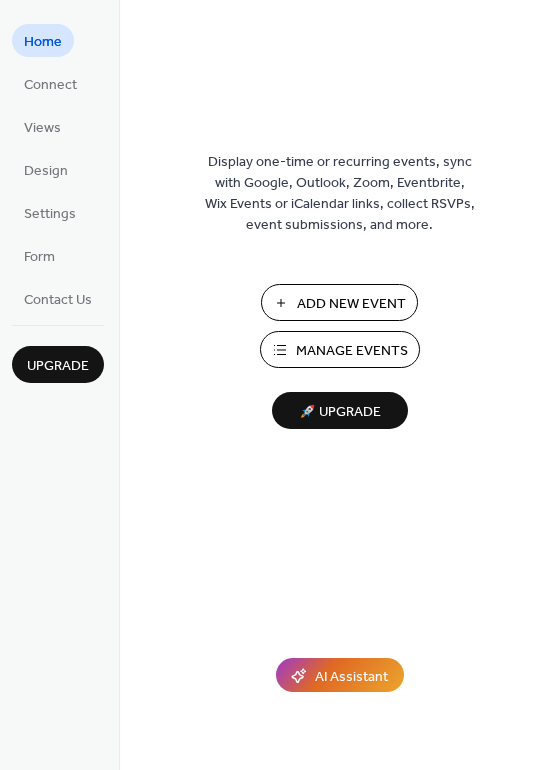click on "Add New Event" at bounding box center (351, 304) 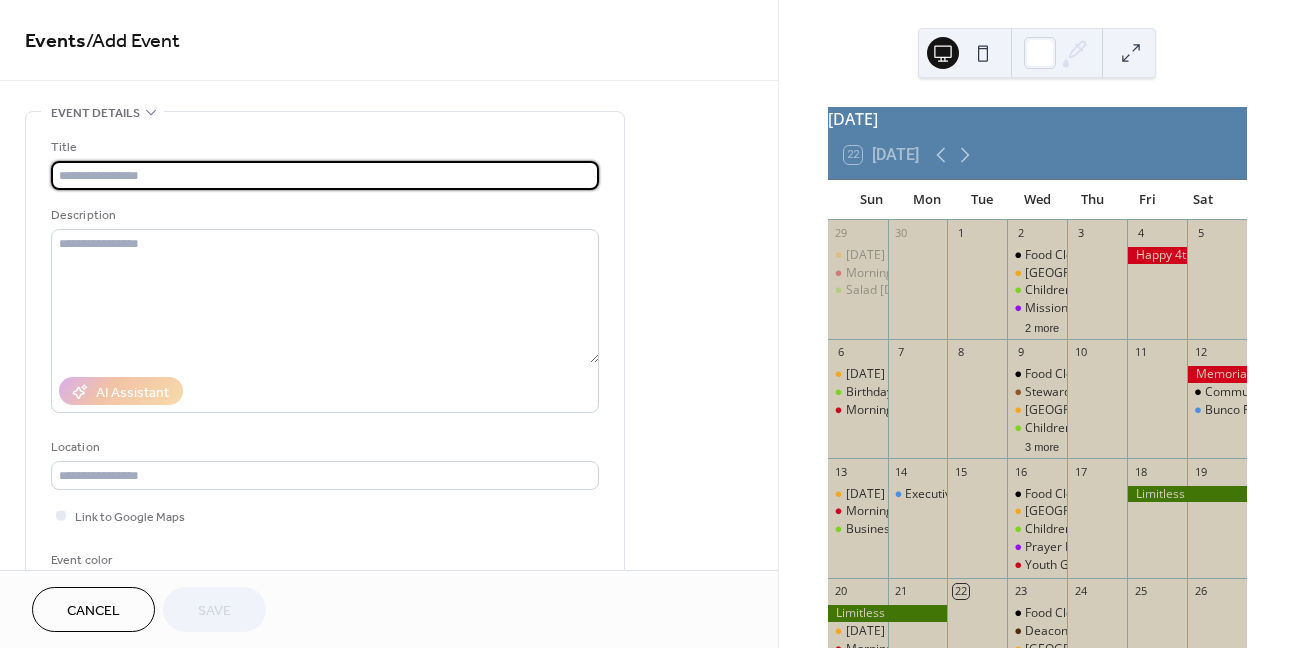scroll, scrollTop: 0, scrollLeft: 0, axis: both 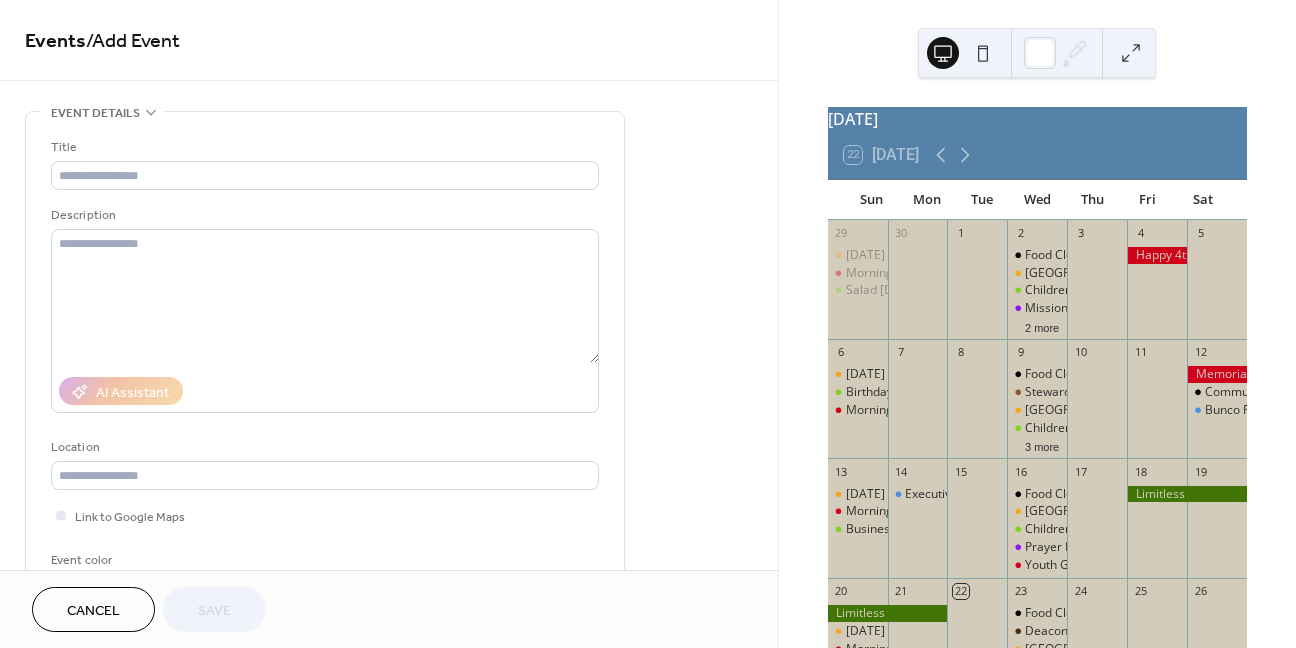 click on "Cancel" at bounding box center [93, 609] 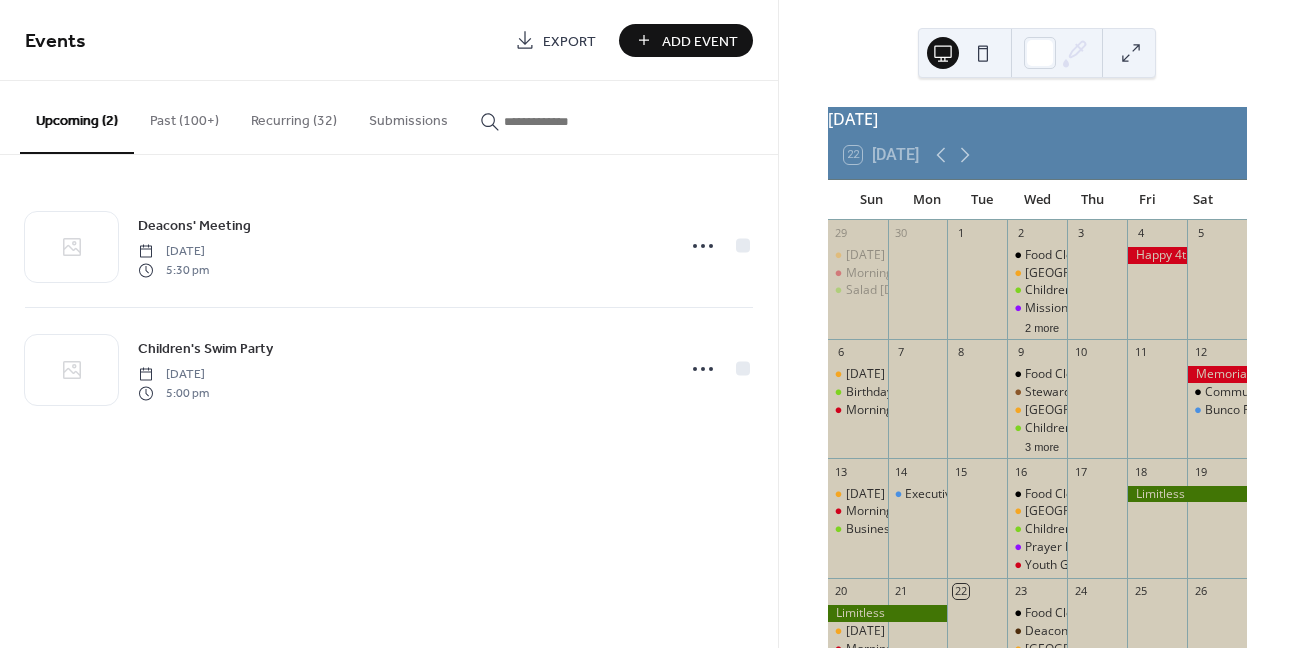 click on "Recurring (32)" at bounding box center [294, 116] 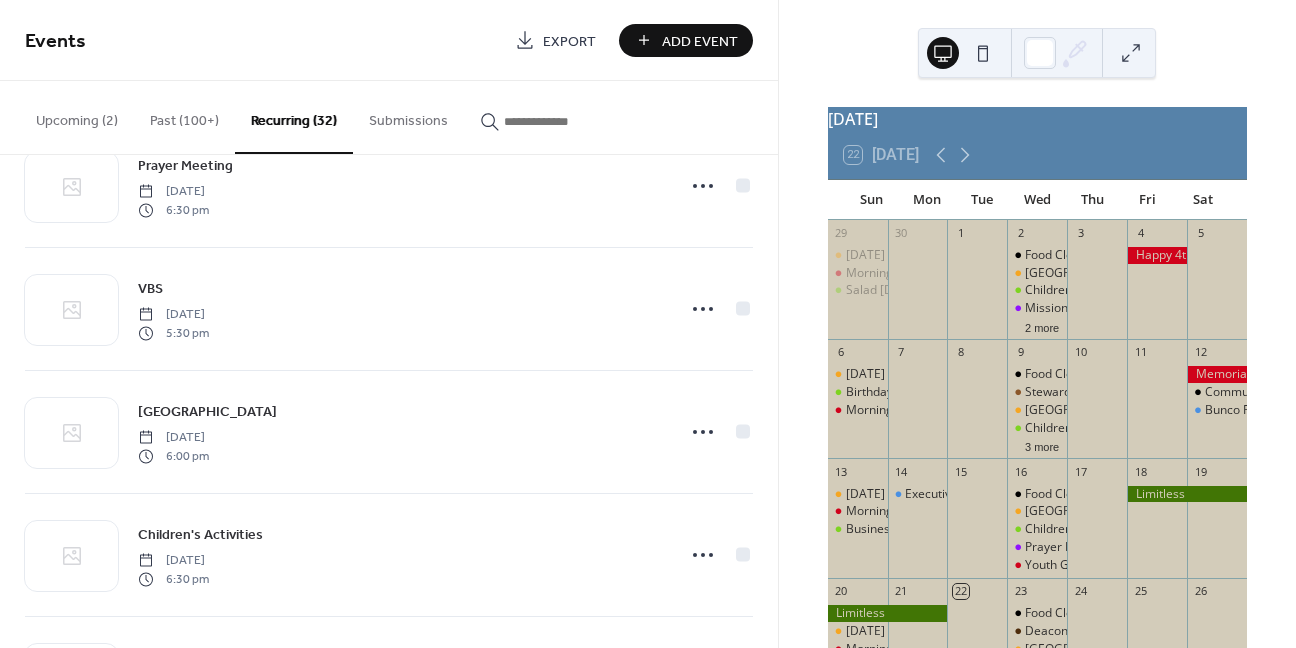 scroll, scrollTop: 3256, scrollLeft: 0, axis: vertical 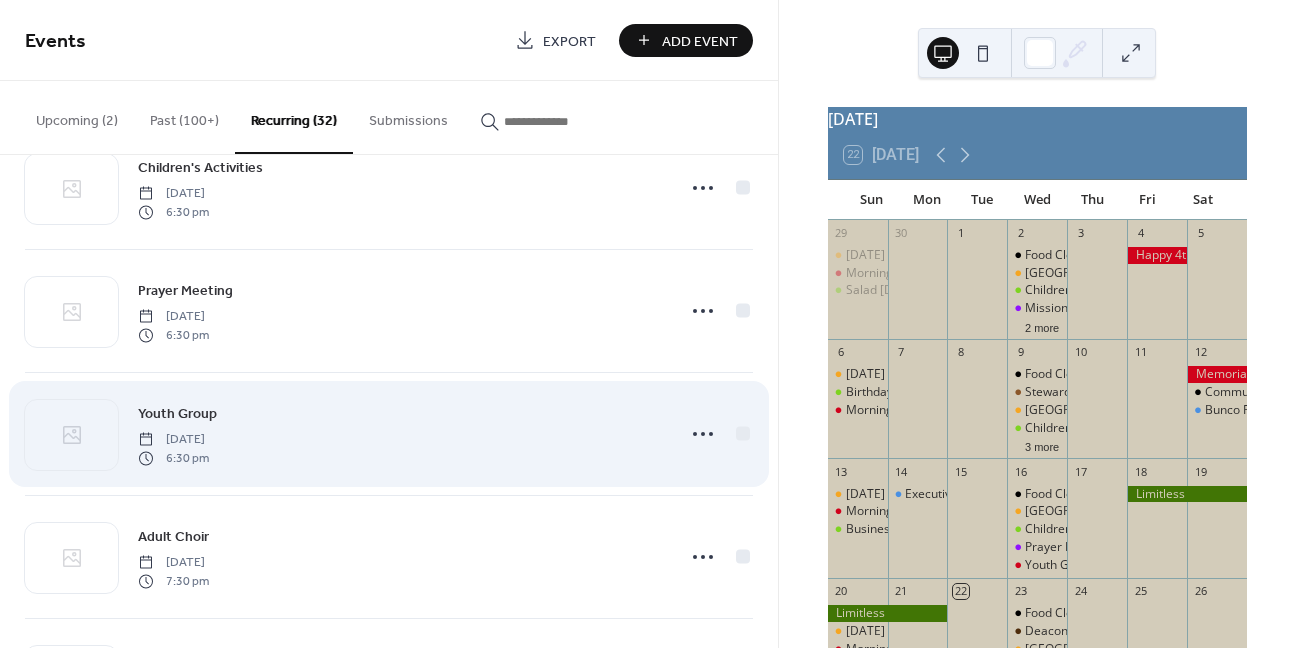 click on "Youth Group" at bounding box center (177, 414) 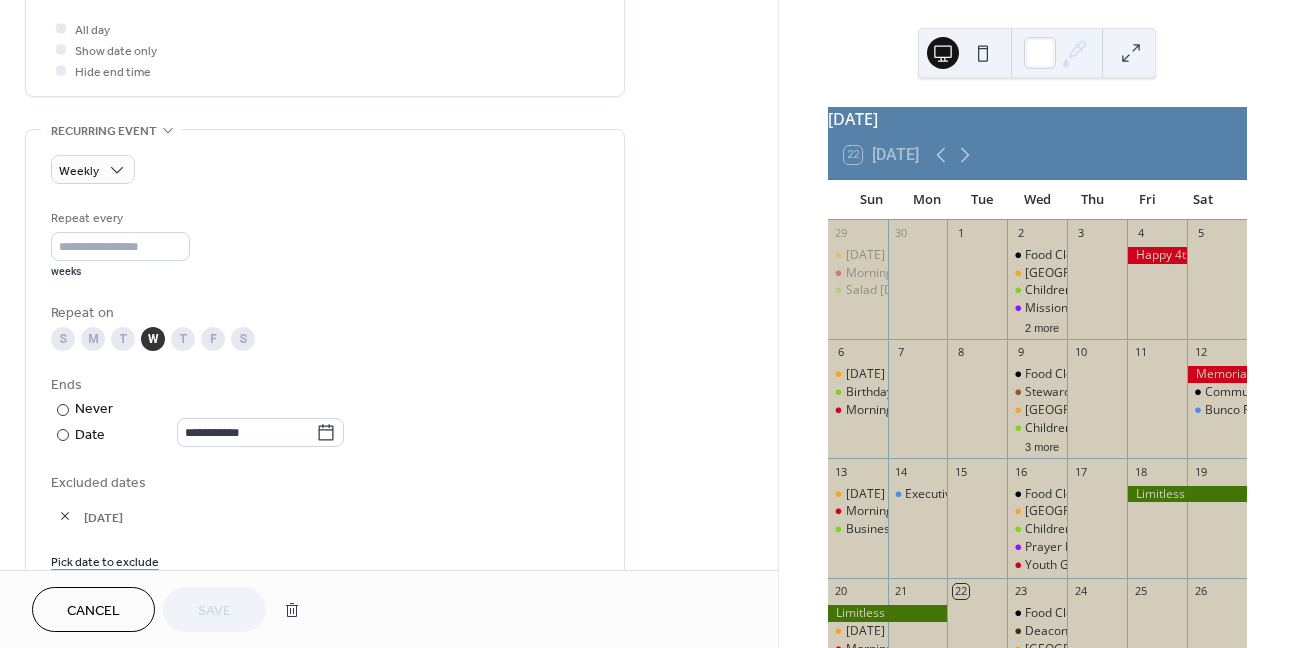 scroll, scrollTop: 800, scrollLeft: 0, axis: vertical 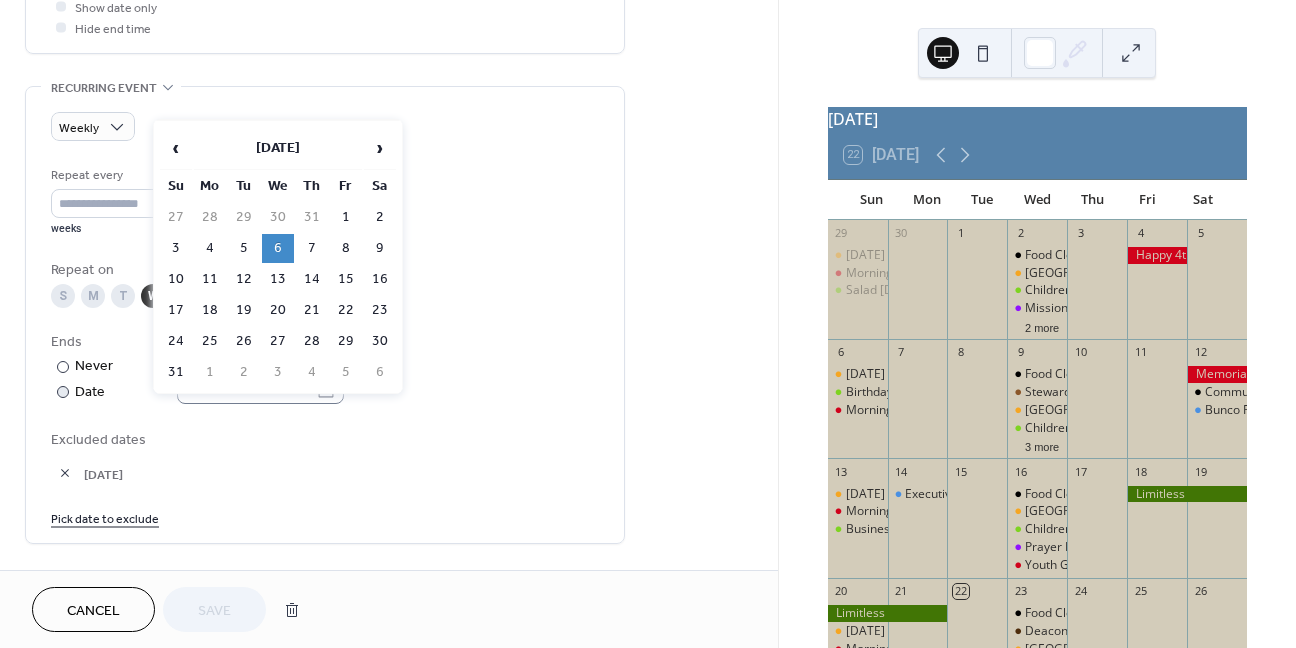 click on "**********" at bounding box center (648, 324) 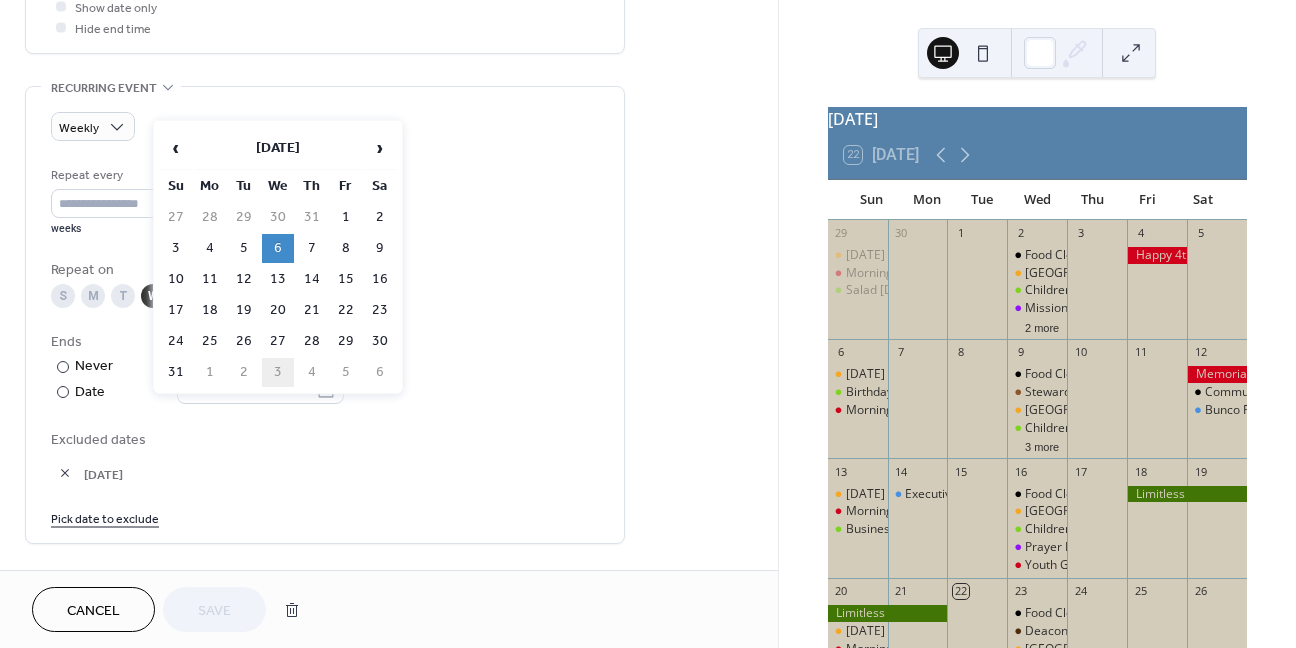 click on "3" at bounding box center (278, 372) 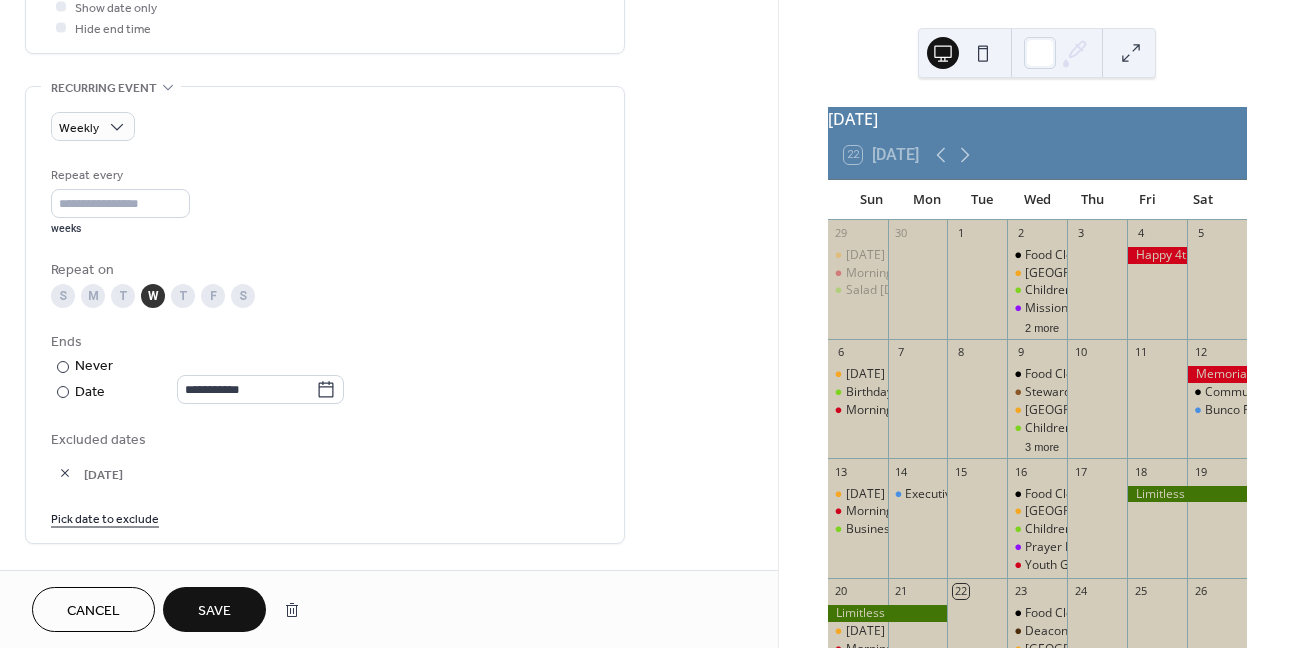 click on "Save" at bounding box center (214, 611) 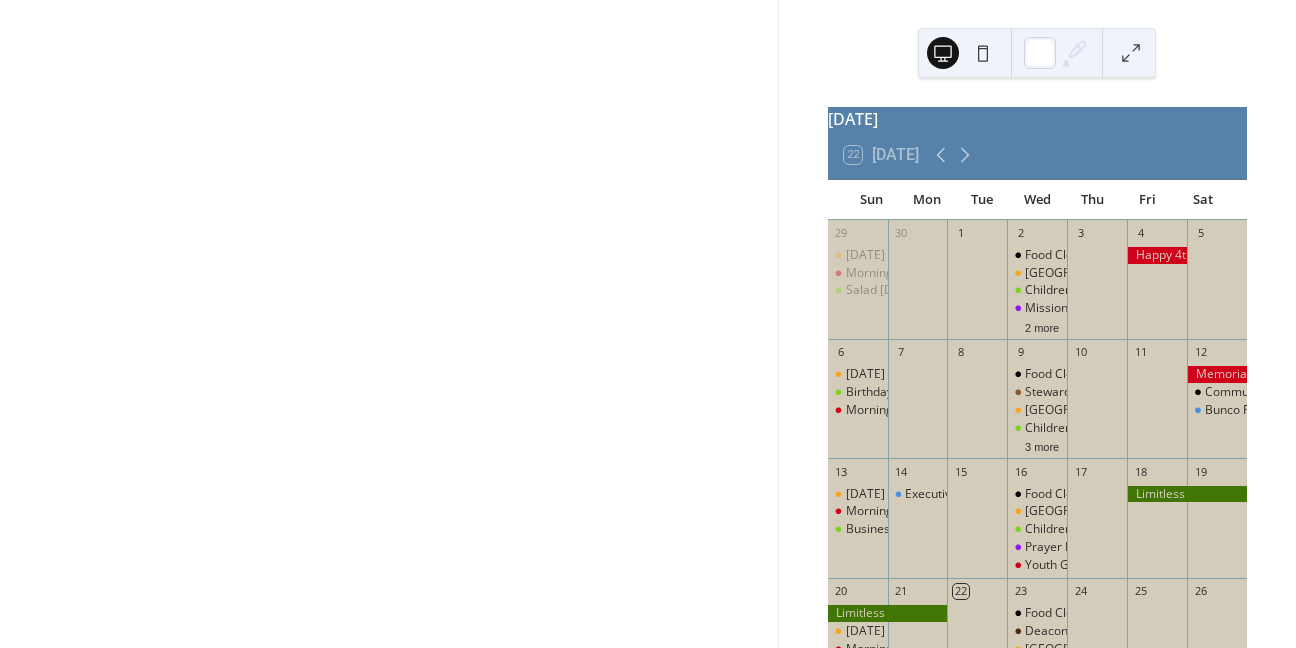 scroll, scrollTop: 348, scrollLeft: 0, axis: vertical 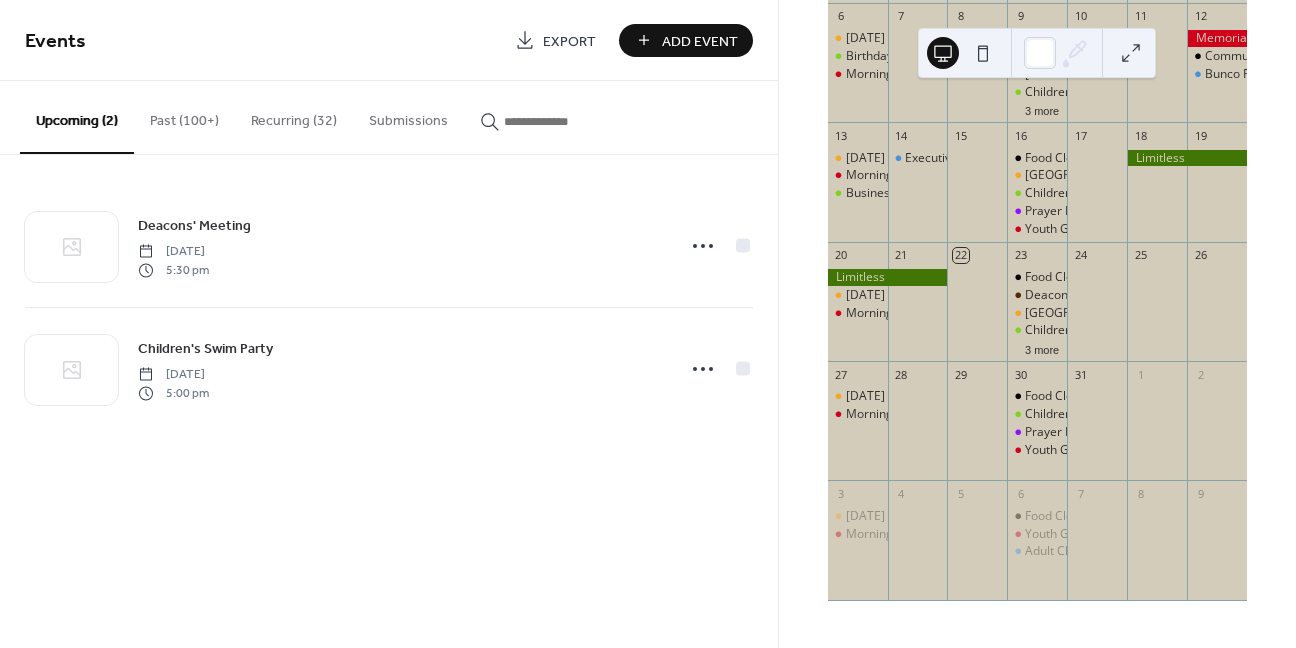 click on "Recurring (32)" at bounding box center (294, 116) 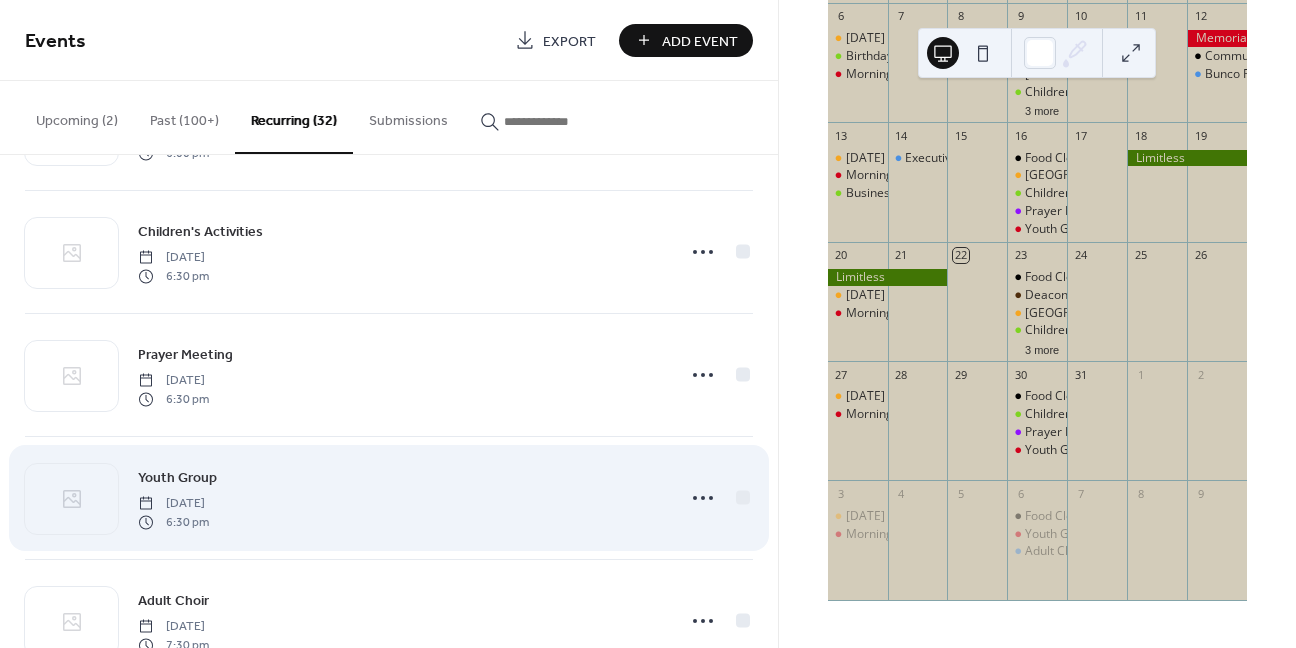 scroll, scrollTop: 3256, scrollLeft: 0, axis: vertical 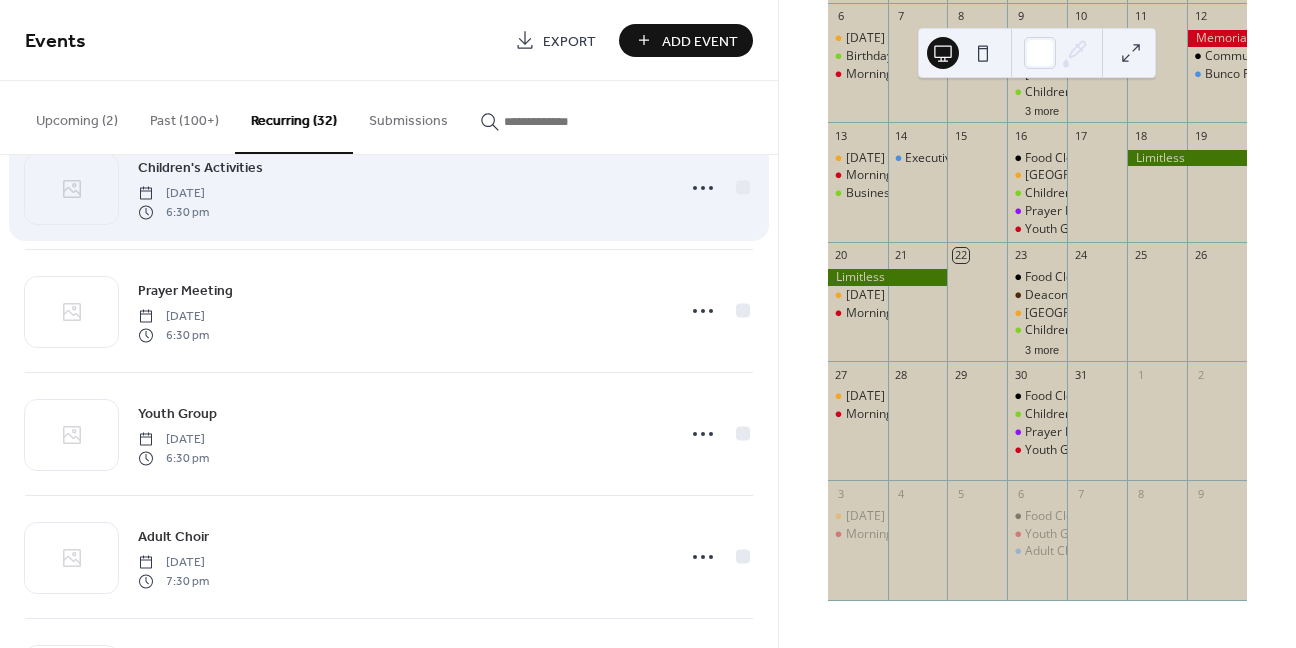 click on "Children's Activities" at bounding box center [200, 168] 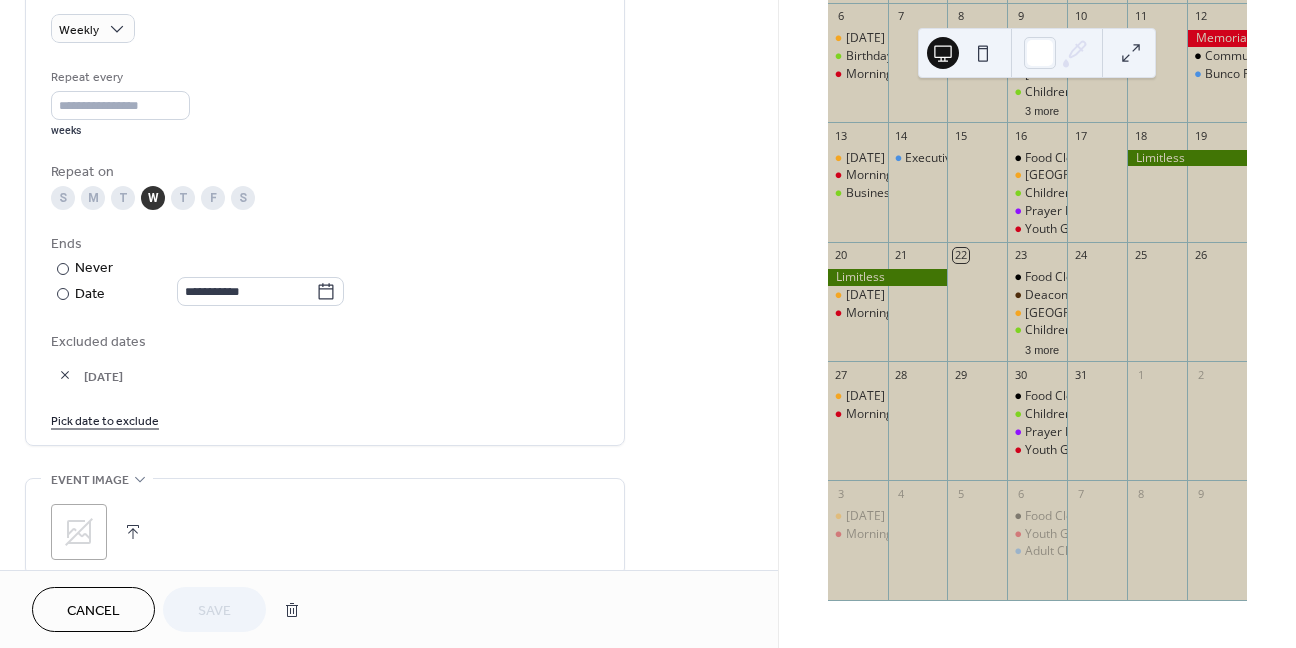 scroll, scrollTop: 900, scrollLeft: 0, axis: vertical 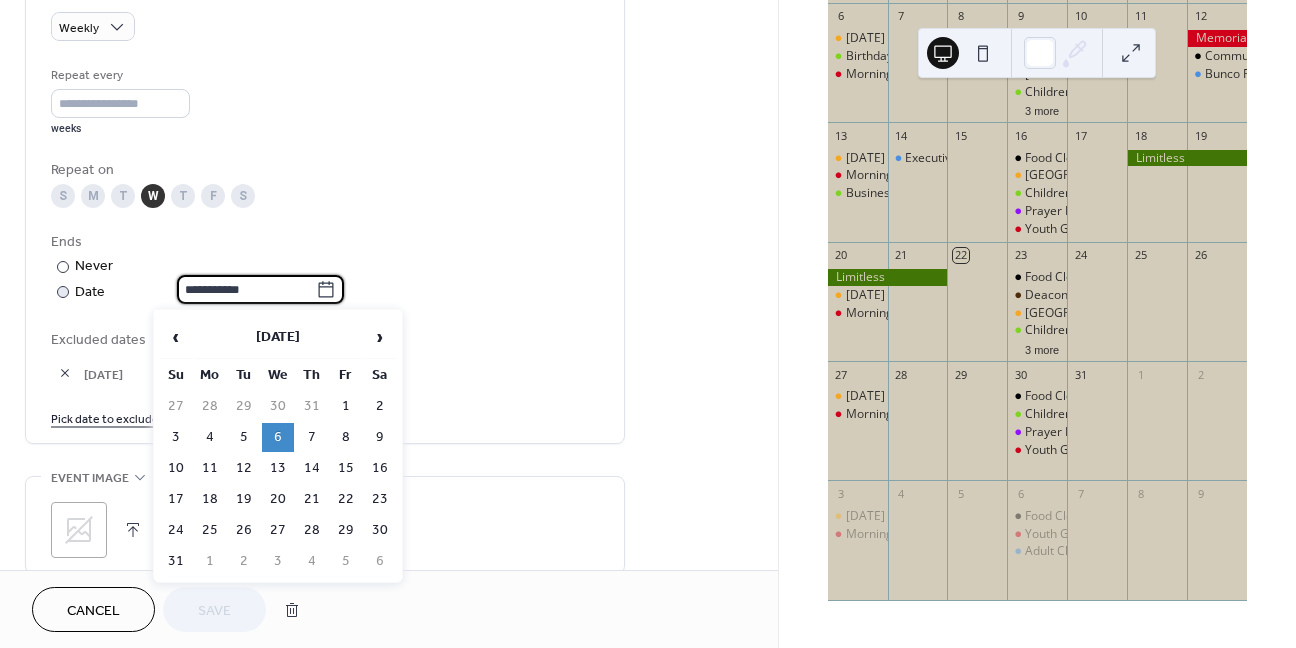 click on "**********" at bounding box center (246, 289) 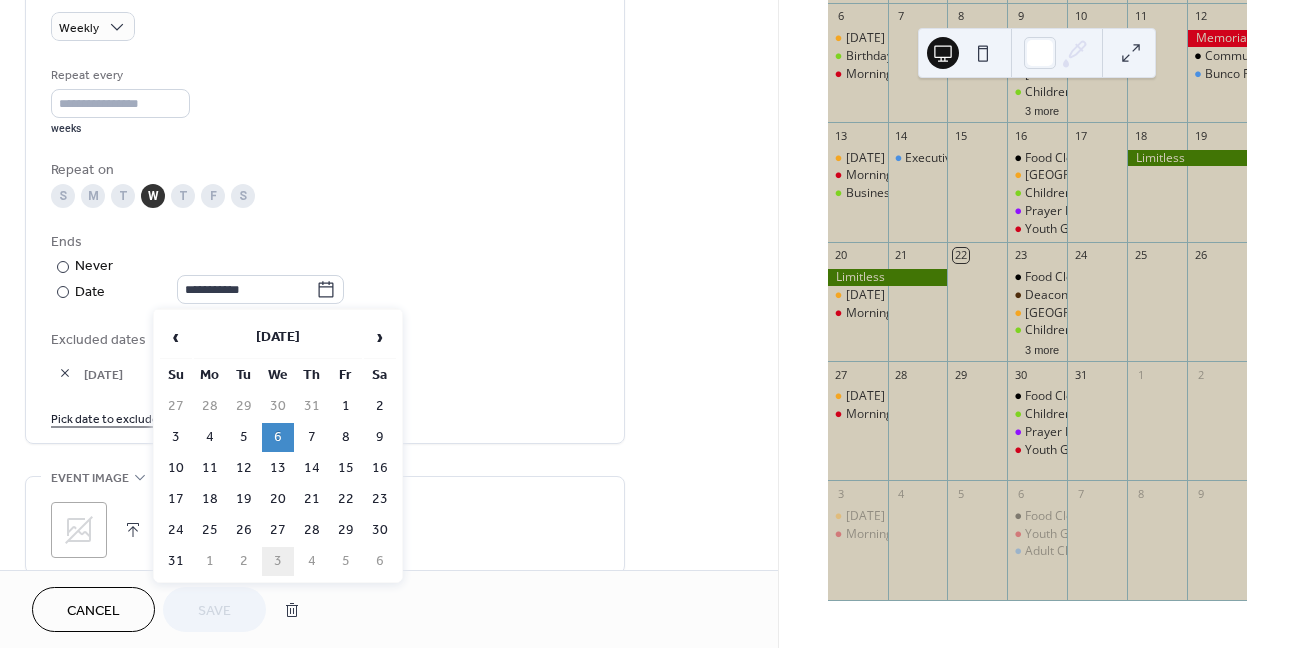 click on "3" at bounding box center [278, 561] 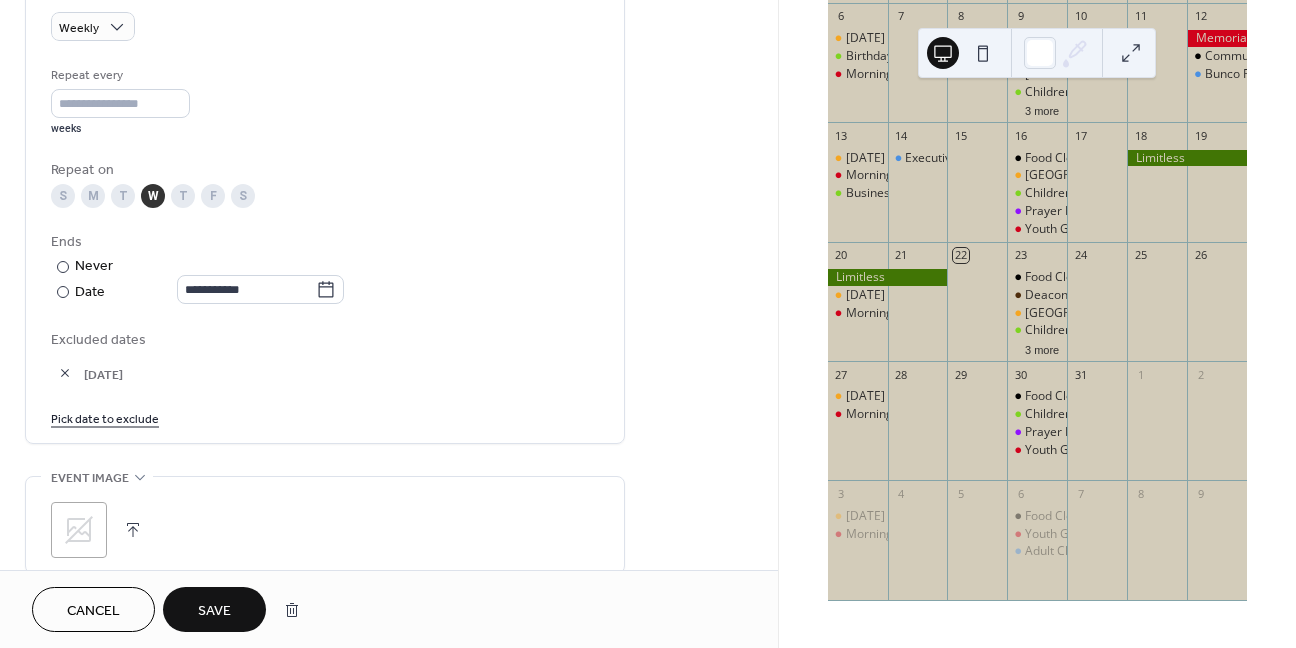 click on "Save" at bounding box center [214, 609] 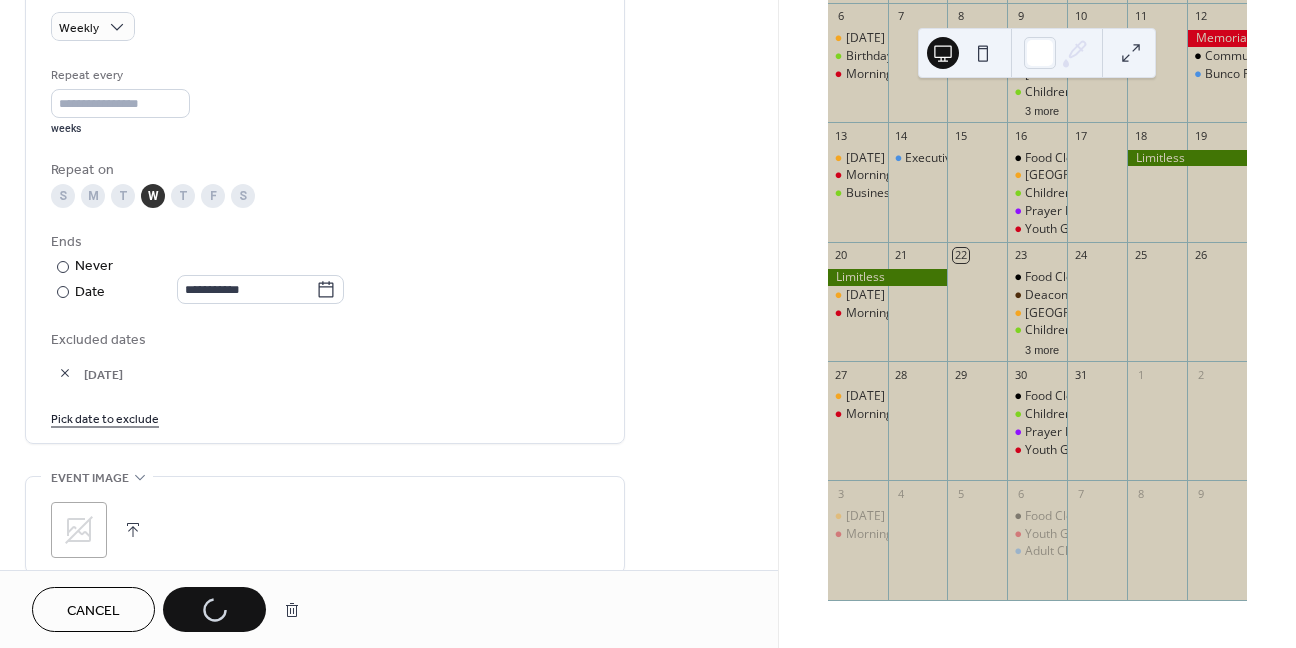 scroll, scrollTop: 971, scrollLeft: 0, axis: vertical 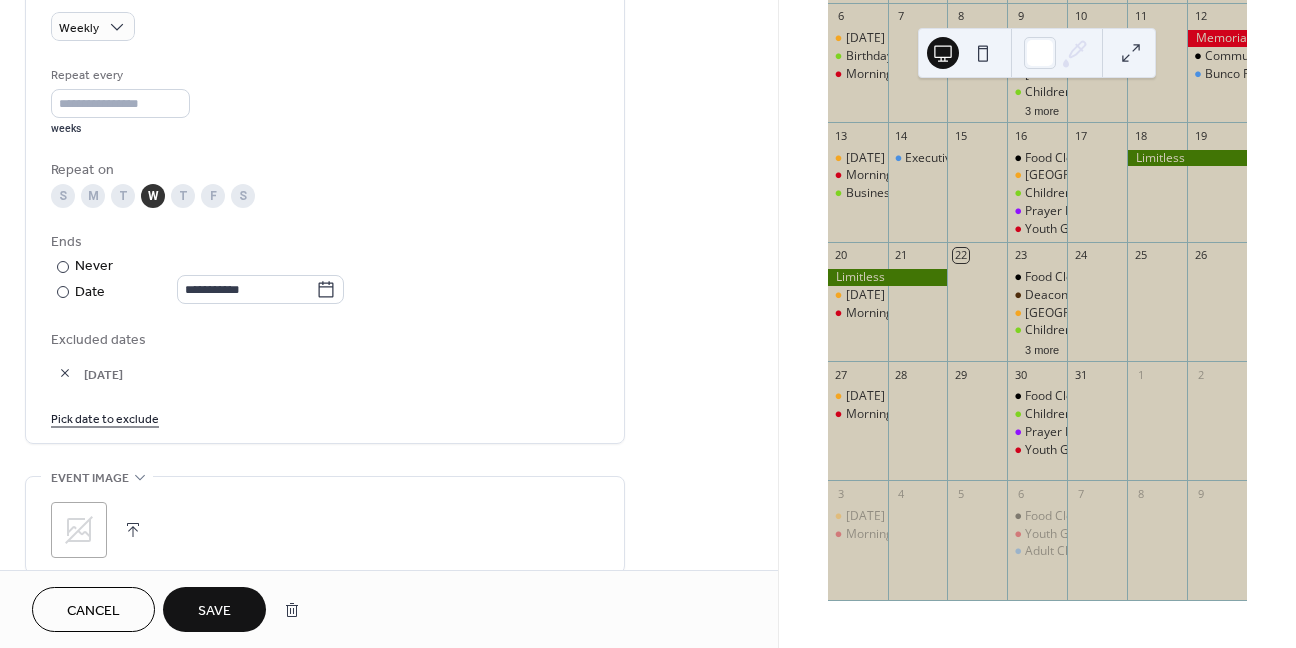 click on "Save" at bounding box center [214, 609] 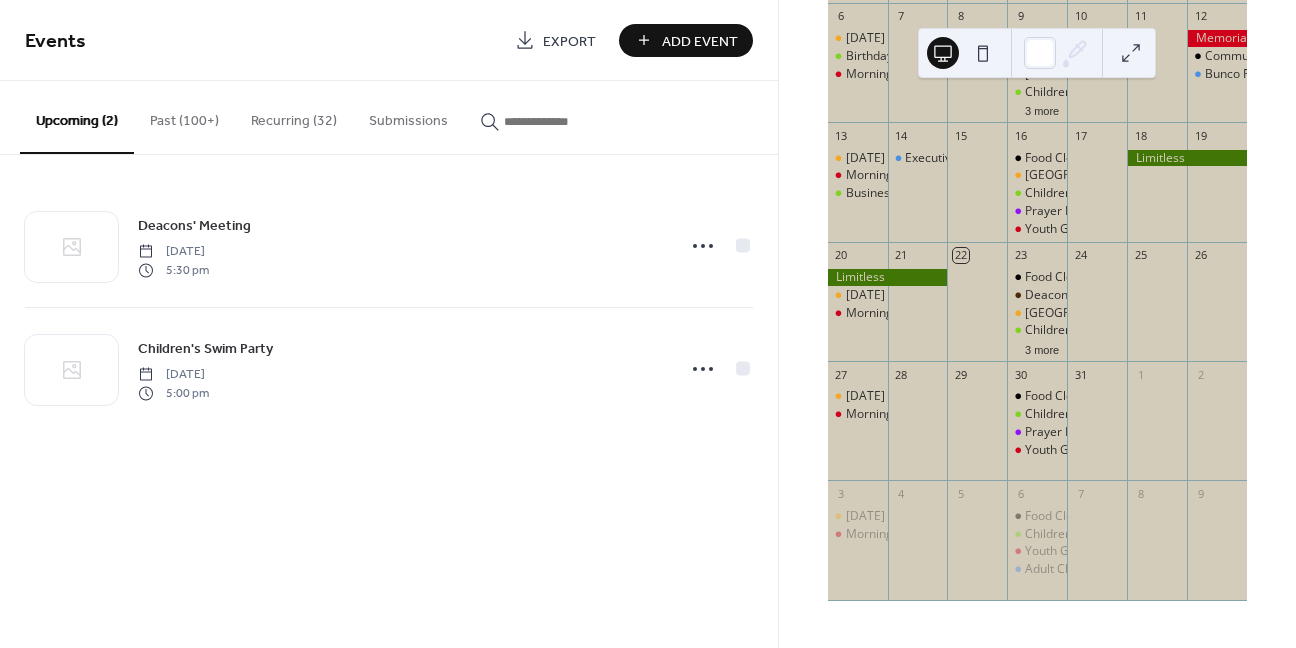 click on "Recurring (32)" at bounding box center (294, 116) 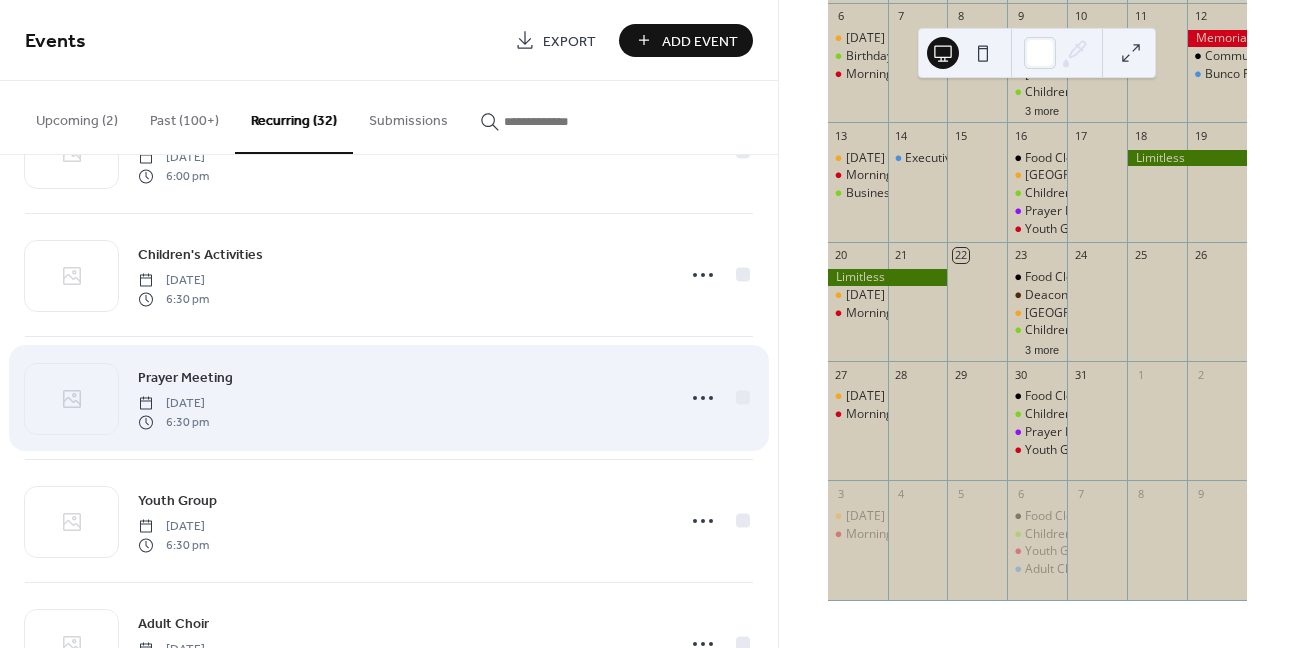 scroll, scrollTop: 3256, scrollLeft: 0, axis: vertical 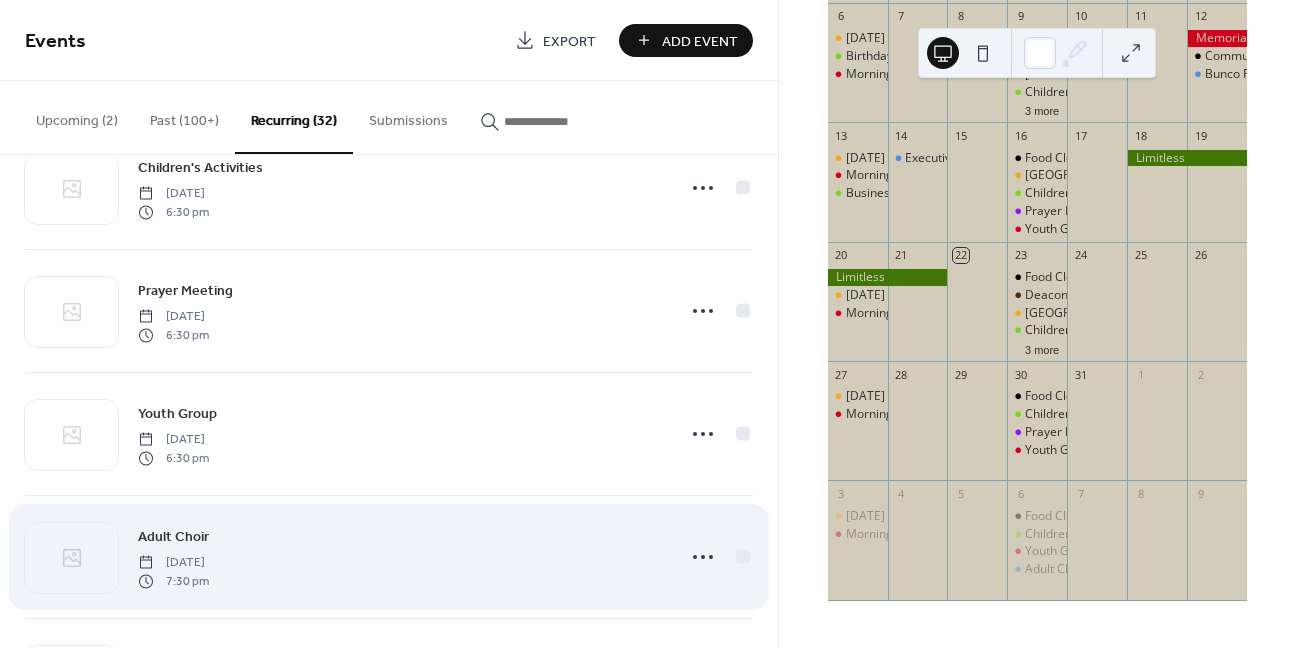 click on "Adult Choir" at bounding box center (173, 537) 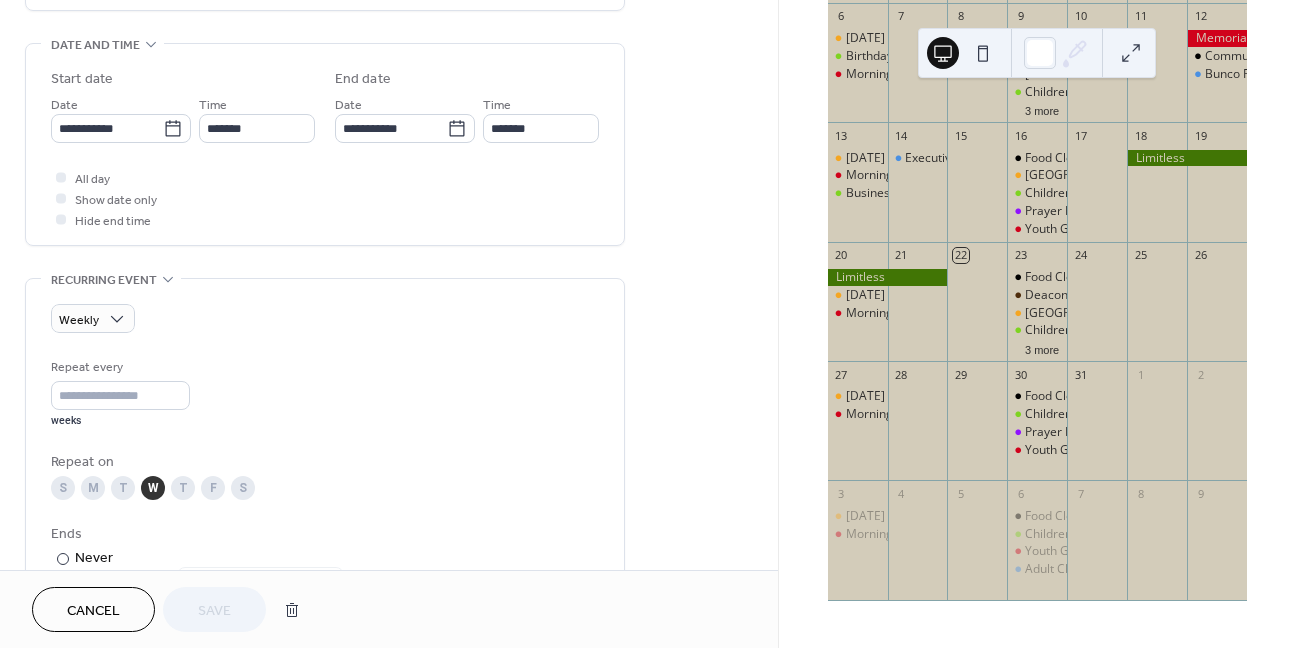 scroll, scrollTop: 600, scrollLeft: 0, axis: vertical 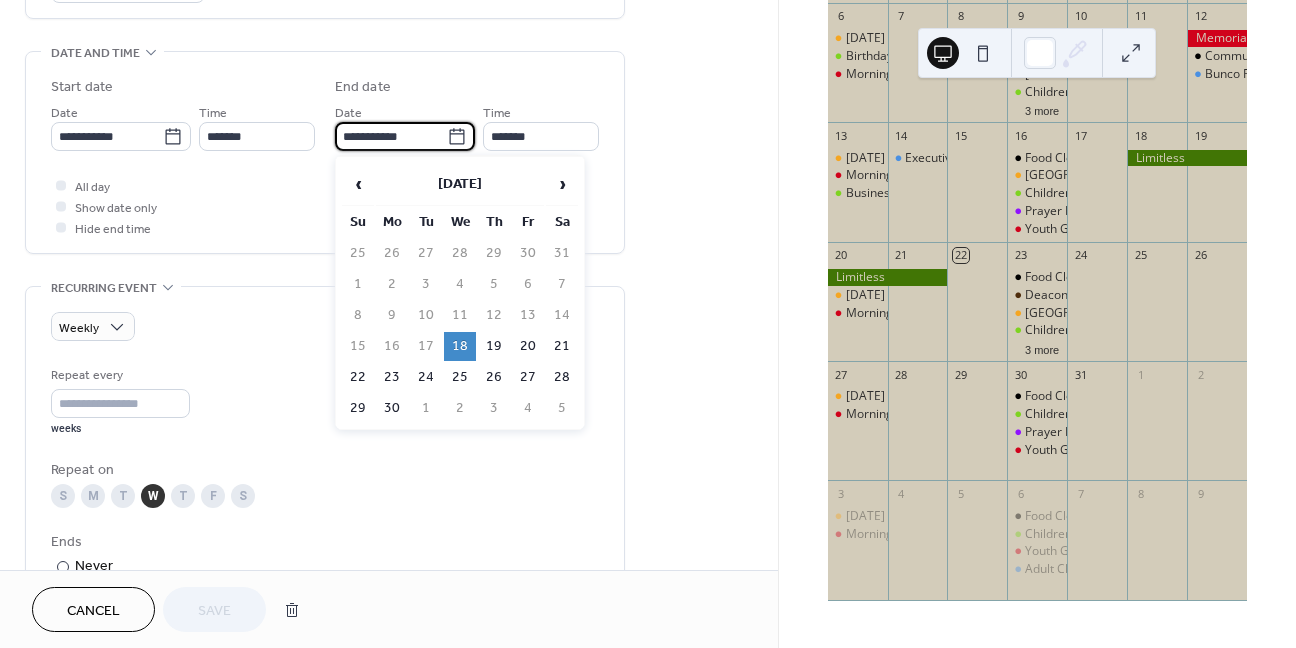 click on "**********" at bounding box center [391, 136] 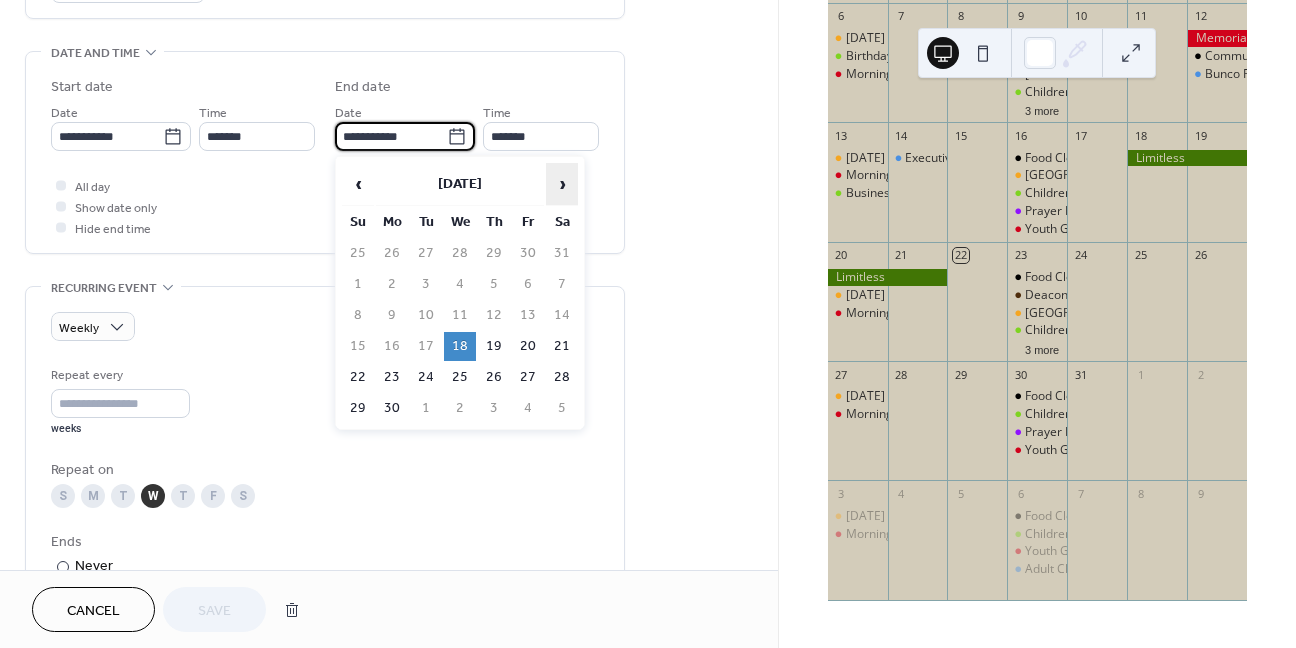 click on "›" at bounding box center [562, 184] 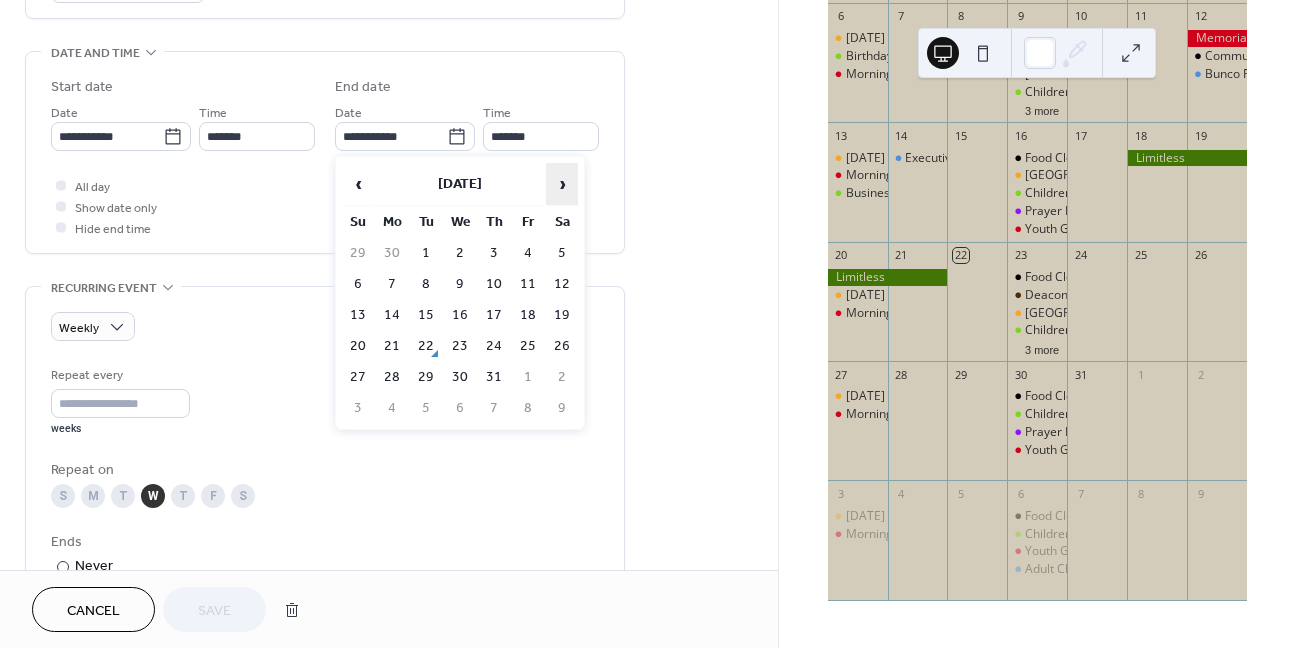 click on "›" at bounding box center (562, 184) 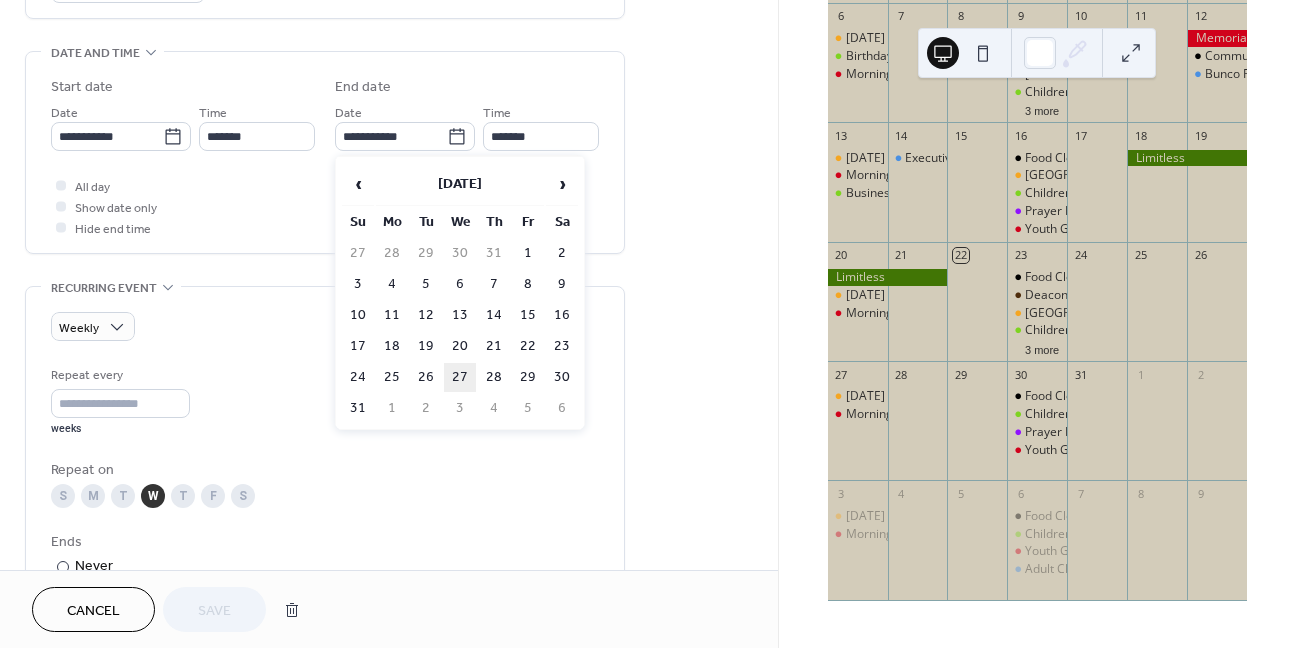 click on "27" at bounding box center [460, 377] 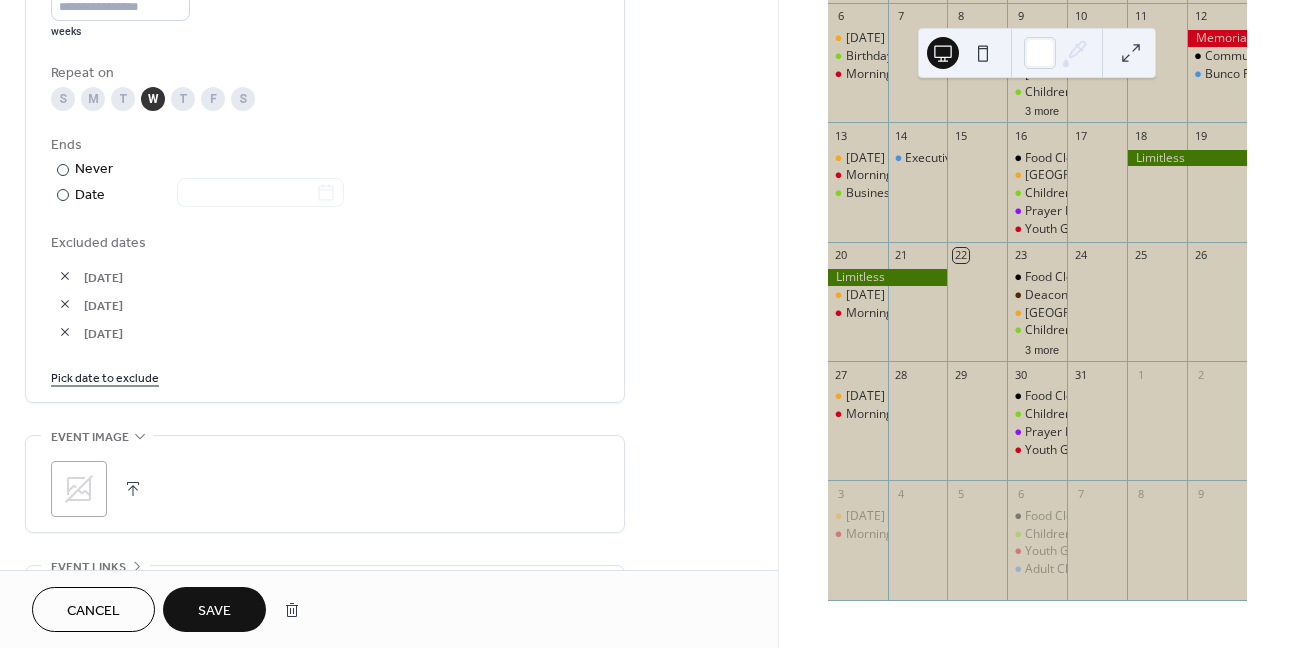 scroll, scrollTop: 1000, scrollLeft: 0, axis: vertical 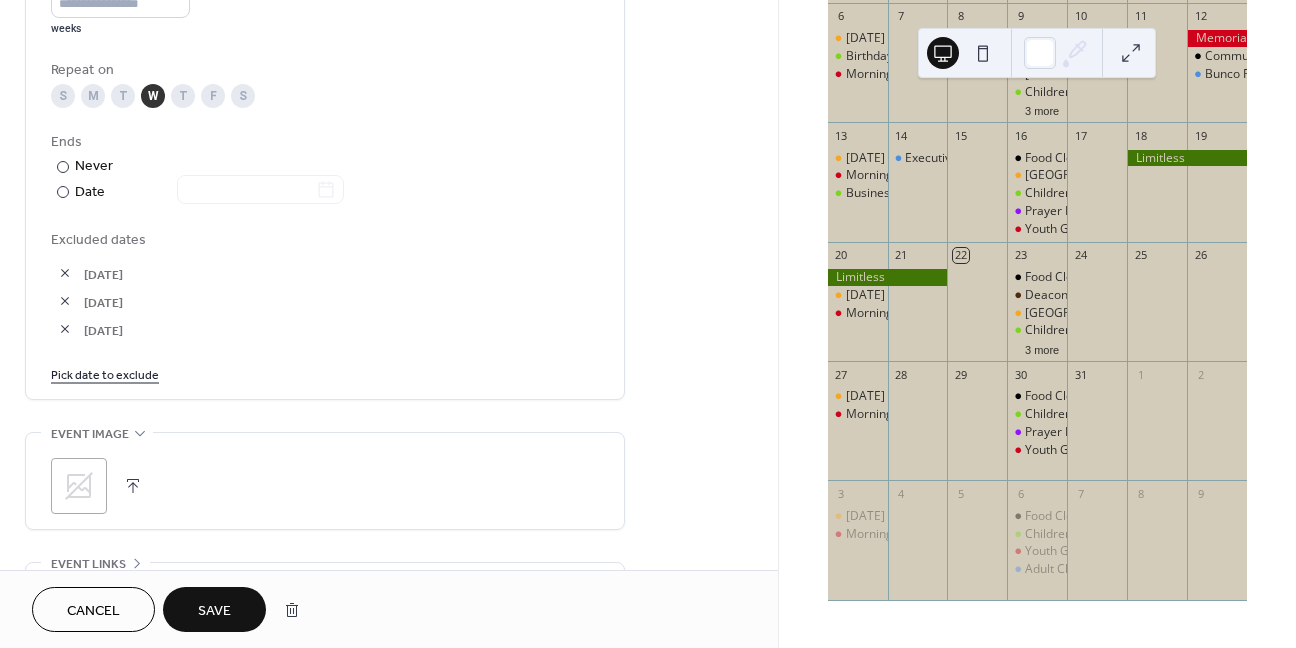 click on "Pick date to exclude" at bounding box center [105, 373] 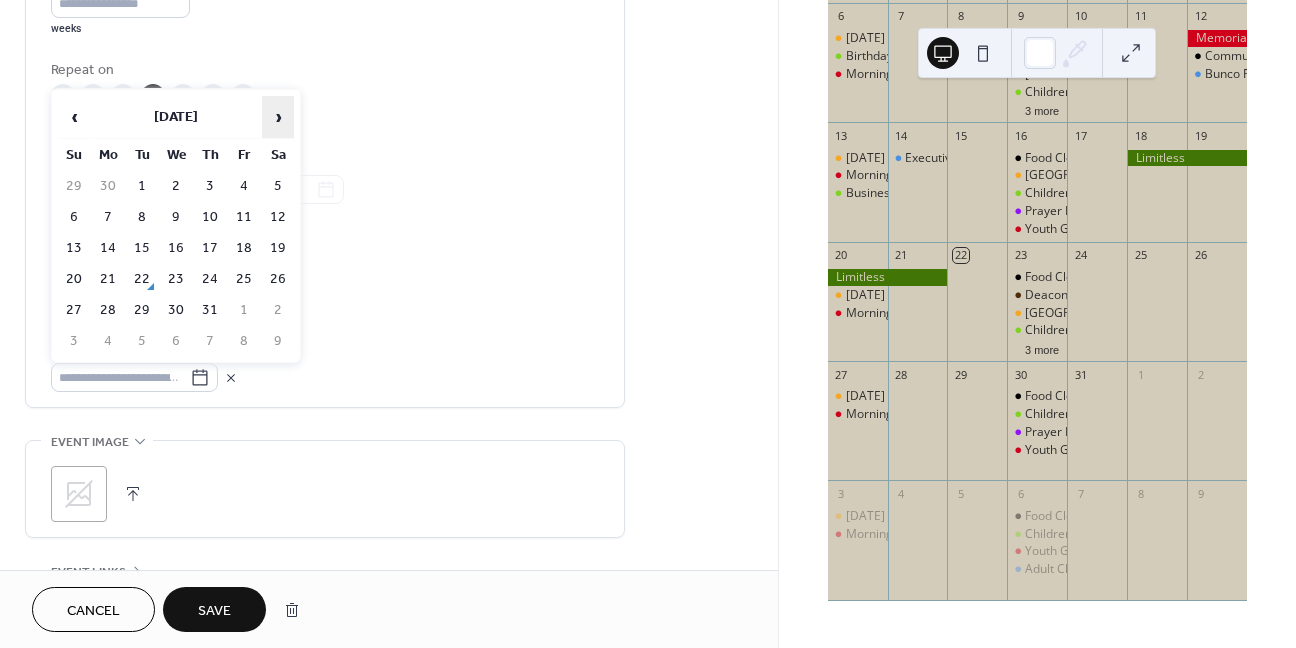 click on "›" at bounding box center (278, 117) 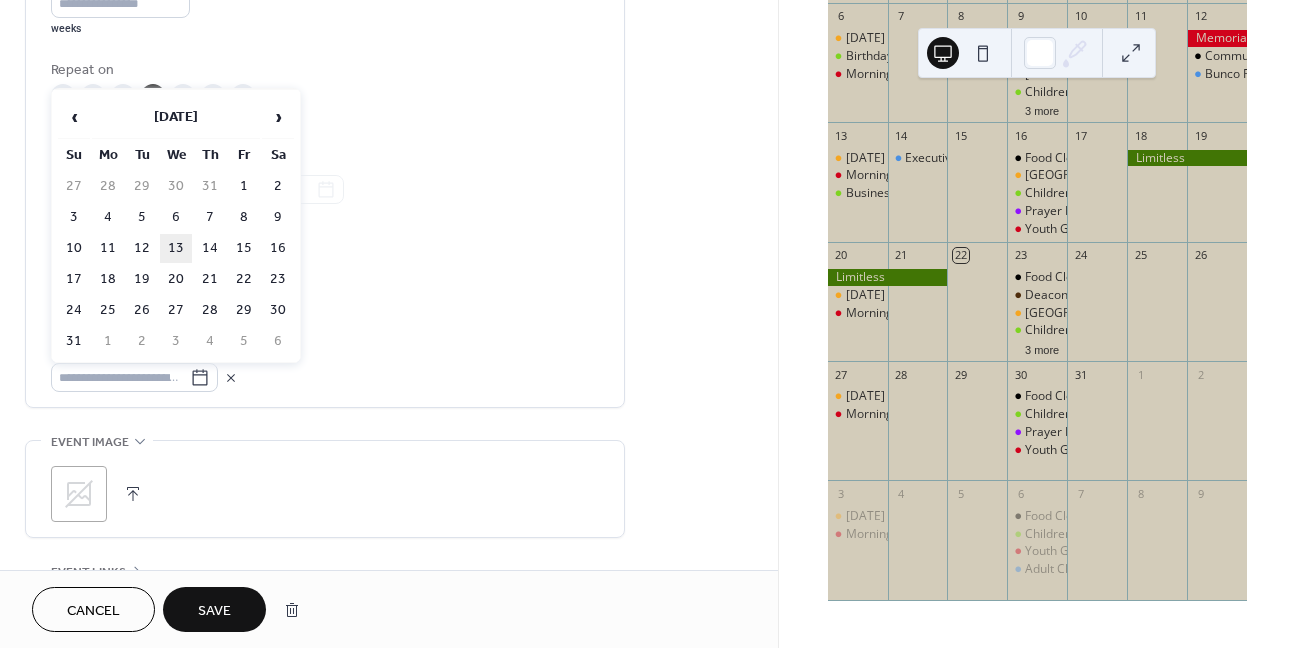 click on "13" at bounding box center (176, 248) 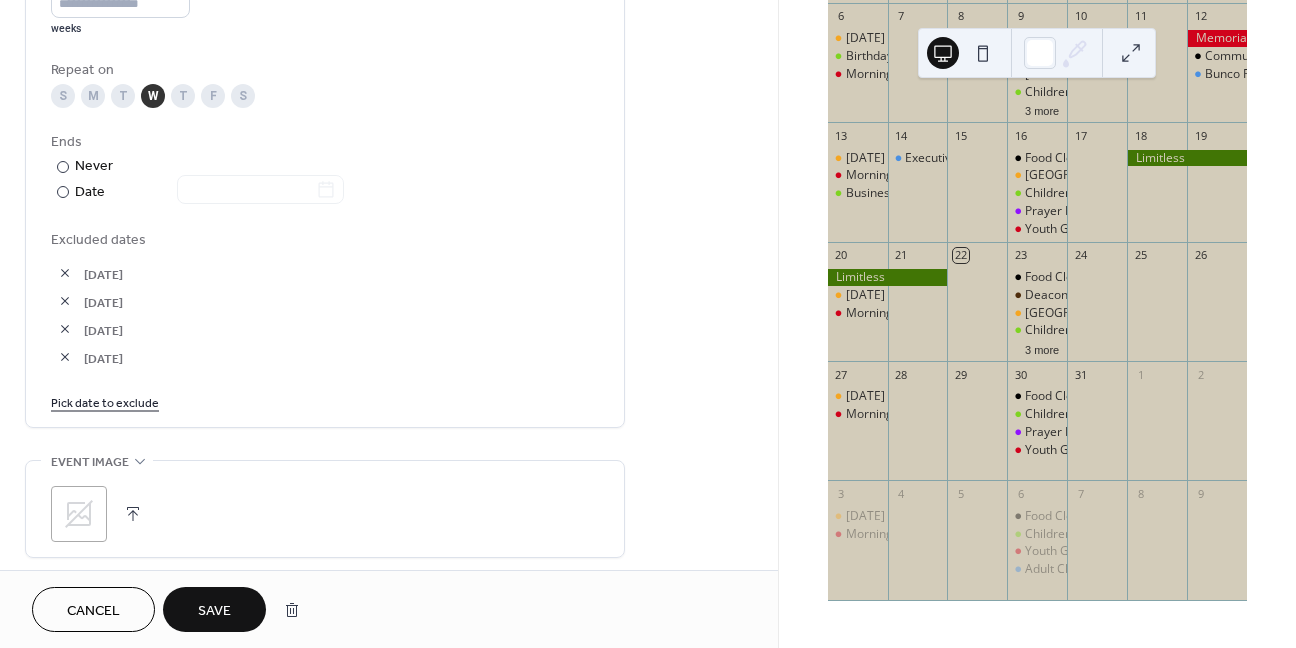 click on "Save" at bounding box center [214, 611] 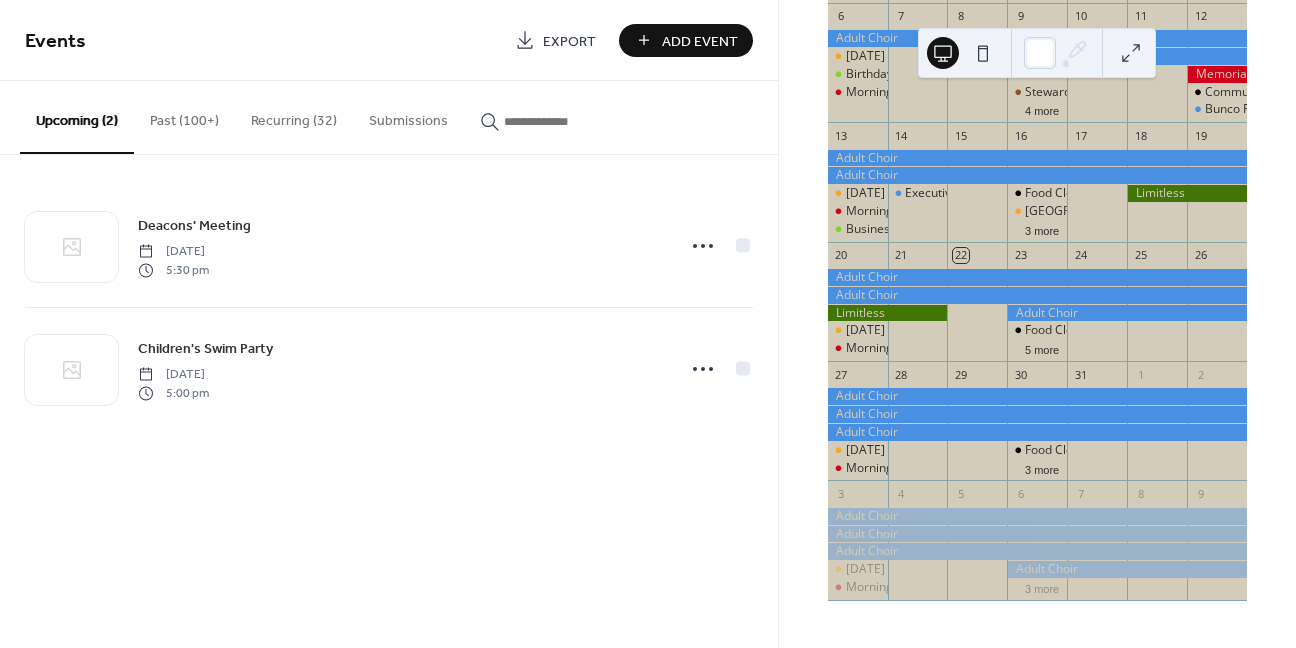 click on "Recurring (32)" at bounding box center (294, 116) 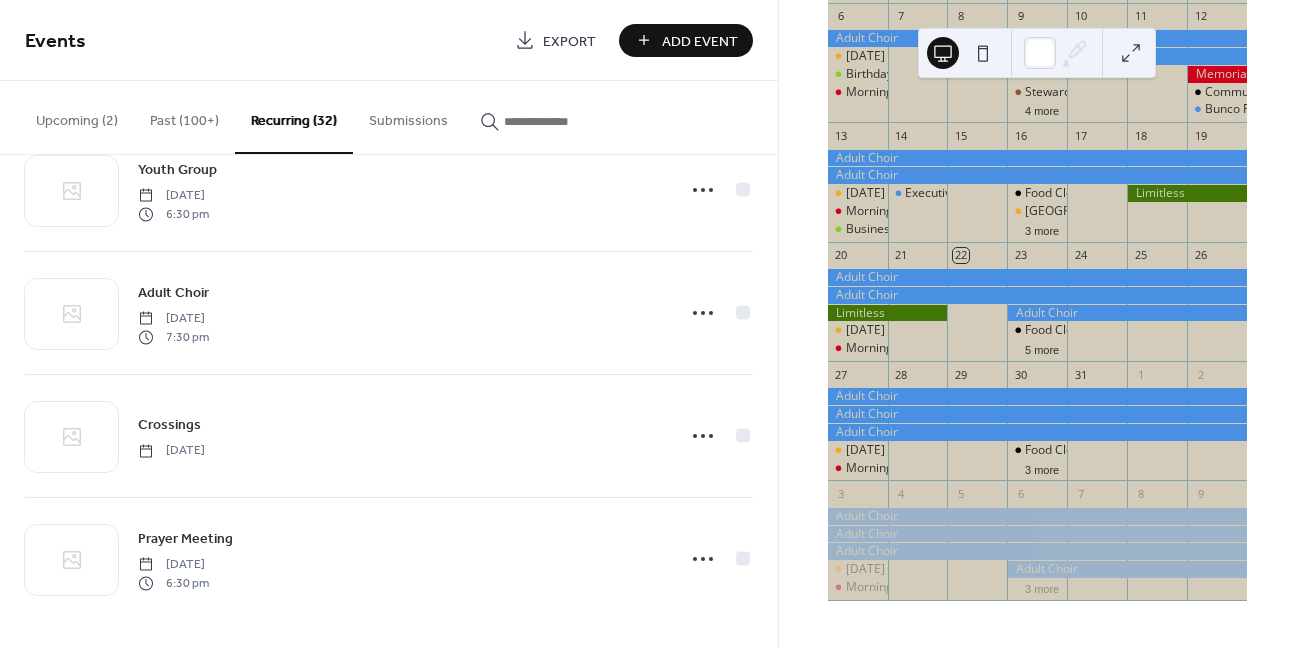 scroll, scrollTop: 3502, scrollLeft: 0, axis: vertical 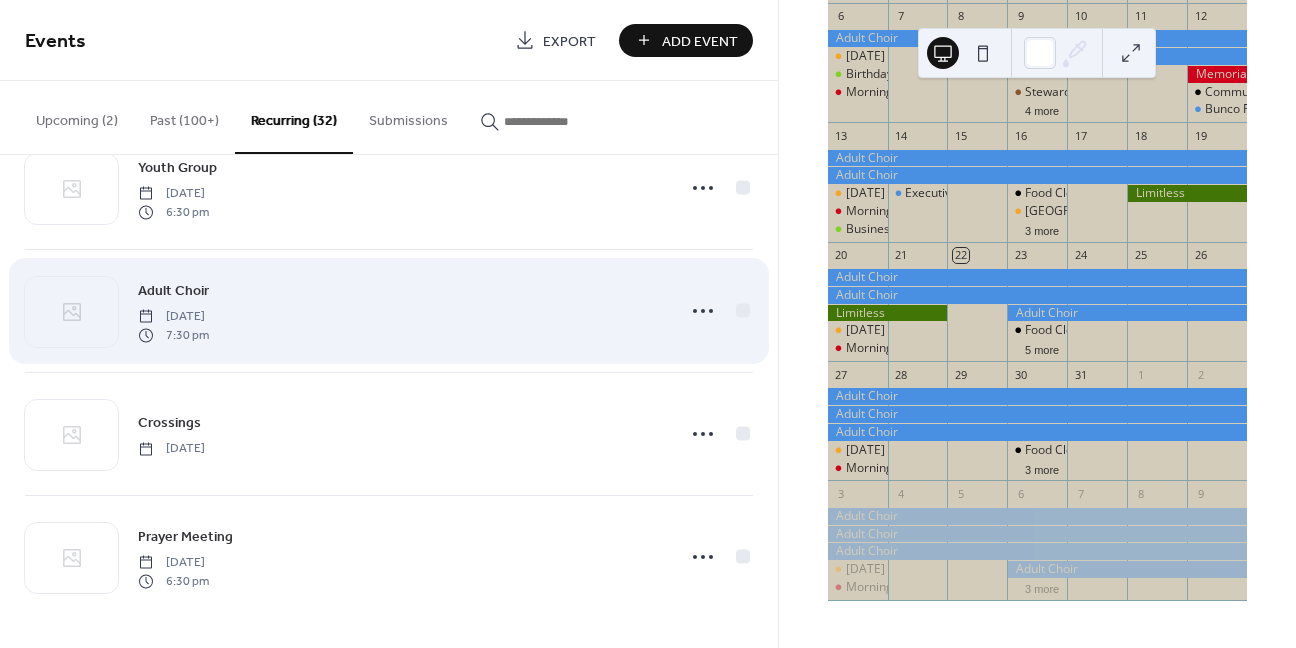 click on "Adult Choir" at bounding box center (173, 291) 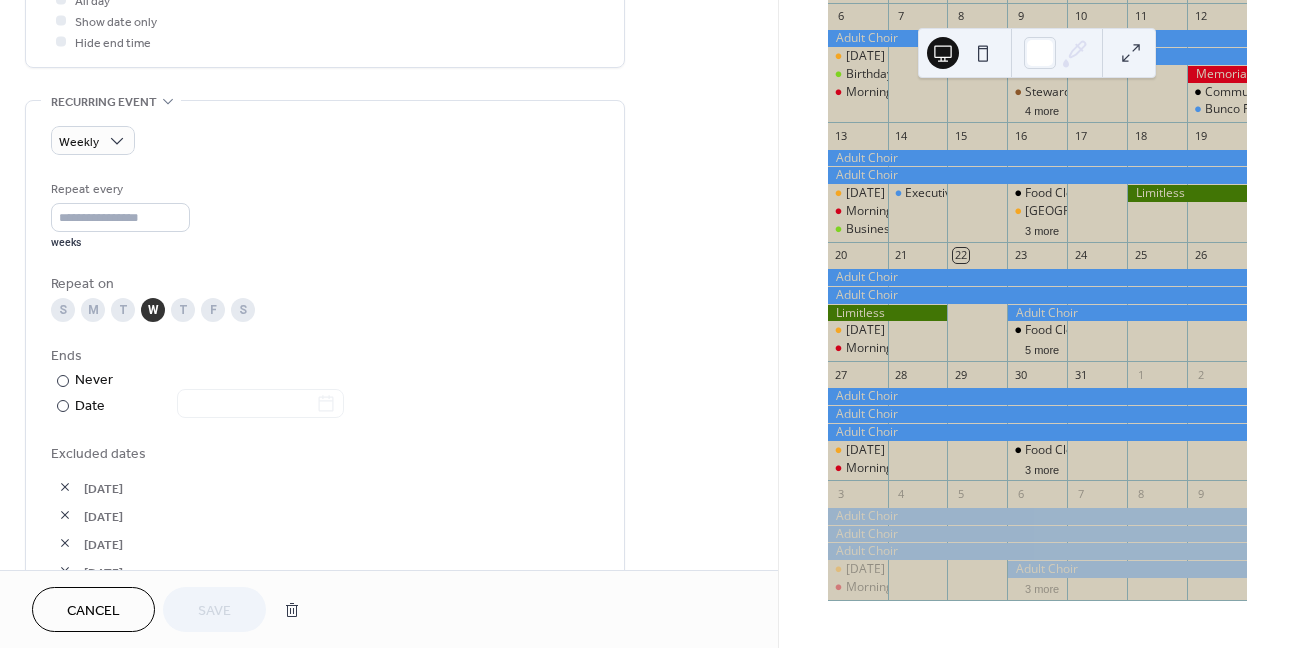 scroll, scrollTop: 800, scrollLeft: 0, axis: vertical 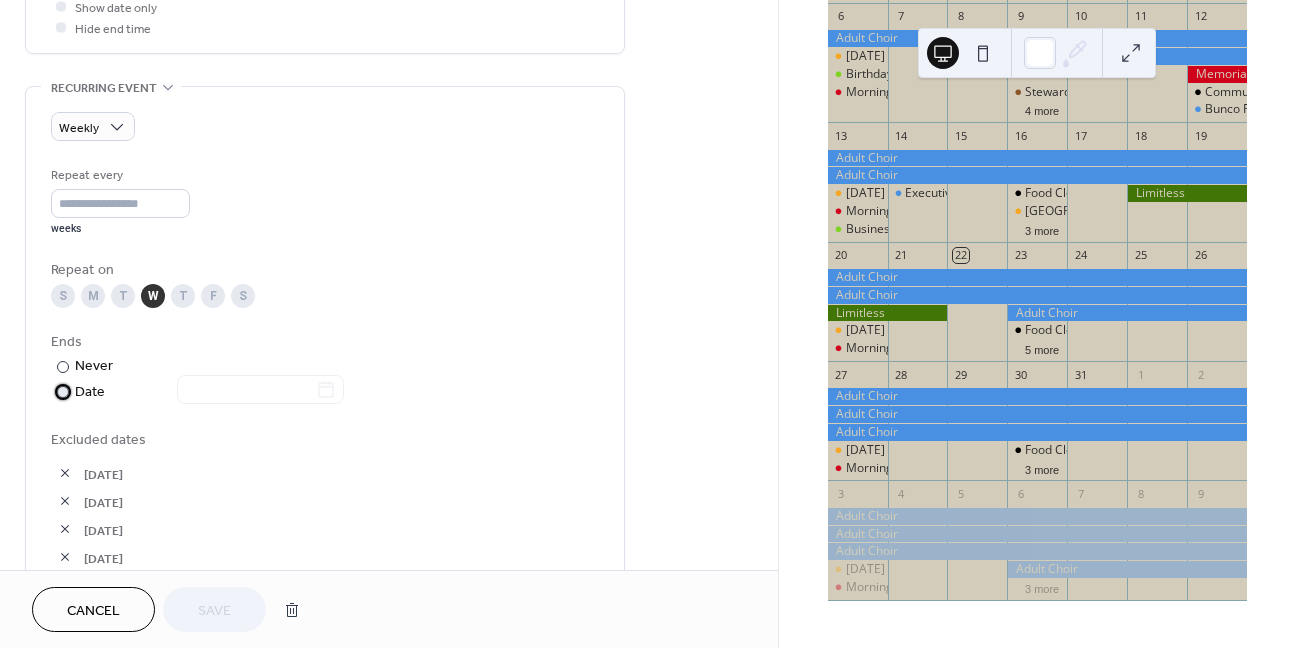 click at bounding box center [63, 392] 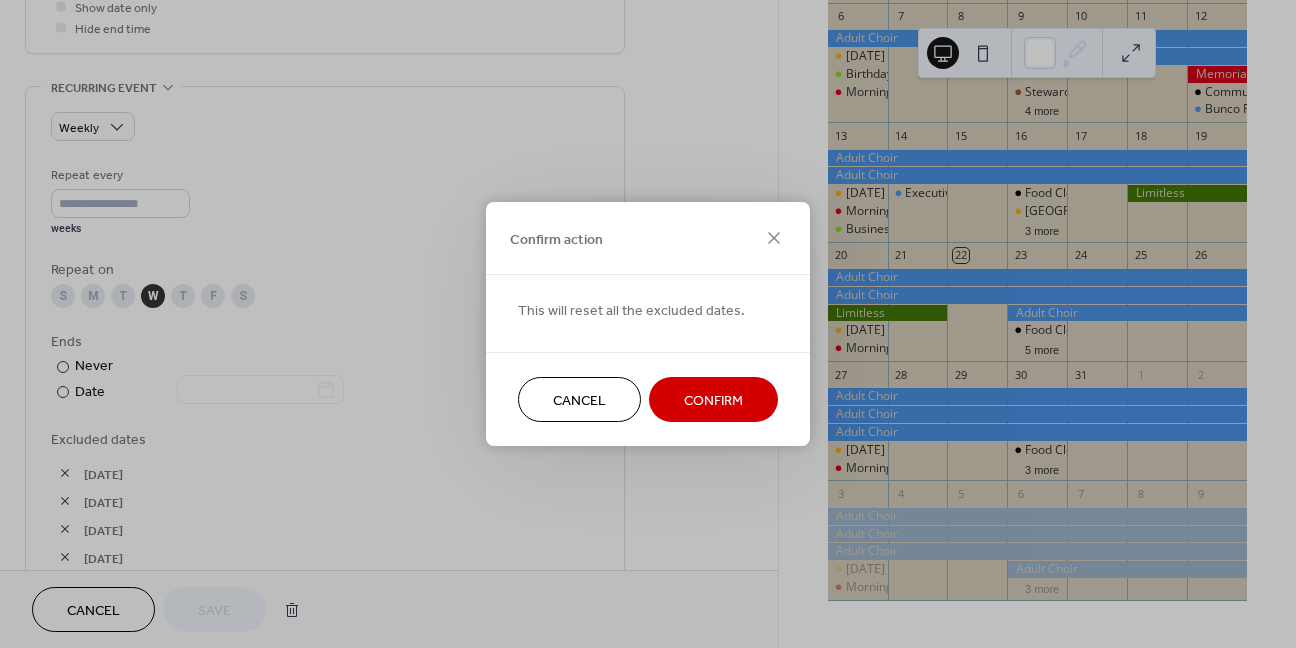 click on "Confirm" at bounding box center [713, 401] 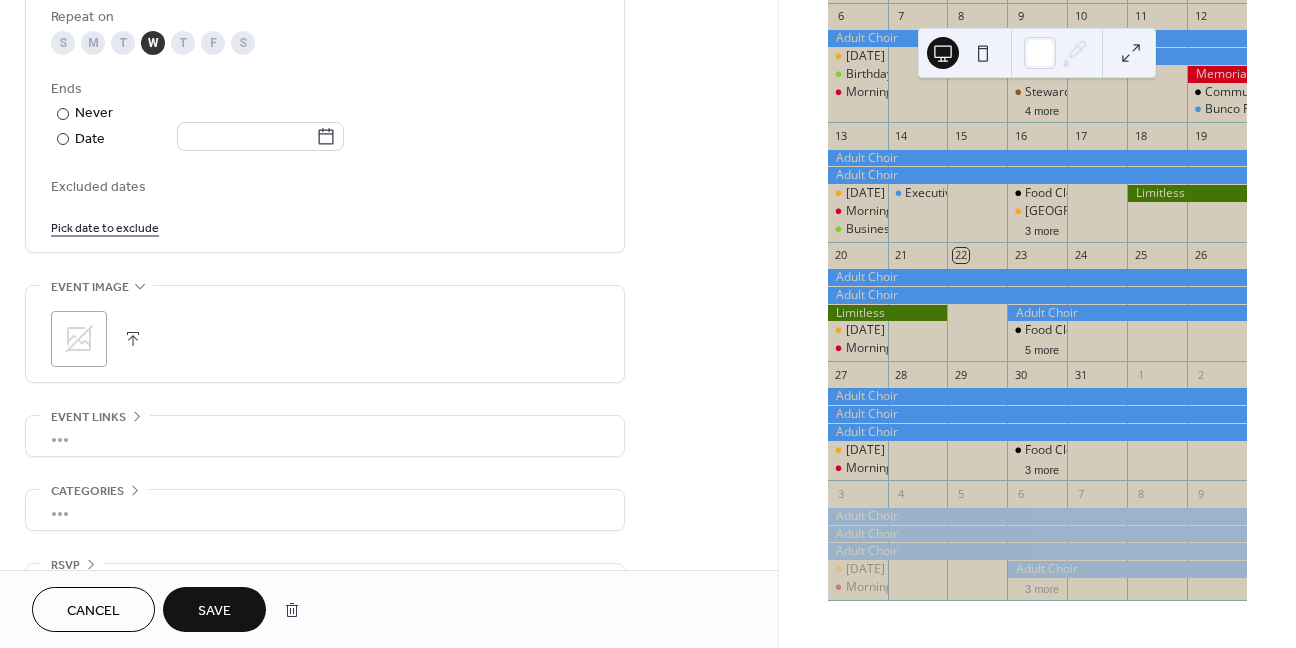 scroll, scrollTop: 1108, scrollLeft: 0, axis: vertical 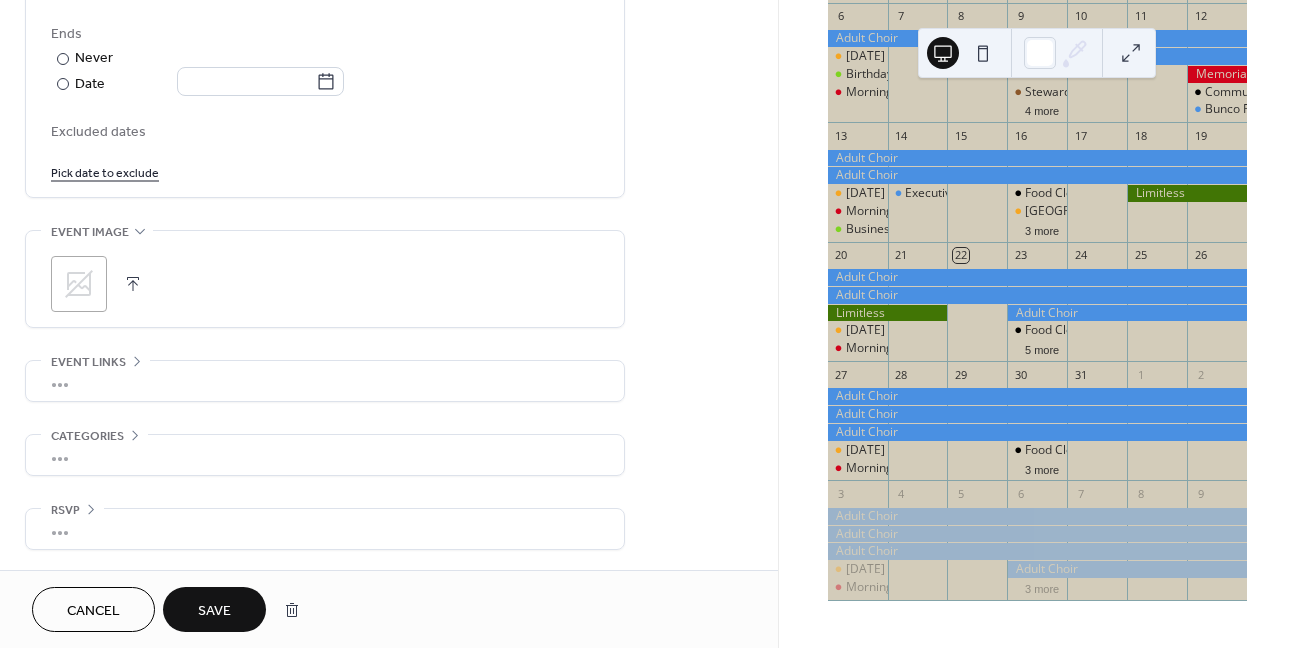 click on "Pick date to exclude" at bounding box center (105, 171) 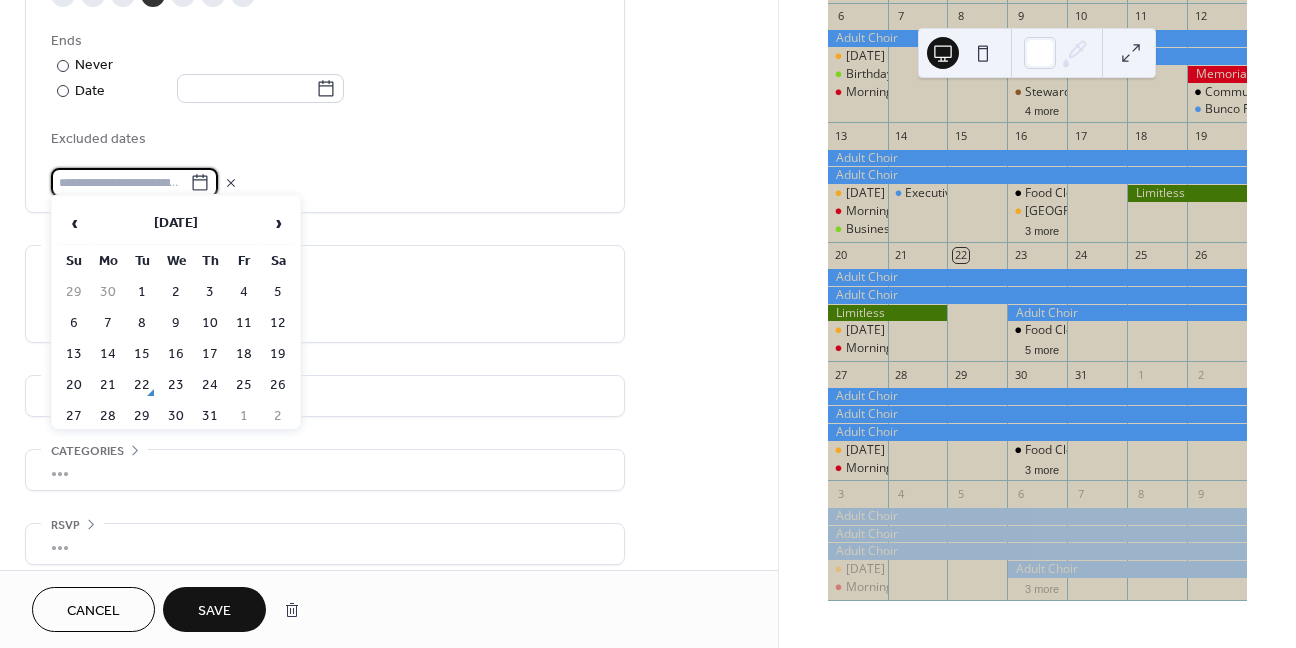 scroll, scrollTop: 1108, scrollLeft: 0, axis: vertical 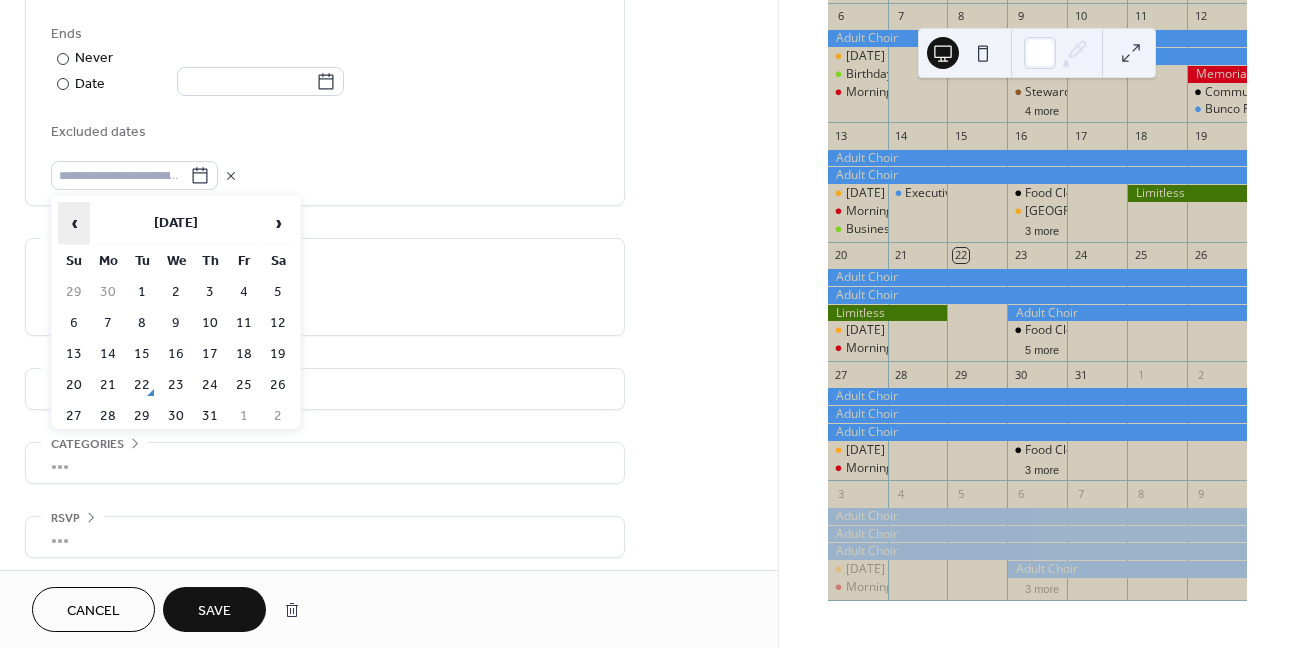 click on "‹" at bounding box center (74, 223) 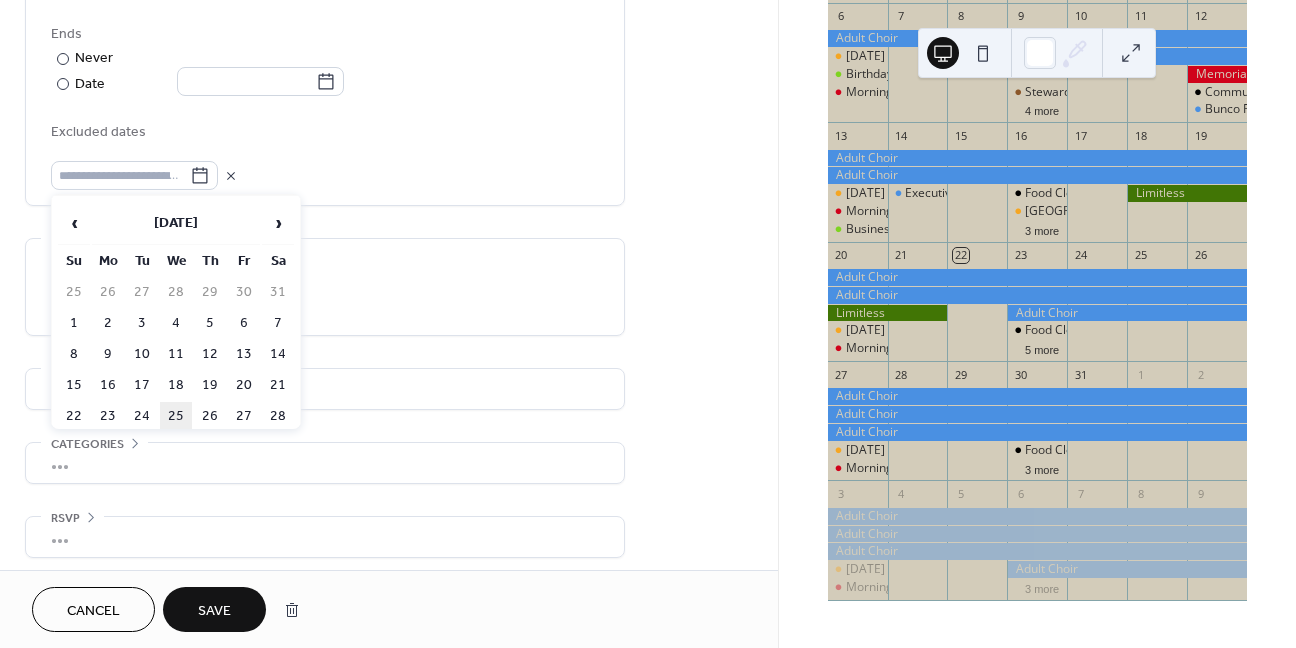 click on "25" at bounding box center (176, 416) 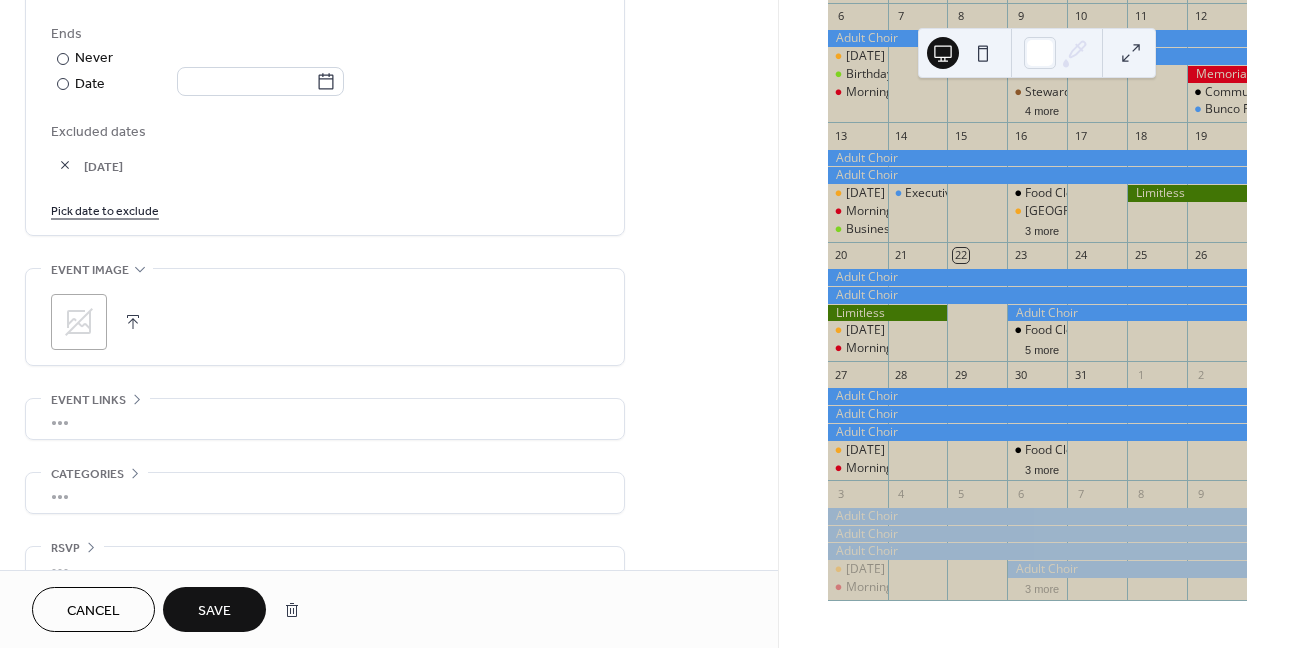 click on "Pick date to exclude" at bounding box center [105, 209] 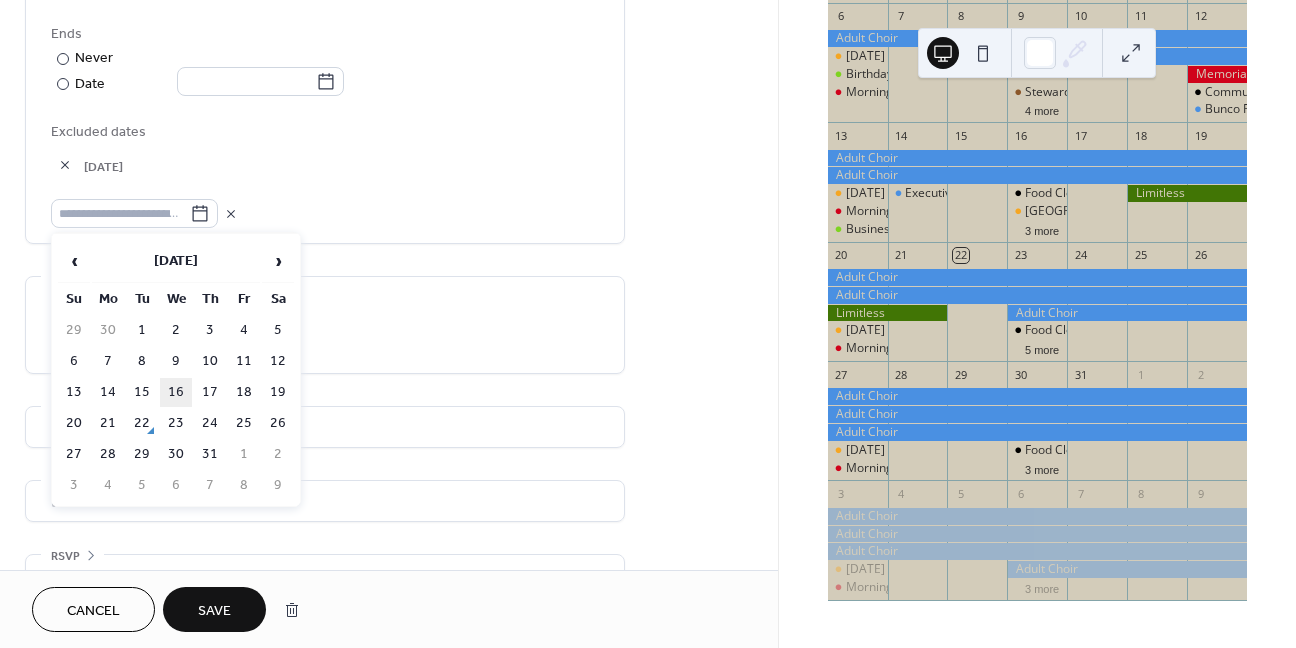click on "16" at bounding box center (176, 392) 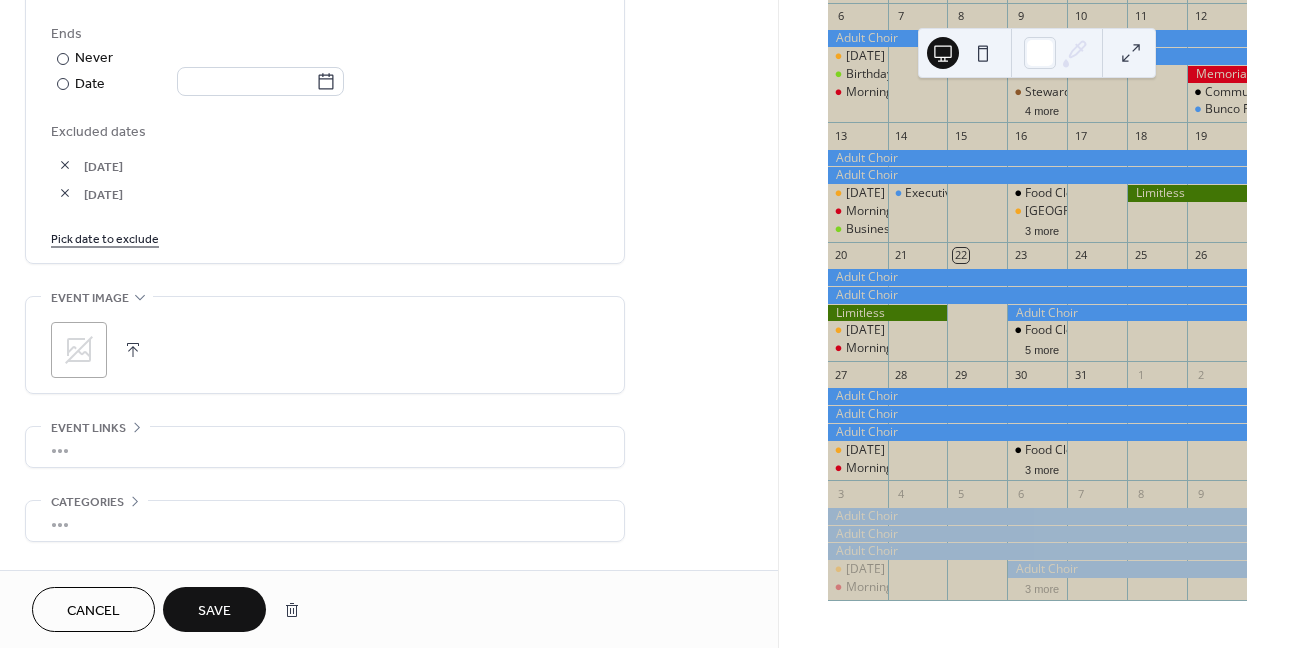 click on "Pick date to exclude" at bounding box center (105, 237) 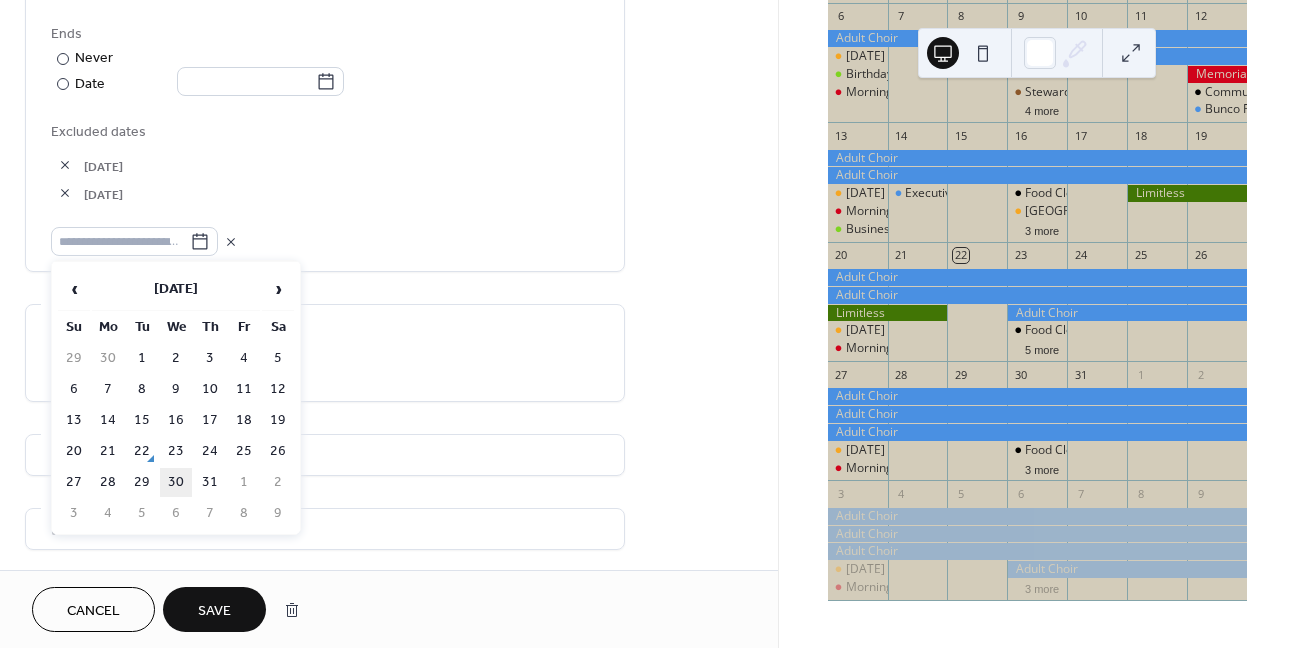 click on "30" at bounding box center [176, 482] 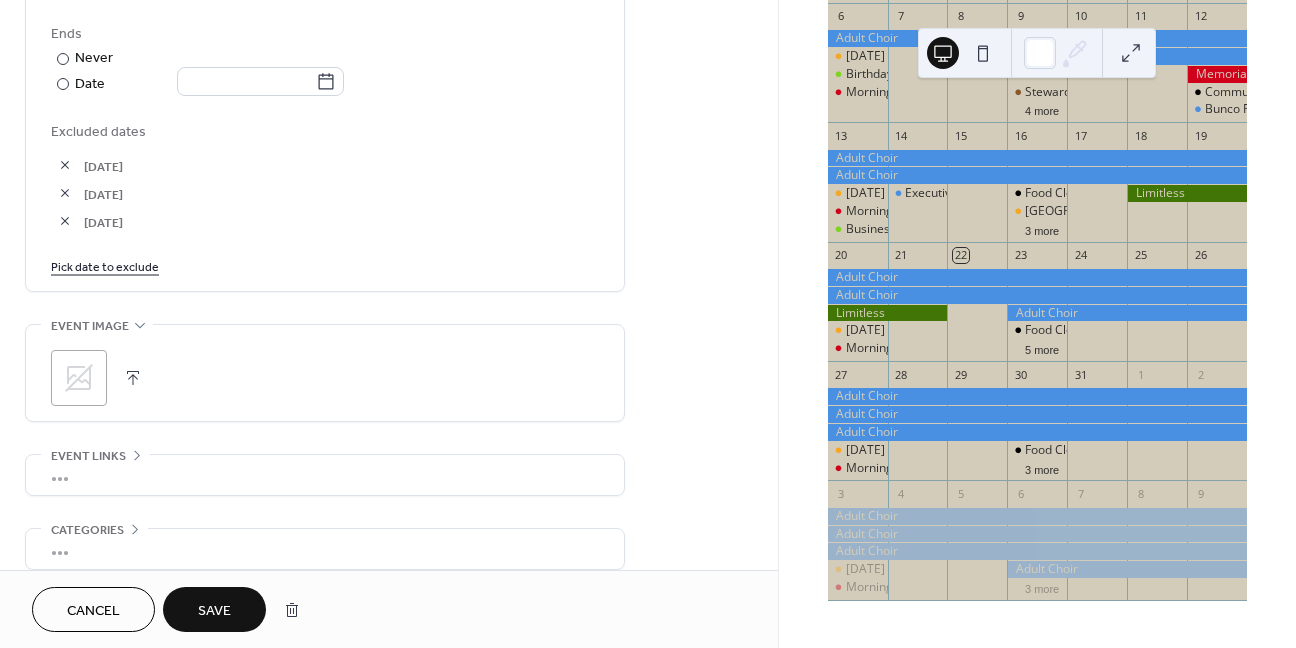 click on "Pick date to exclude" at bounding box center [105, 265] 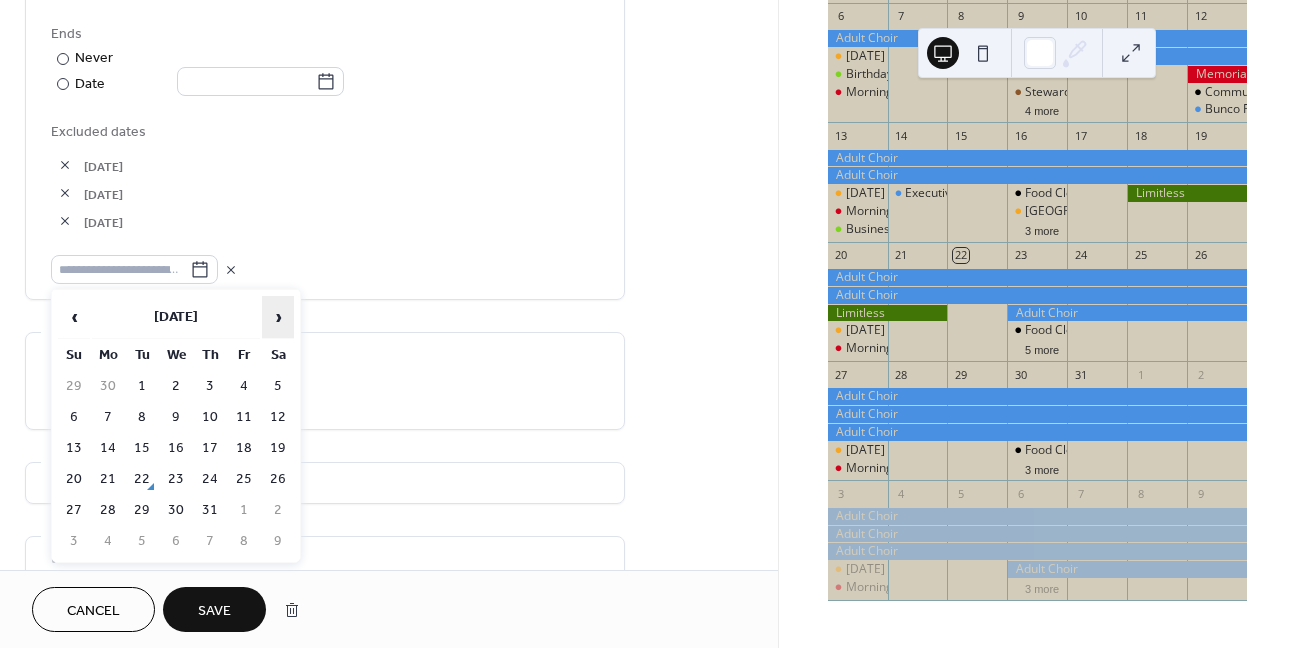 click on "›" at bounding box center (278, 317) 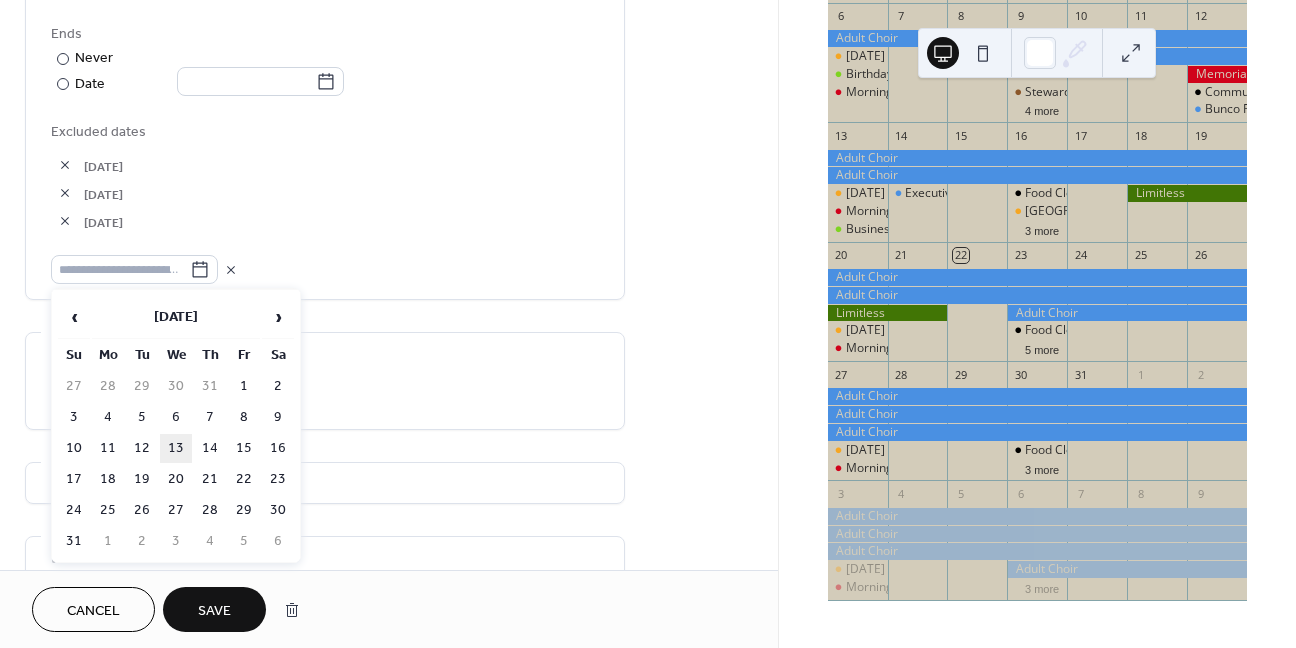 click on "13" at bounding box center (176, 448) 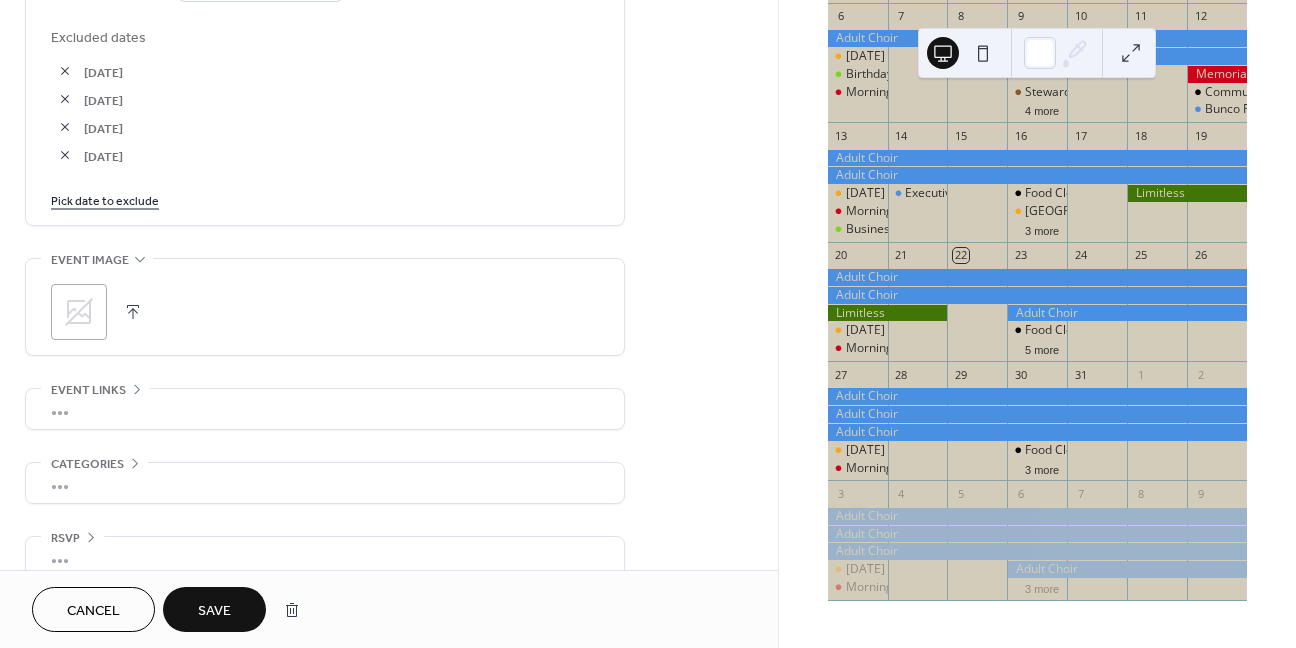 scroll, scrollTop: 1208, scrollLeft: 0, axis: vertical 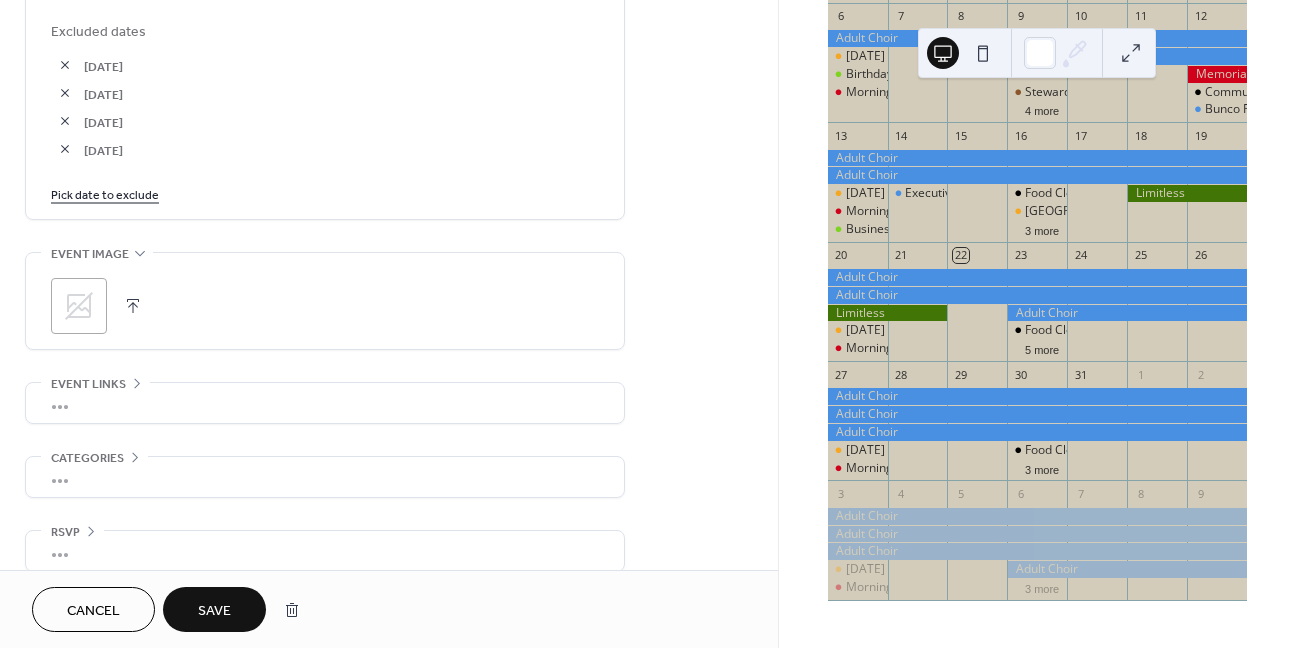 click on "Save" at bounding box center (214, 611) 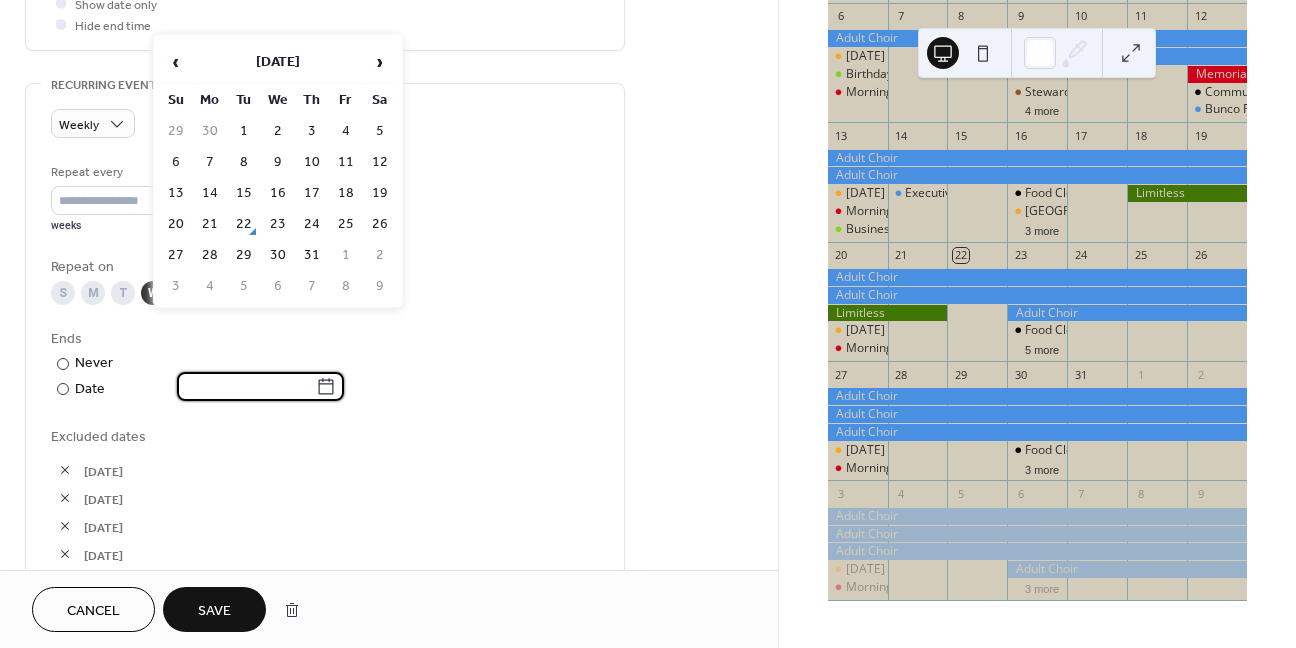 scroll, scrollTop: 775, scrollLeft: 0, axis: vertical 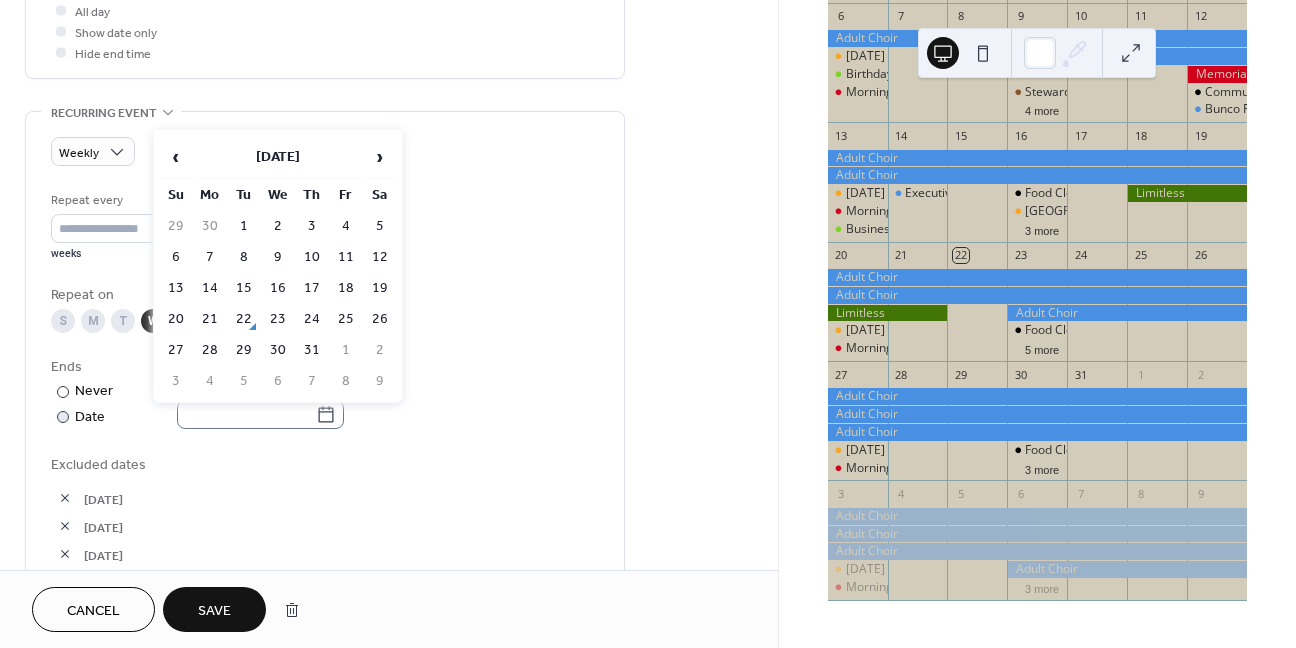 click 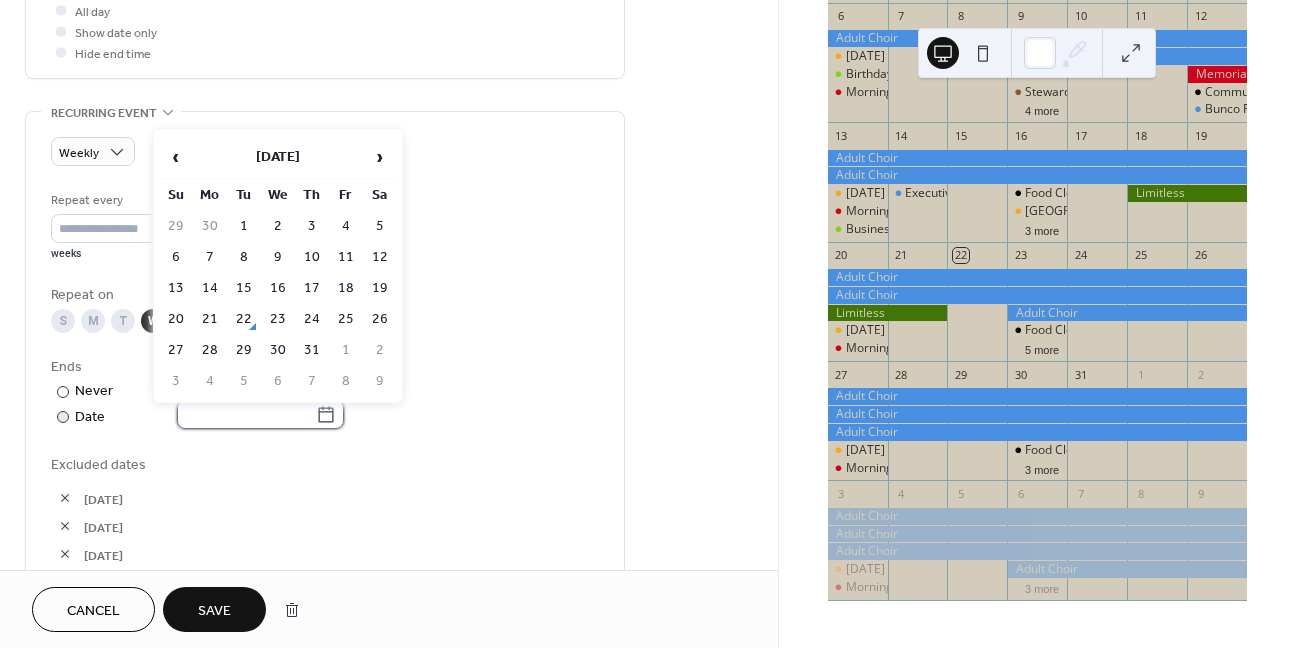 click at bounding box center [246, 414] 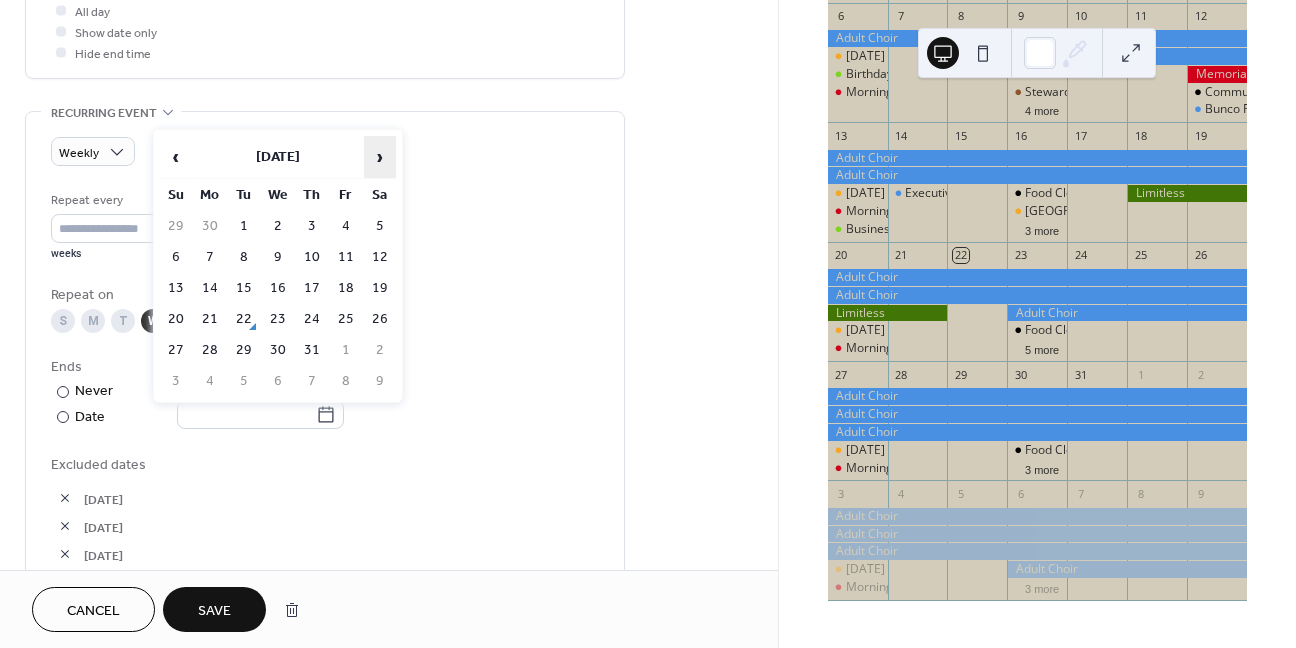 click on "›" at bounding box center (380, 157) 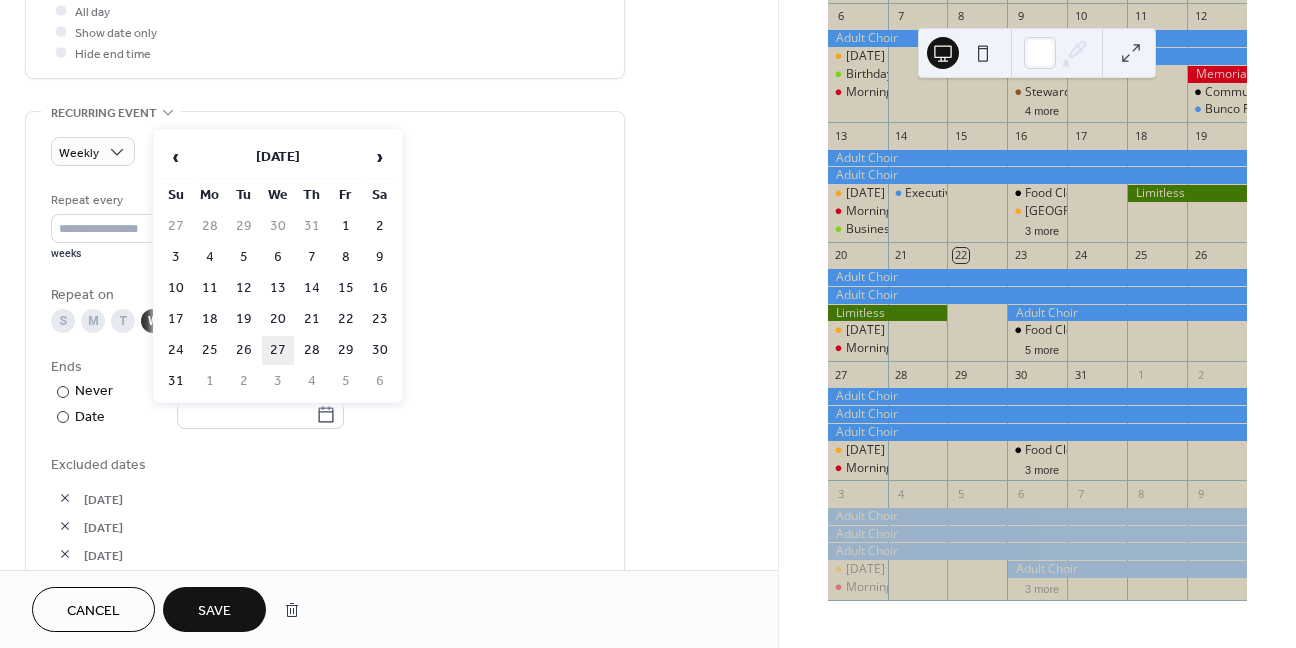 click on "27" at bounding box center [278, 350] 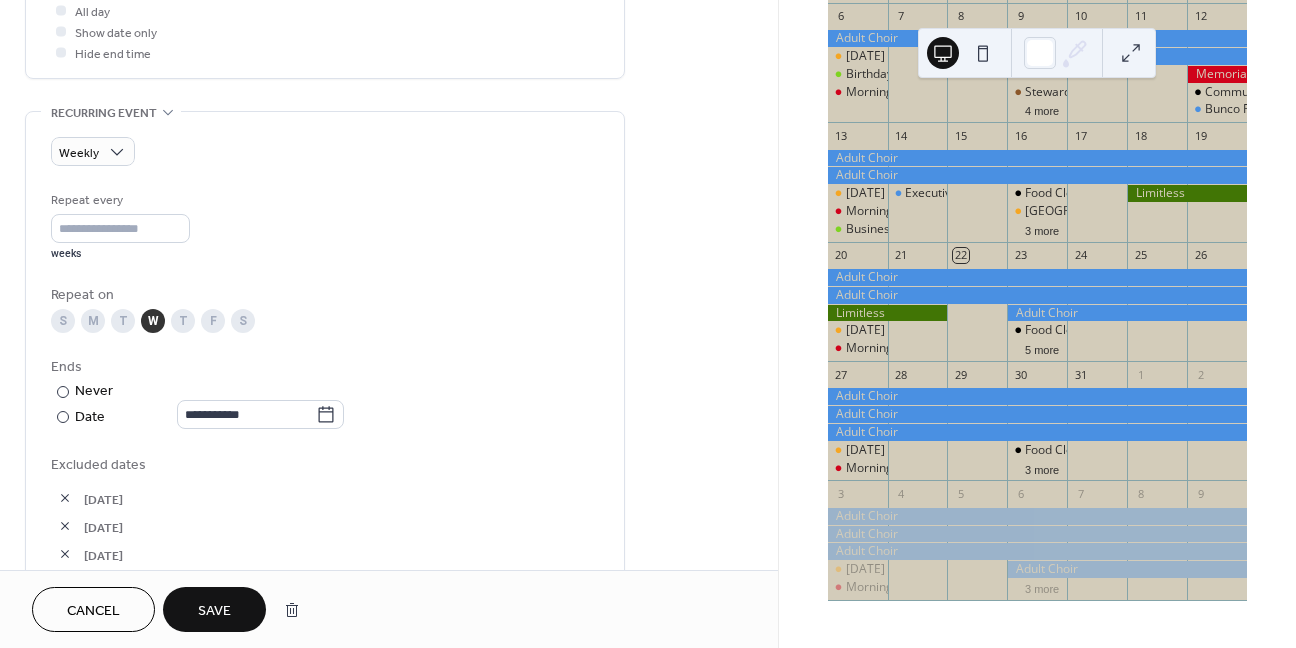 click on "Save" at bounding box center (214, 611) 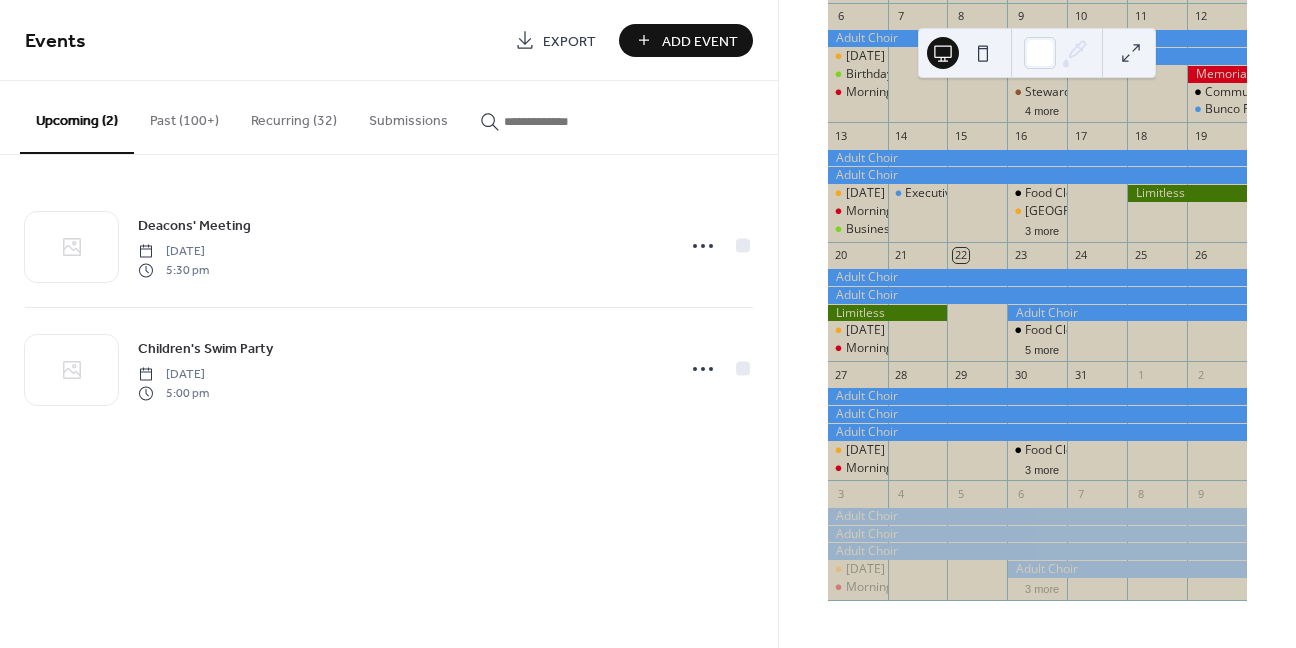 click on "Recurring (32)" at bounding box center [294, 116] 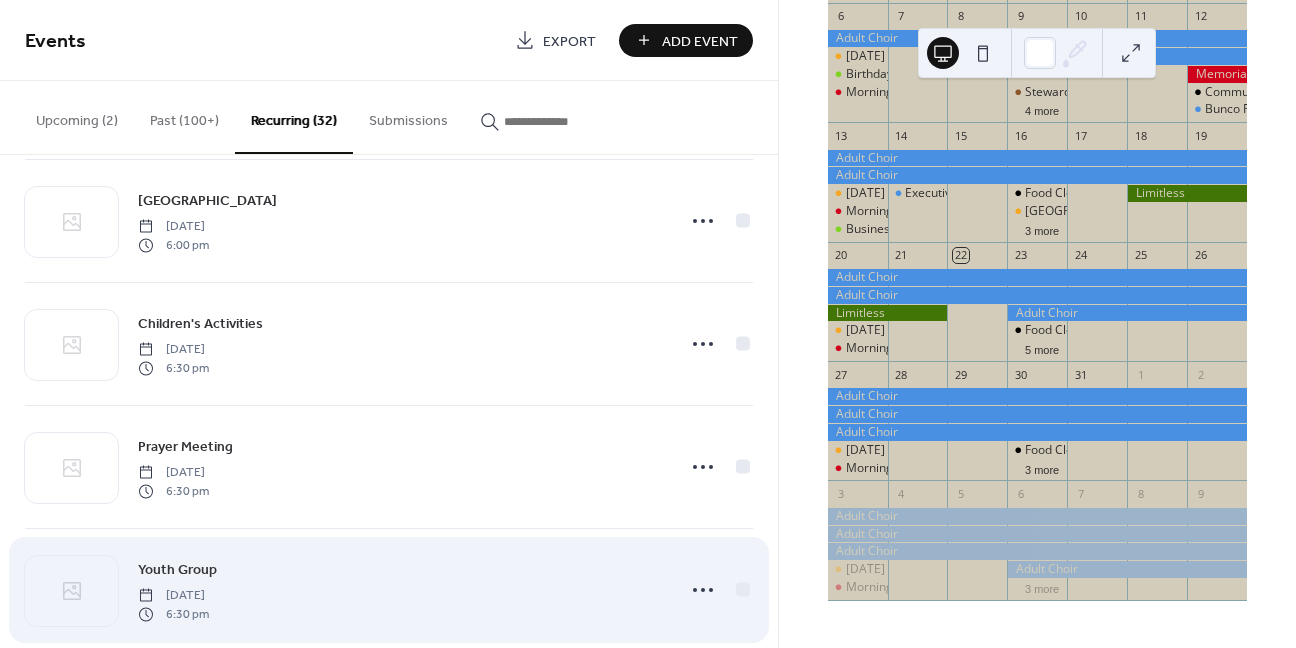 scroll, scrollTop: 3502, scrollLeft: 0, axis: vertical 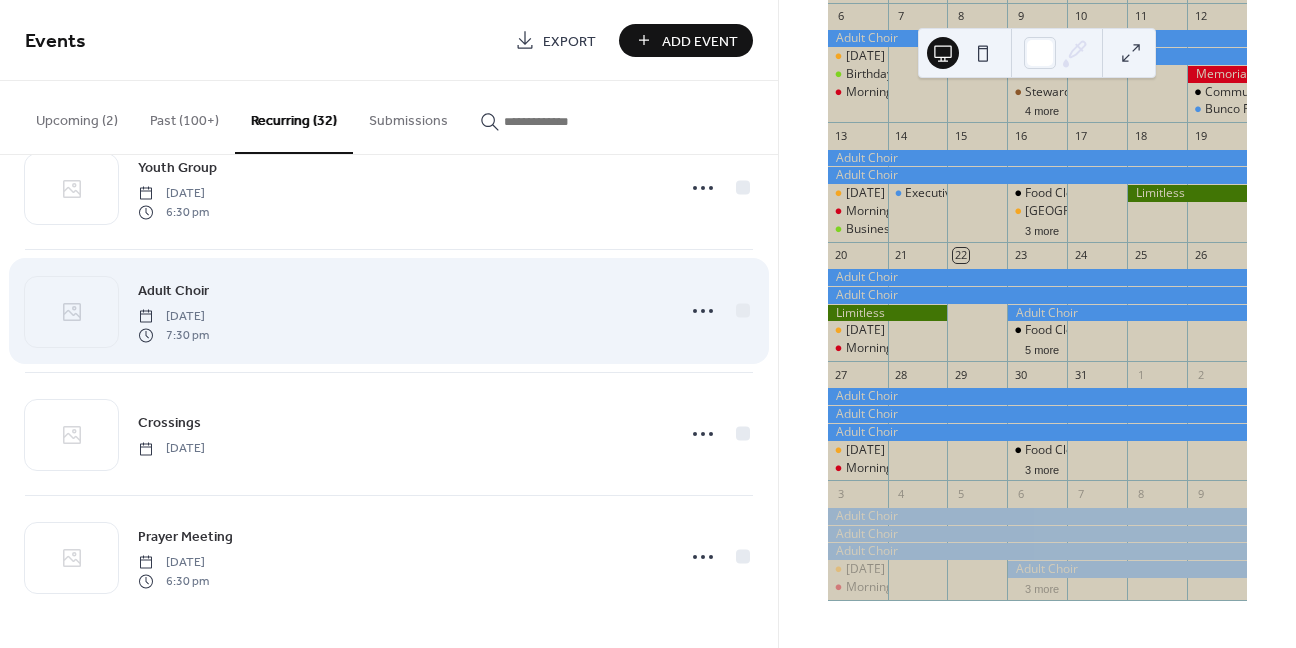click on "Adult Choir" at bounding box center [173, 291] 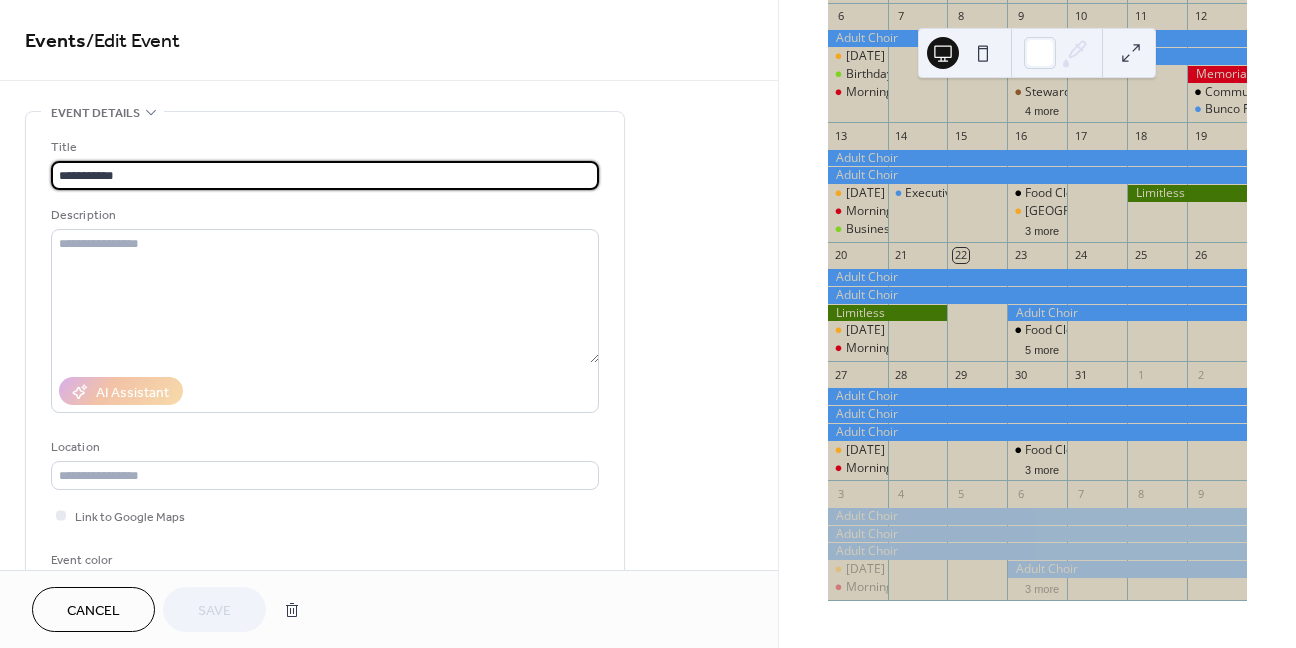 type on "**********" 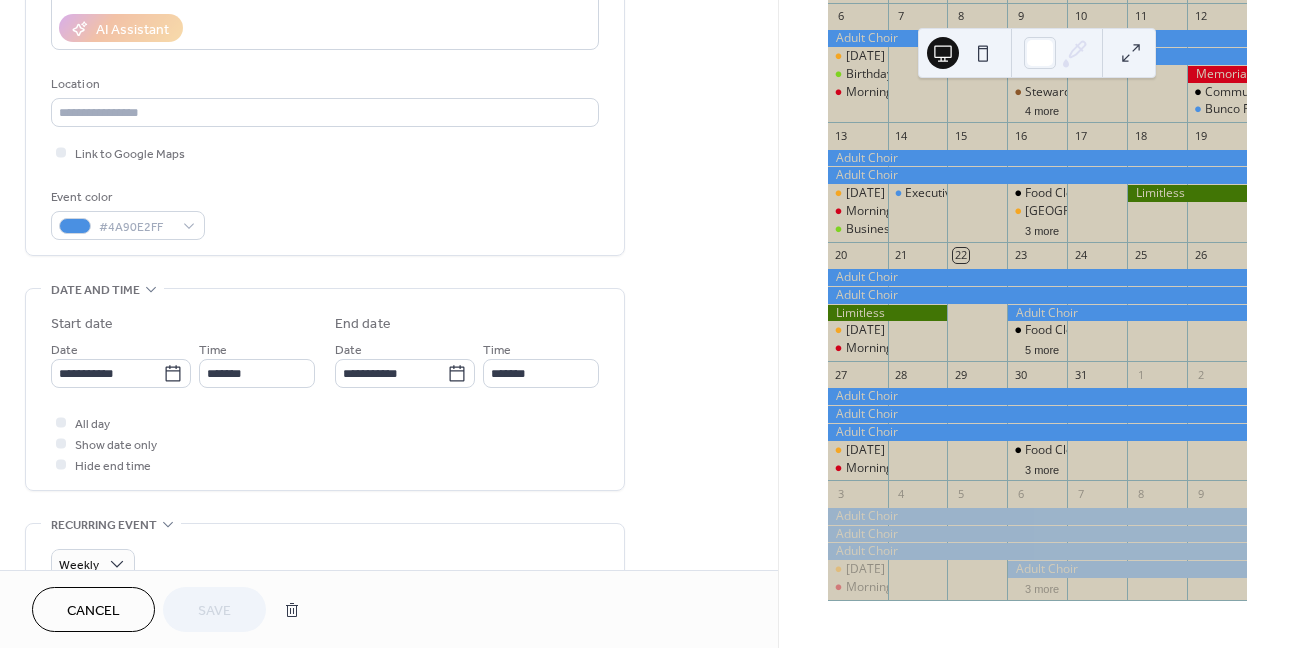 scroll, scrollTop: 400, scrollLeft: 0, axis: vertical 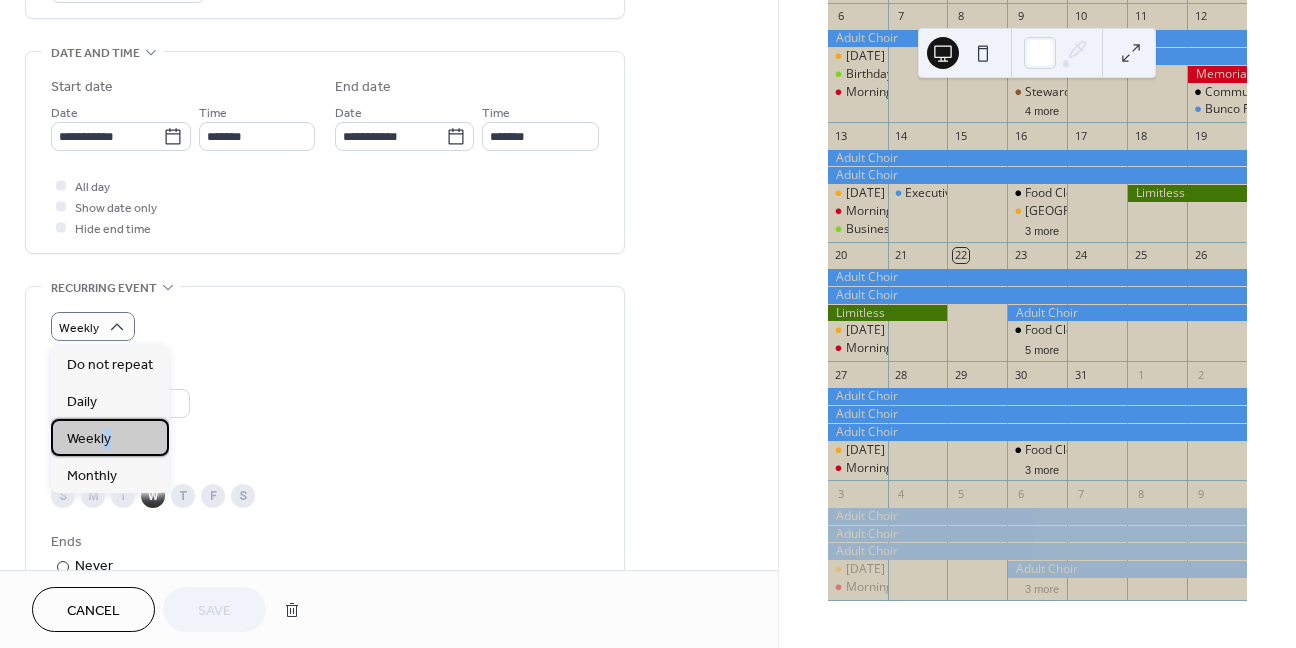 click on "Weekly" at bounding box center [89, 439] 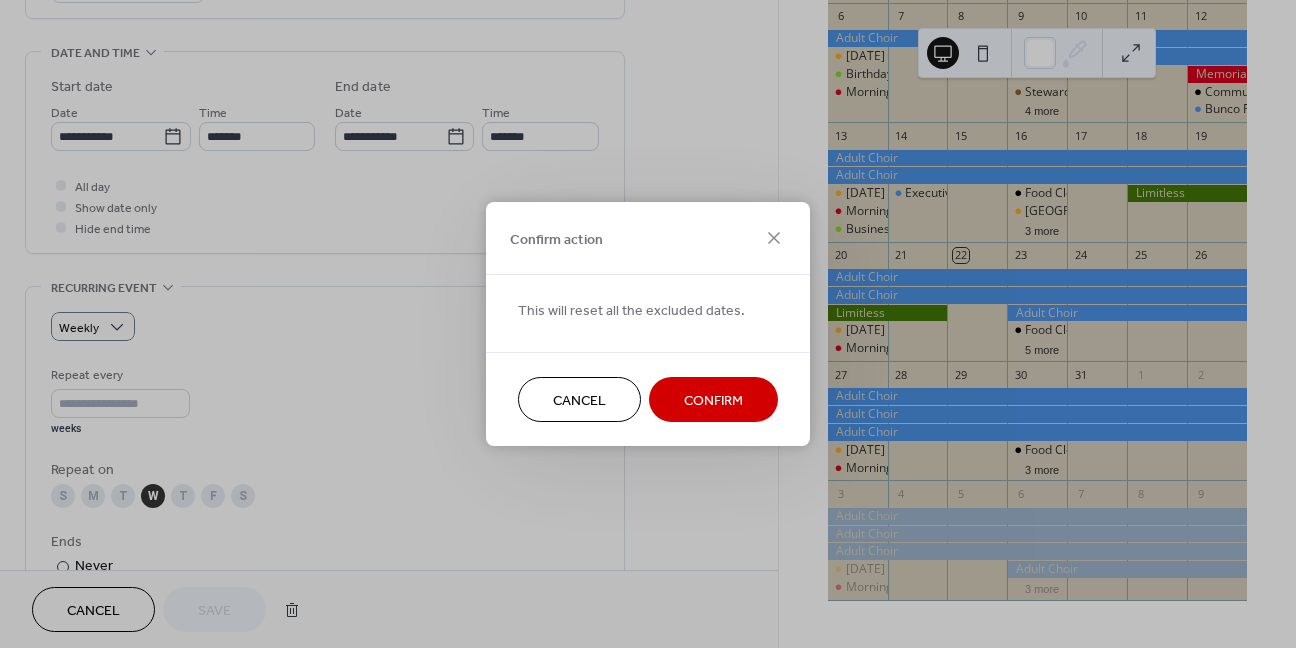 click on "Cancel" at bounding box center (579, 401) 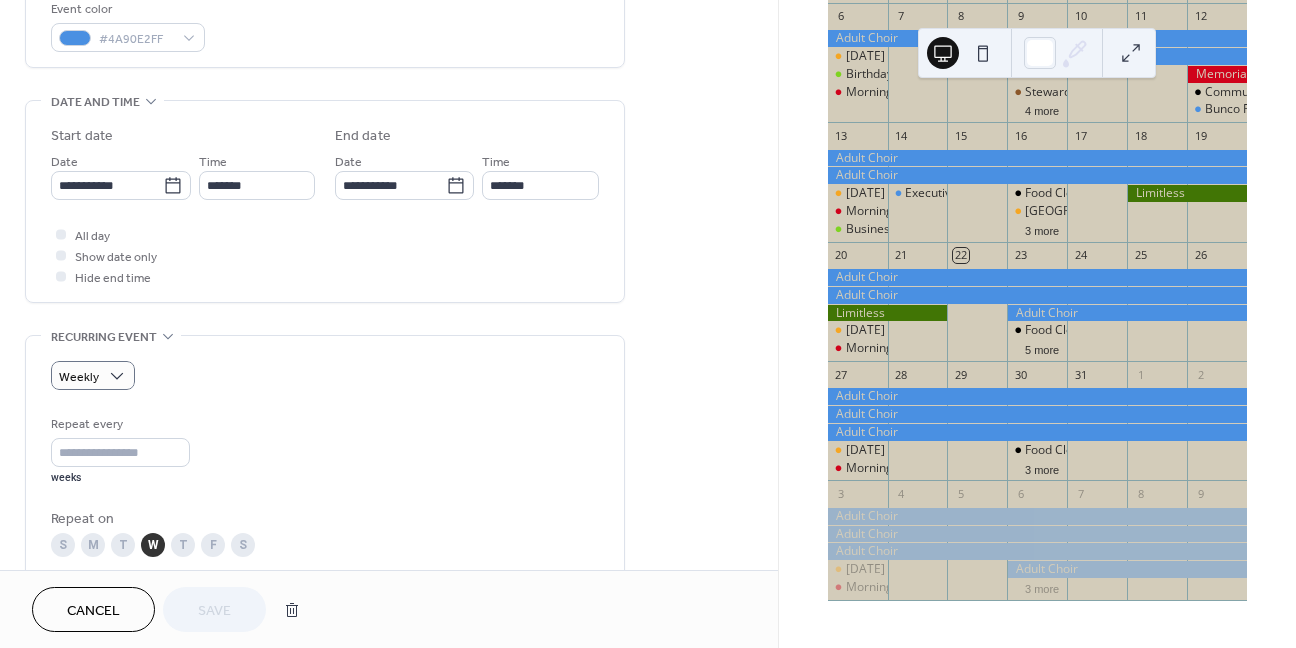 scroll, scrollTop: 500, scrollLeft: 0, axis: vertical 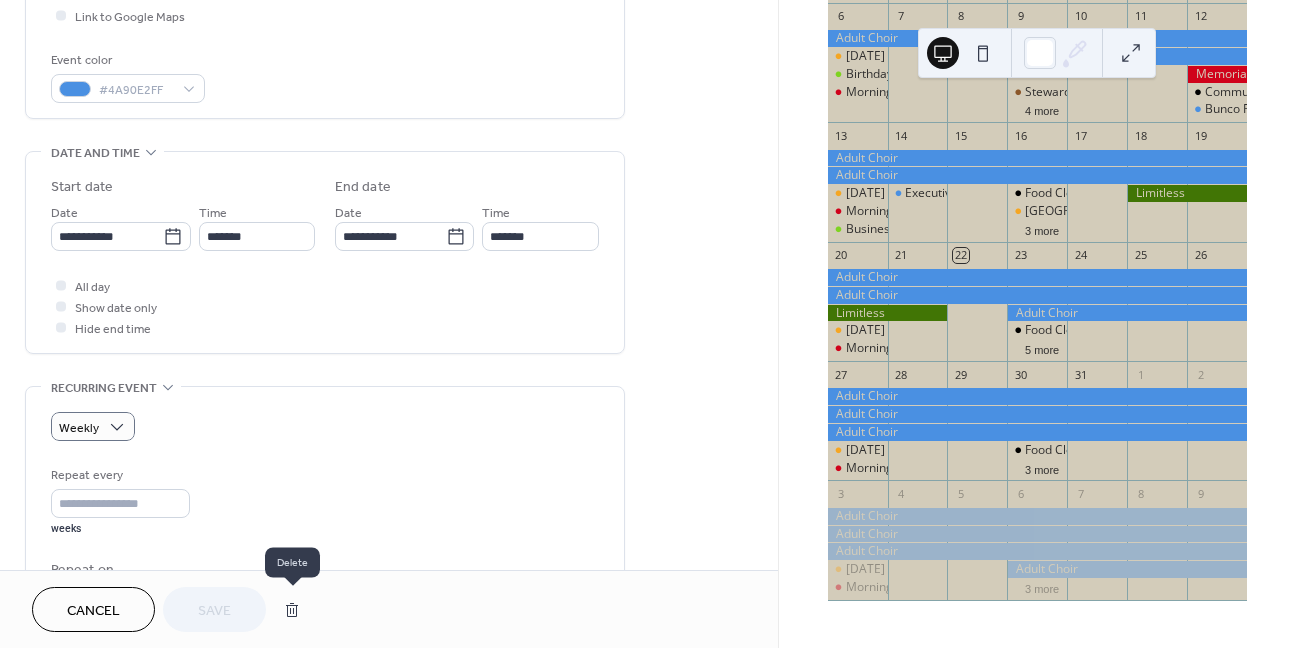 click at bounding box center [292, 610] 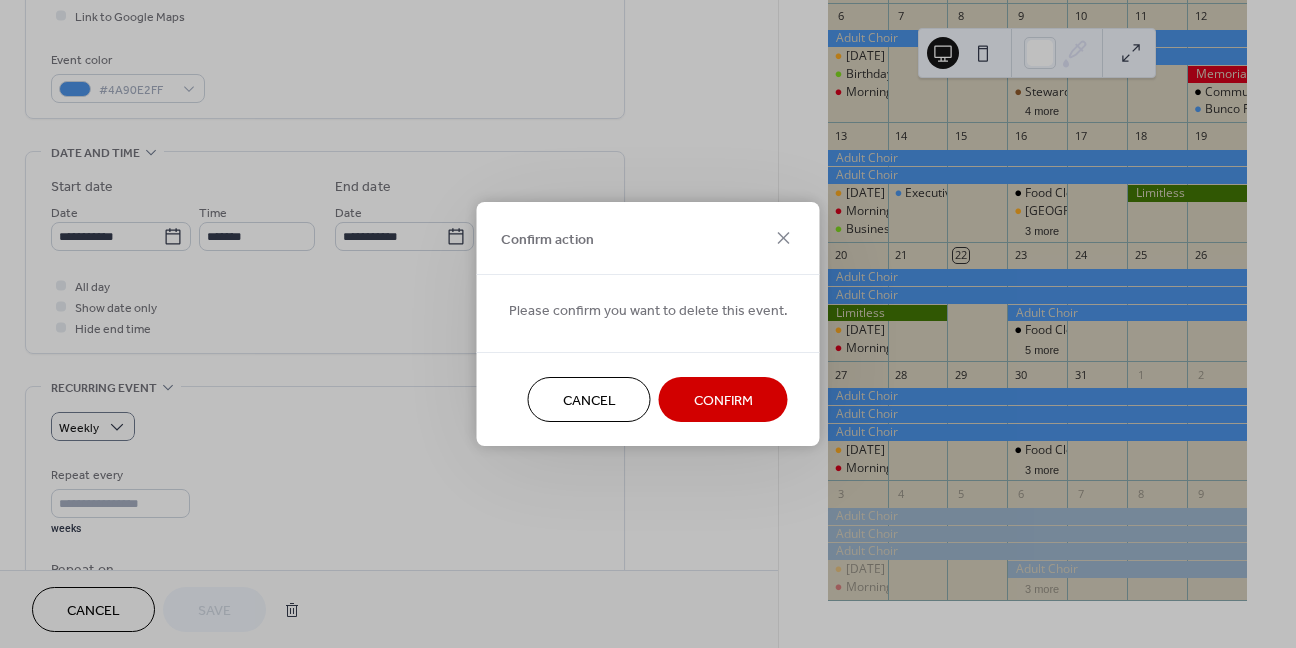 click on "Confirm" at bounding box center [723, 401] 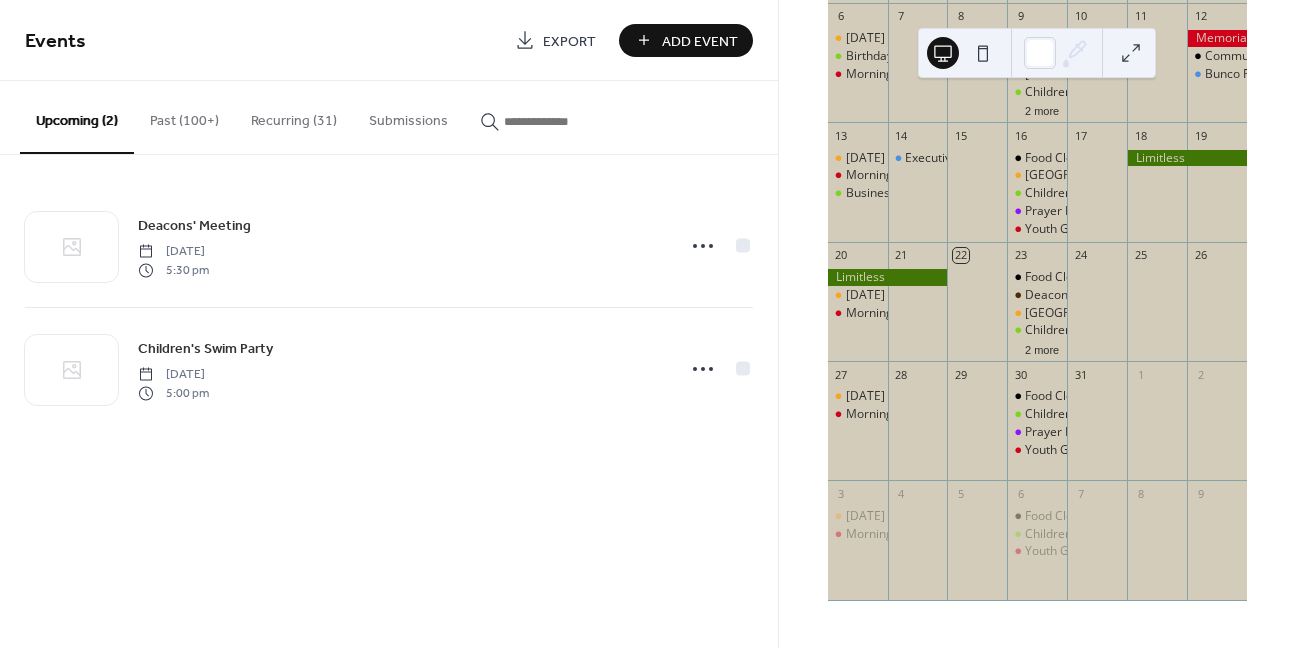 click at bounding box center [1131, 53] 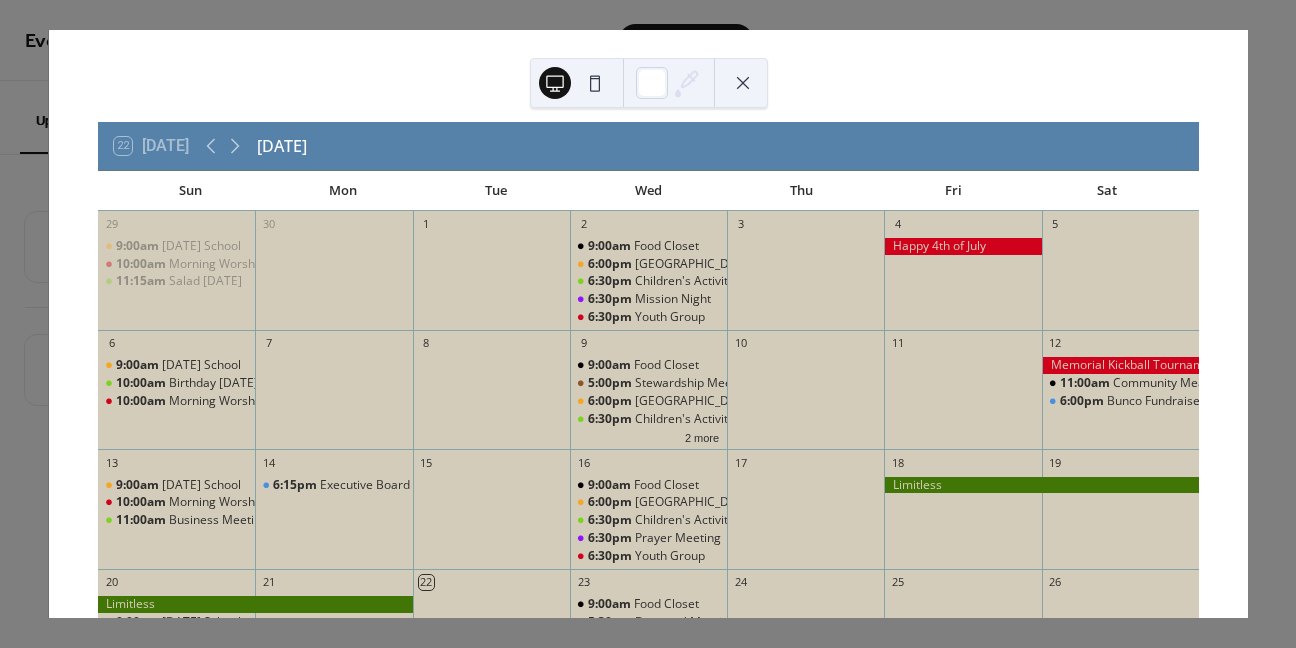scroll, scrollTop: 0, scrollLeft: 0, axis: both 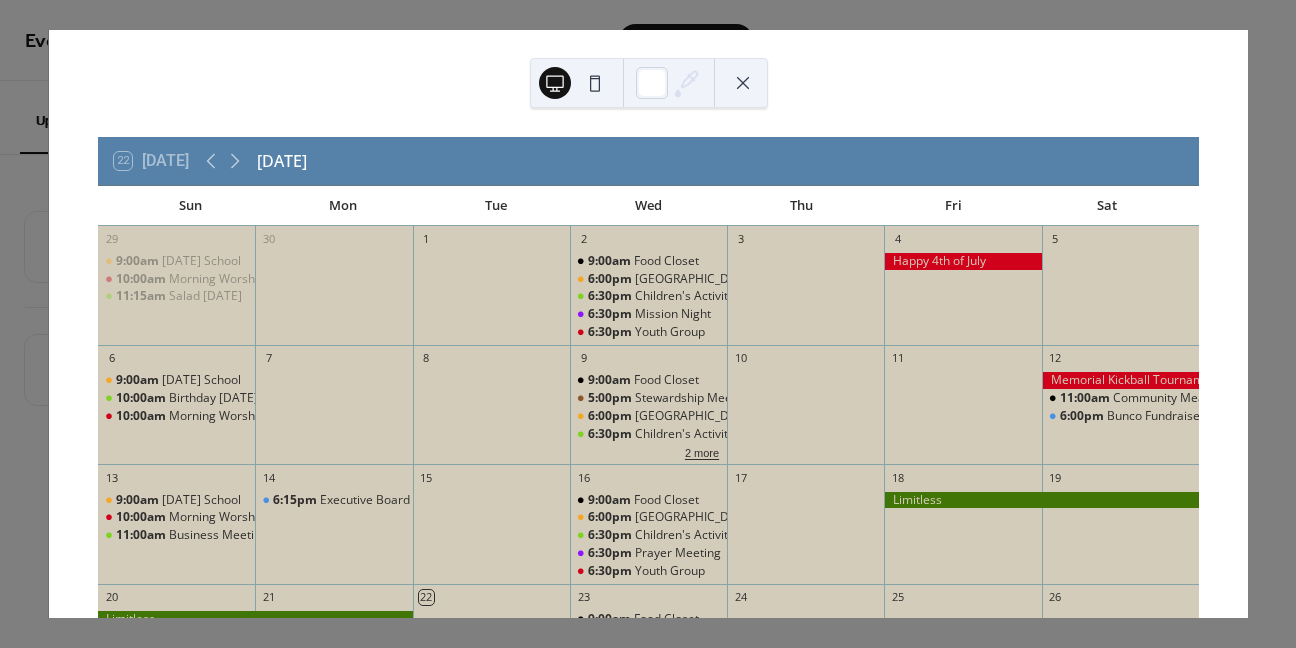 click on "2 more" at bounding box center [702, 451] 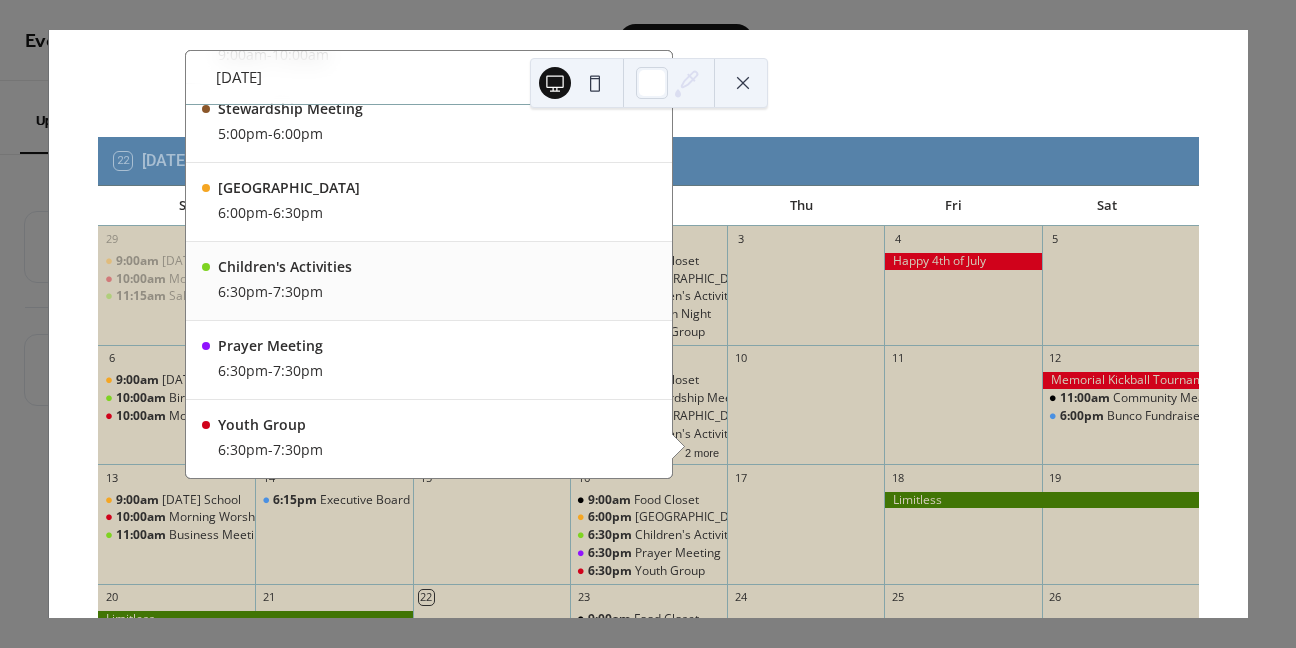 scroll, scrollTop: 0, scrollLeft: 0, axis: both 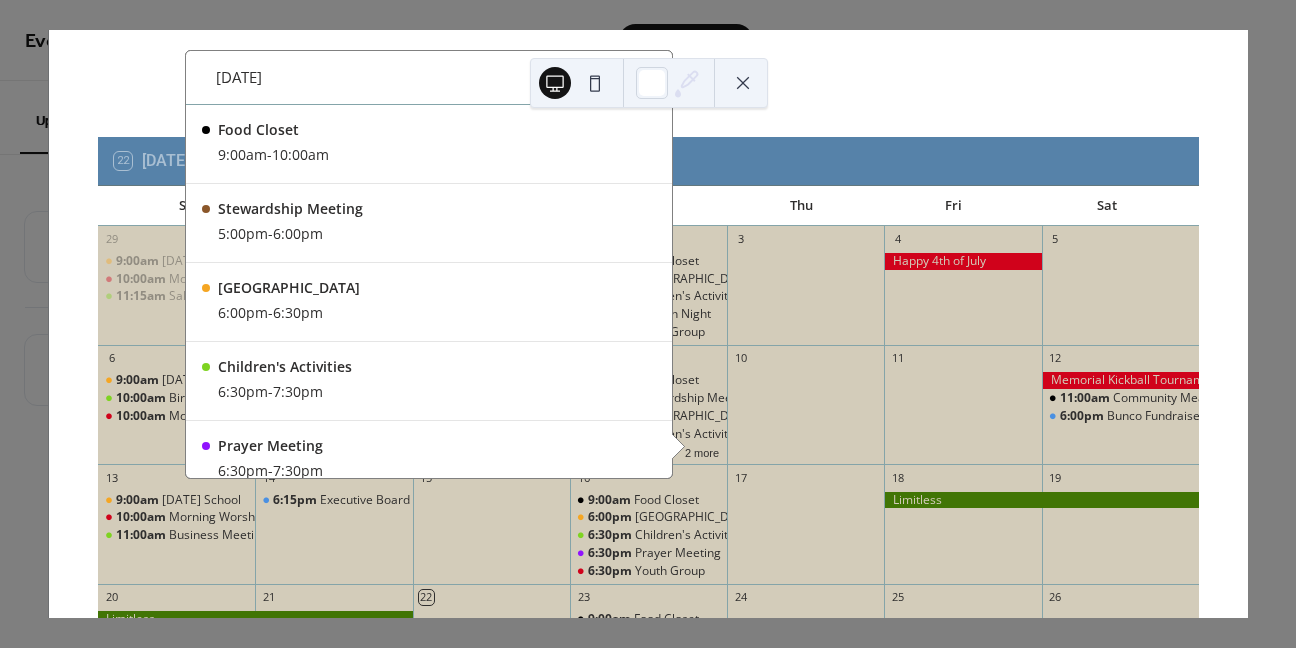 click at bounding box center [743, 83] 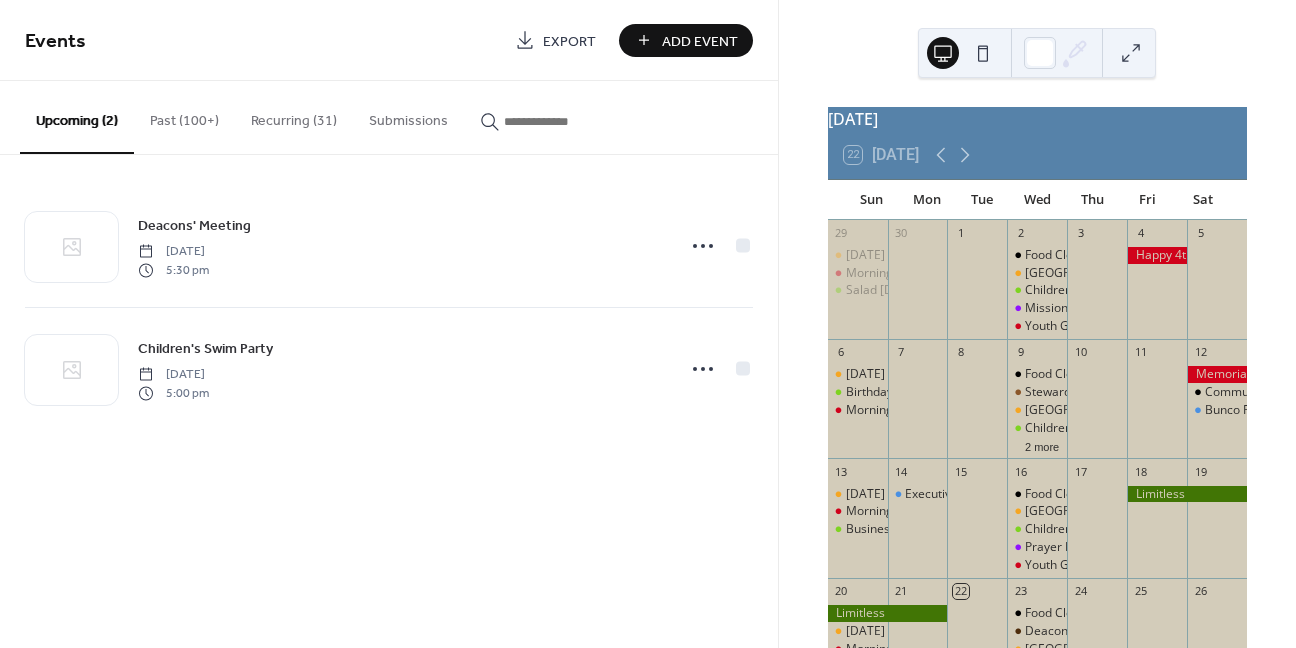 click on "Add Event" at bounding box center [686, 40] 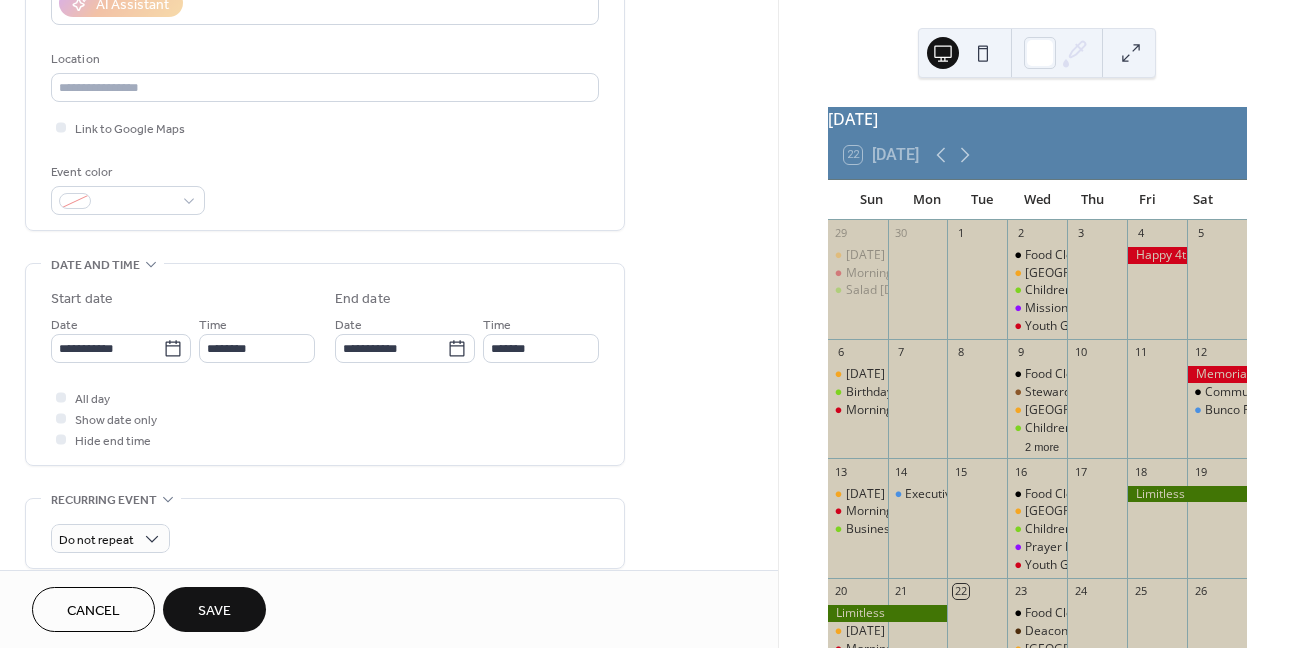 scroll, scrollTop: 400, scrollLeft: 0, axis: vertical 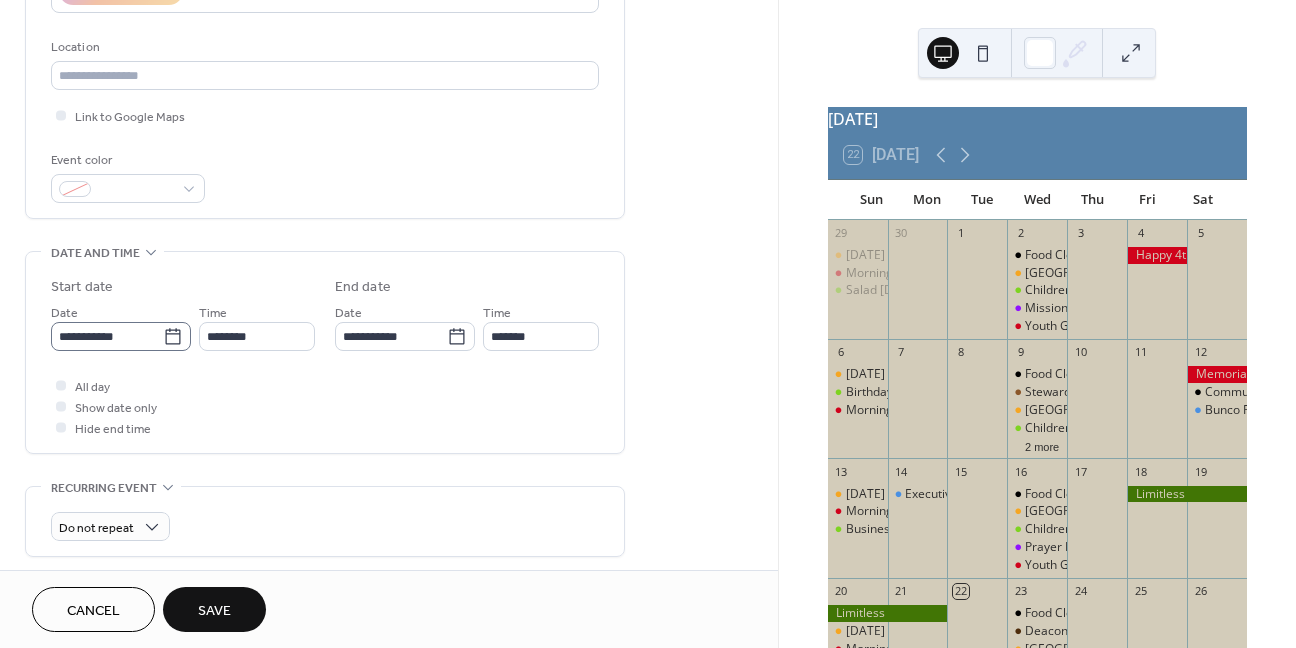 type on "**********" 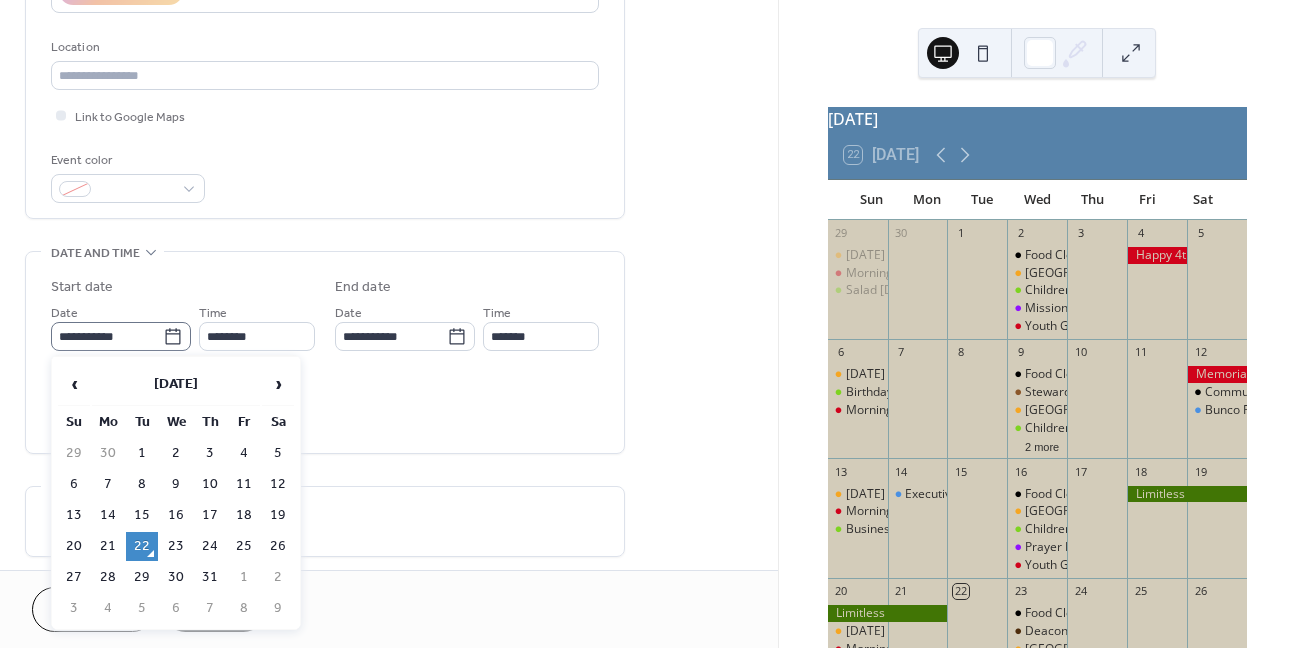 click 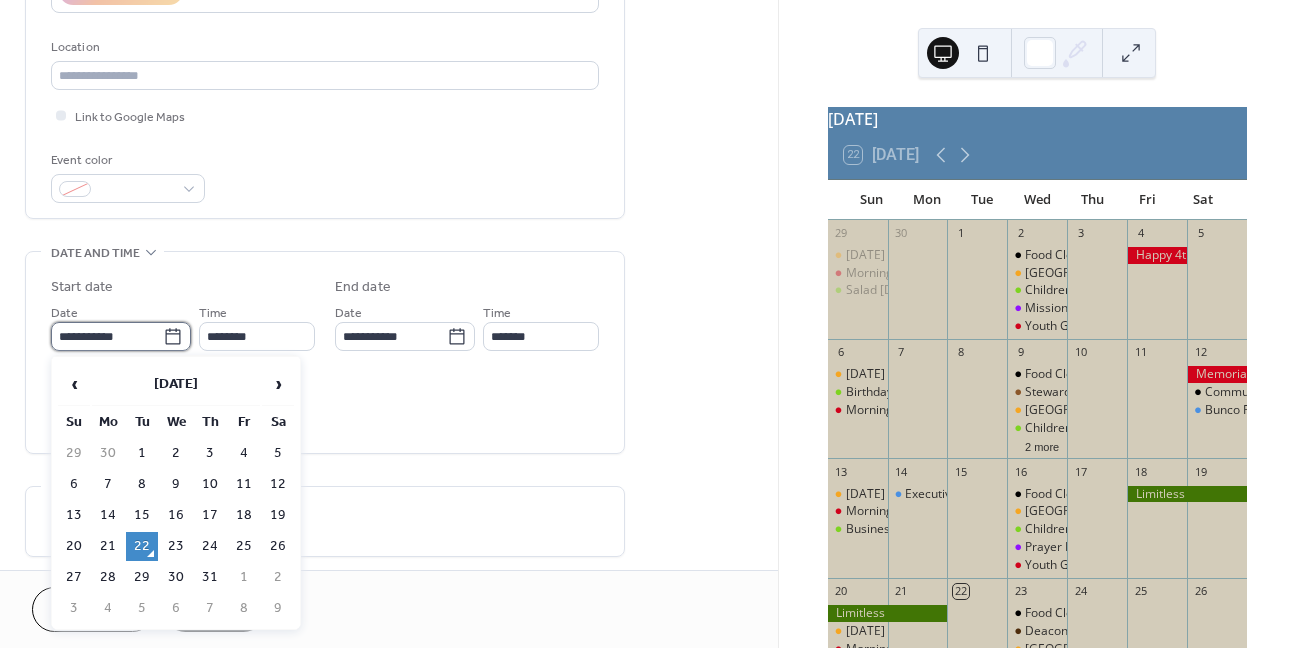 click on "**********" at bounding box center (107, 336) 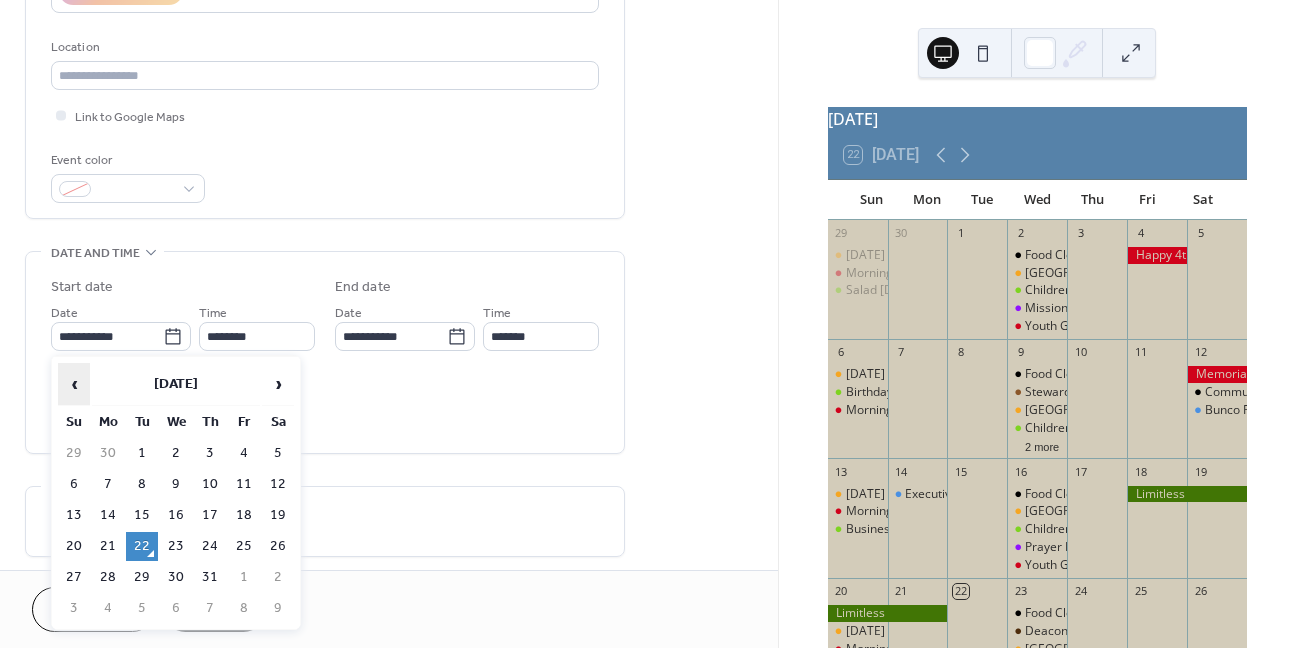 click on "‹" at bounding box center (74, 384) 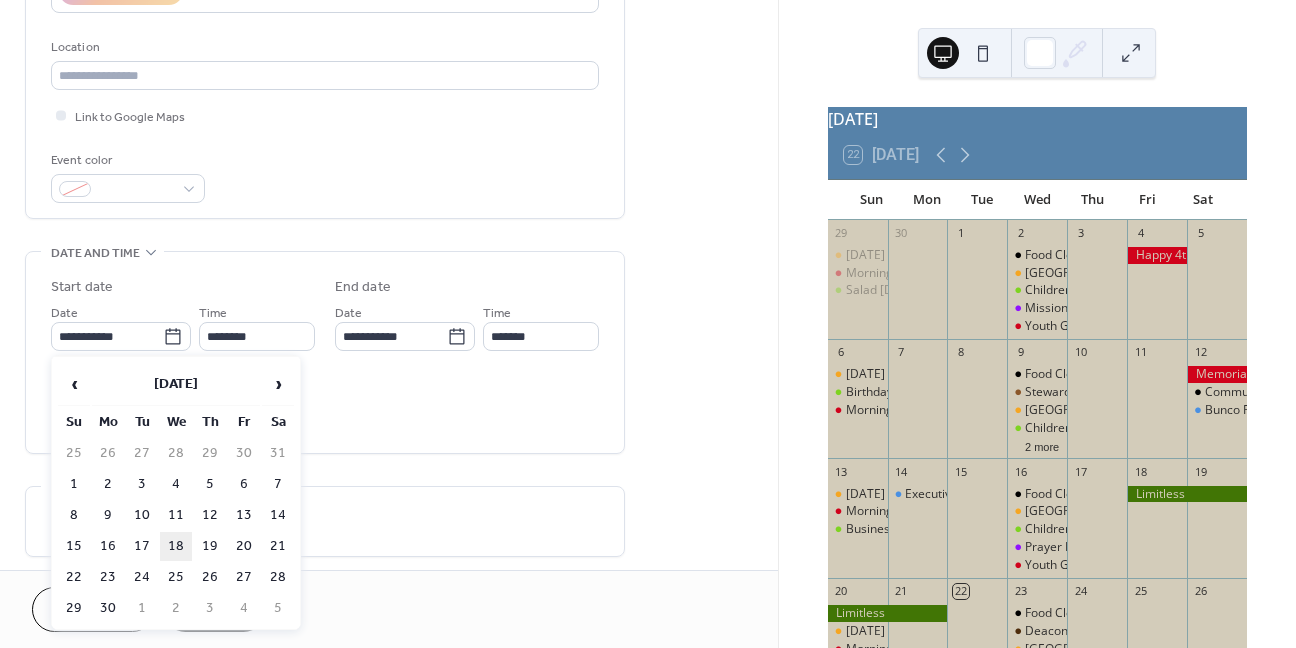 click on "18" at bounding box center (176, 546) 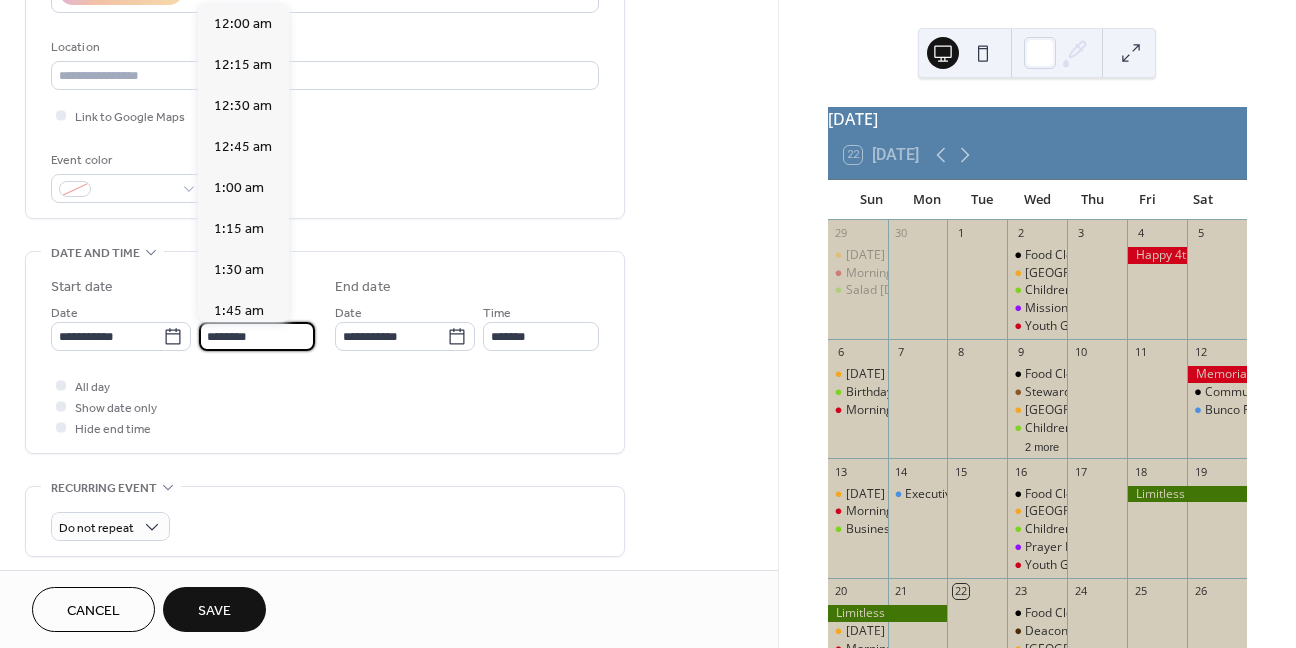 click on "********" at bounding box center [257, 336] 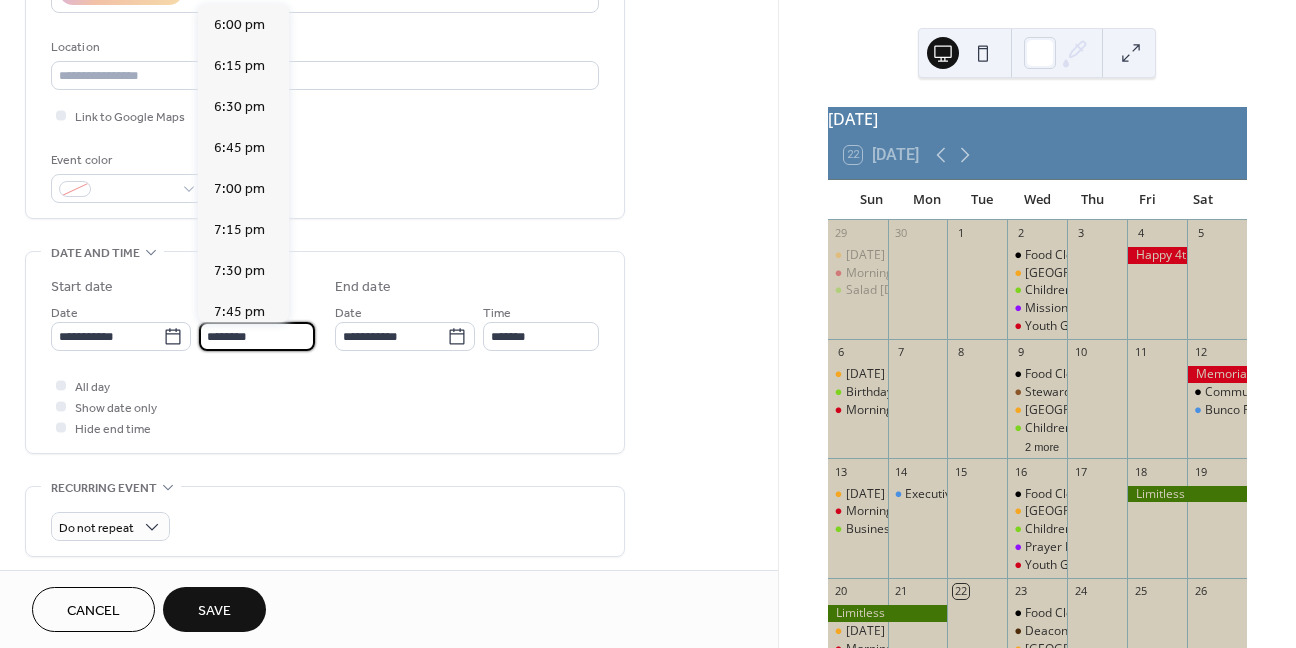 scroll, scrollTop: 2968, scrollLeft: 0, axis: vertical 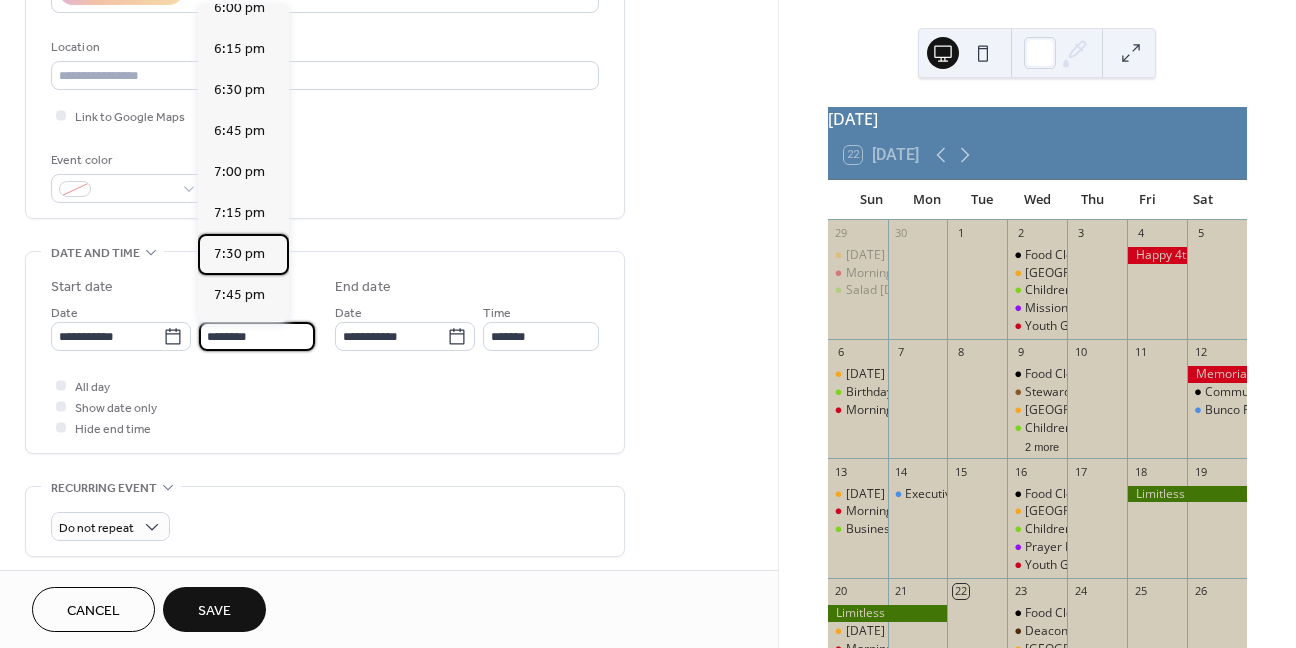 click on "7:30 pm" at bounding box center [239, 254] 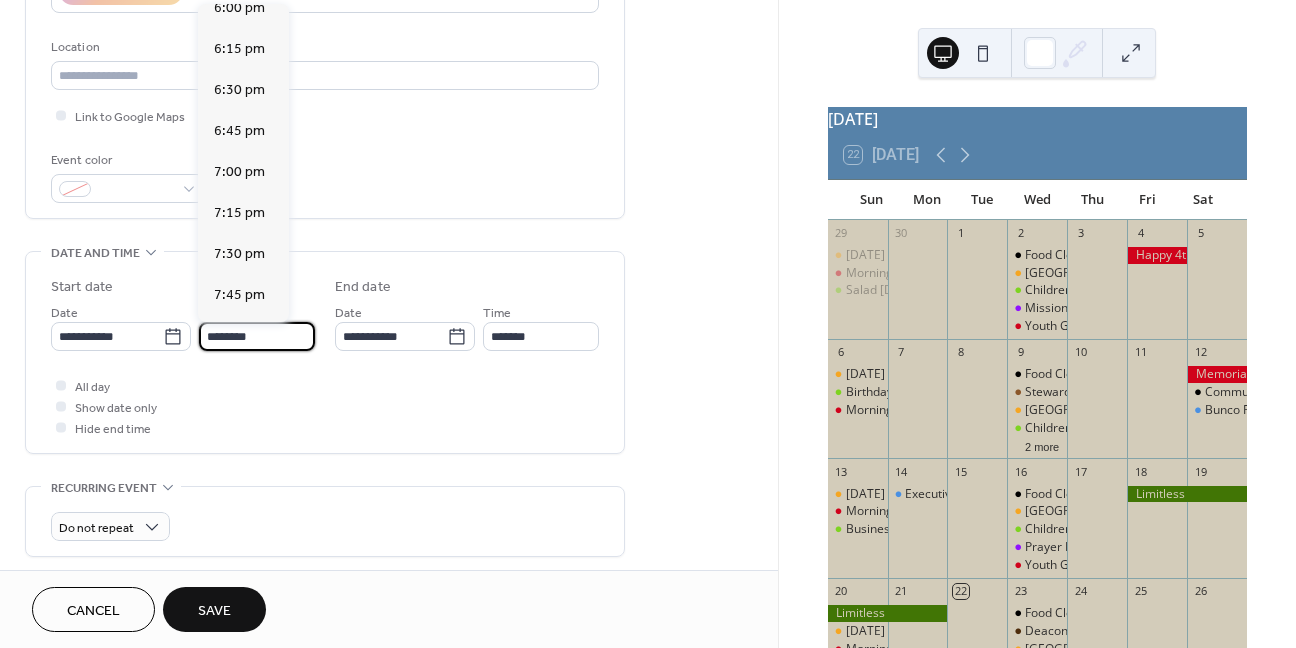 type on "*******" 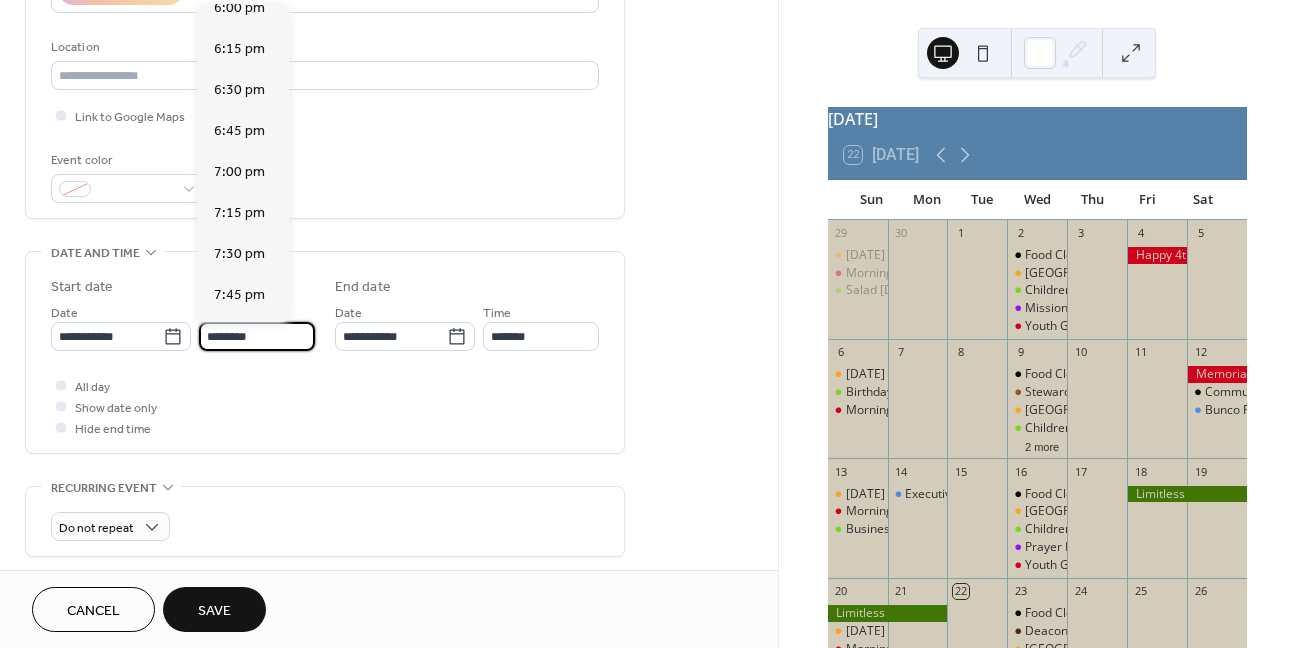 type on "*******" 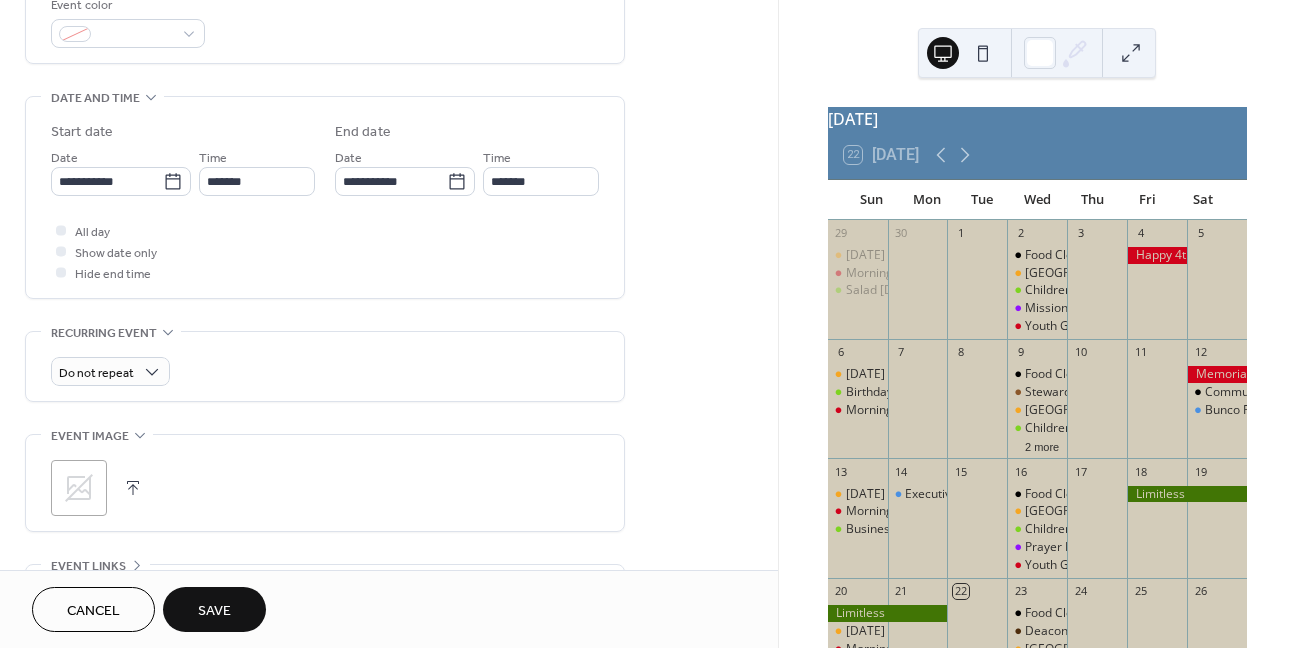 scroll, scrollTop: 600, scrollLeft: 0, axis: vertical 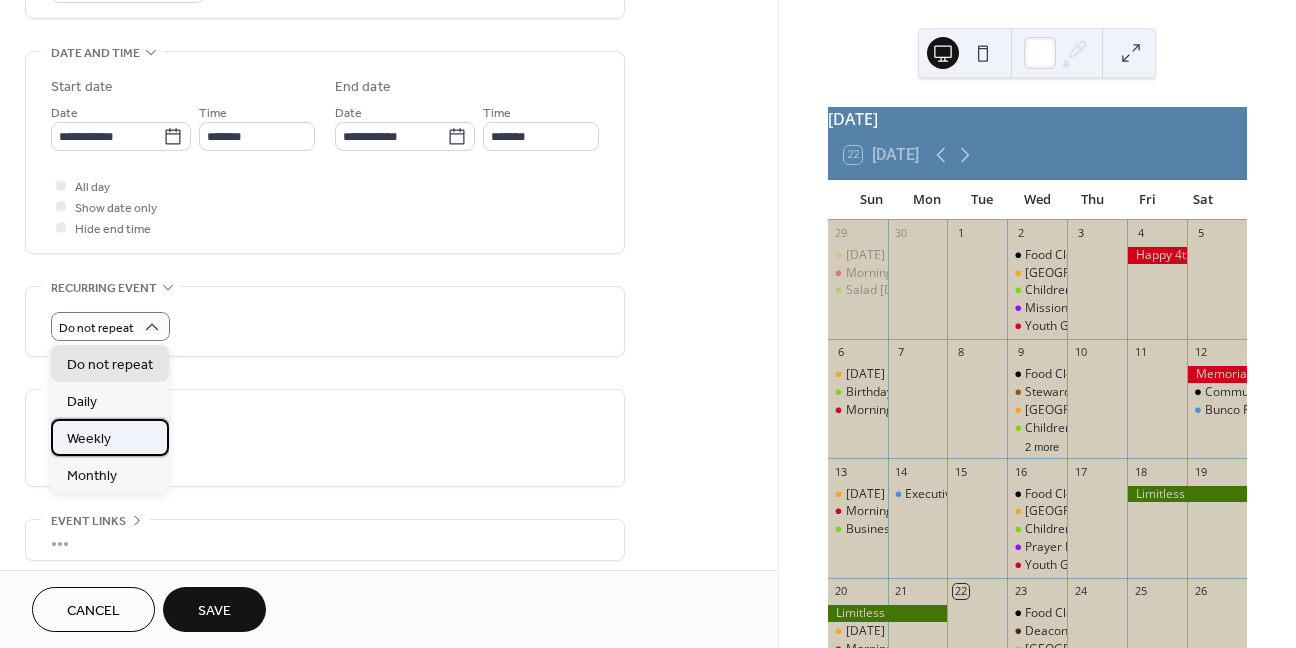 click on "Weekly" at bounding box center (110, 437) 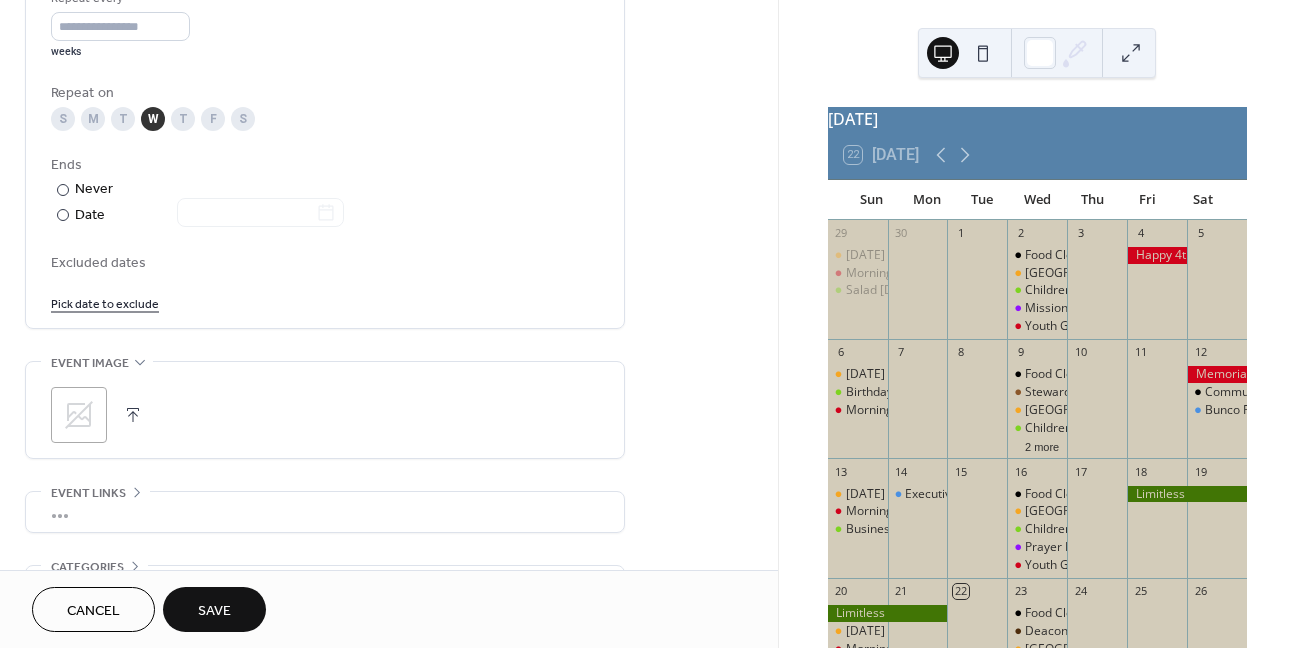 scroll, scrollTop: 1000, scrollLeft: 0, axis: vertical 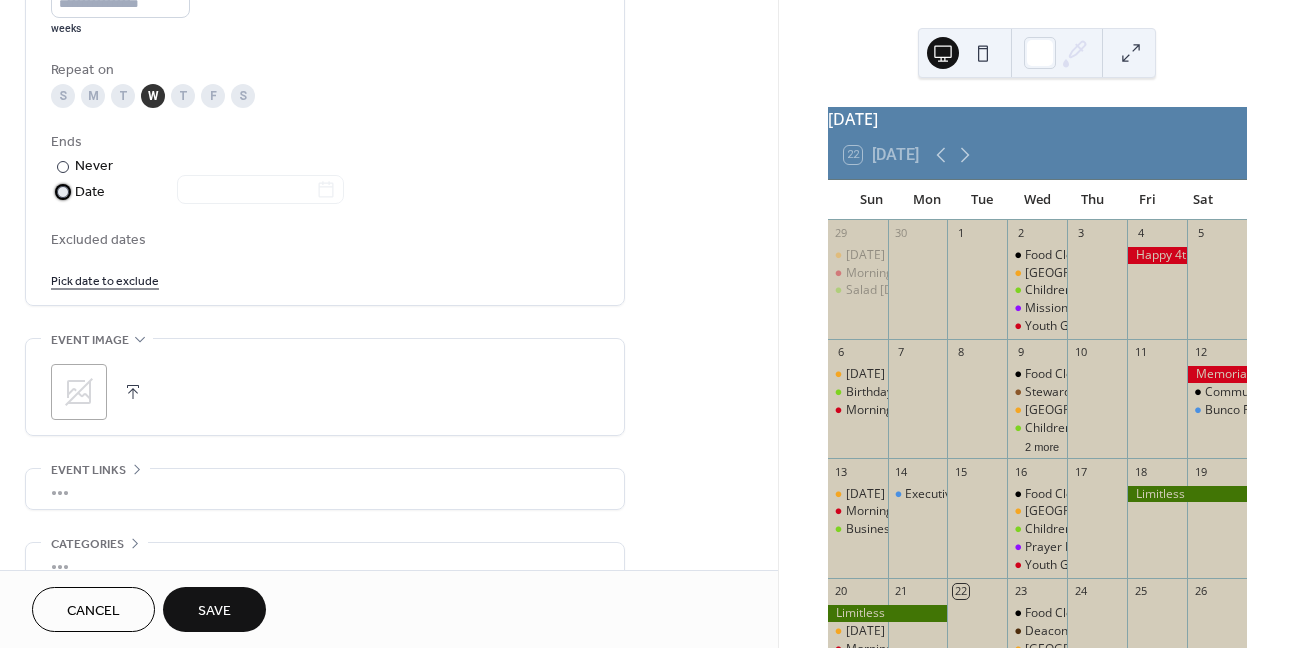click at bounding box center [63, 192] 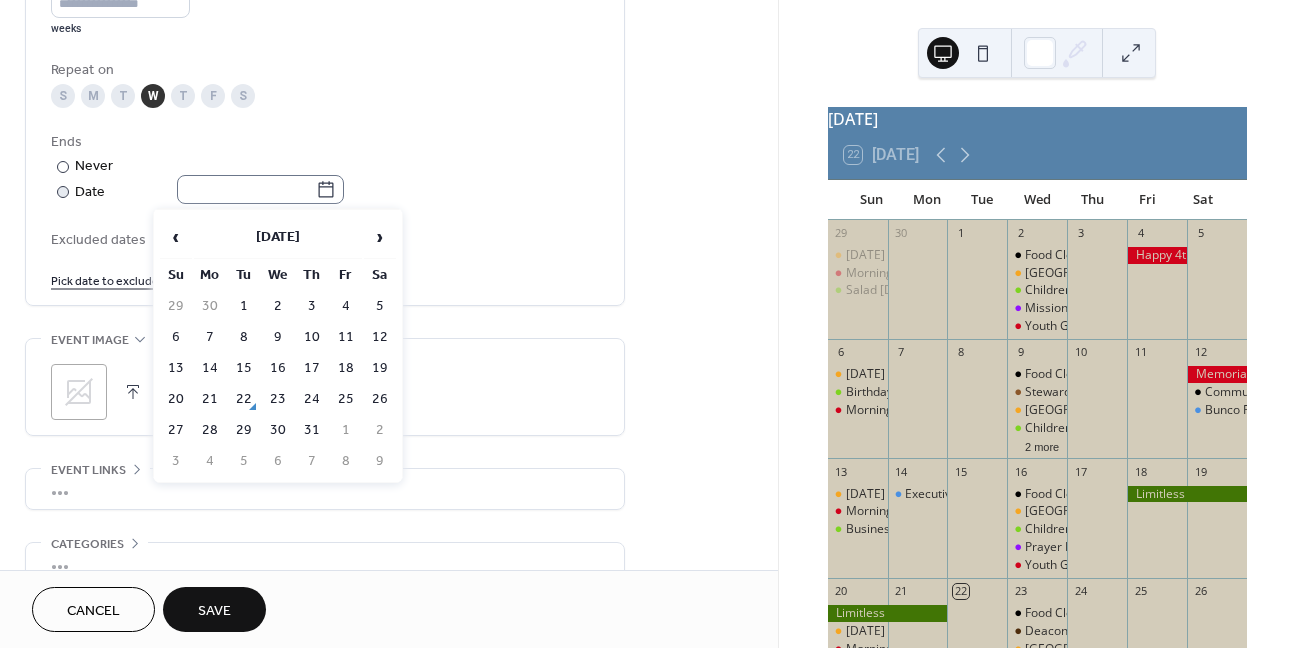 click 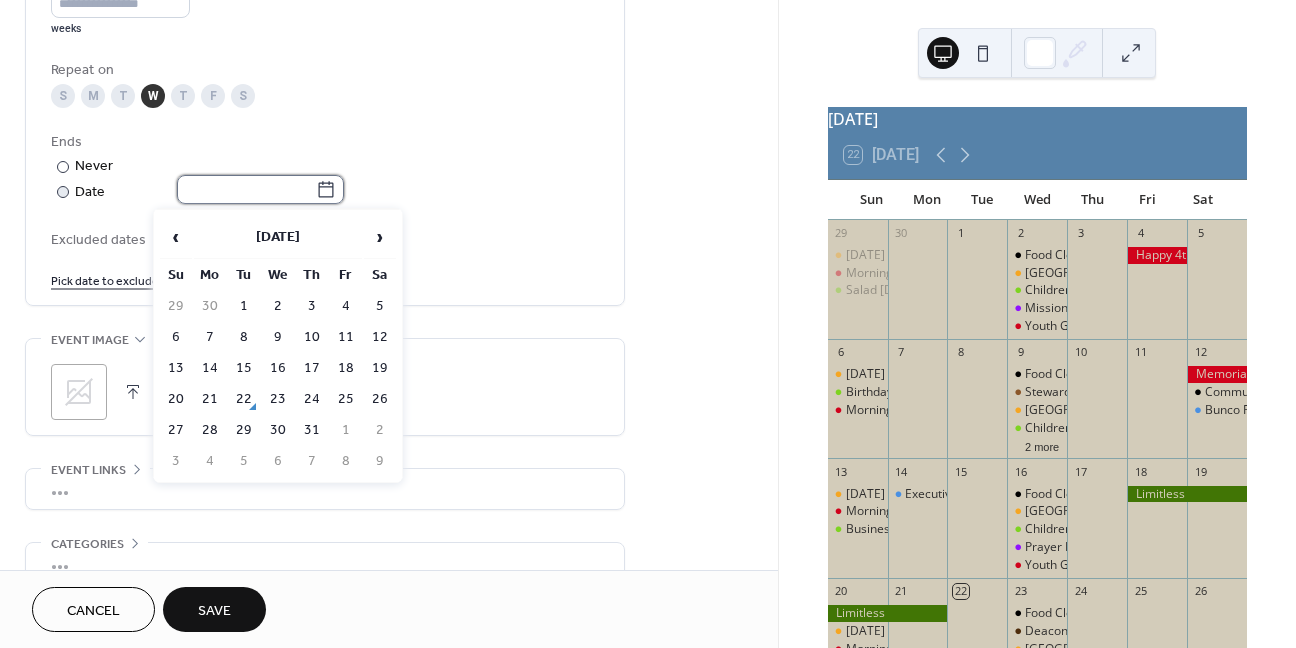 click at bounding box center (246, 189) 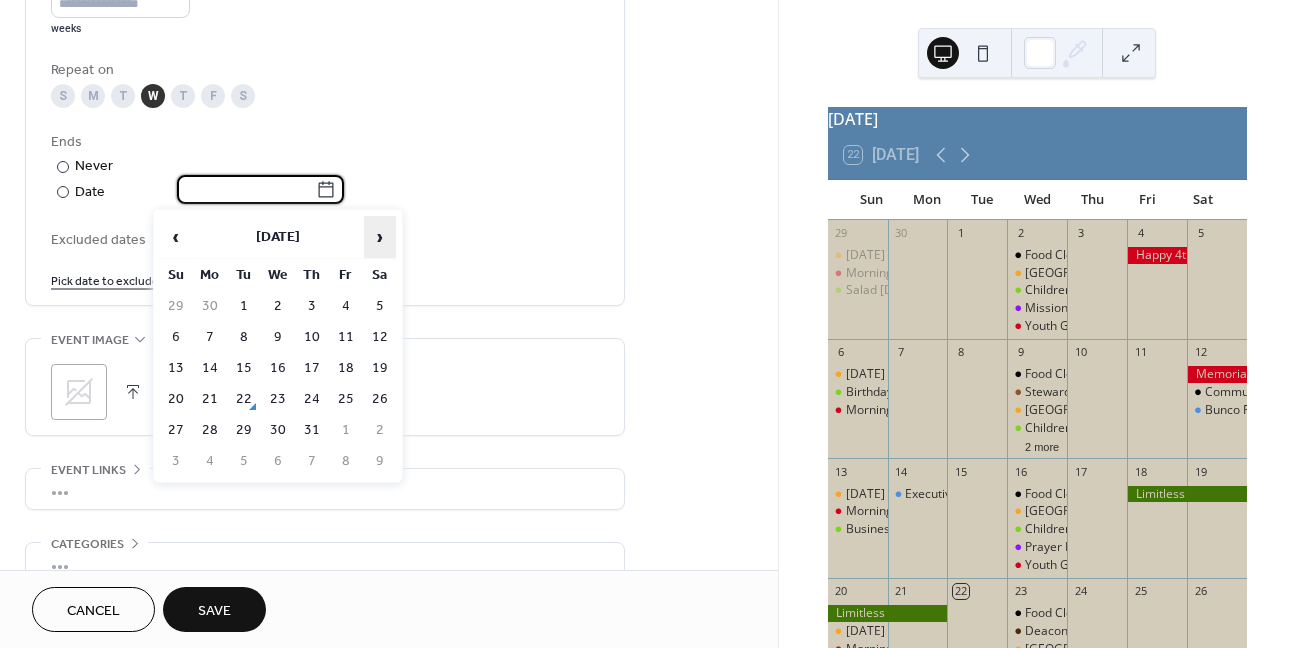 click on "›" at bounding box center (380, 237) 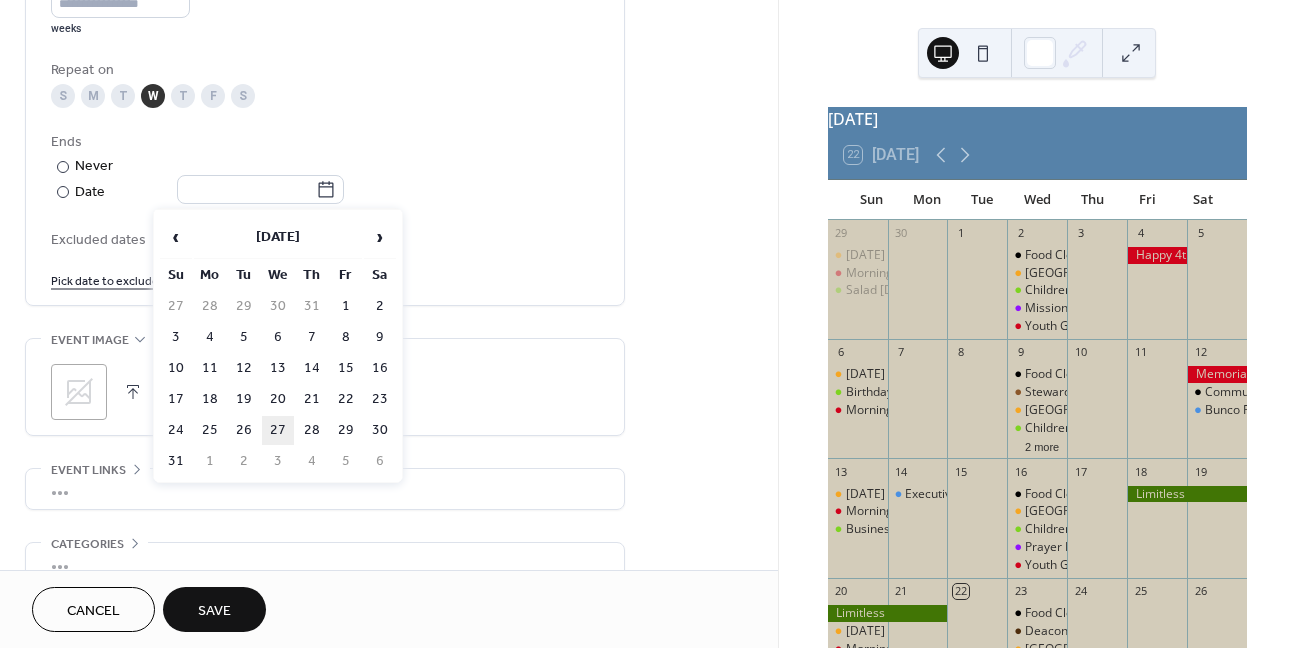 click on "27" at bounding box center (278, 430) 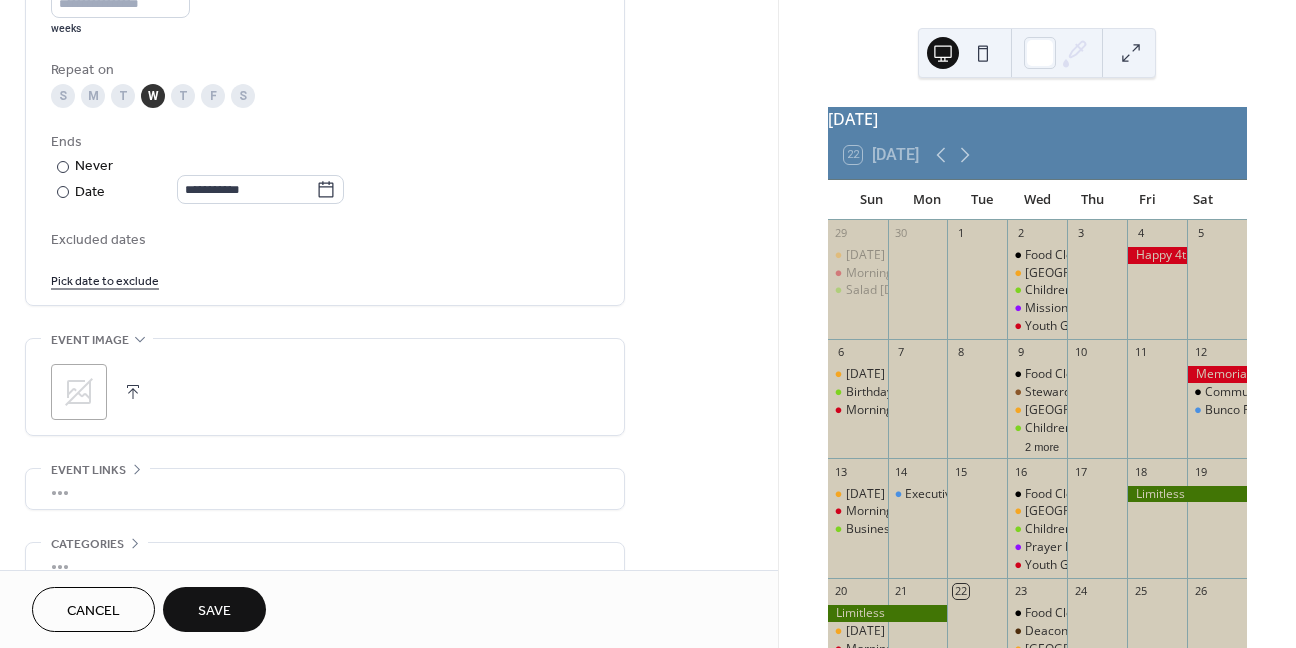 click on "Pick date to exclude" at bounding box center [105, 279] 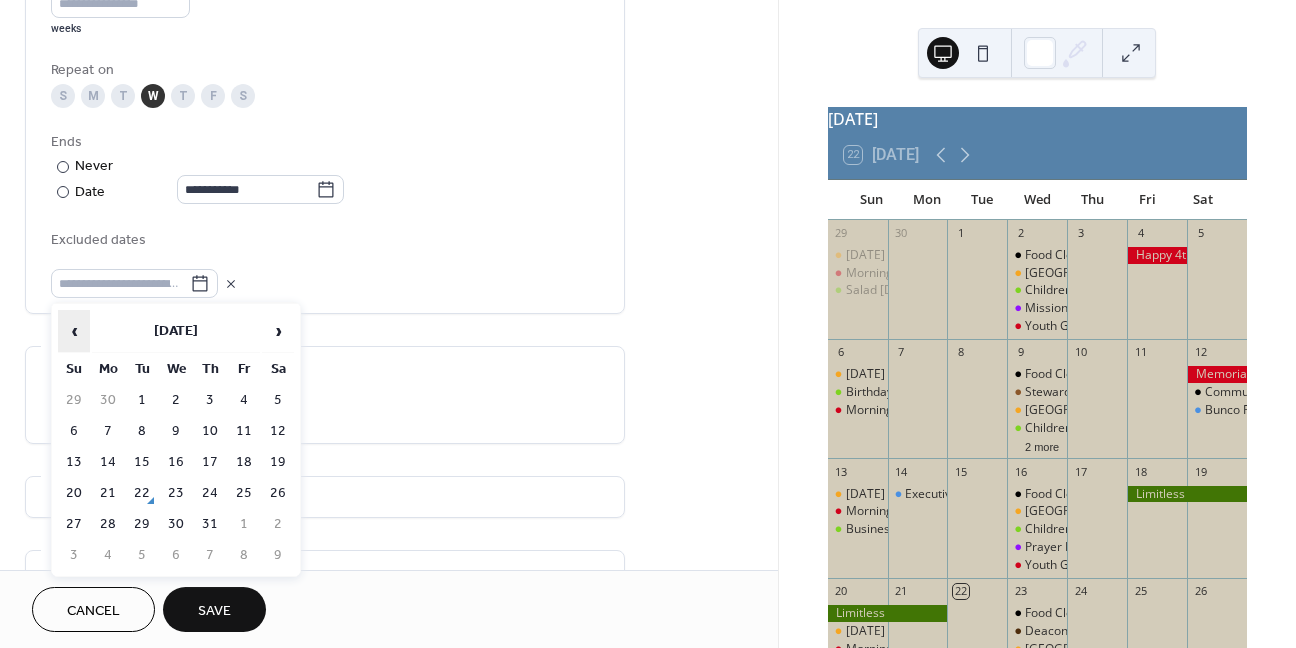 click on "‹" at bounding box center [74, 331] 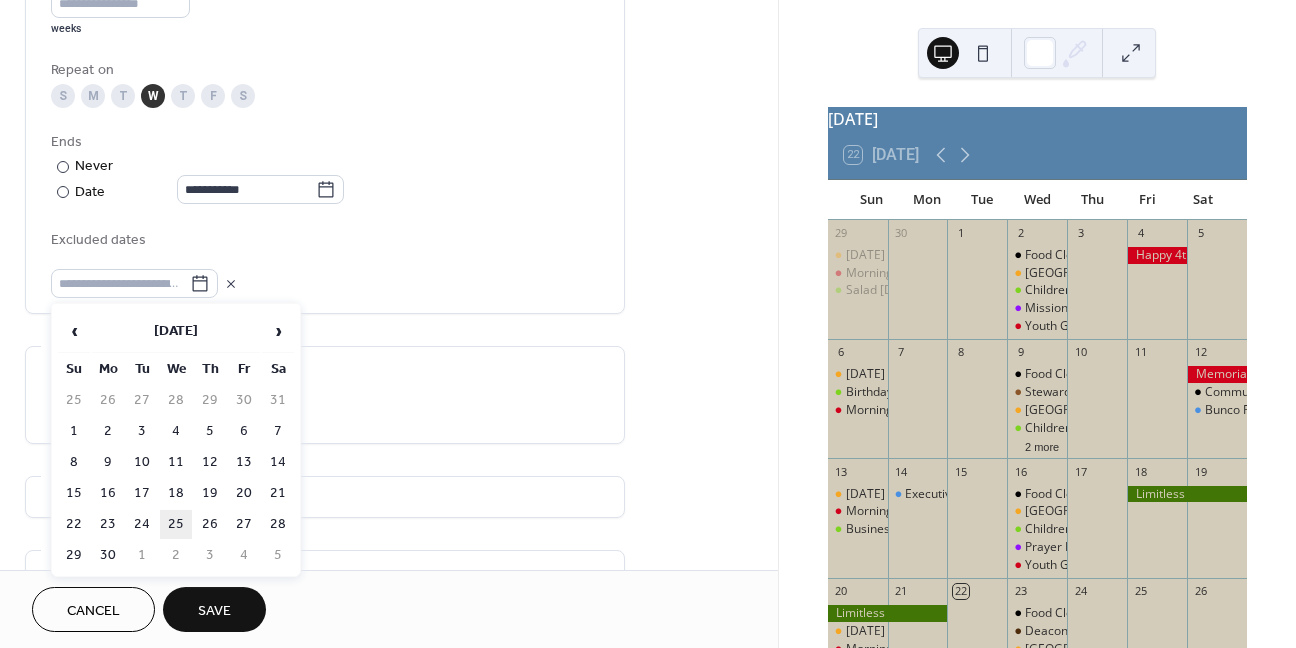 click on "25" at bounding box center [176, 524] 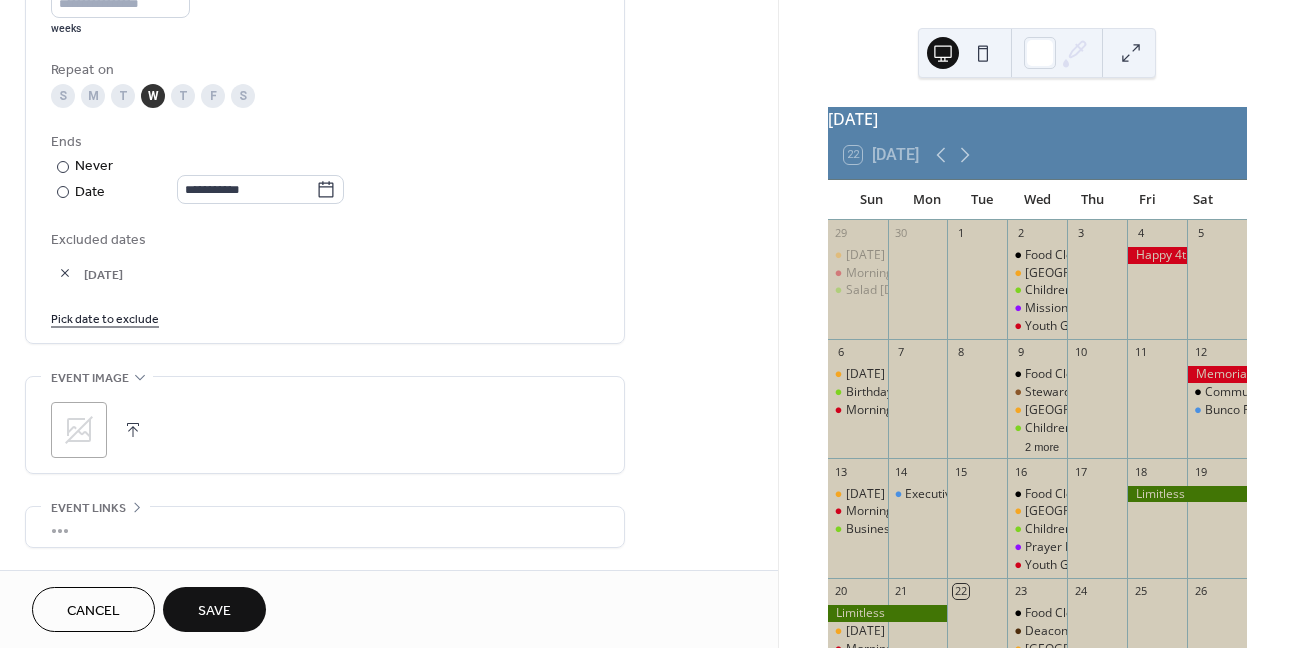 click on "Pick date to exclude" at bounding box center [105, 317] 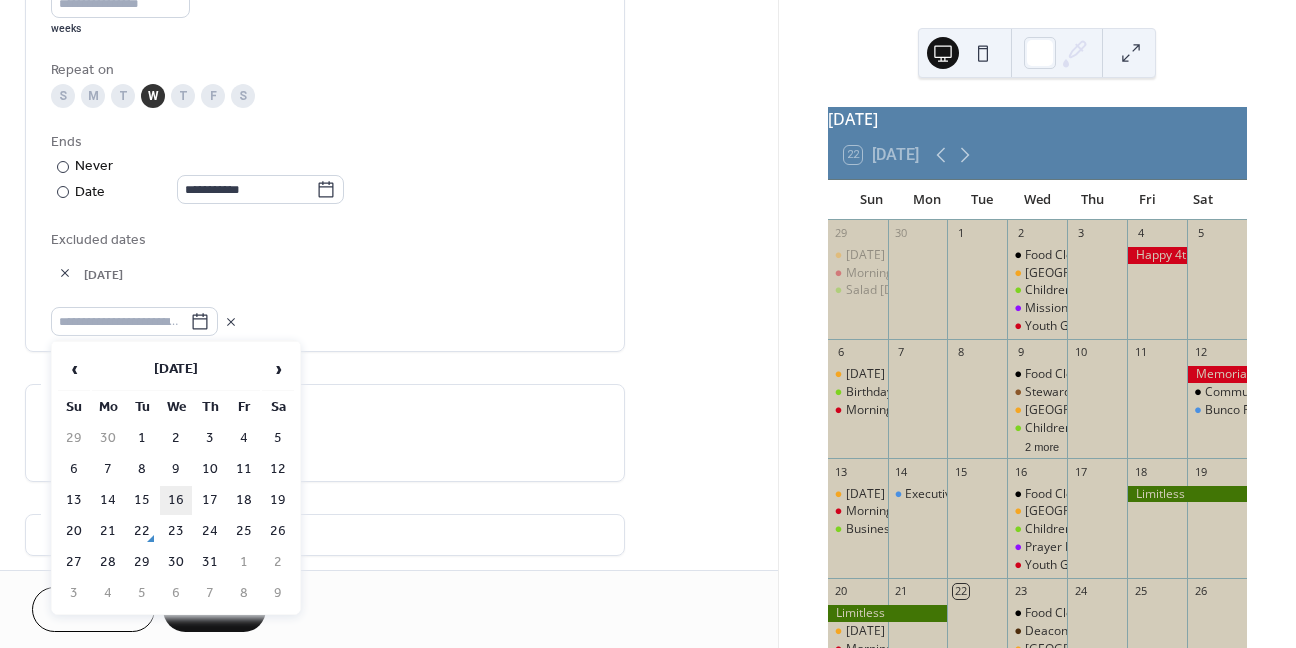 click on "16" at bounding box center (176, 500) 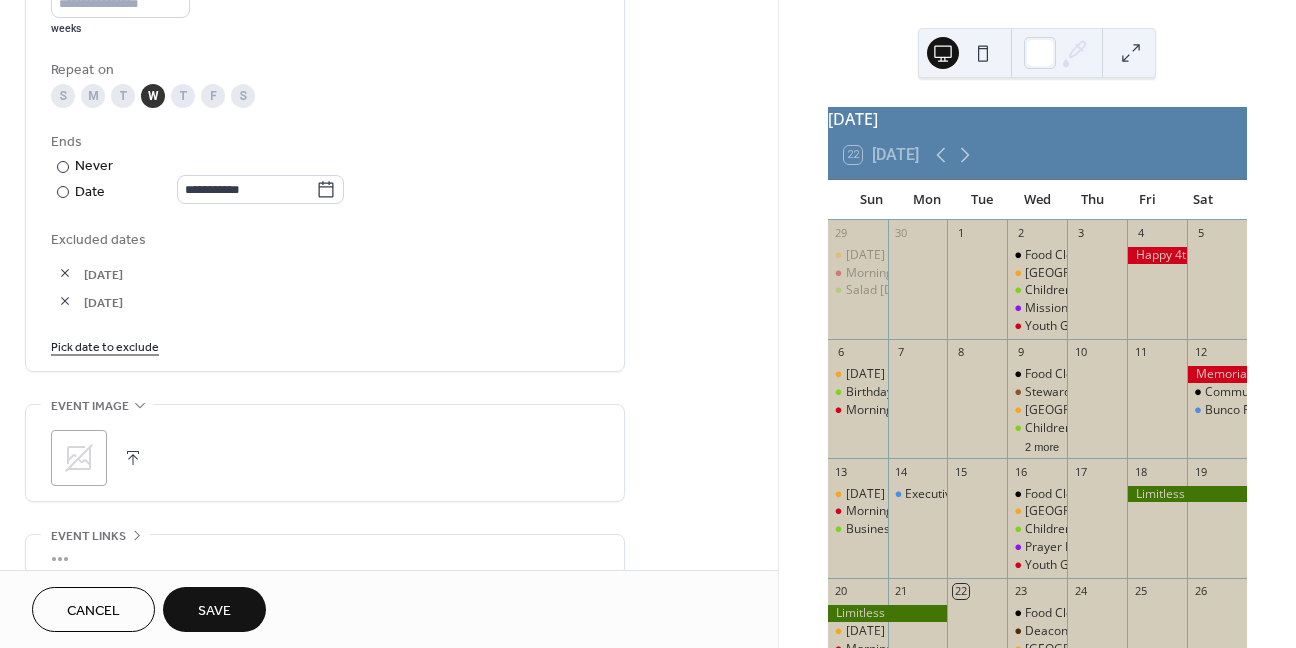 click on "Pick date to exclude" at bounding box center [105, 345] 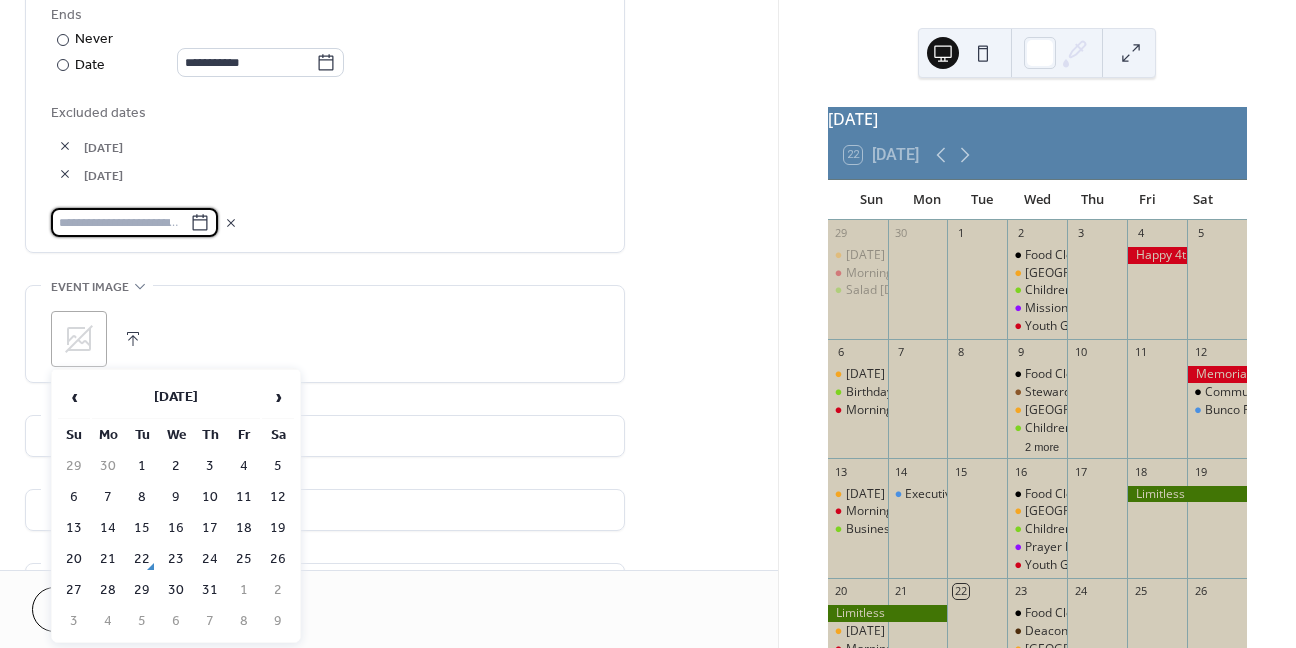 scroll, scrollTop: 1182, scrollLeft: 0, axis: vertical 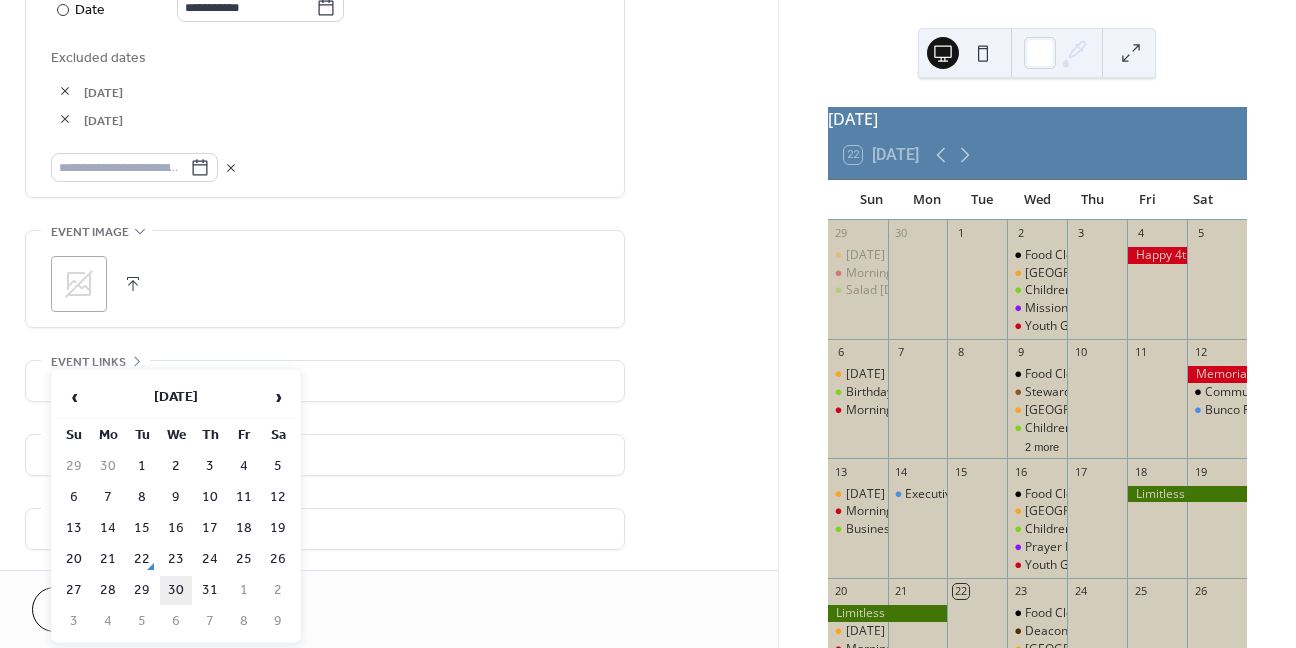 click on "30" at bounding box center (176, 590) 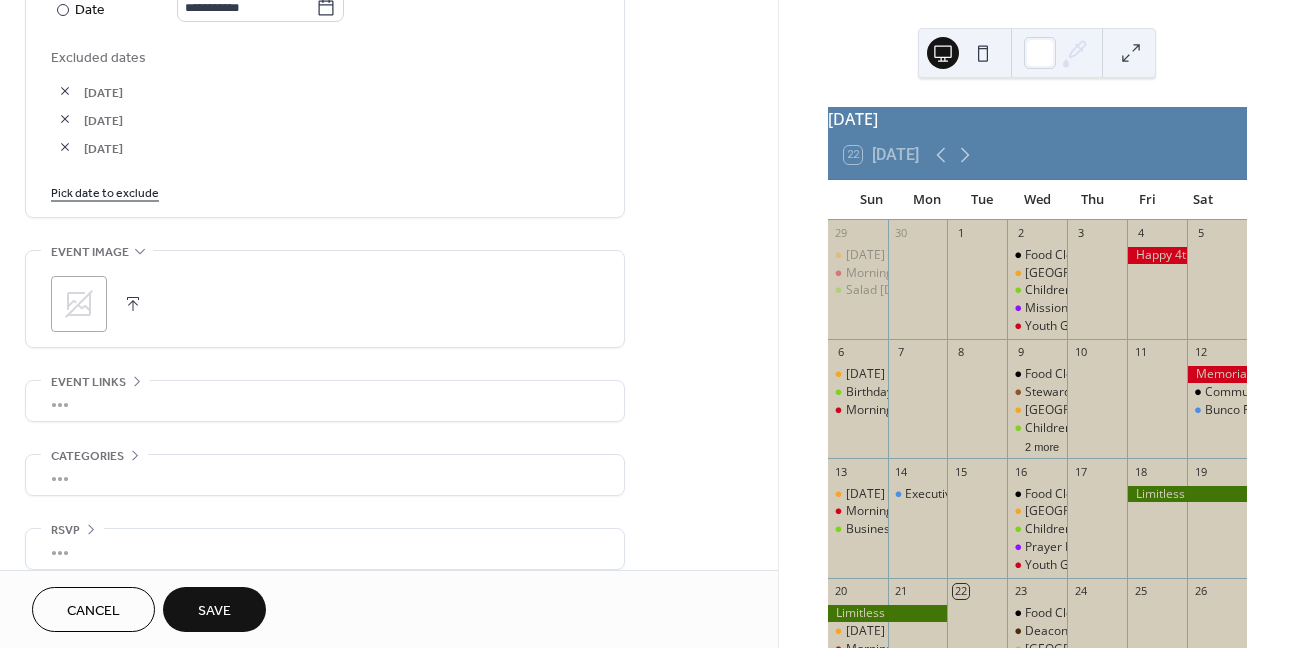 click on "Pick date to exclude" at bounding box center [105, 191] 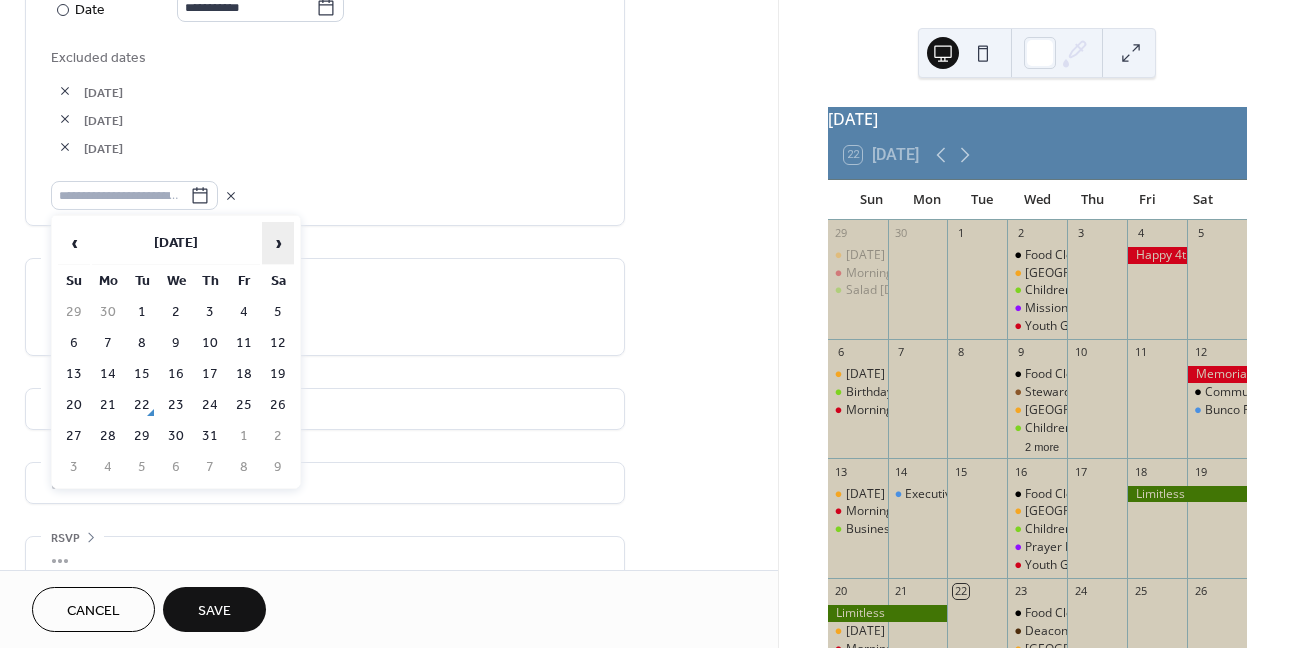 click on "›" at bounding box center [278, 243] 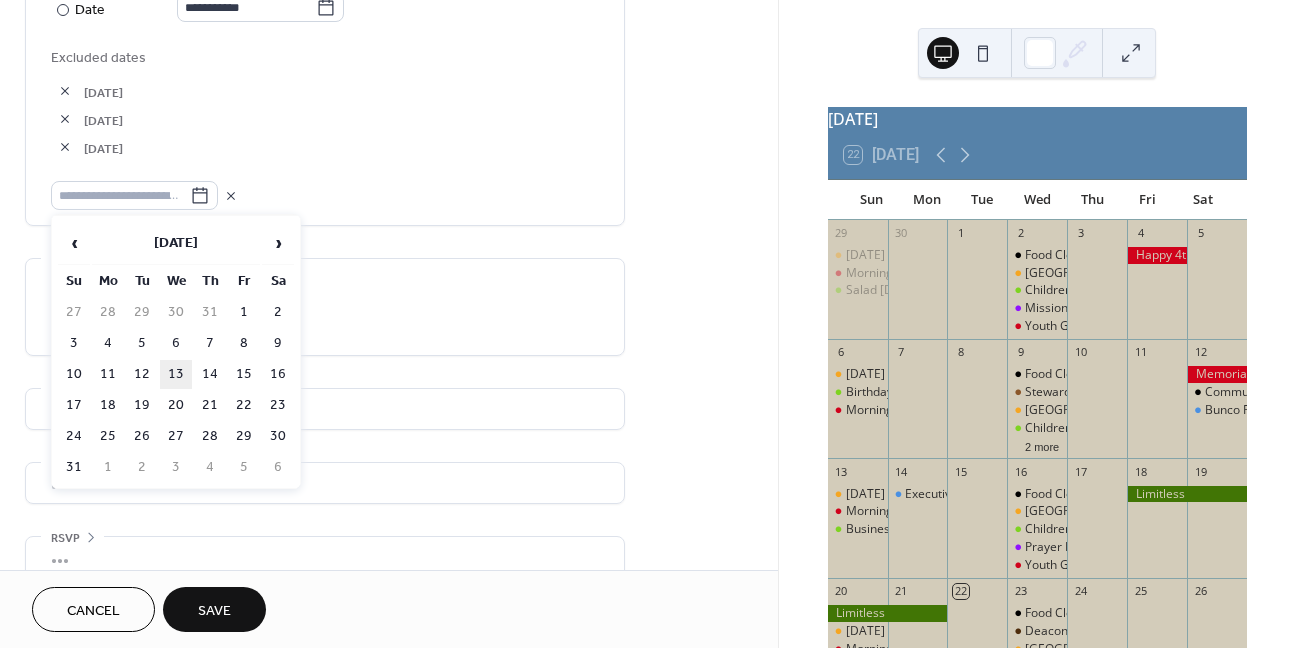 click on "13" at bounding box center (176, 374) 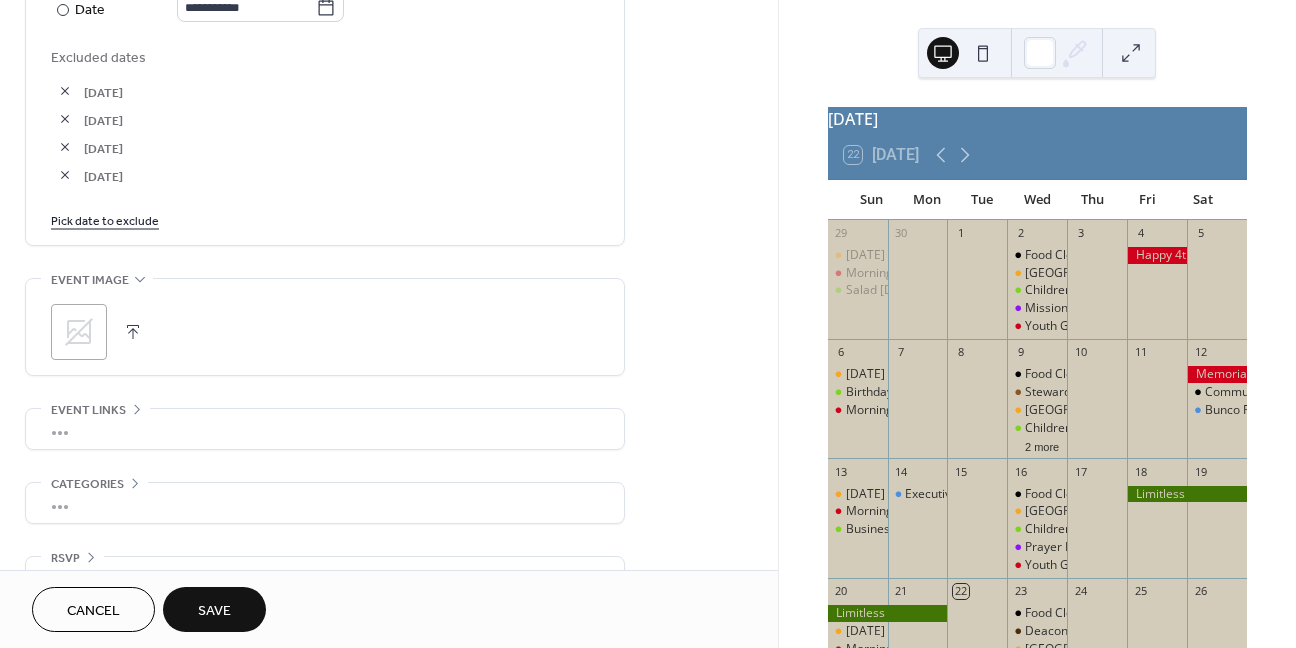 click on "Save" at bounding box center [214, 611] 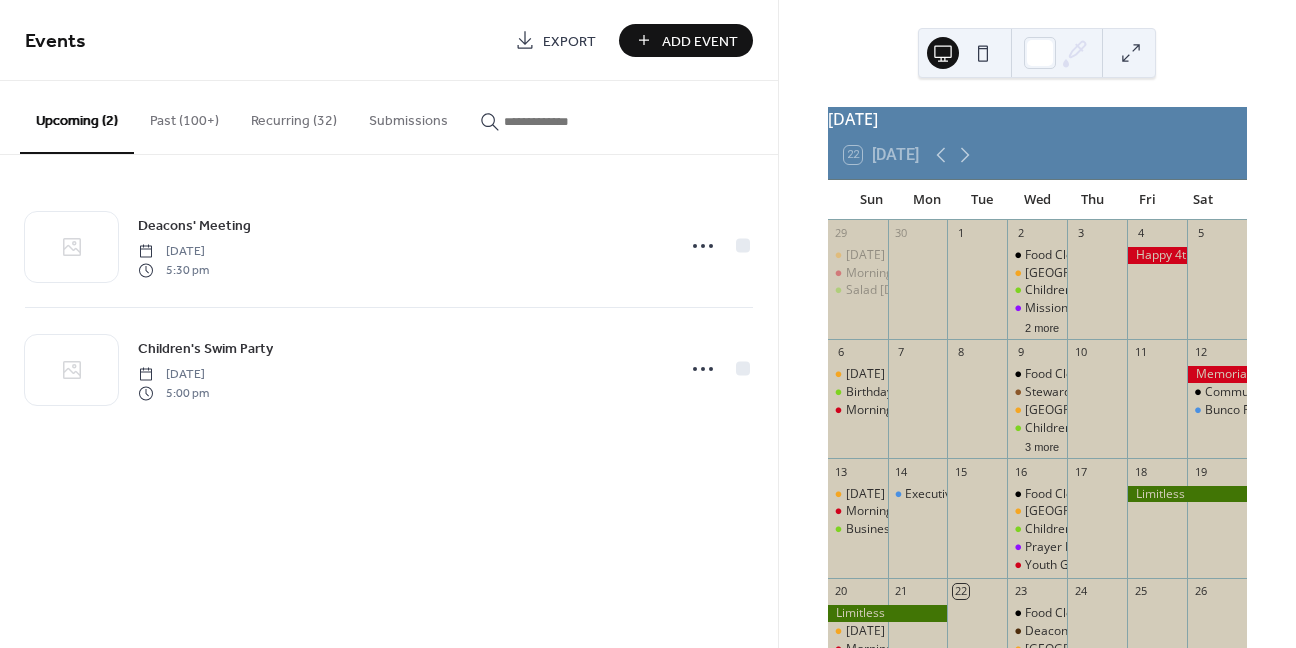 click at bounding box center [1131, 53] 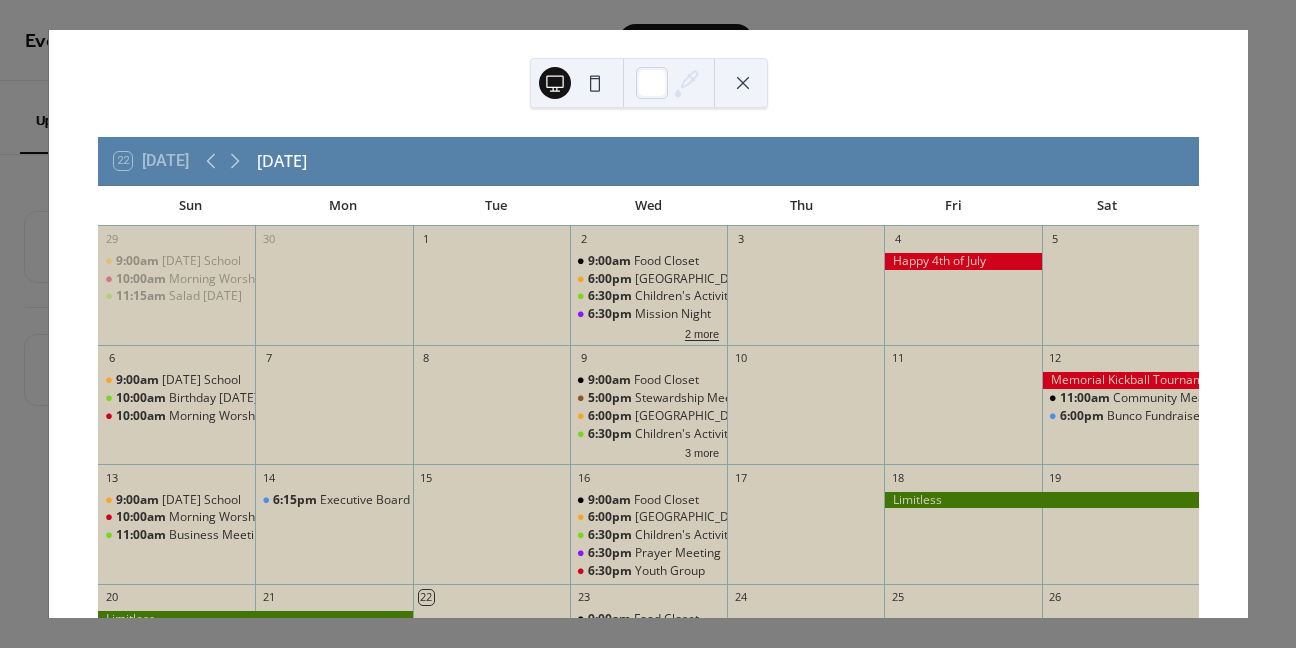 click on "2 more" at bounding box center (702, 332) 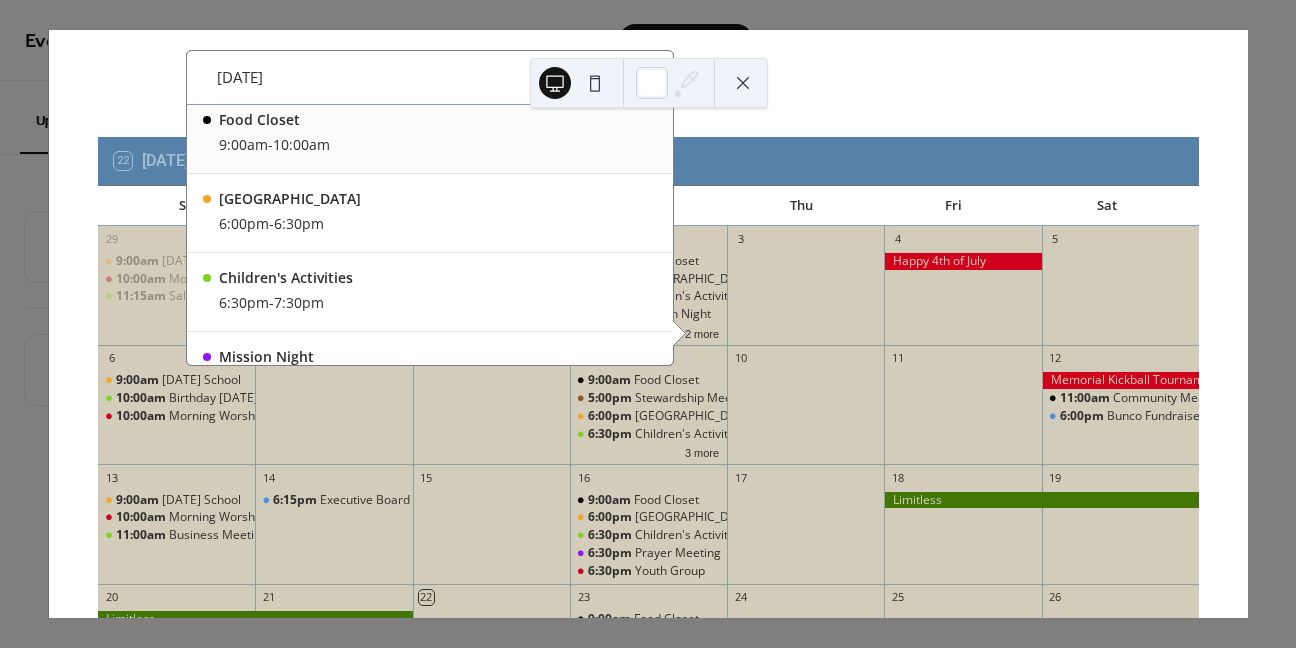 scroll, scrollTop: 0, scrollLeft: 0, axis: both 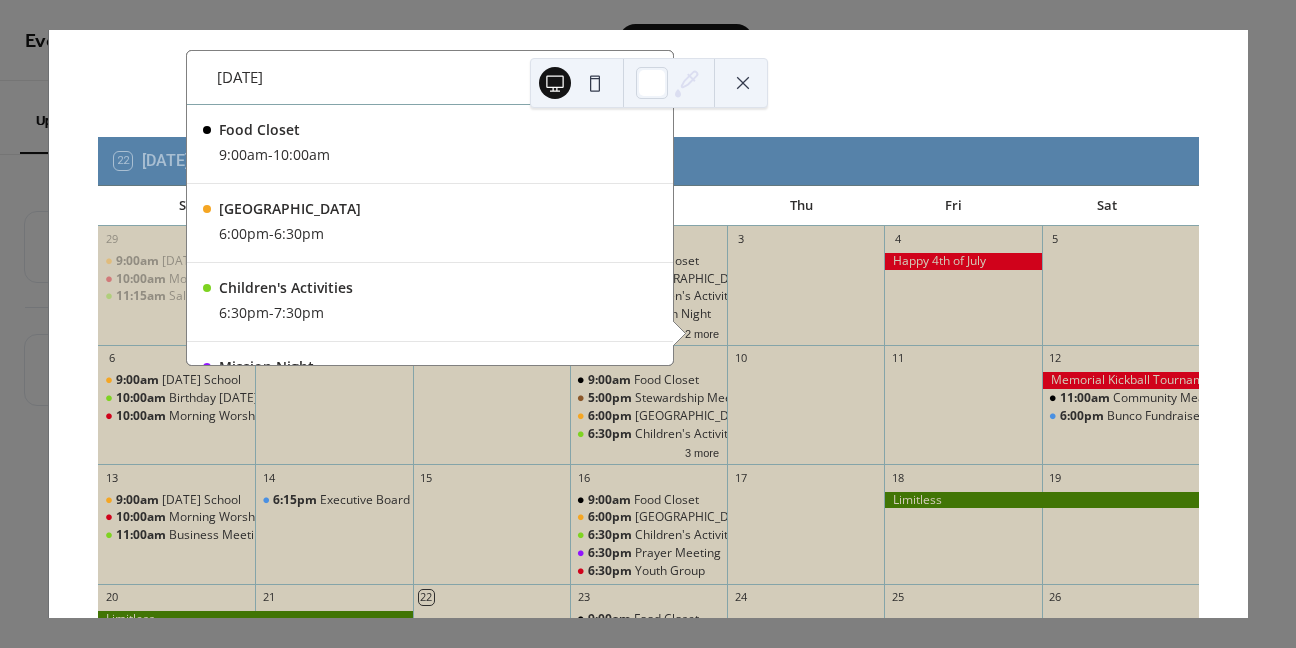 click at bounding box center [743, 83] 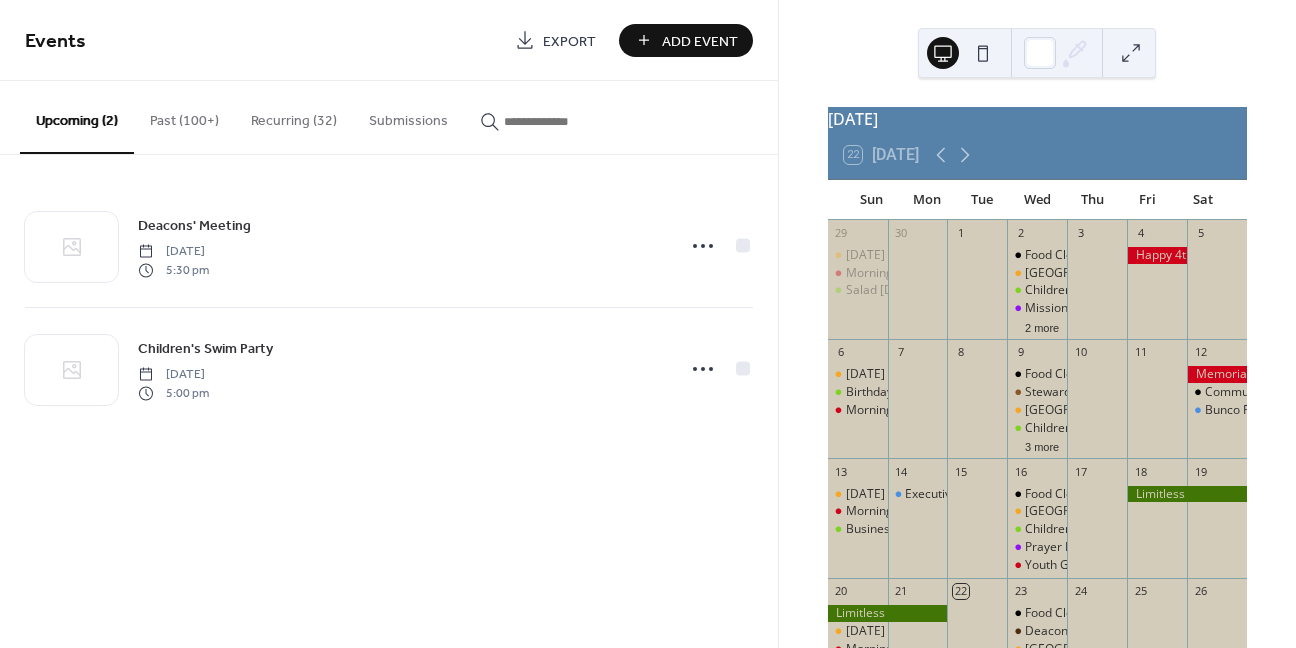 click at bounding box center [1131, 53] 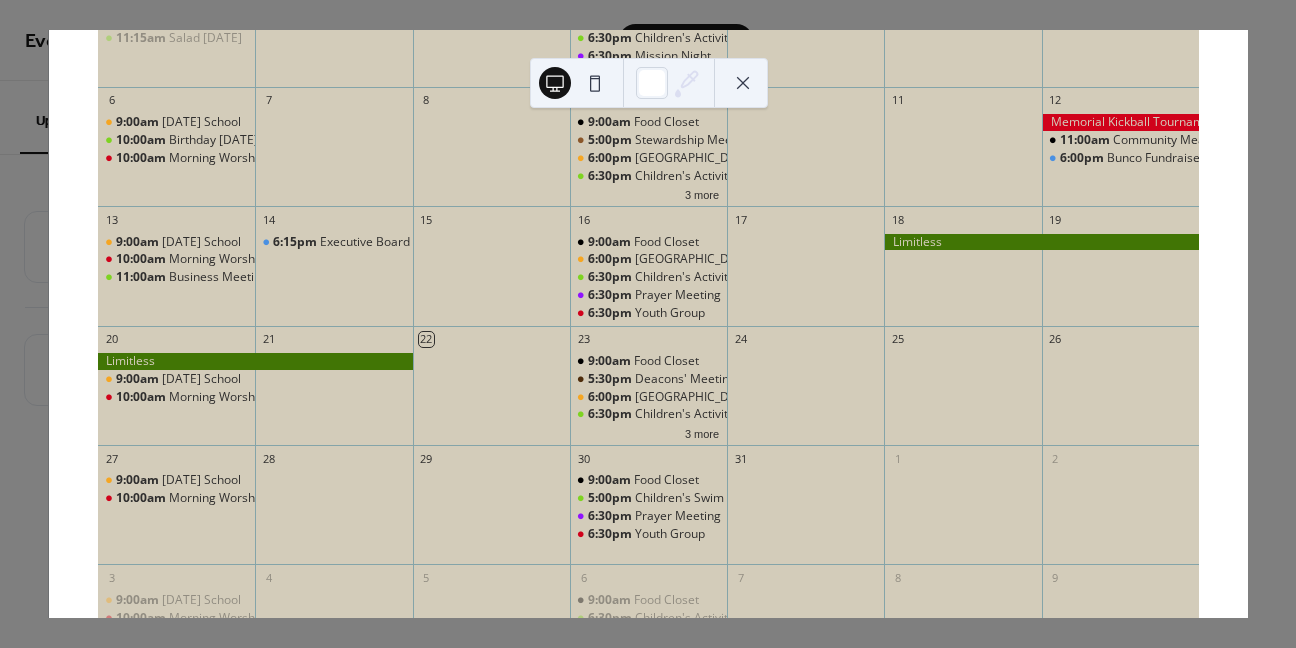 scroll, scrollTop: 300, scrollLeft: 0, axis: vertical 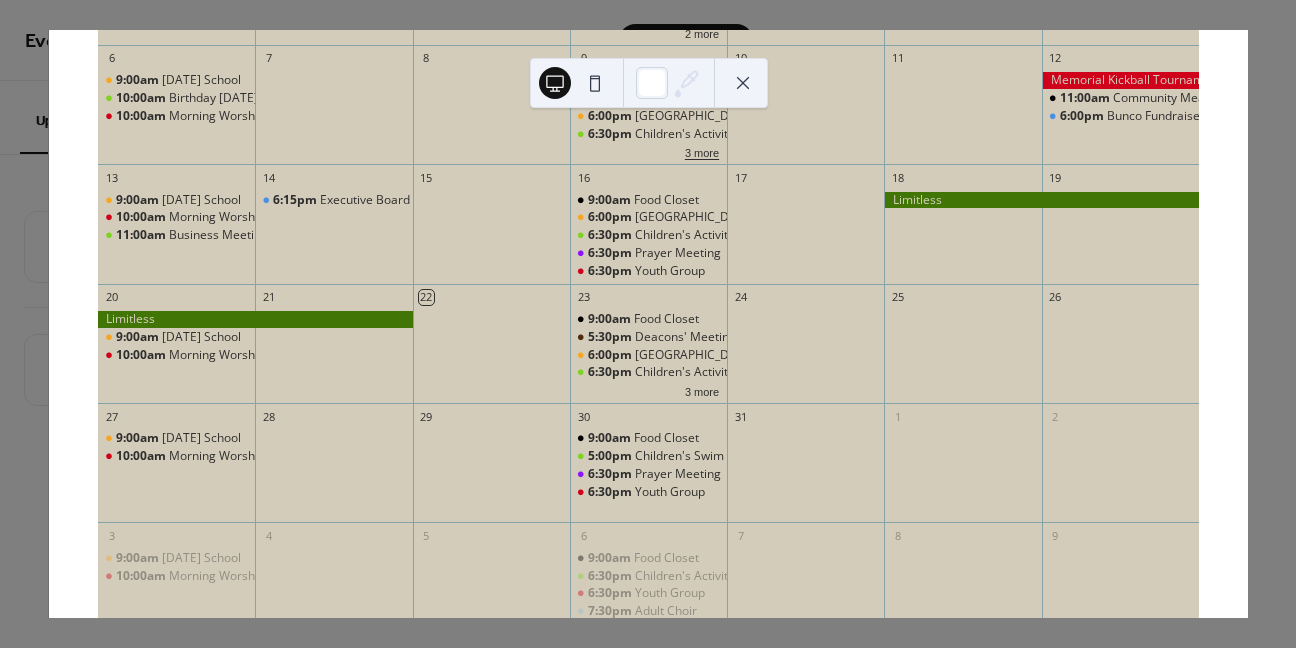 click on "3 more" at bounding box center (702, 151) 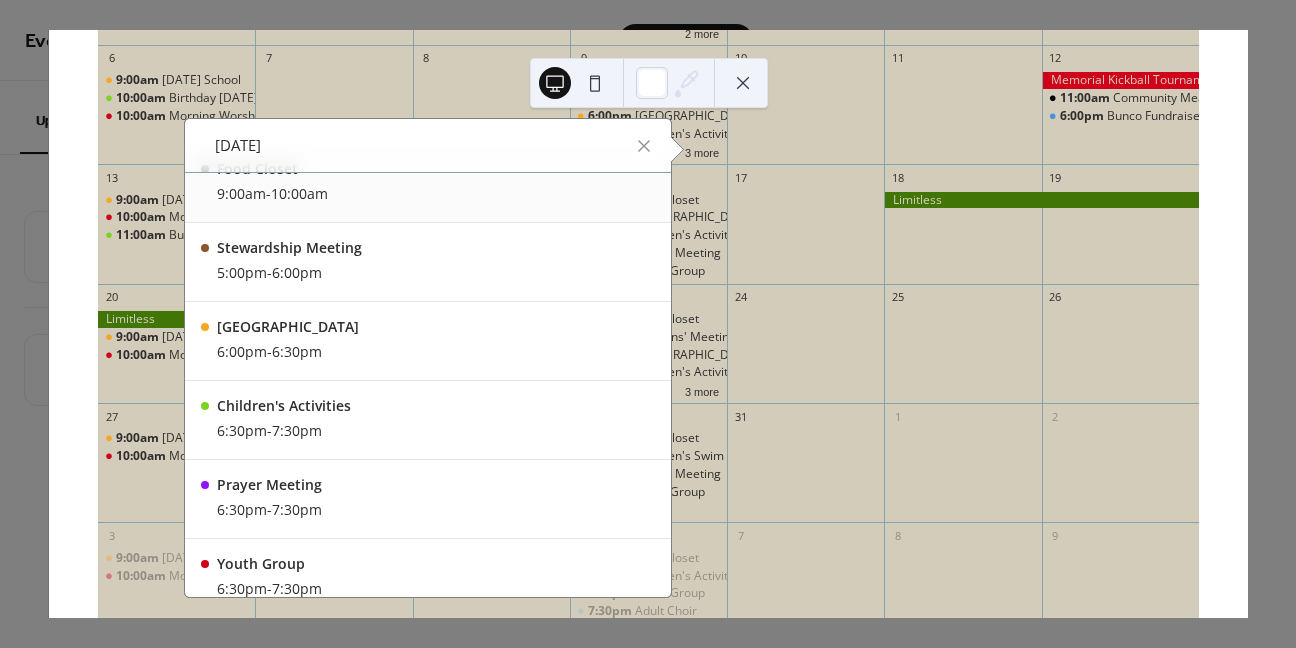 scroll, scrollTop: 0, scrollLeft: 0, axis: both 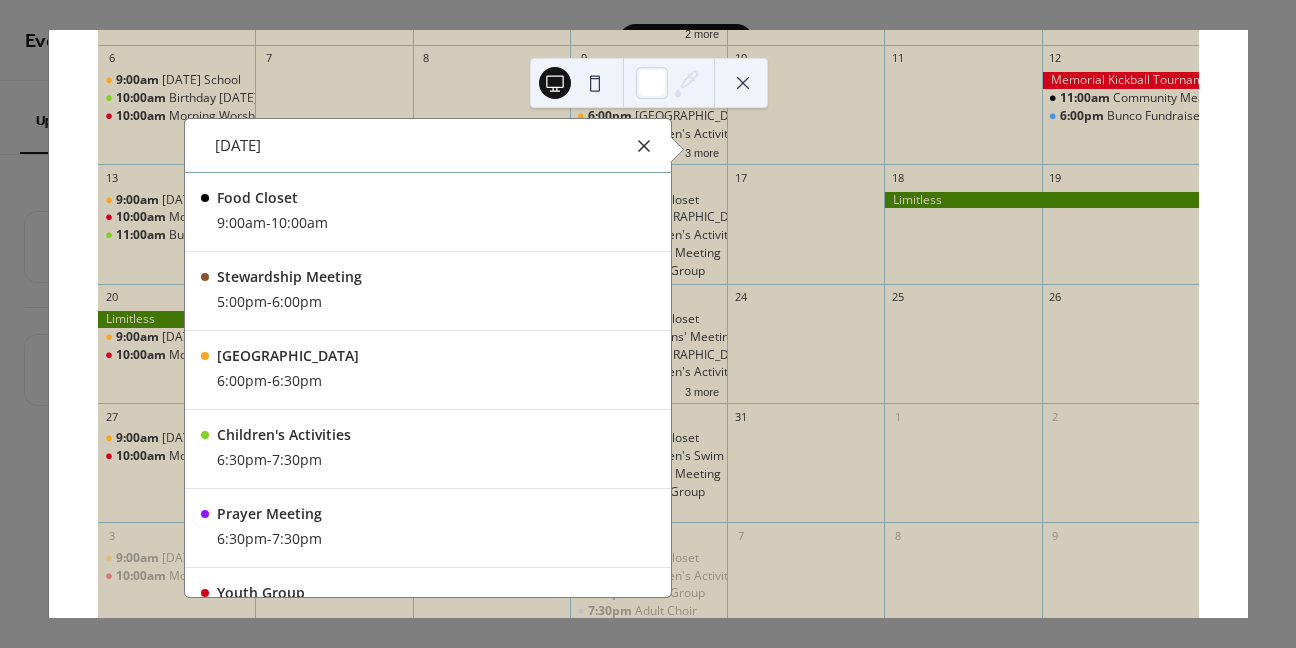 click at bounding box center (644, 146) 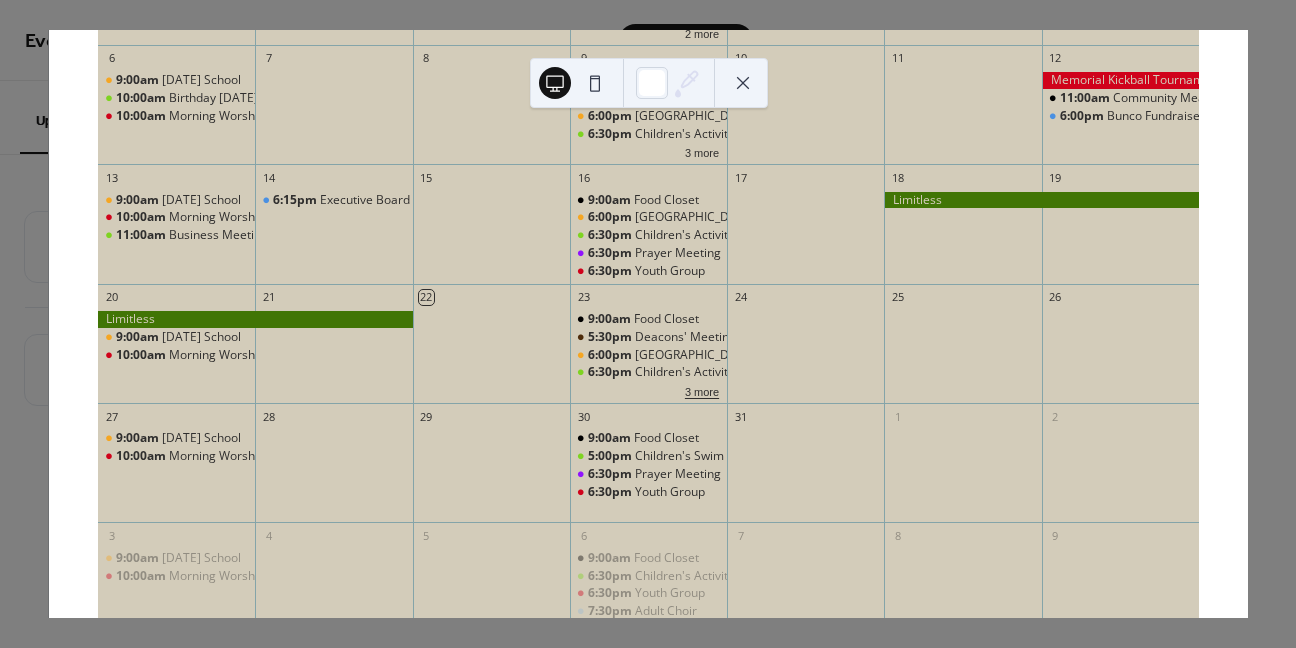 click on "3 more" at bounding box center [702, 390] 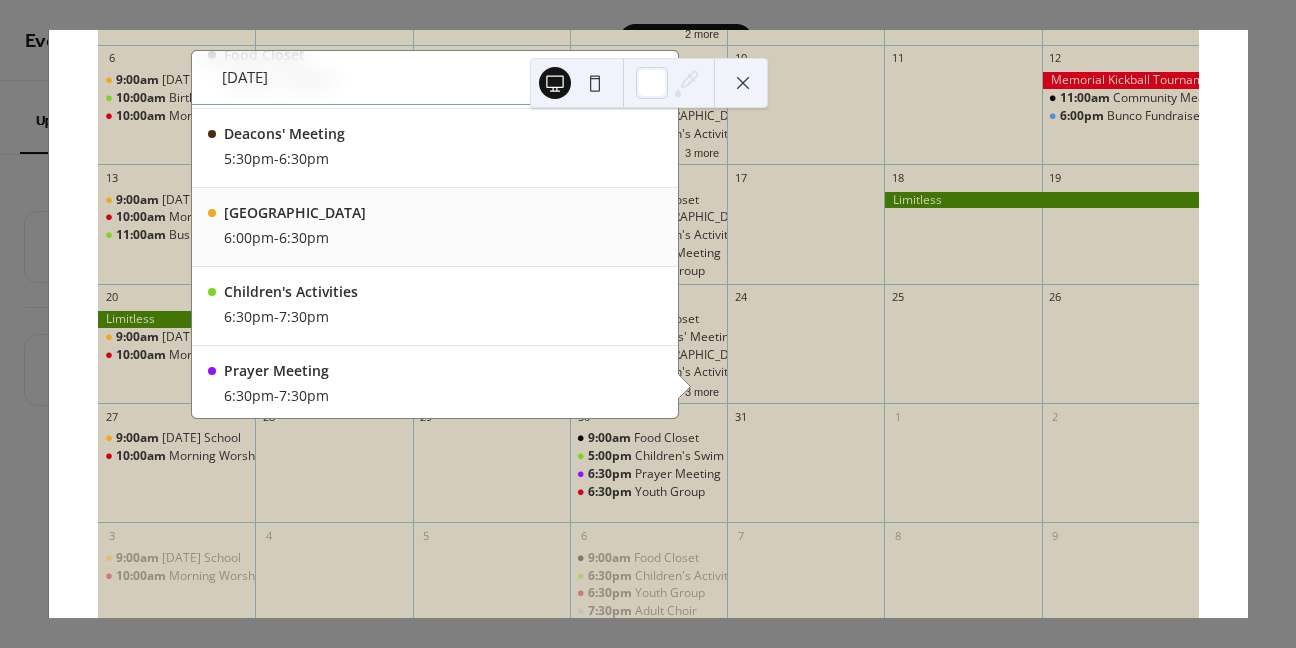 scroll, scrollTop: 239, scrollLeft: 0, axis: vertical 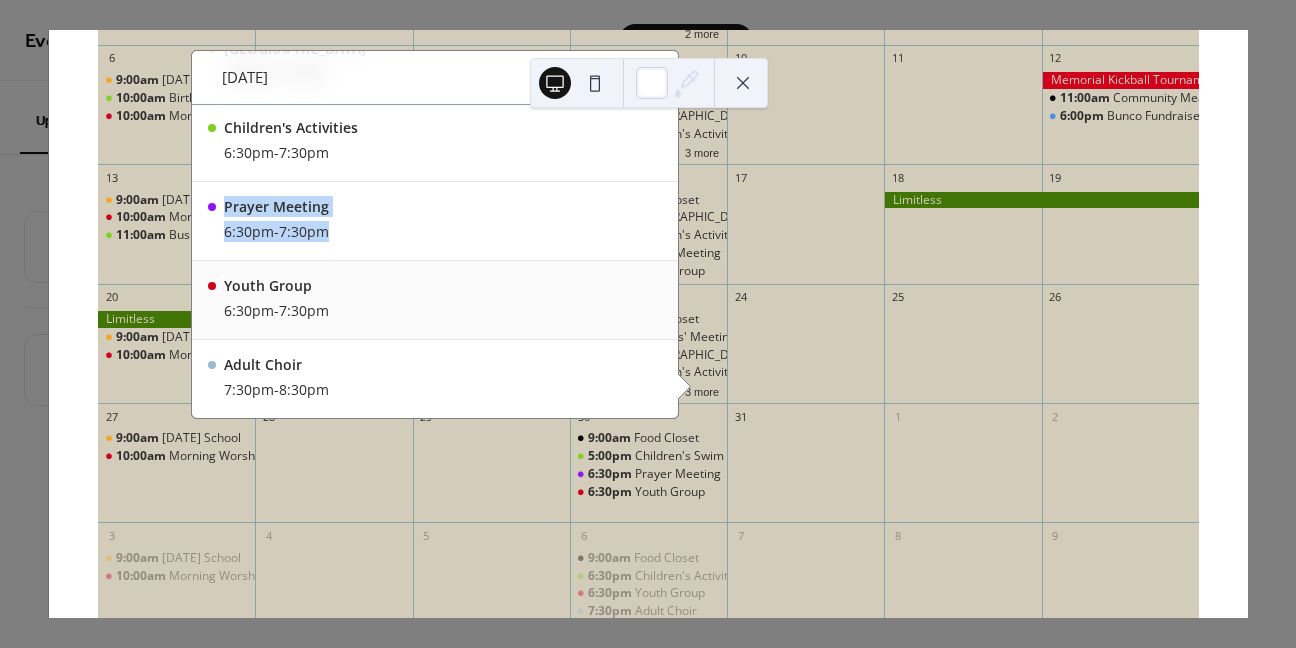 drag, startPoint x: 562, startPoint y: 231, endPoint x: 555, endPoint y: 308, distance: 77.31753 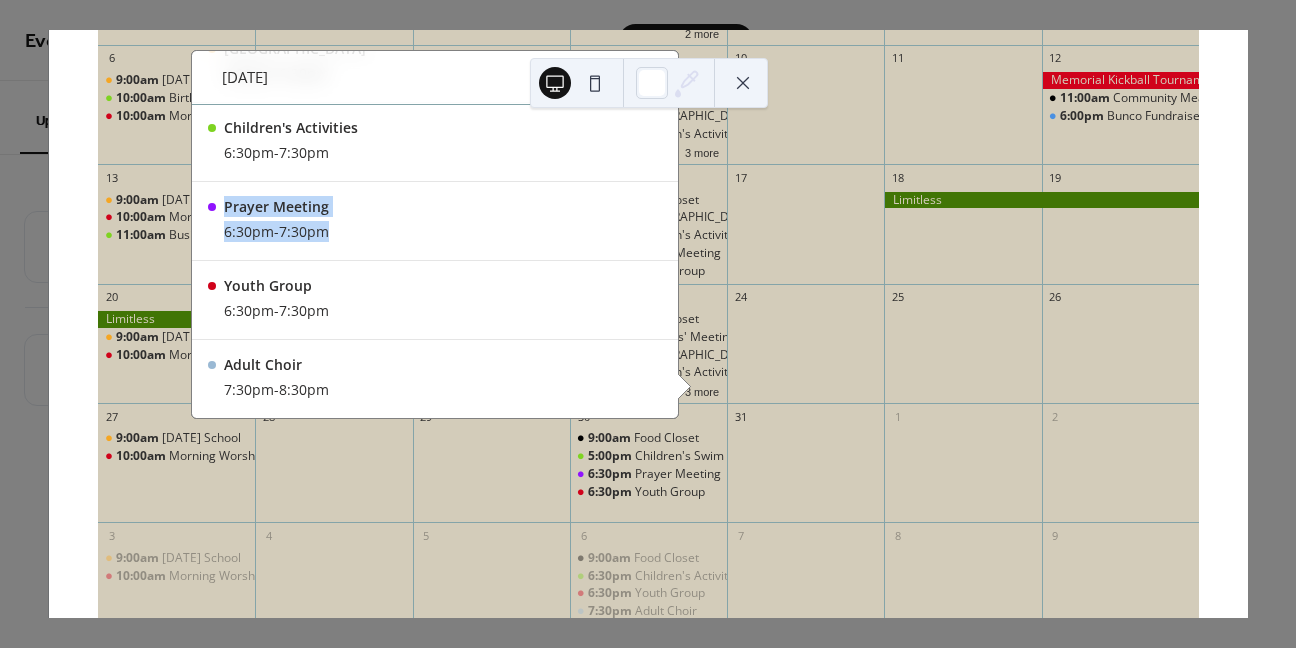 click at bounding box center [743, 83] 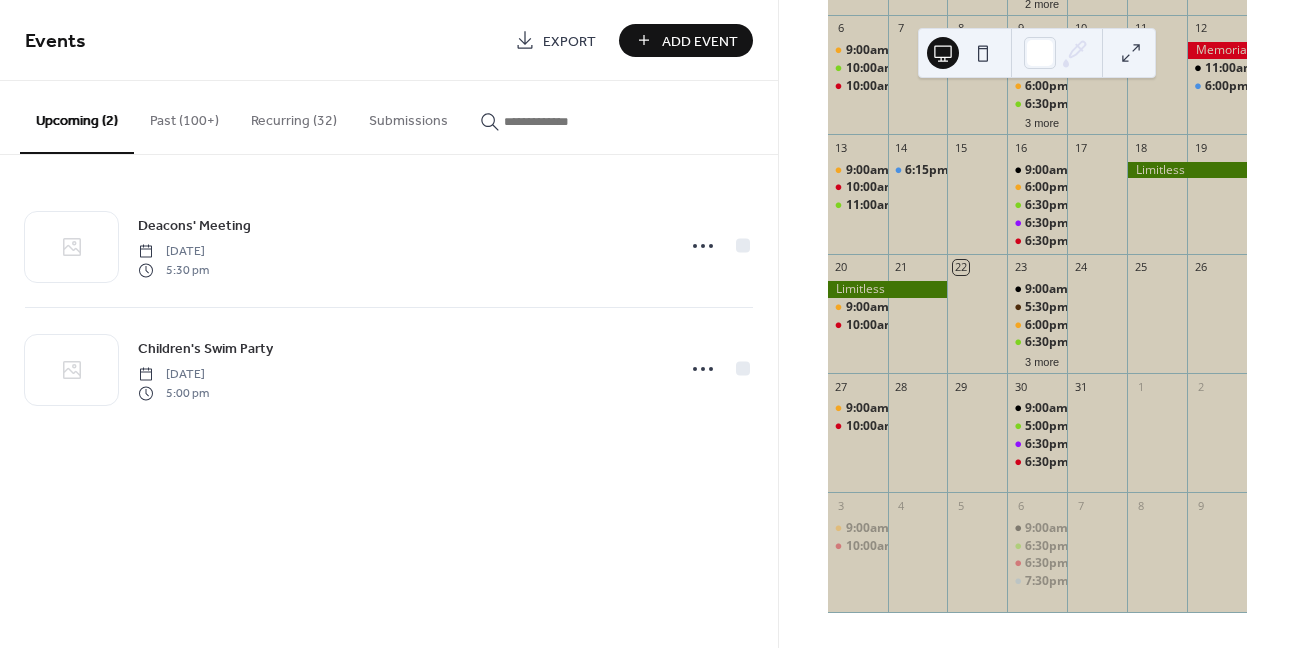 scroll, scrollTop: 336, scrollLeft: 0, axis: vertical 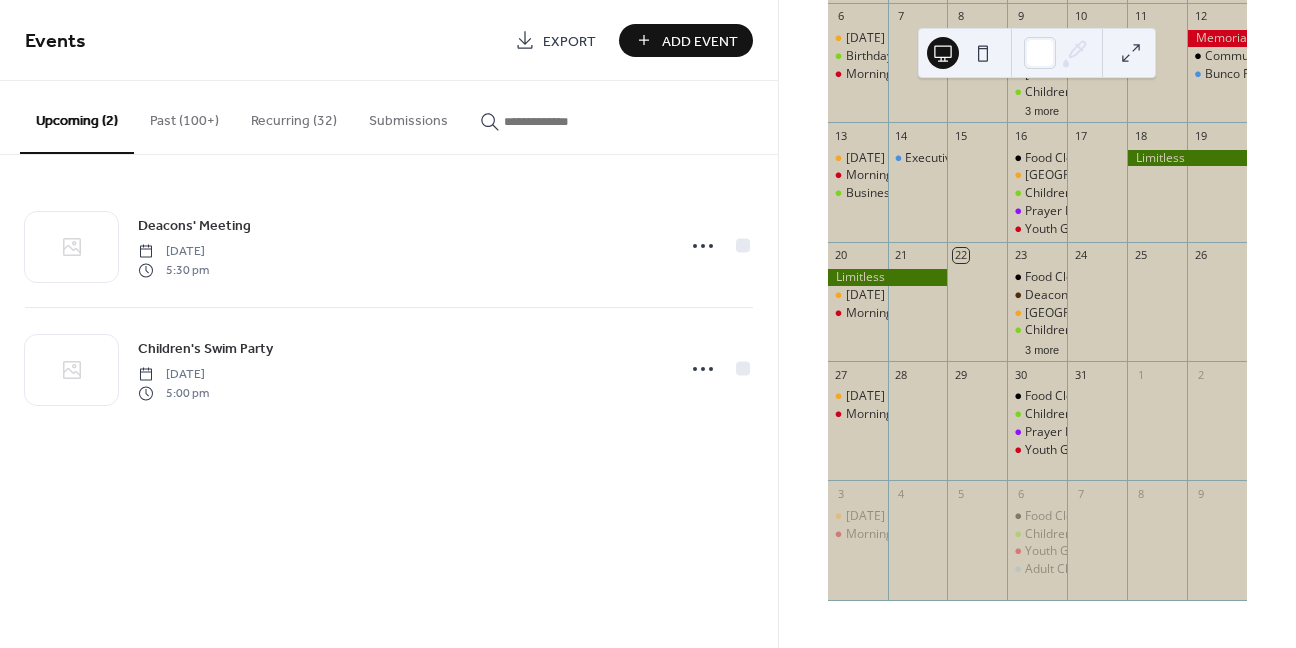 click at bounding box center (1131, 53) 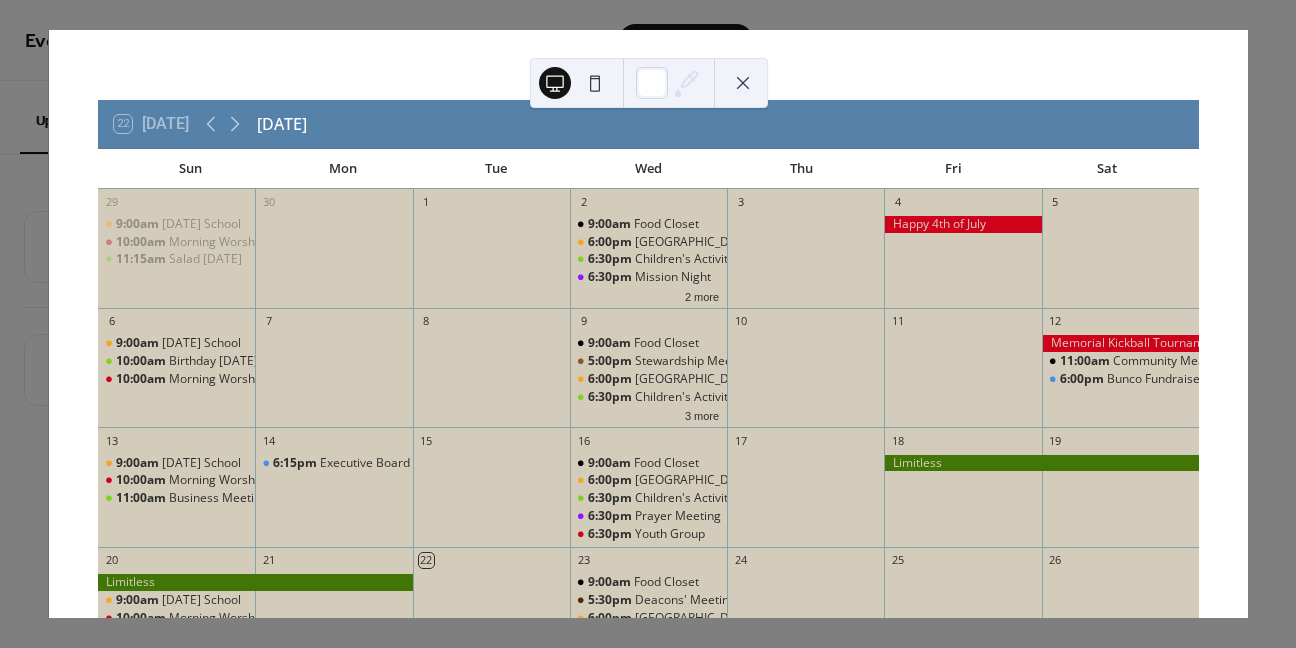 scroll, scrollTop: 0, scrollLeft: 0, axis: both 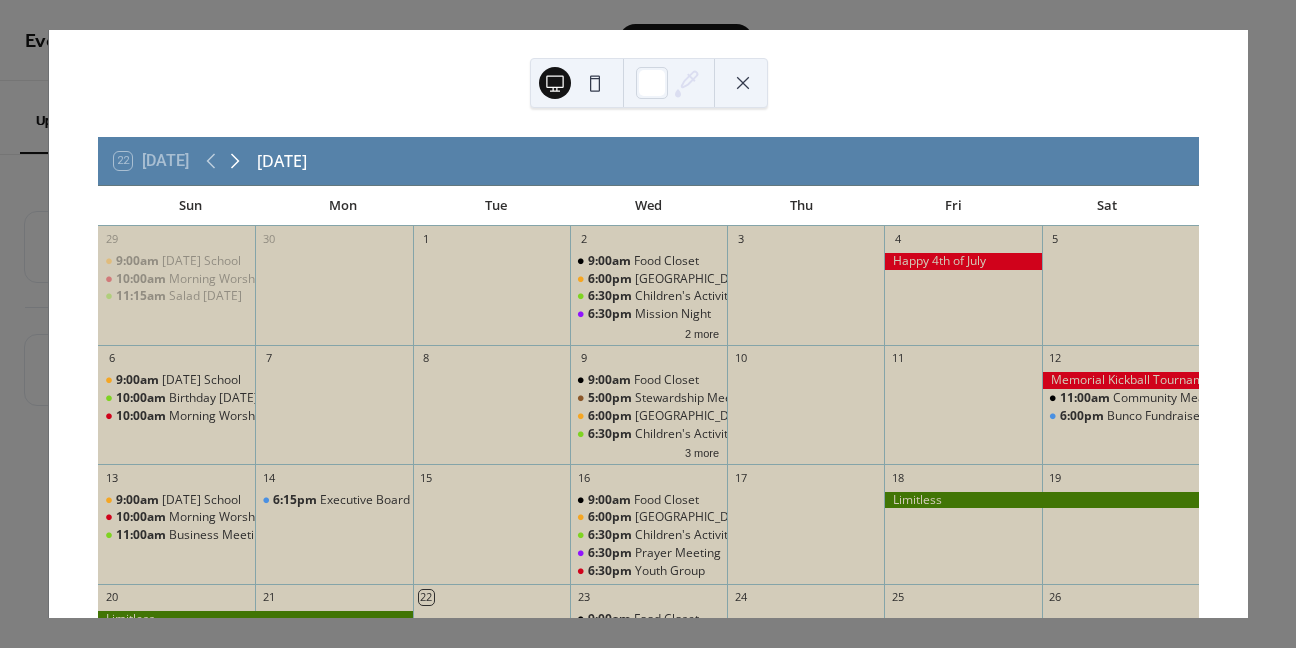 click 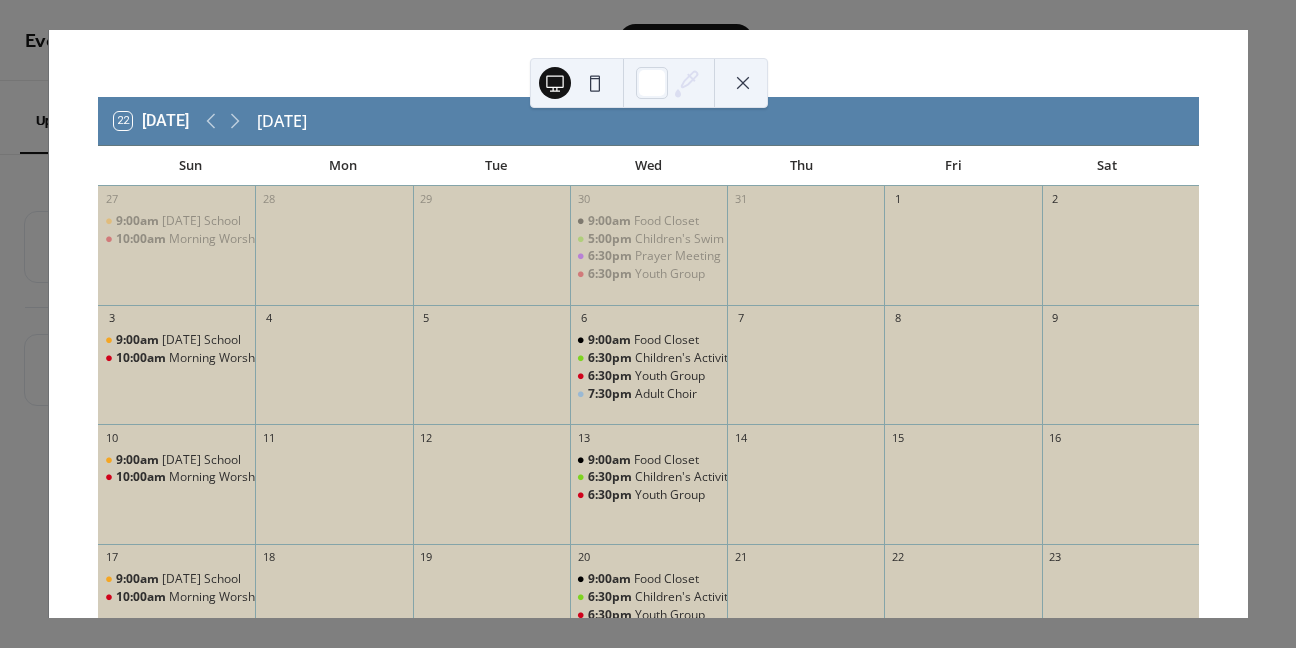 scroll, scrollTop: 0, scrollLeft: 0, axis: both 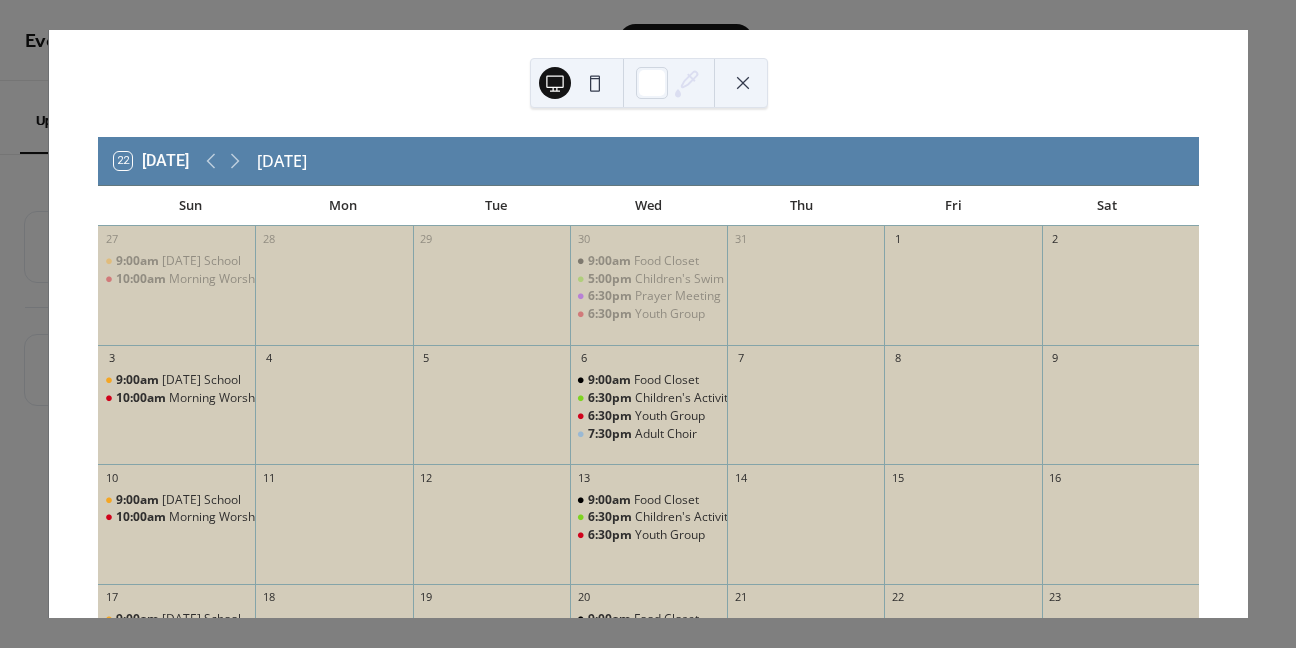 click at bounding box center (743, 83) 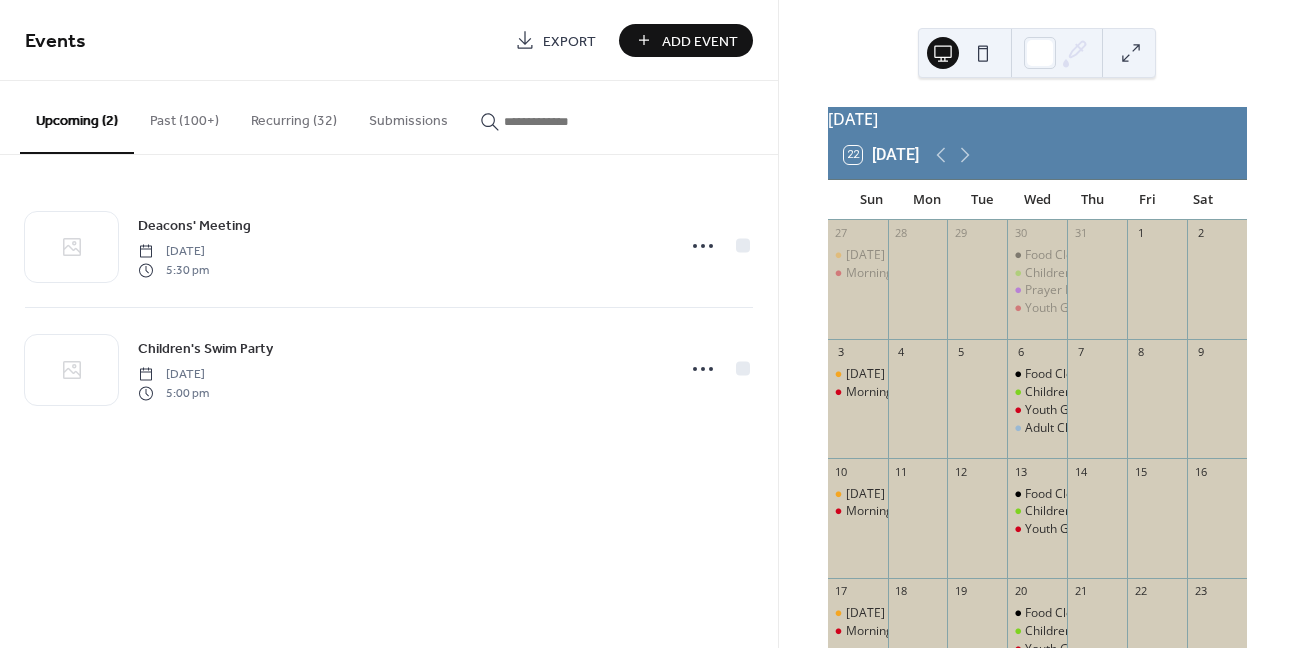click on "Recurring (32)" at bounding box center (294, 116) 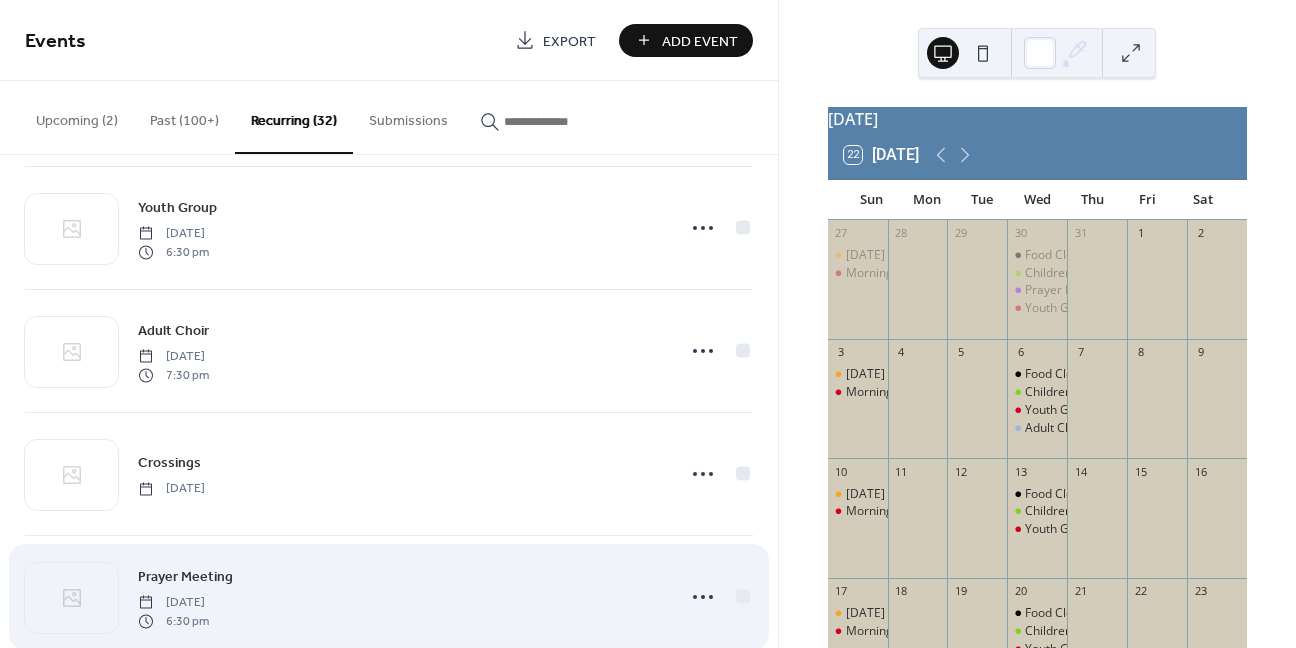 scroll, scrollTop: 3502, scrollLeft: 0, axis: vertical 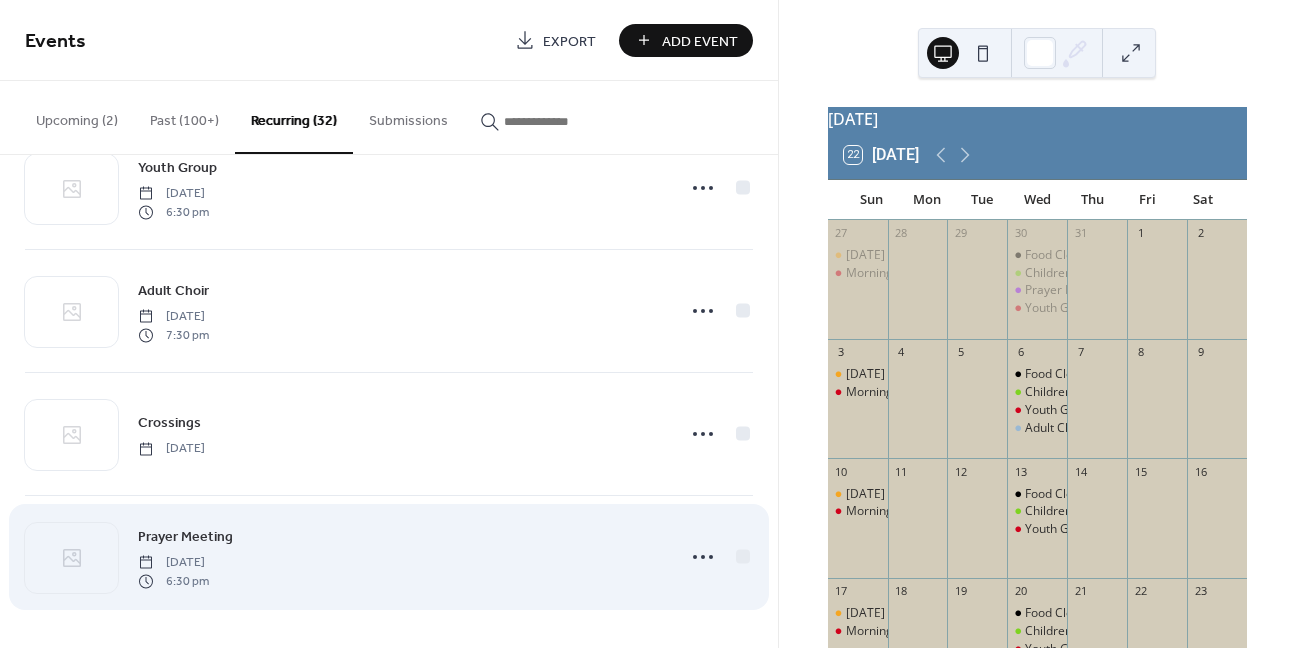 click on "Prayer Meeting" at bounding box center (185, 537) 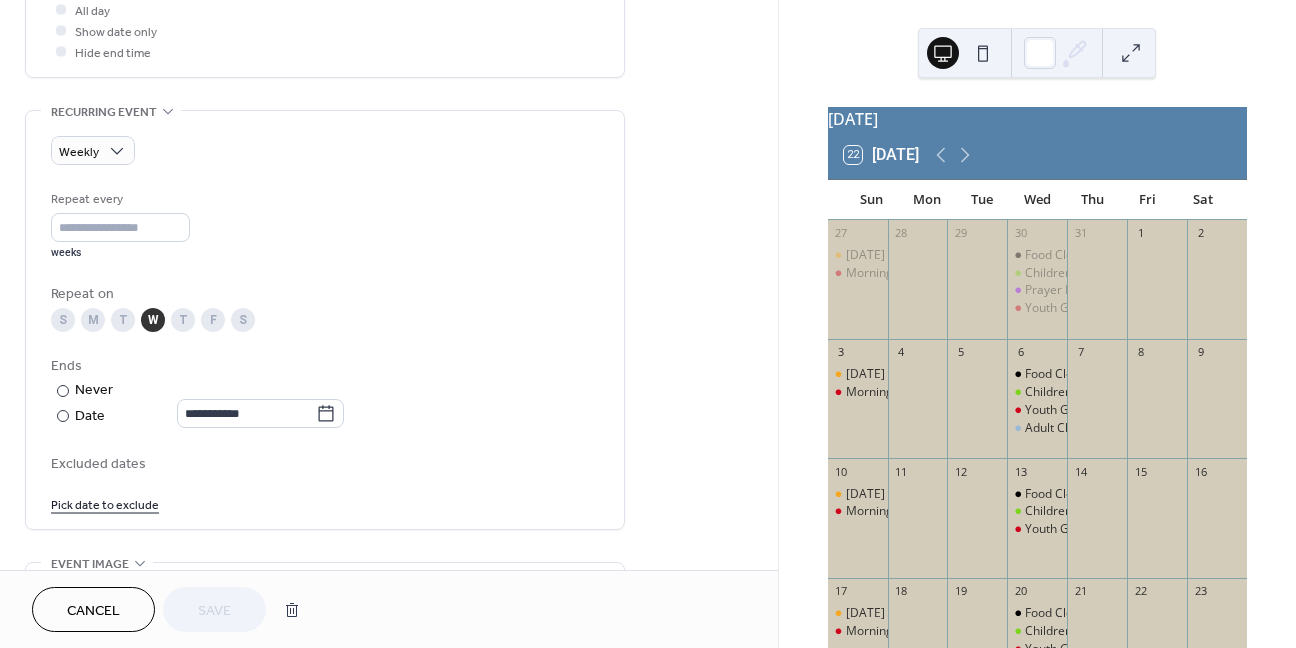 scroll, scrollTop: 800, scrollLeft: 0, axis: vertical 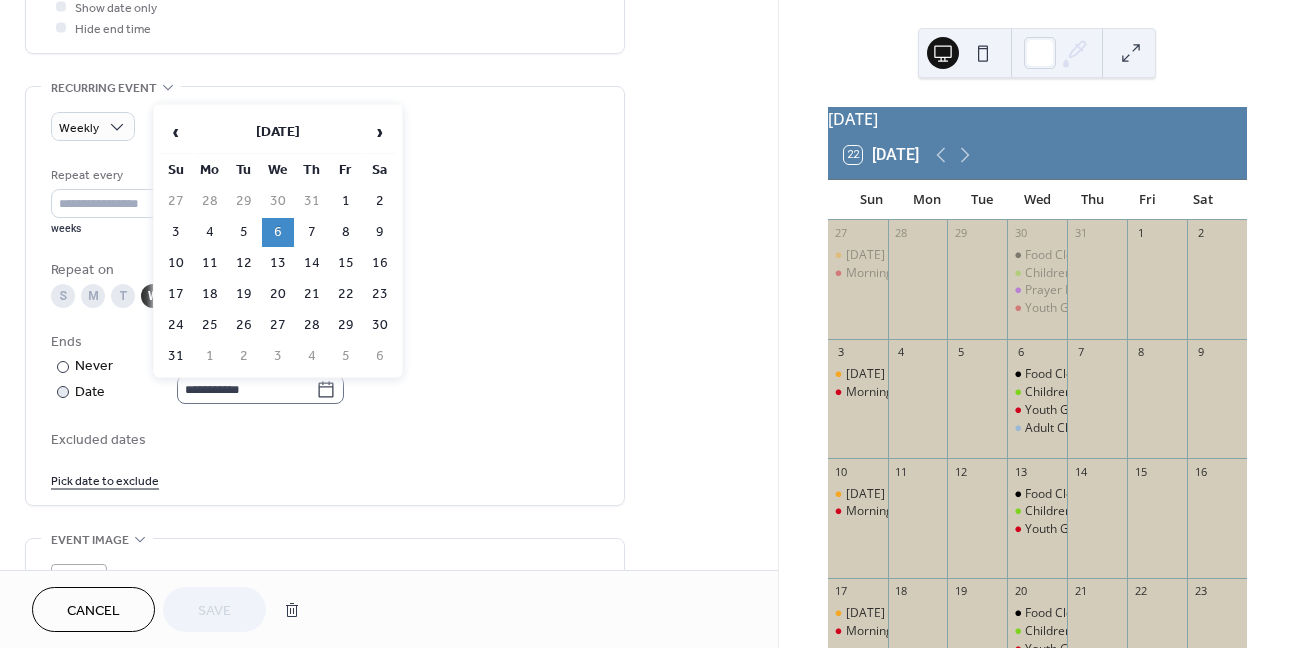 click 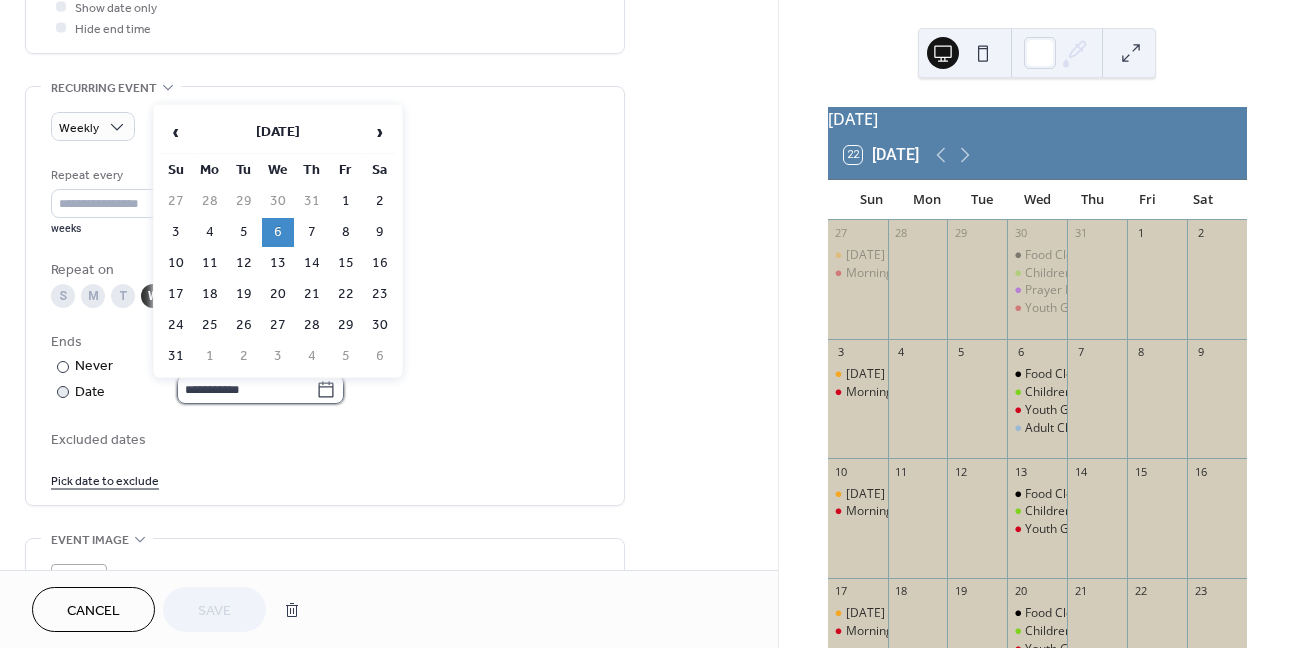 click on "**********" at bounding box center [246, 389] 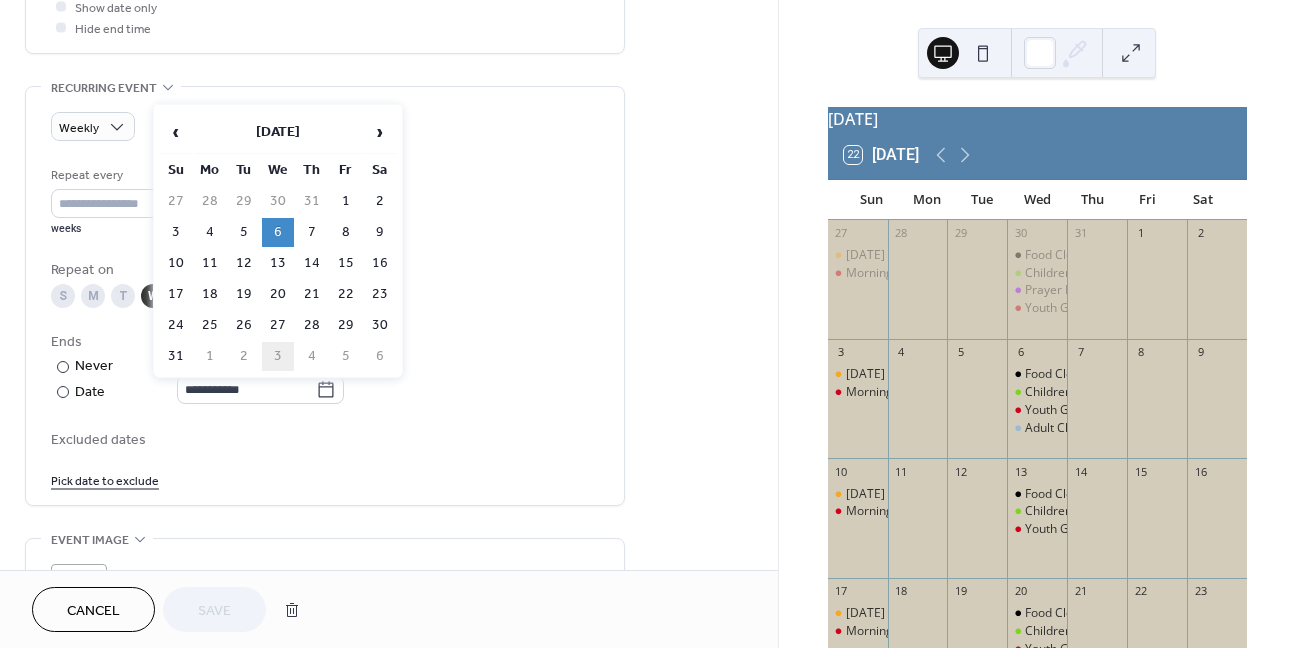 click on "3" at bounding box center [278, 356] 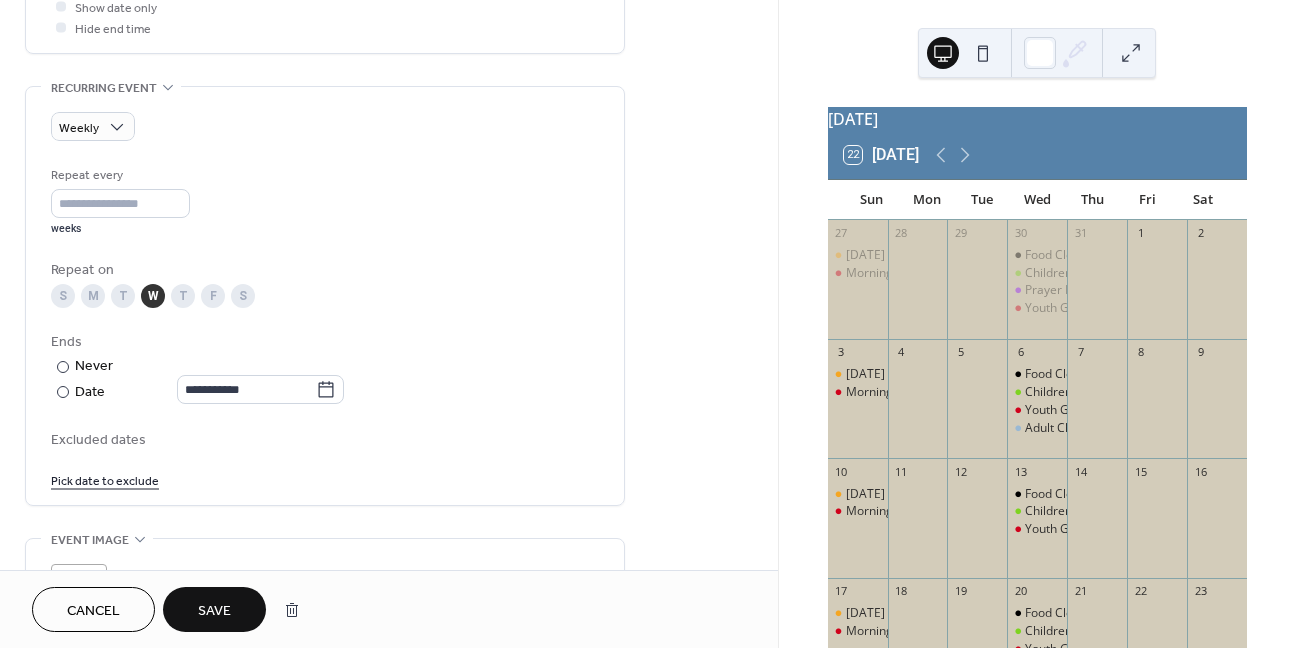 click on "Pick date to exclude" at bounding box center [105, 479] 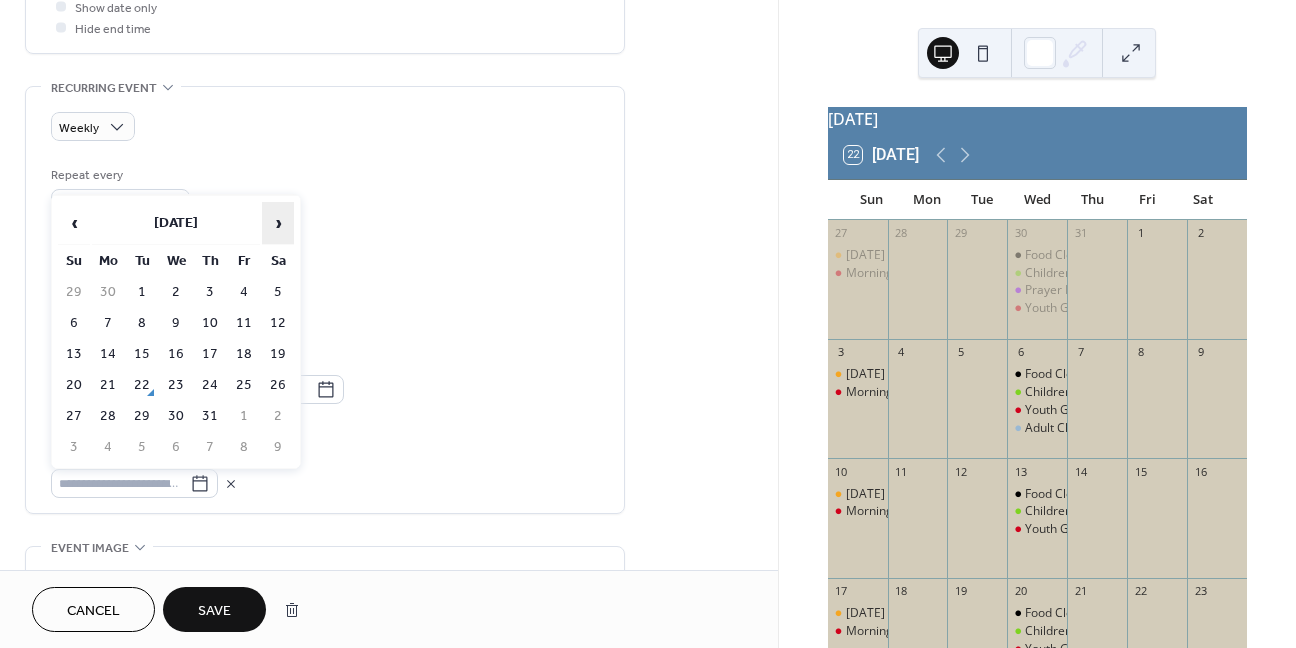 click on "›" at bounding box center [278, 223] 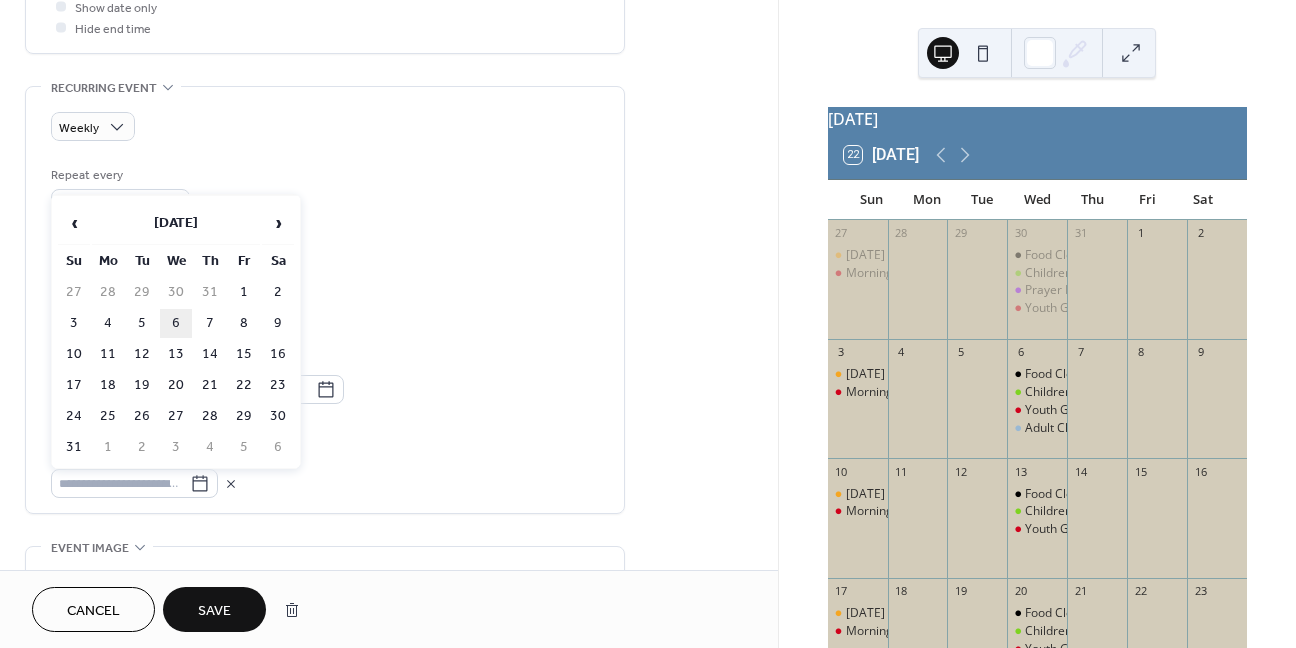 click on "6" at bounding box center [176, 323] 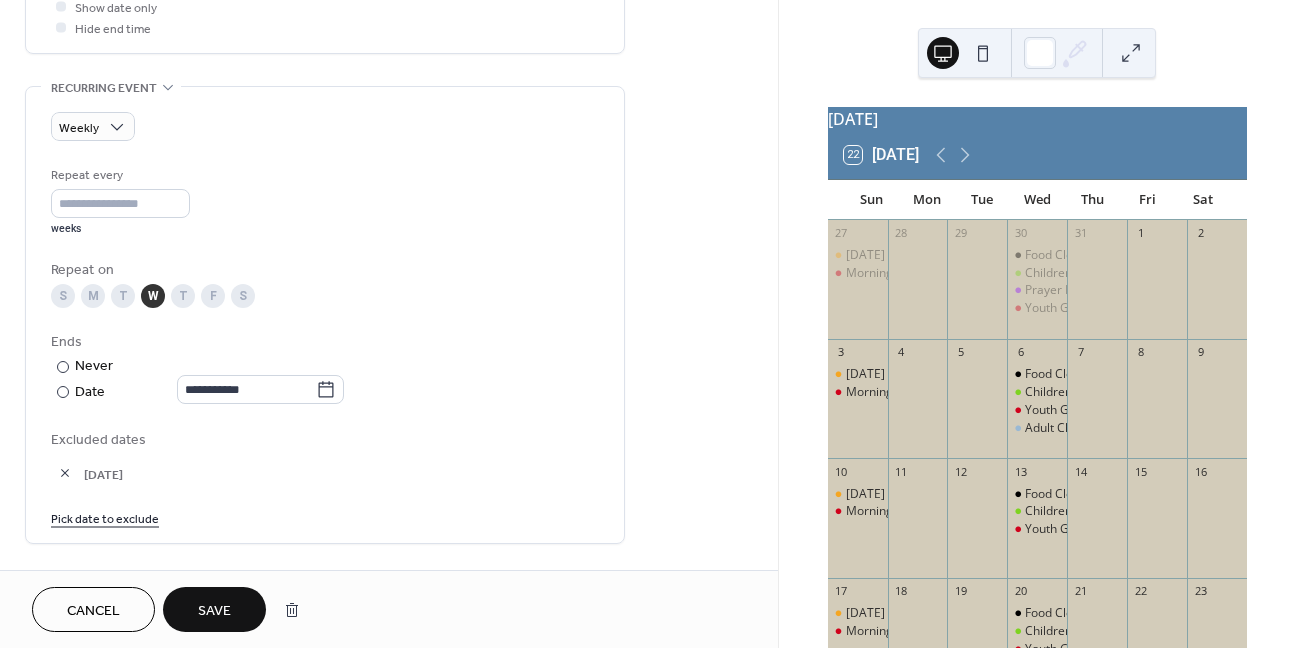 click on "Save" at bounding box center (214, 611) 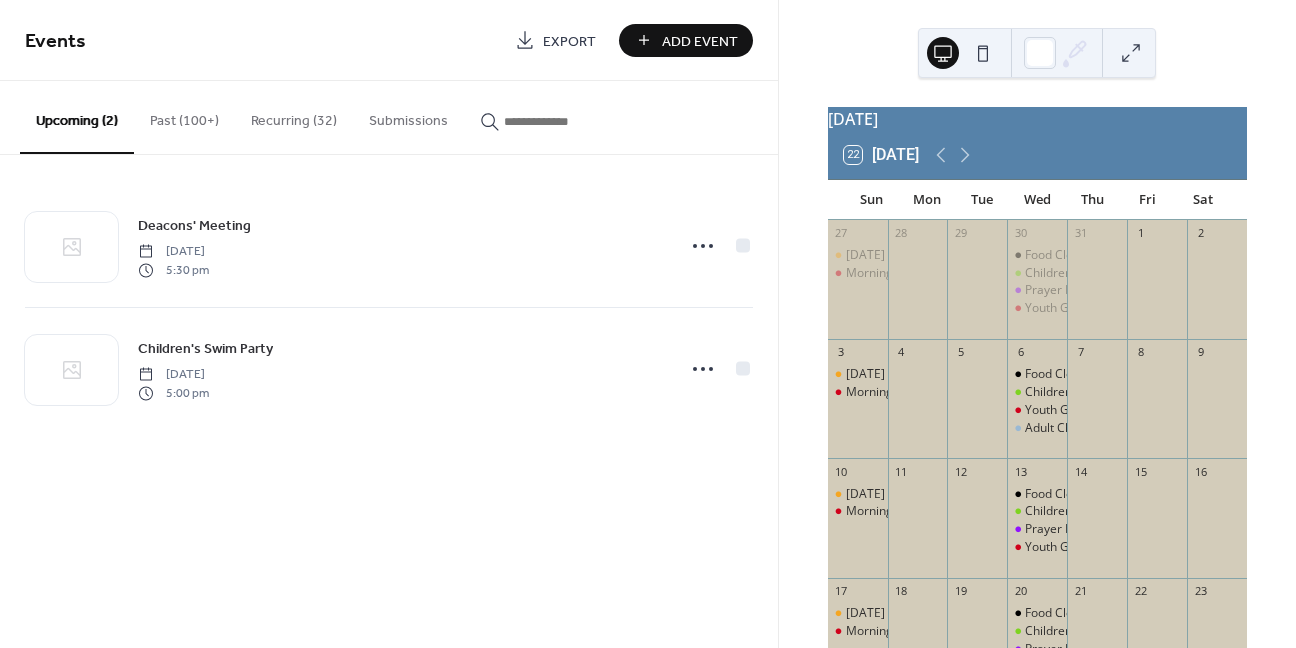 click at bounding box center [1131, 53] 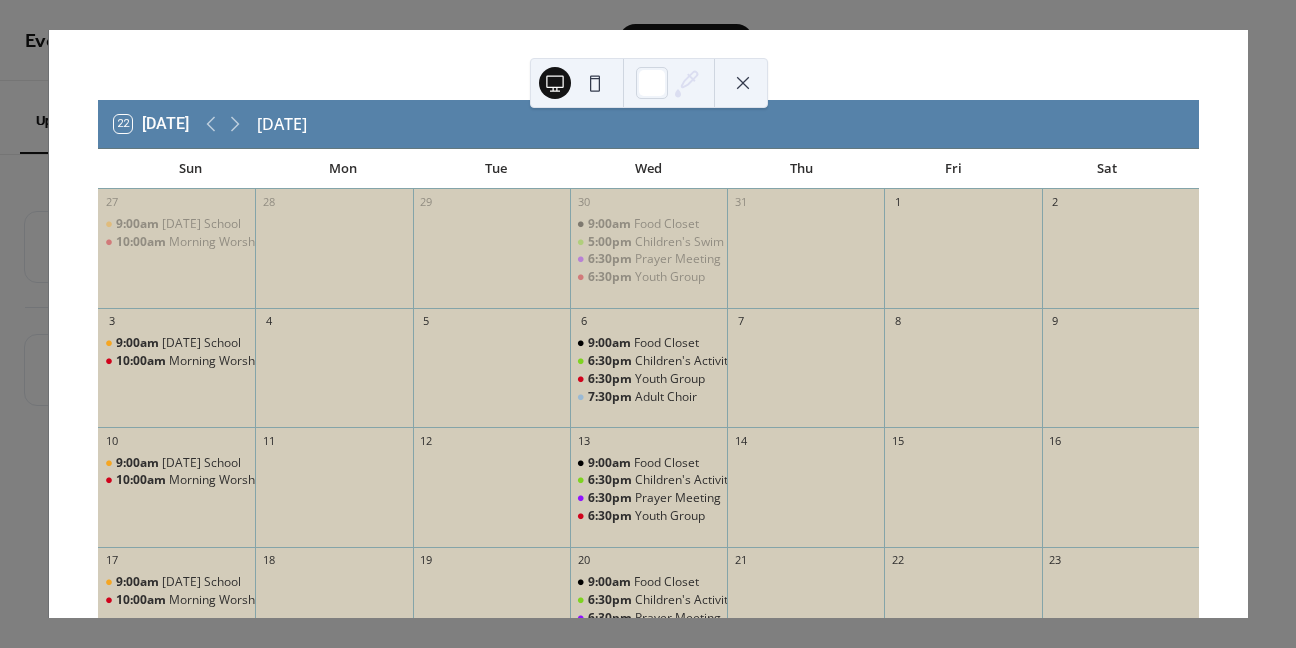 scroll, scrollTop: 0, scrollLeft: 0, axis: both 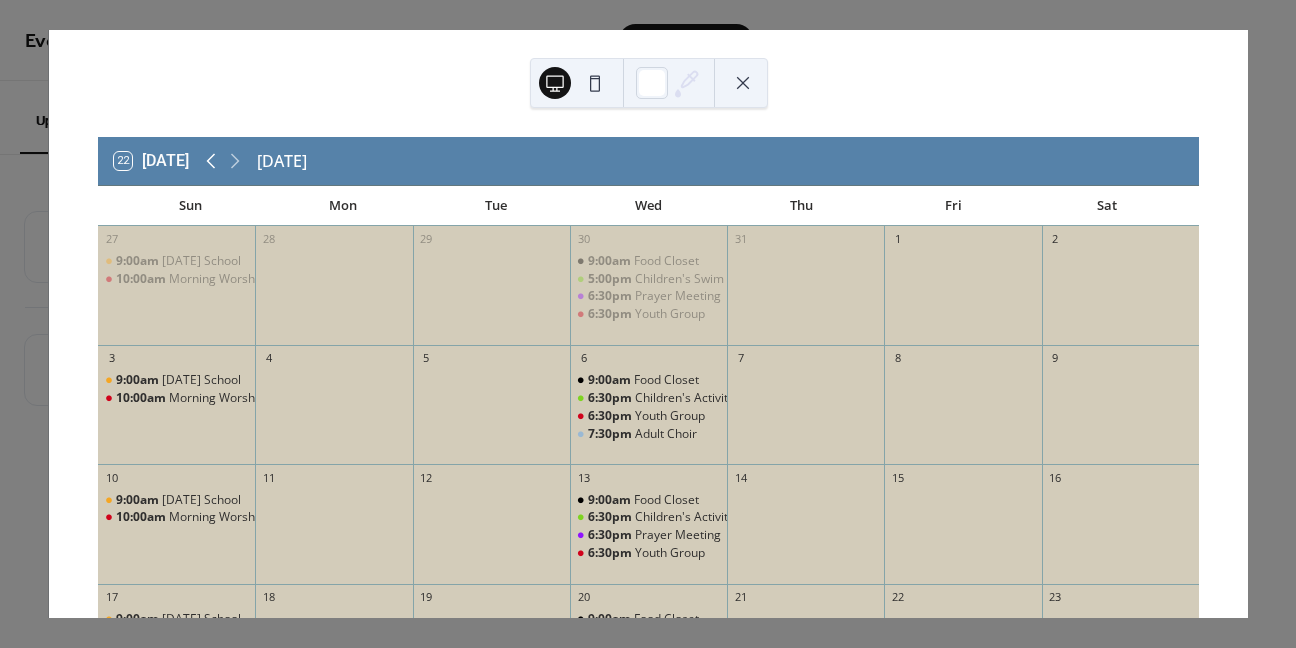 click 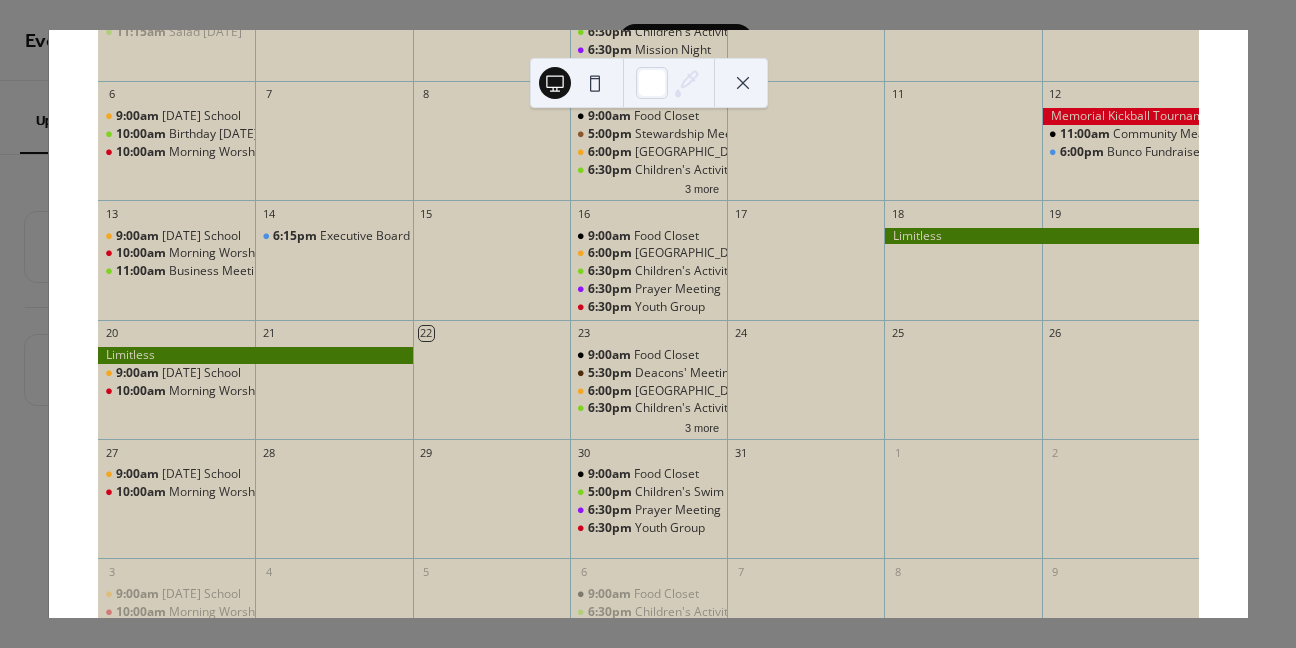 scroll, scrollTop: 172, scrollLeft: 0, axis: vertical 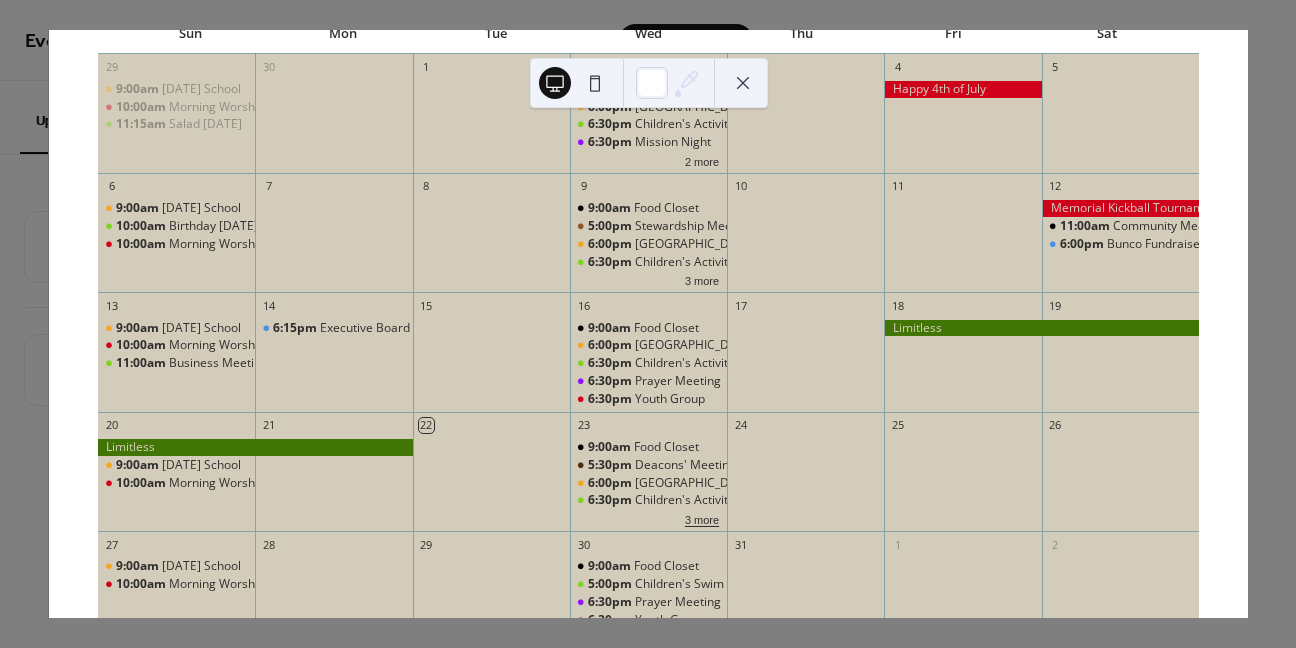 click on "3 more" at bounding box center (702, 518) 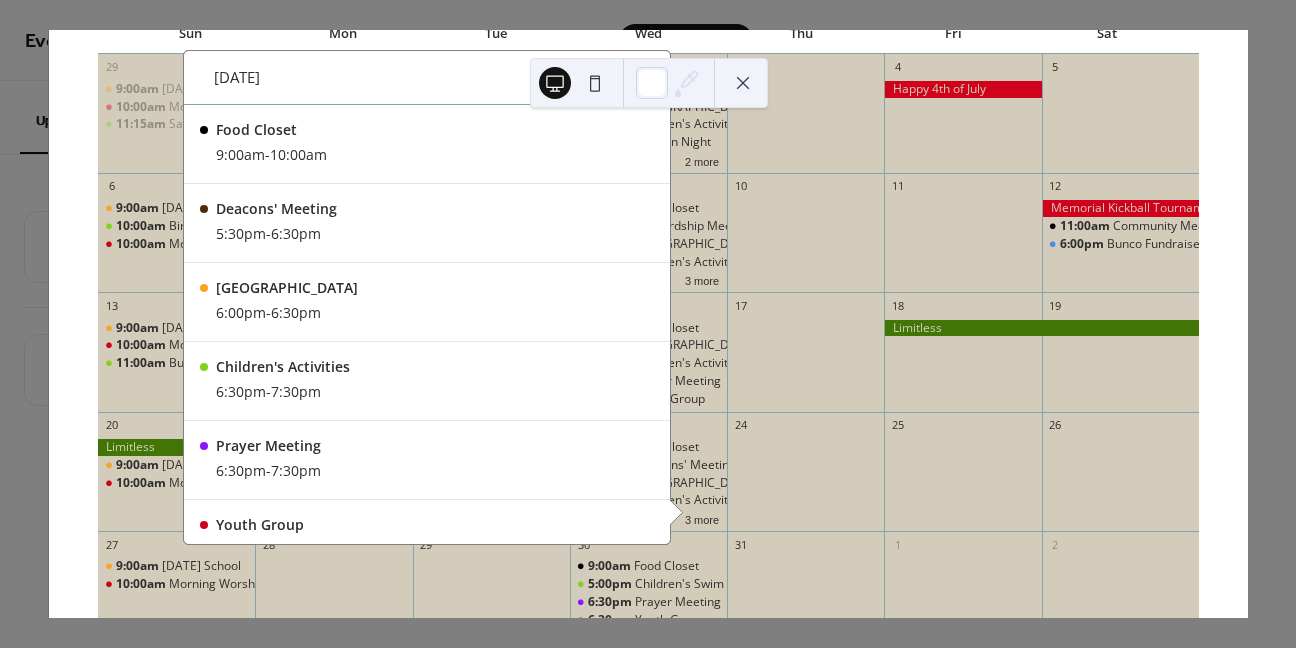 click at bounding box center [743, 83] 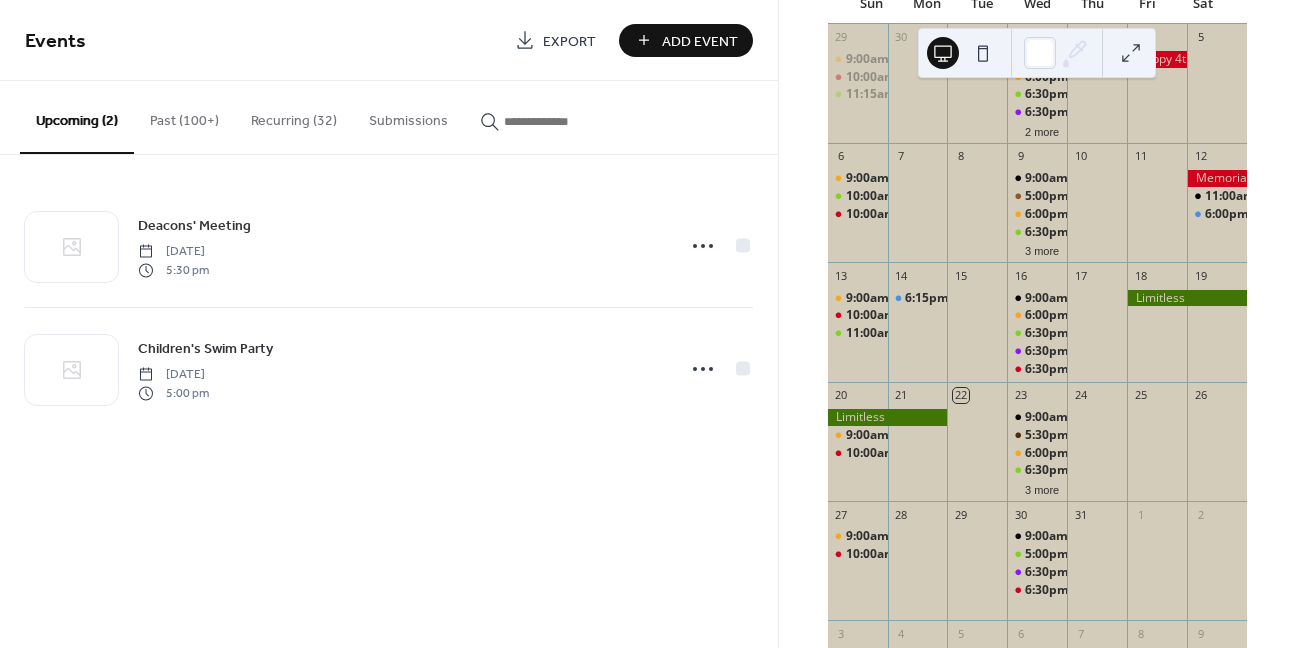 scroll, scrollTop: 208, scrollLeft: 0, axis: vertical 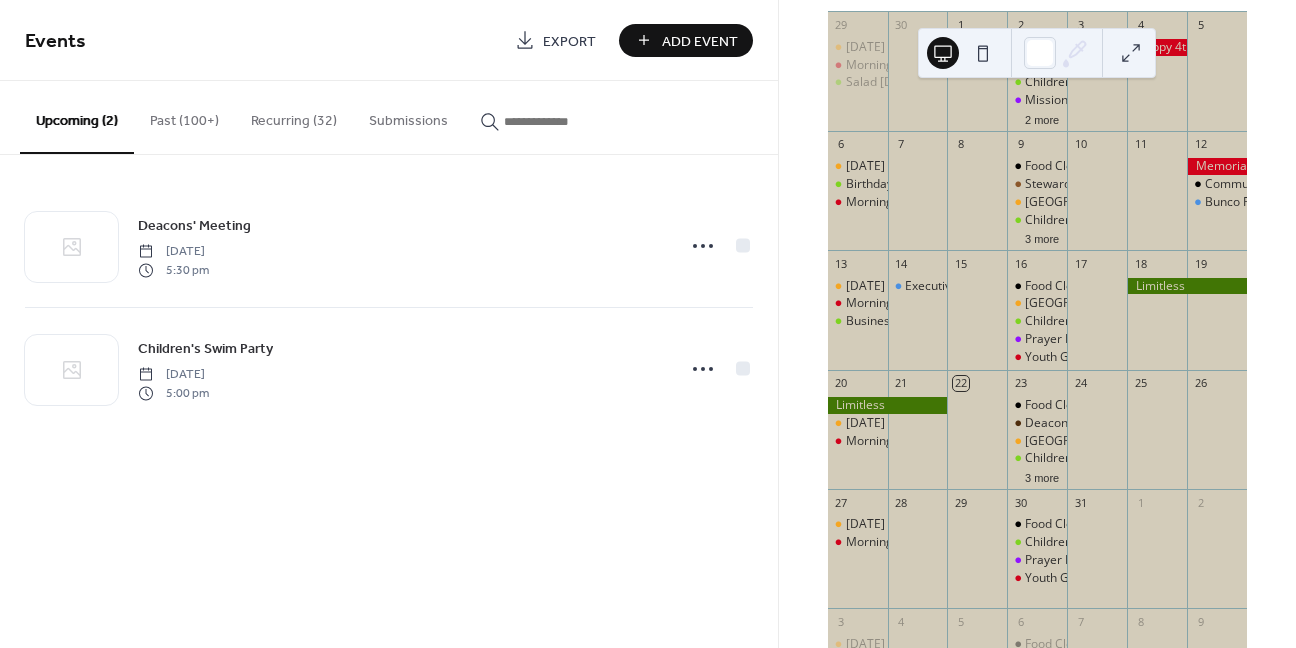 click at bounding box center [1131, 53] 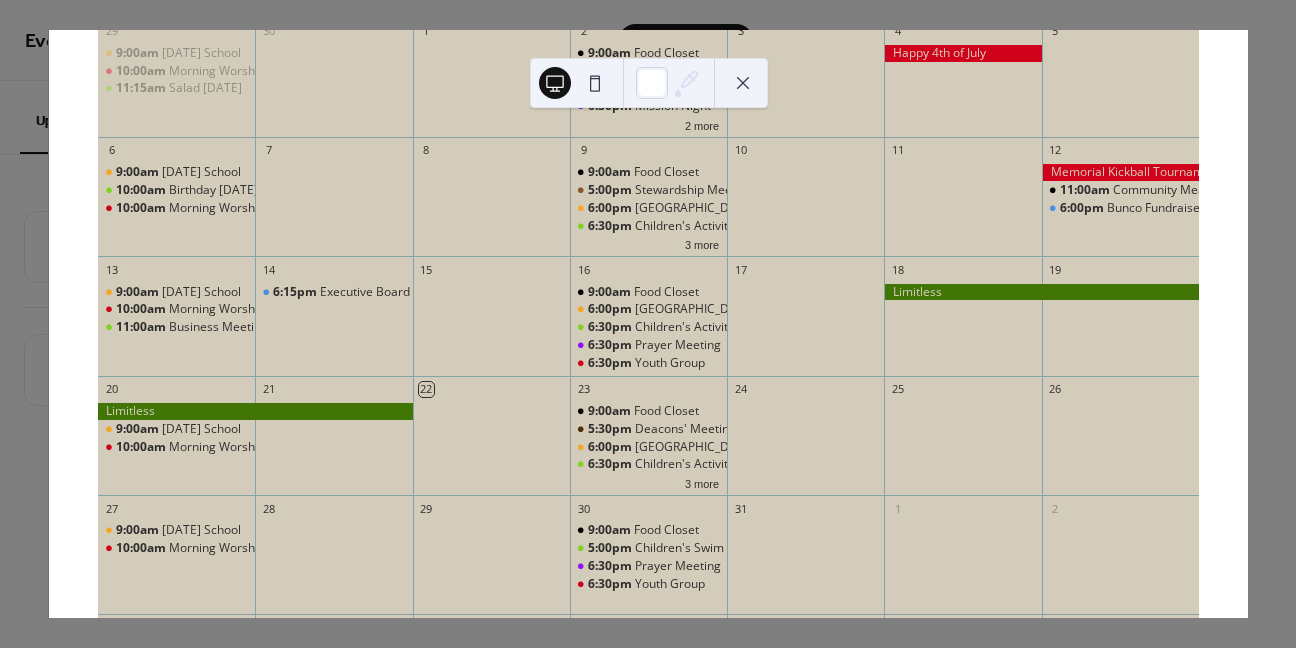 scroll, scrollTop: 172, scrollLeft: 0, axis: vertical 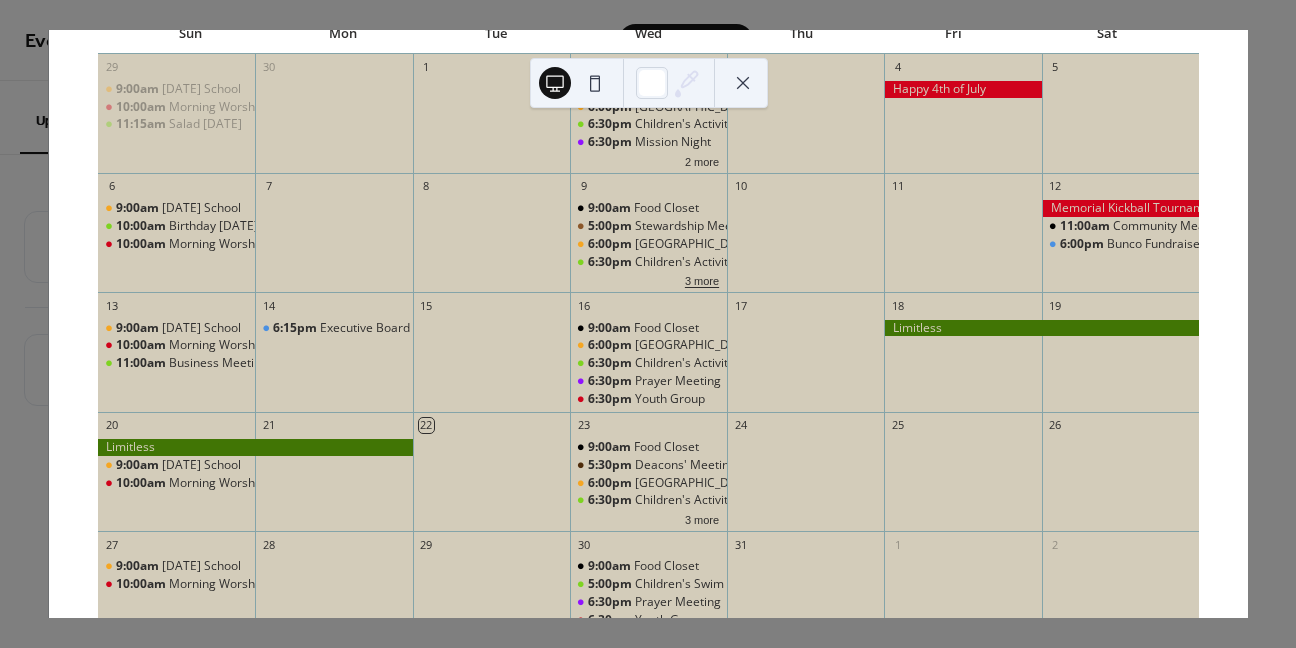 click on "3 more" at bounding box center [702, 279] 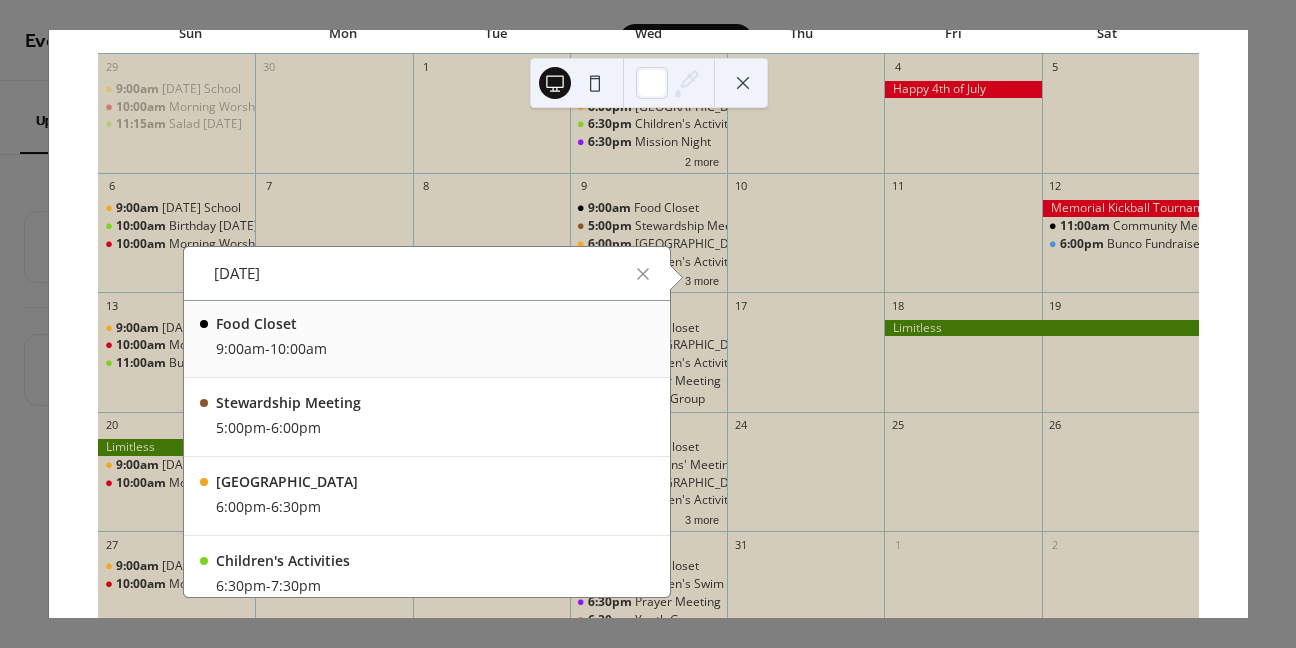 scroll, scrollTop: 0, scrollLeft: 0, axis: both 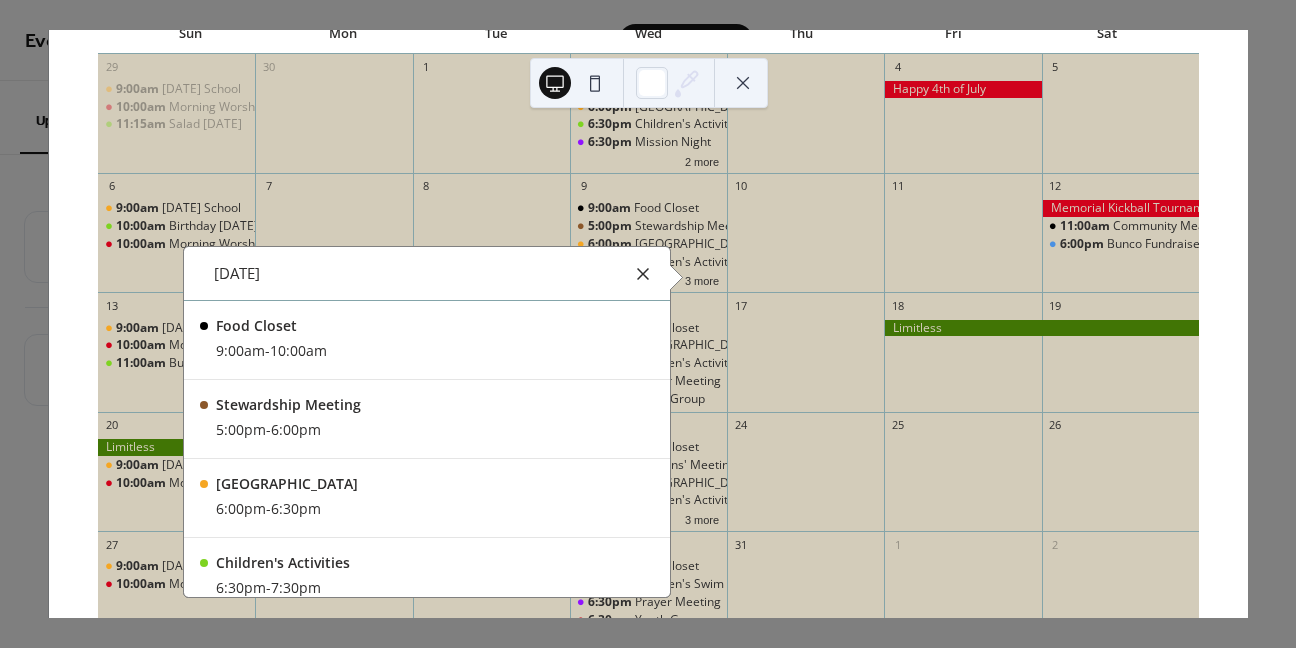 click at bounding box center (643, 274) 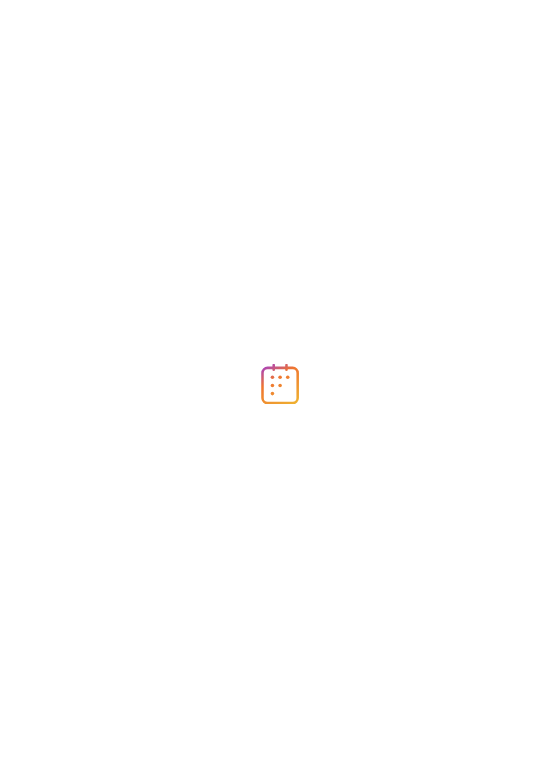 scroll, scrollTop: 0, scrollLeft: 0, axis: both 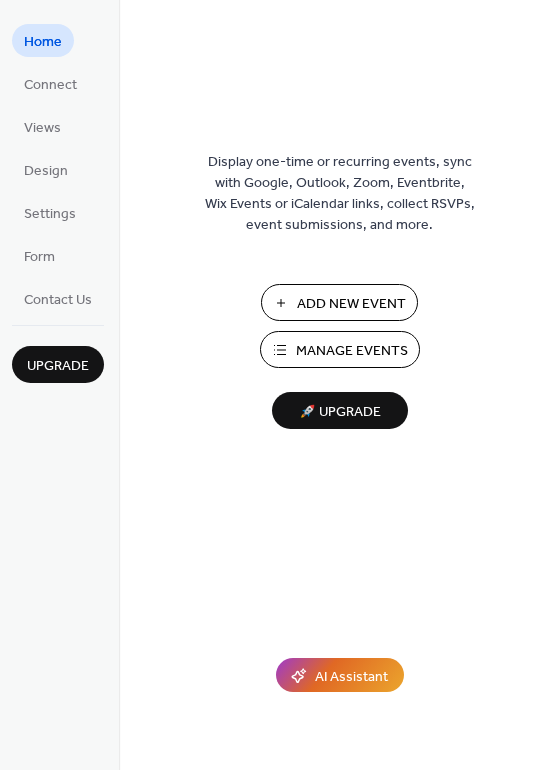 click on "Manage Events" at bounding box center (352, 351) 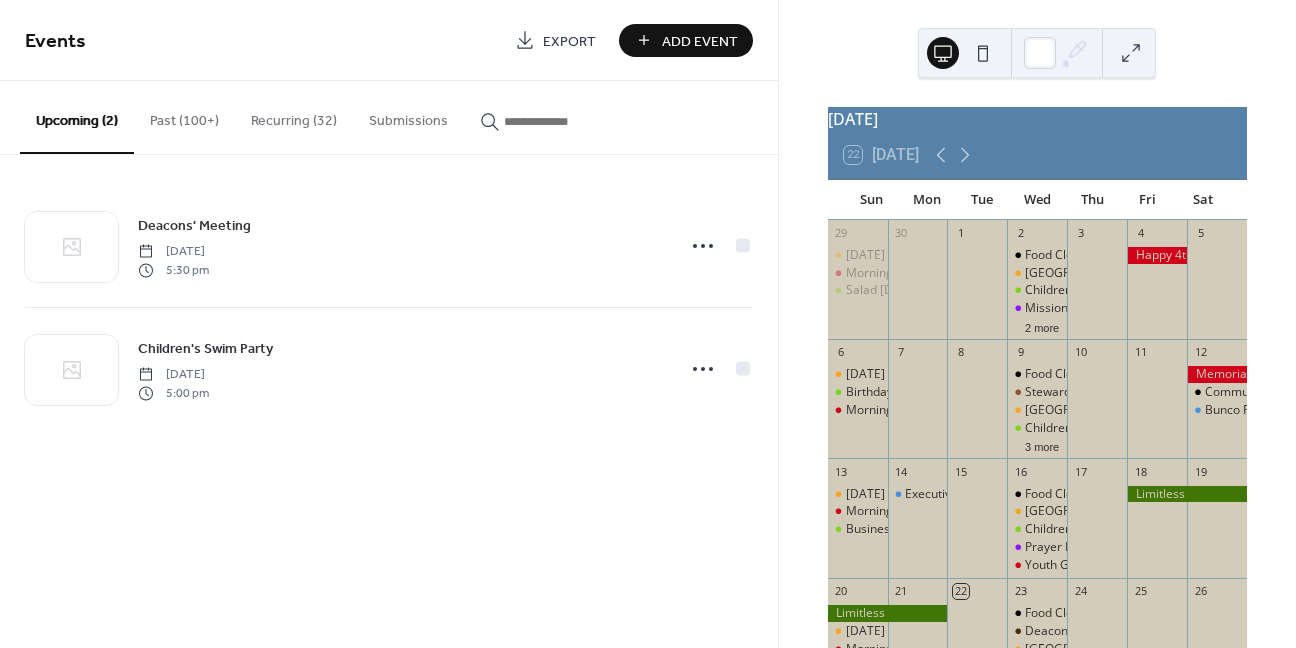 scroll, scrollTop: 0, scrollLeft: 0, axis: both 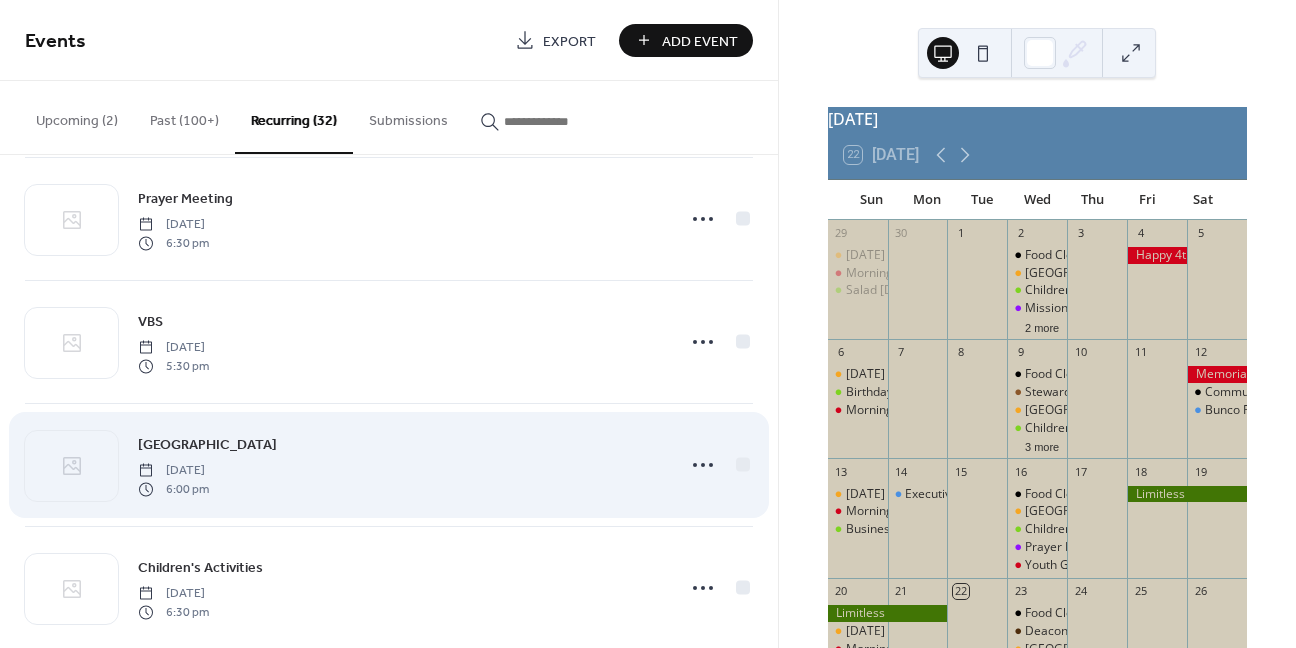 click on "[GEOGRAPHIC_DATA]" at bounding box center (207, 445) 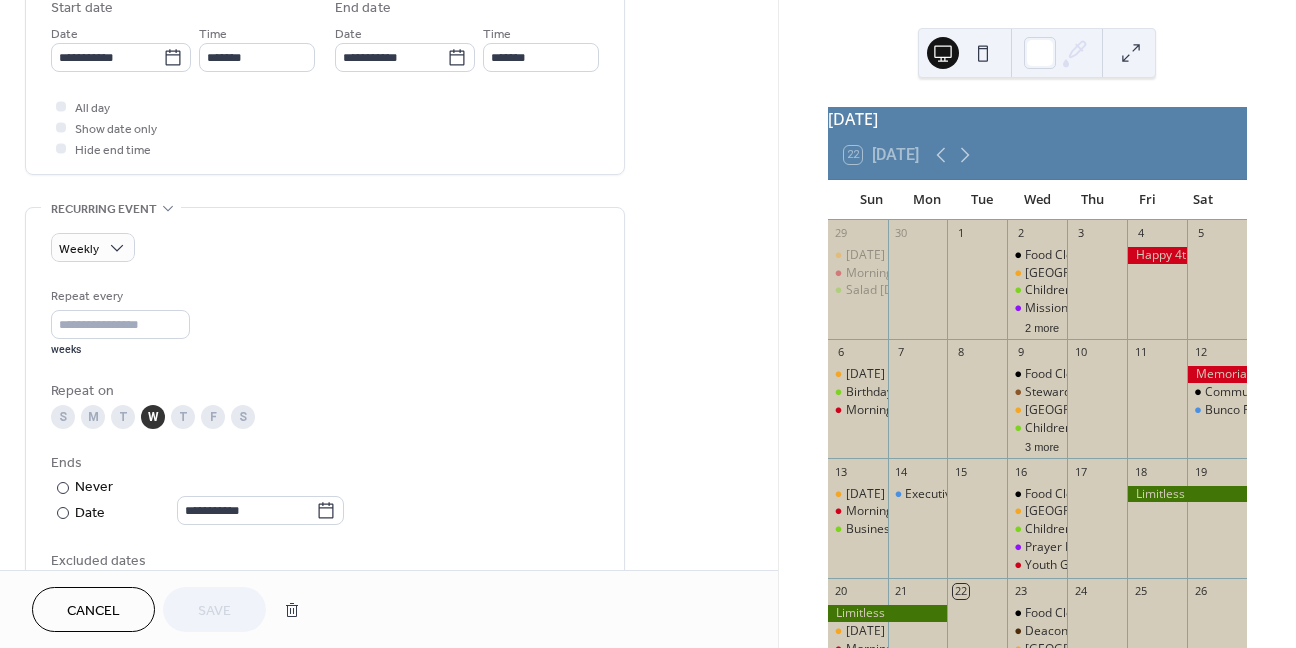 scroll, scrollTop: 800, scrollLeft: 0, axis: vertical 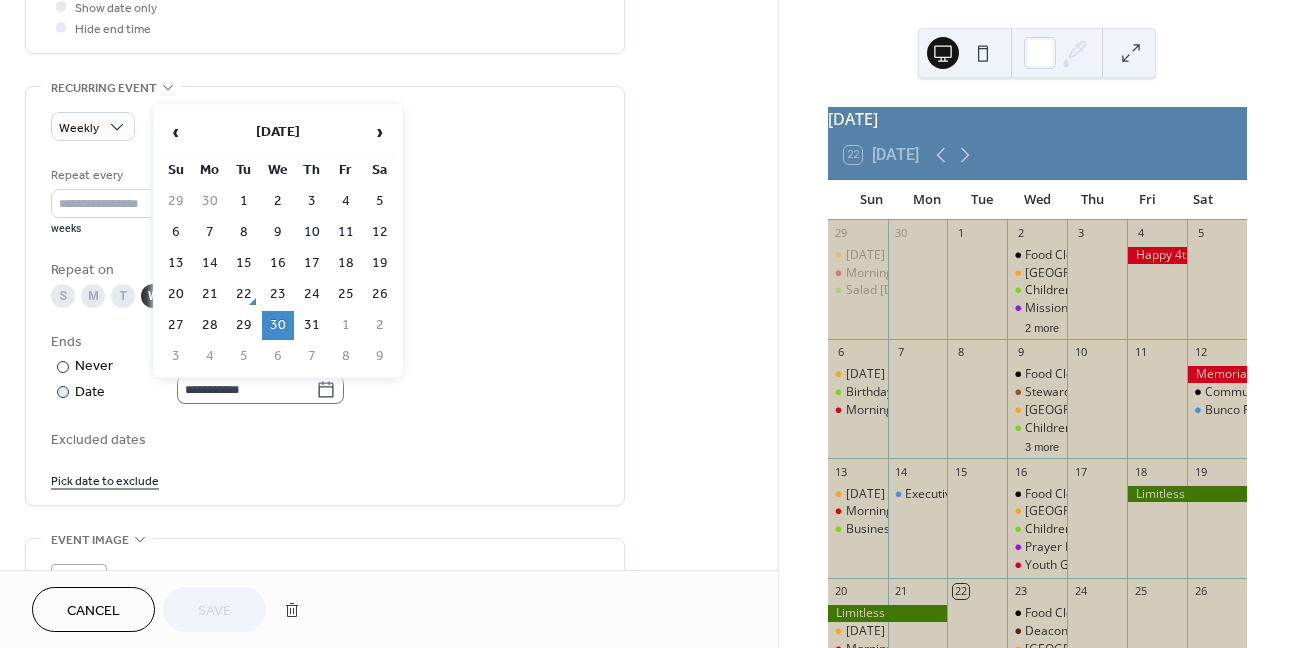 click 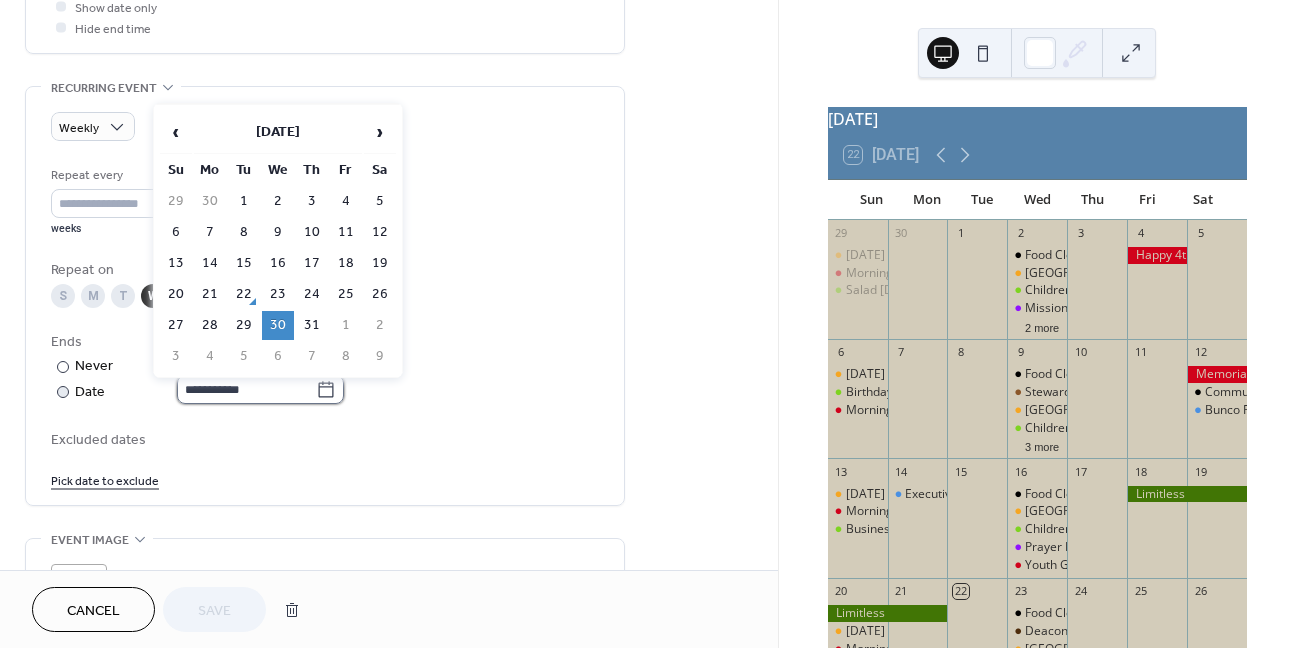 click on "**********" at bounding box center (246, 389) 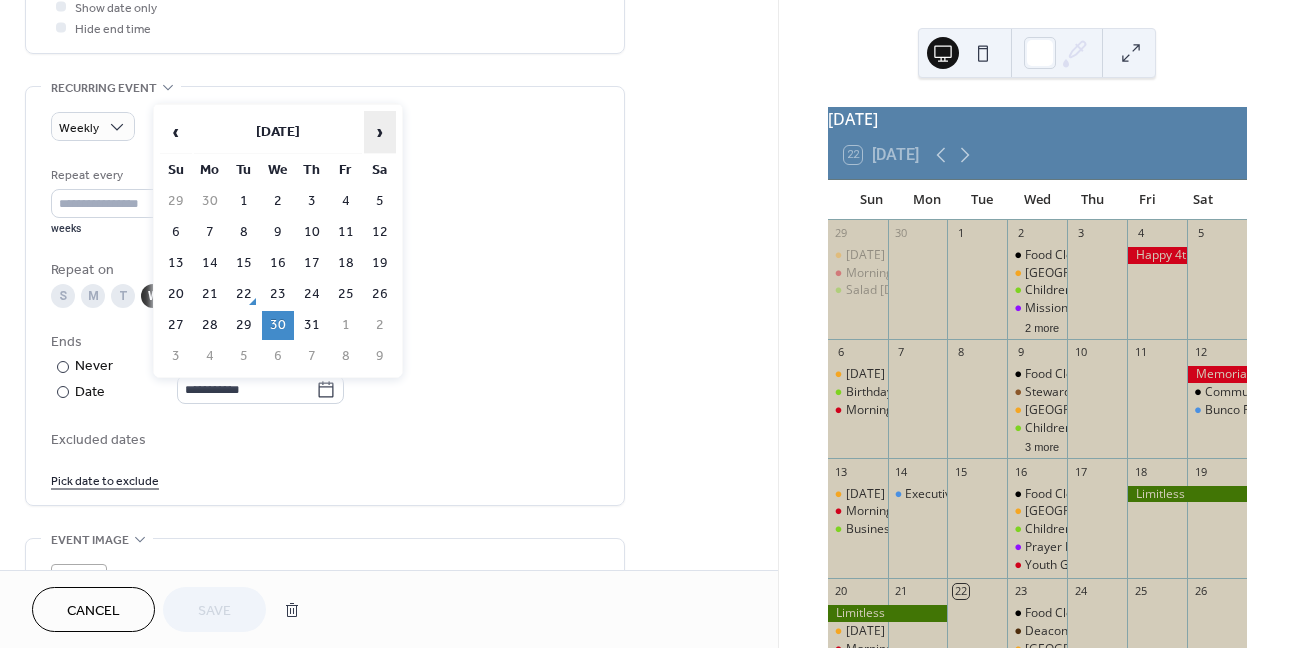click on "›" at bounding box center (380, 132) 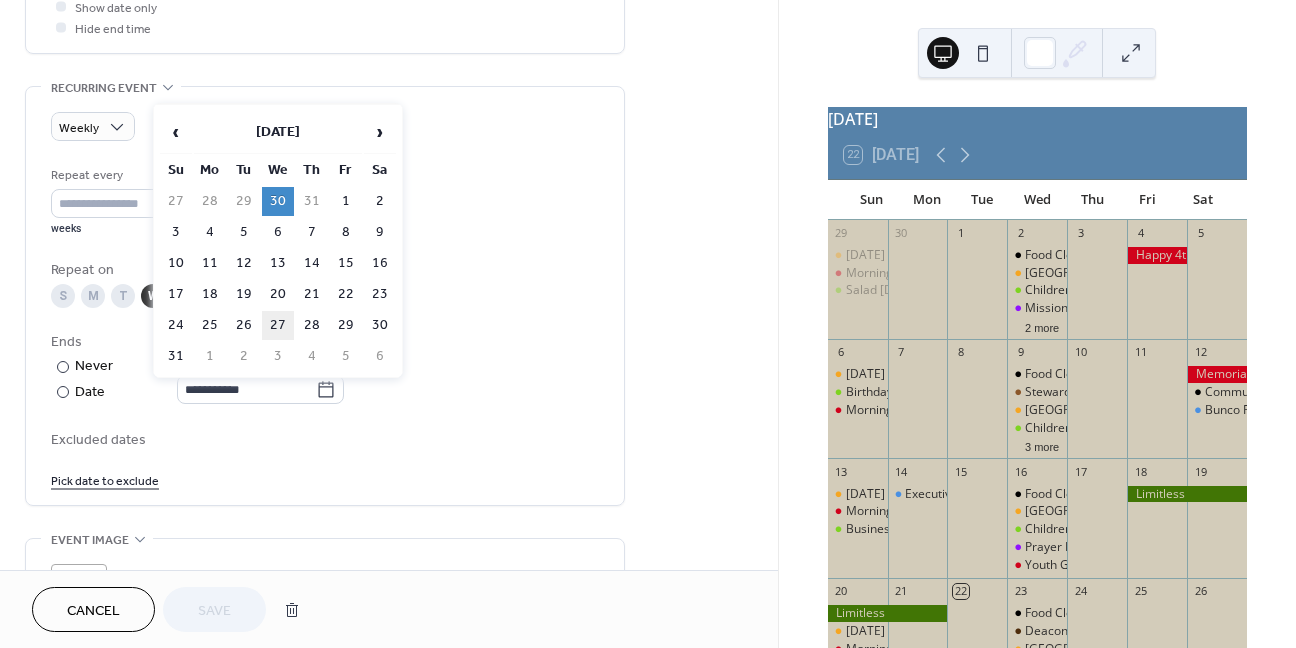 click on "27" at bounding box center [278, 325] 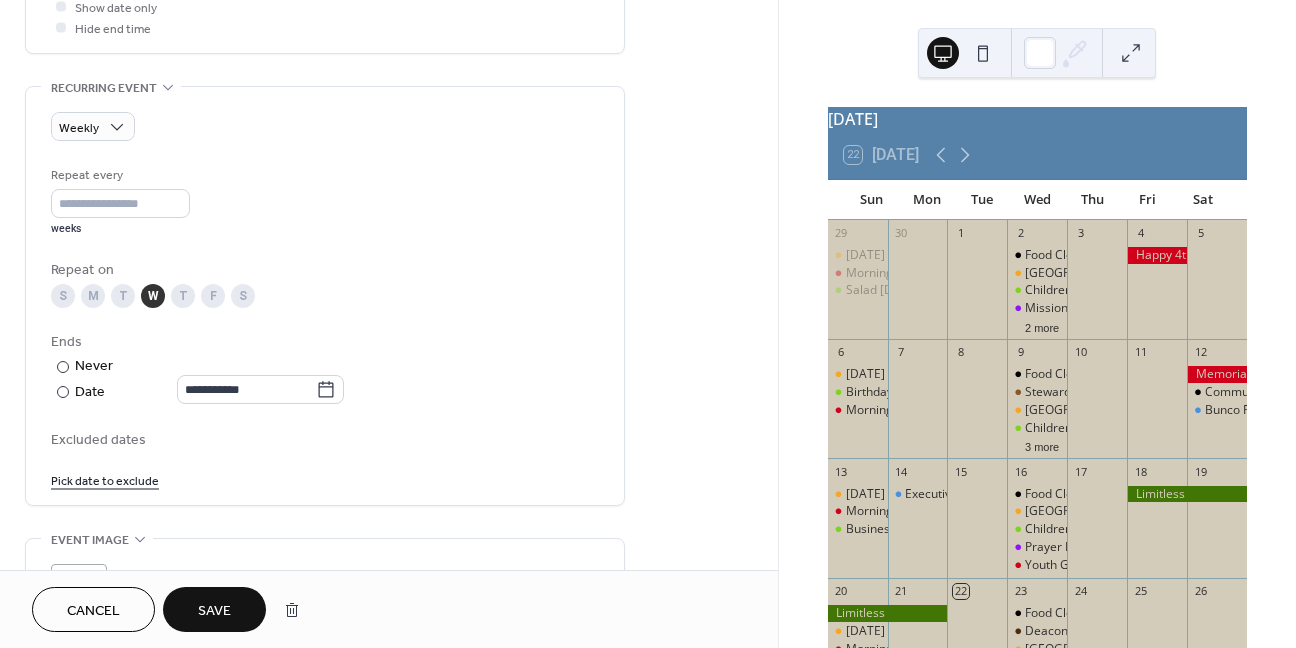 click on "Pick date to exclude" at bounding box center (105, 479) 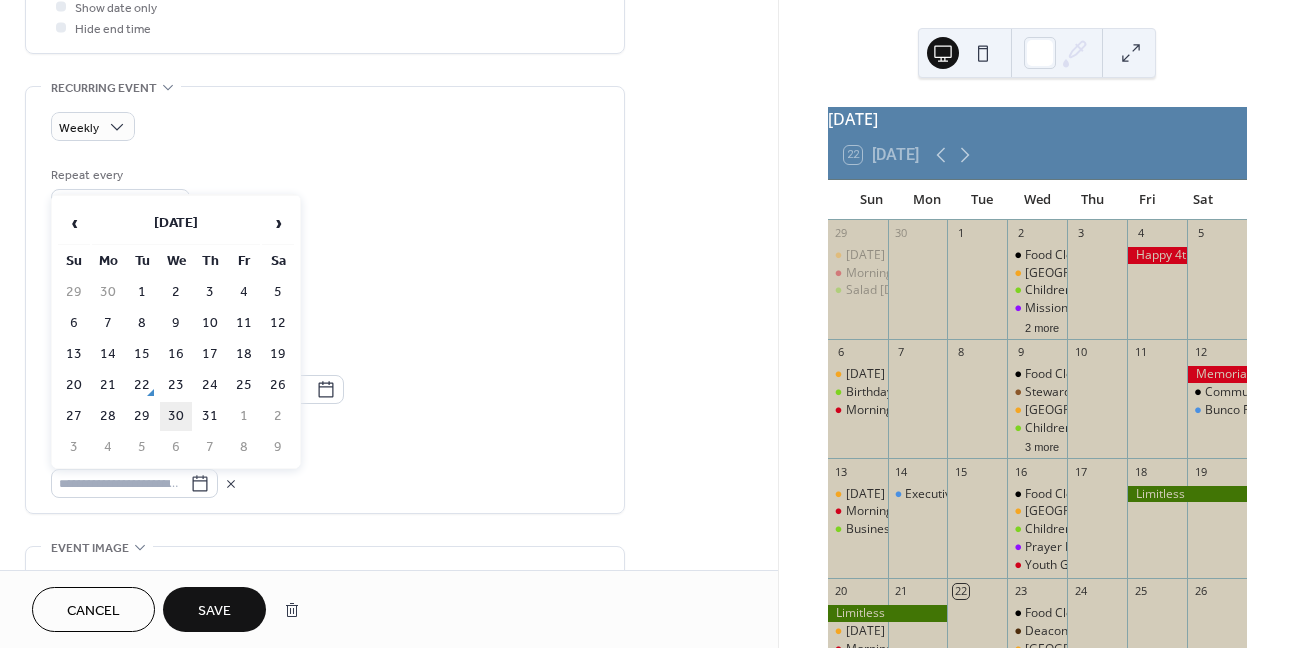 click on "30" at bounding box center [176, 416] 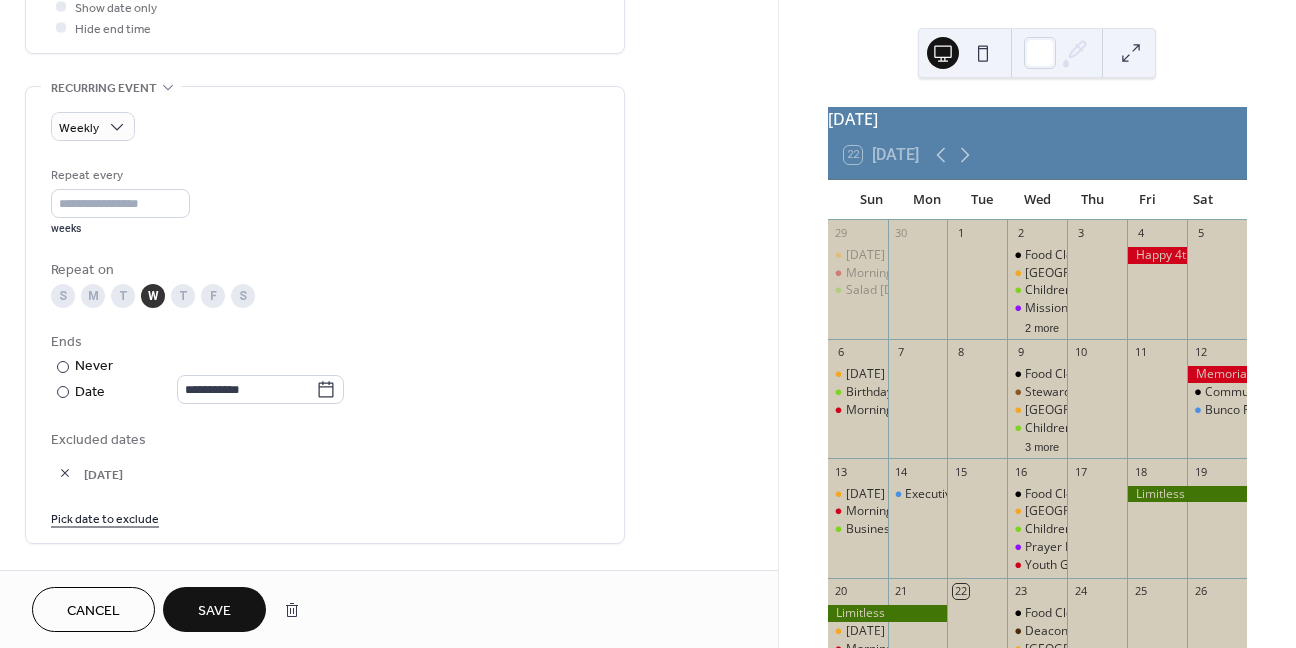 click on "Save" at bounding box center (214, 609) 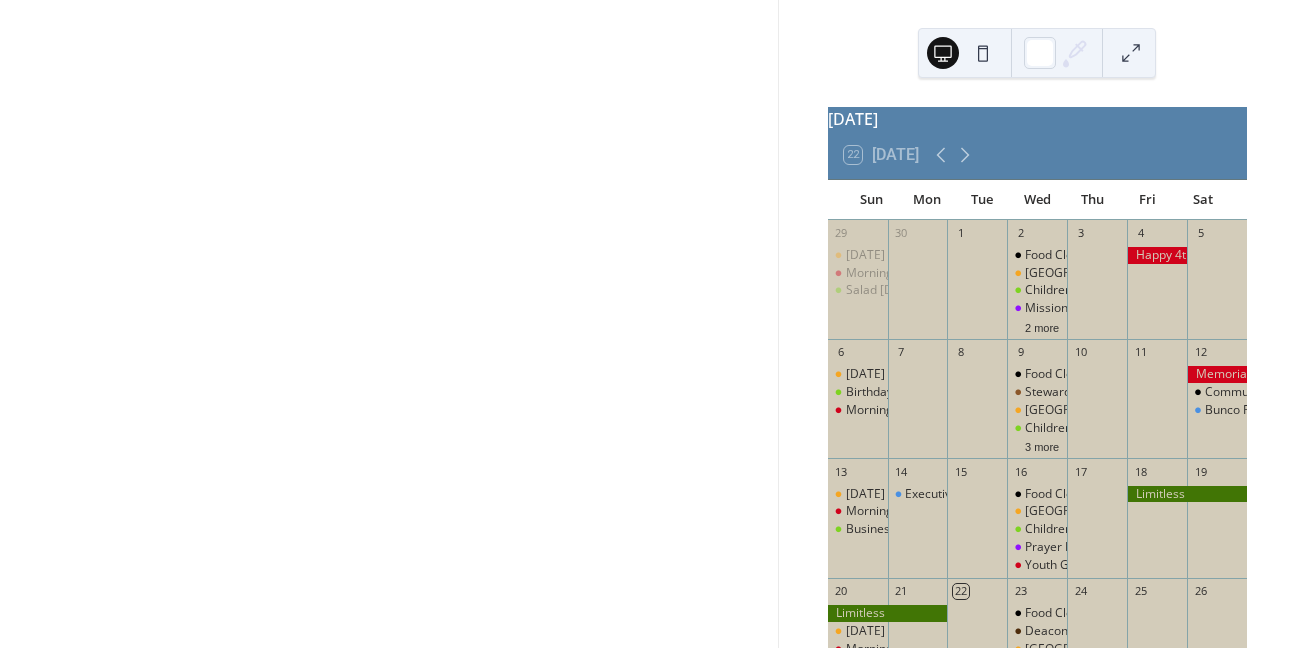 scroll, scrollTop: 348, scrollLeft: 0, axis: vertical 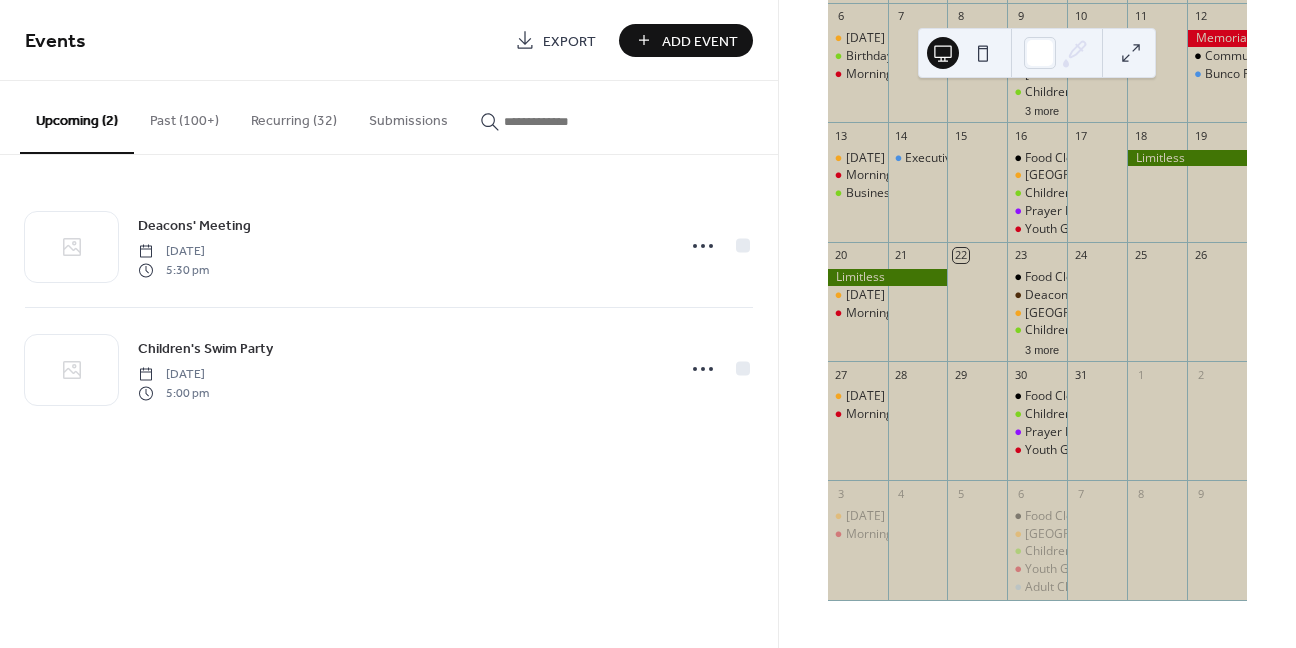 click on "Recurring (32)" at bounding box center [294, 116] 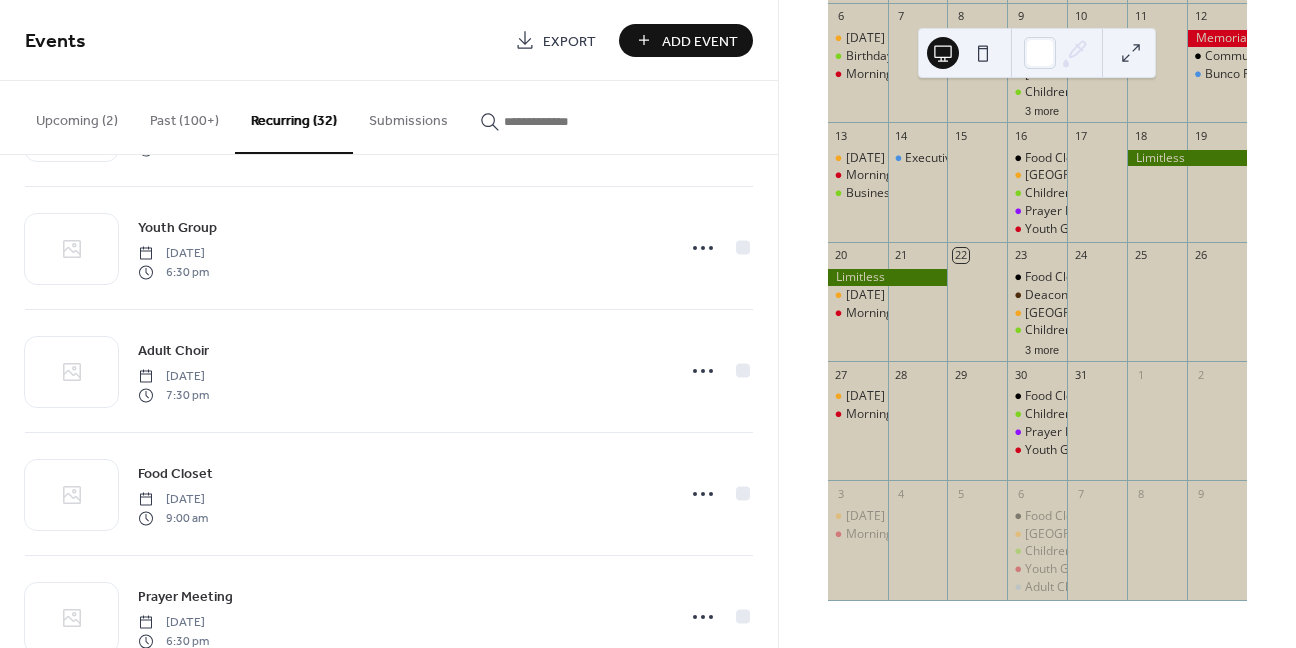 scroll, scrollTop: 1802, scrollLeft: 0, axis: vertical 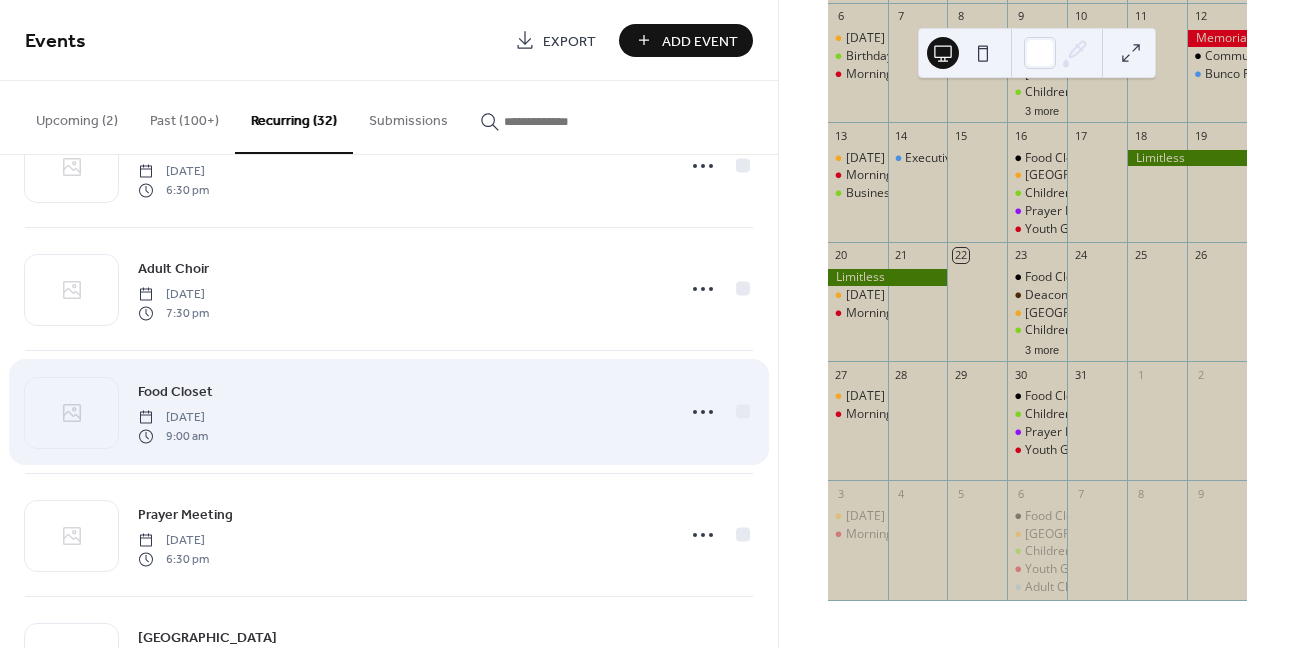 click on "Food Closet" at bounding box center (175, 392) 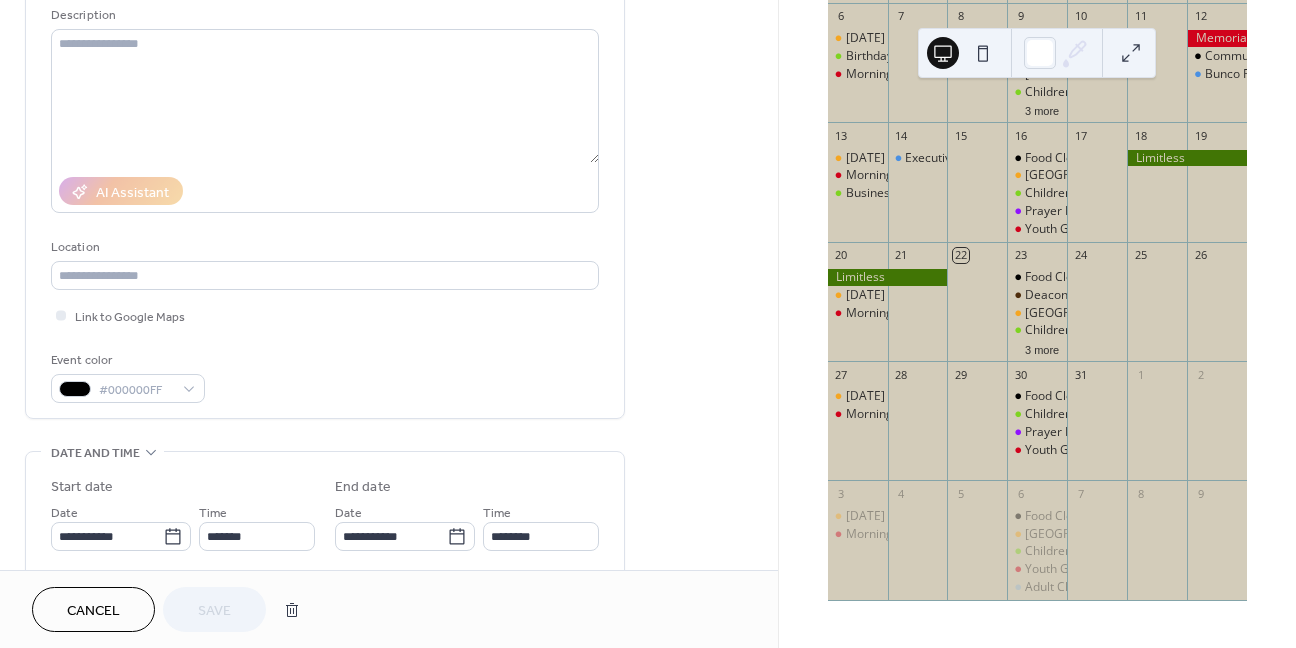 scroll, scrollTop: 0, scrollLeft: 0, axis: both 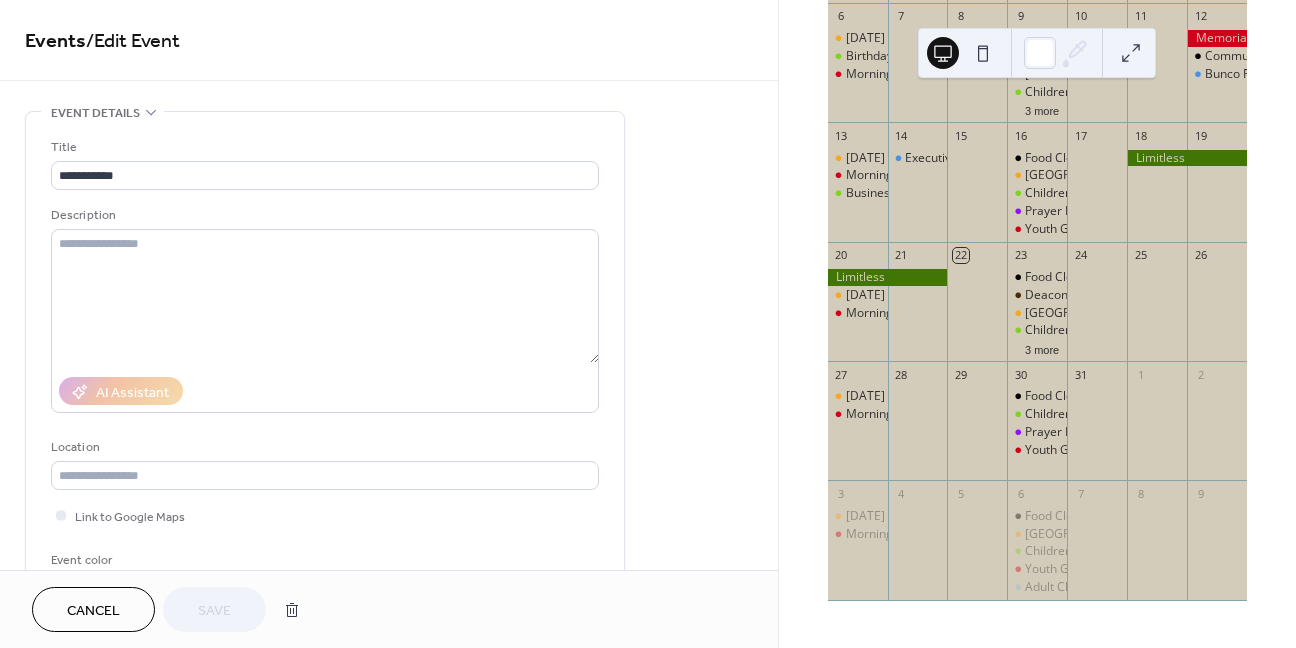 click on "Cancel" at bounding box center [93, 611] 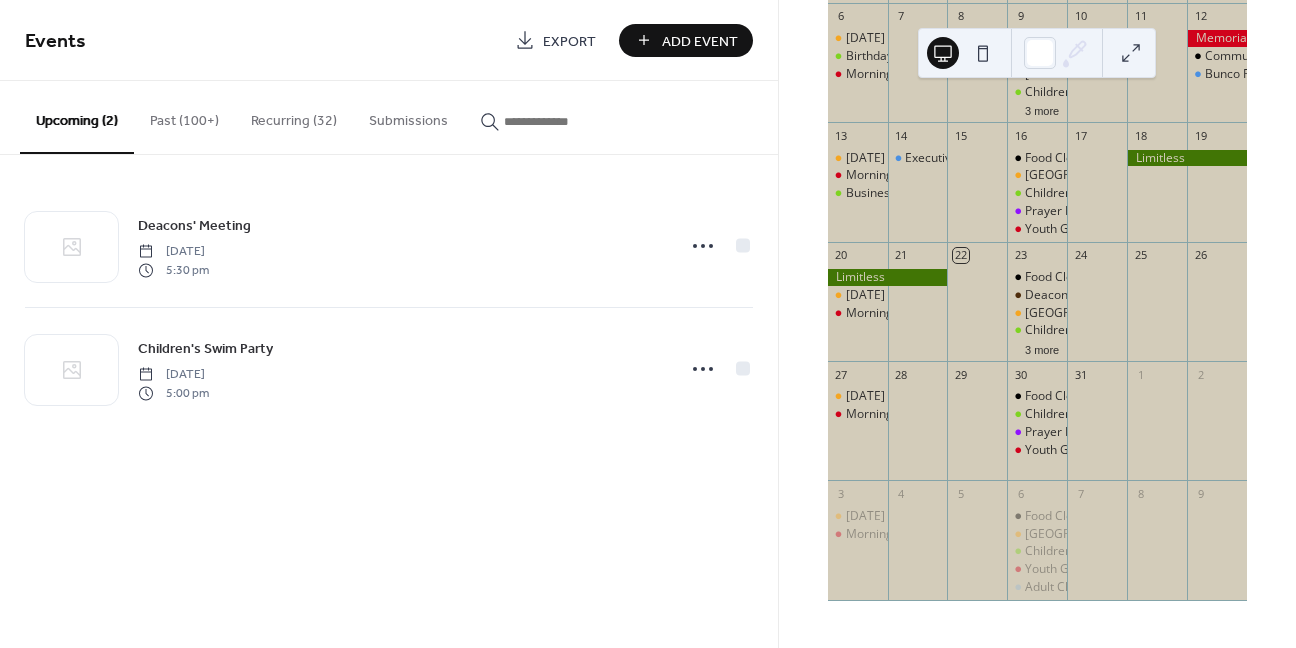 click on "Add Event" at bounding box center (700, 41) 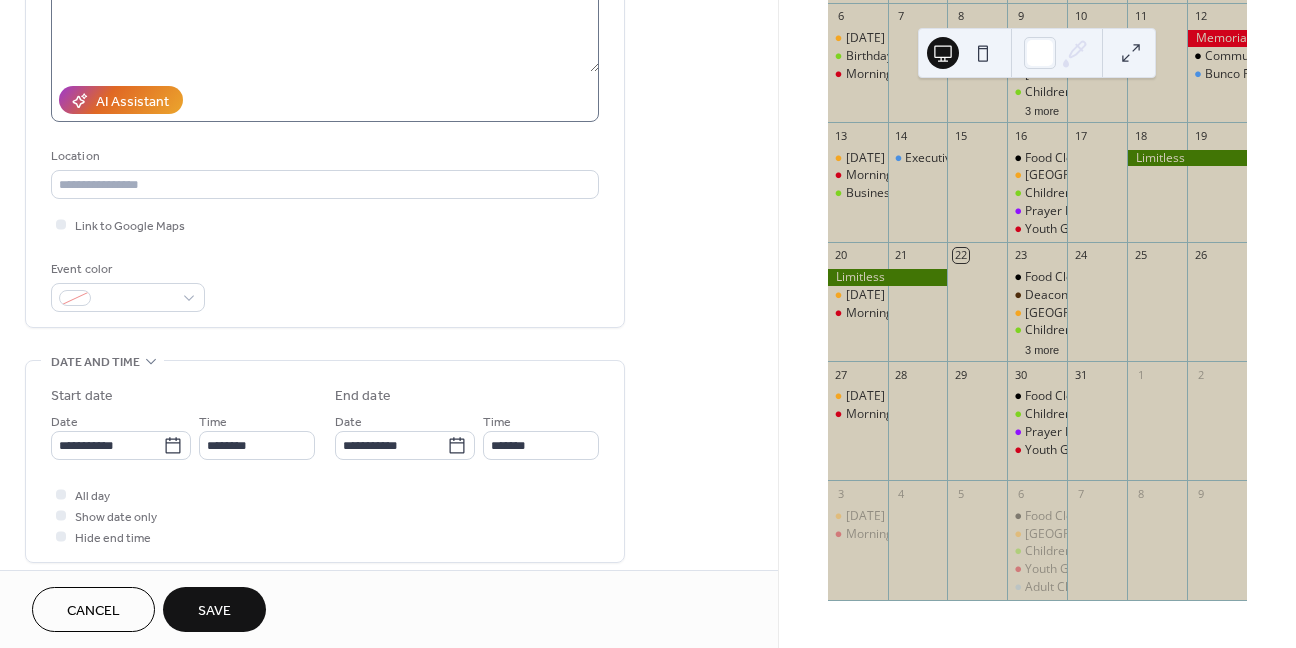 scroll, scrollTop: 300, scrollLeft: 0, axis: vertical 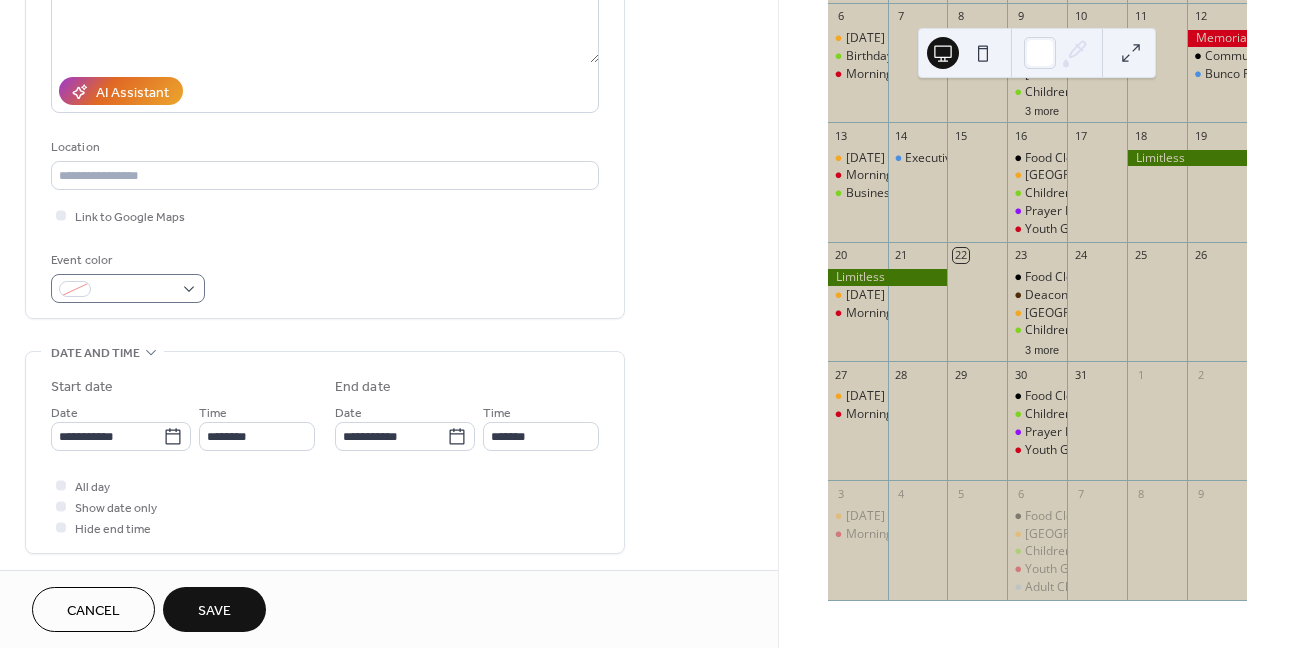 type on "**********" 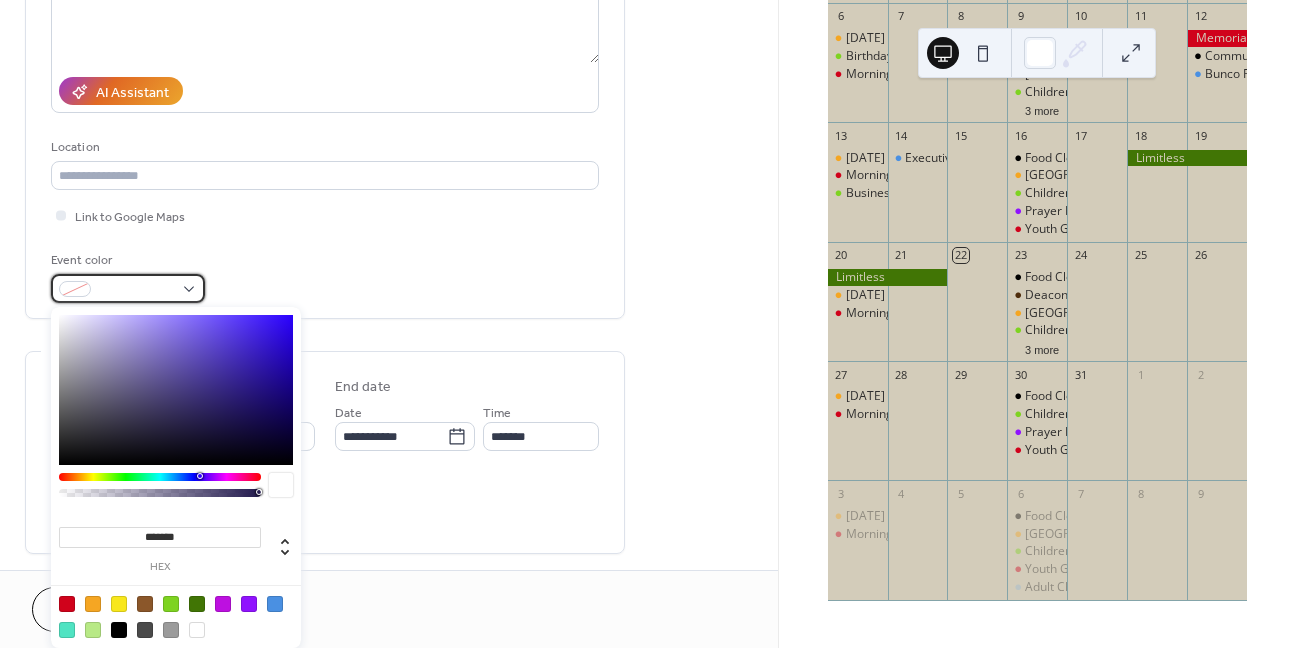 click at bounding box center [128, 288] 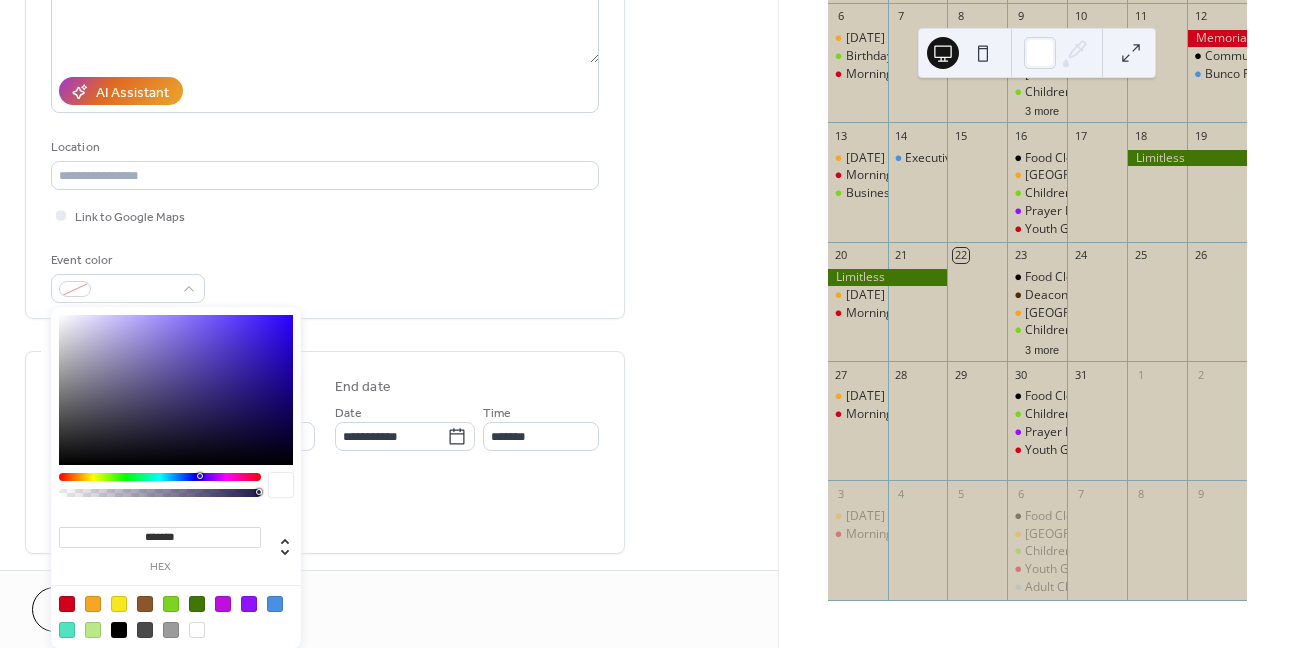 click at bounding box center (145, 604) 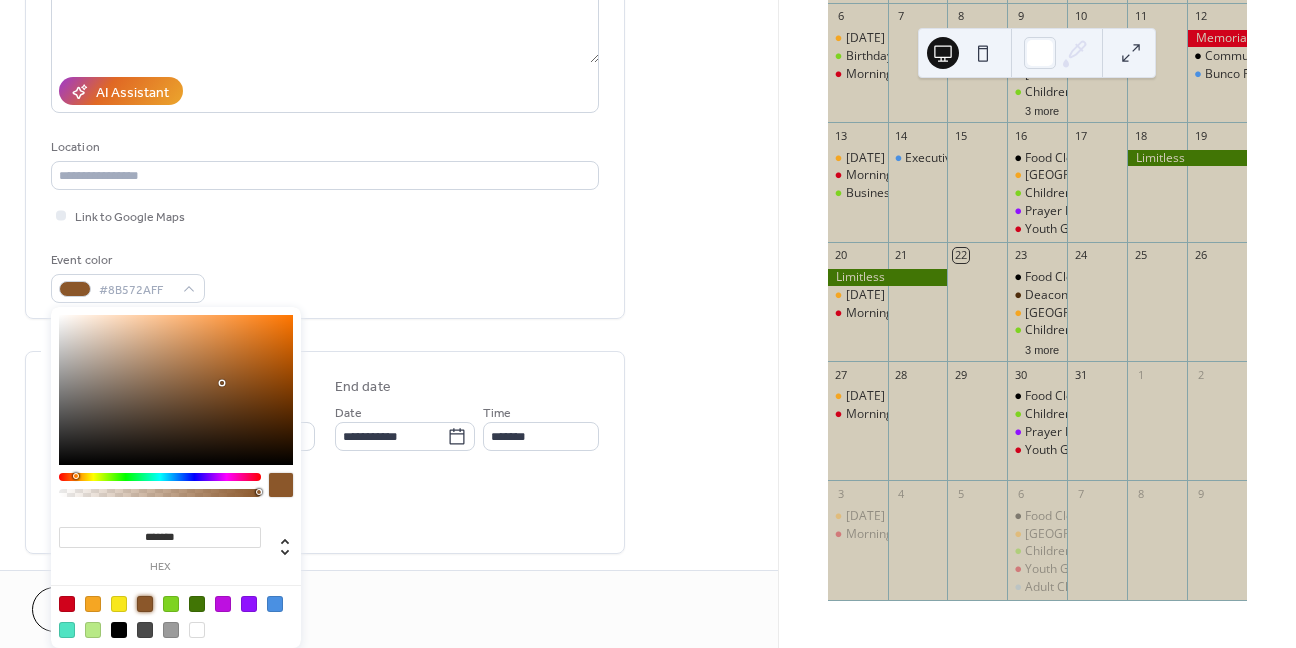 type on "*******" 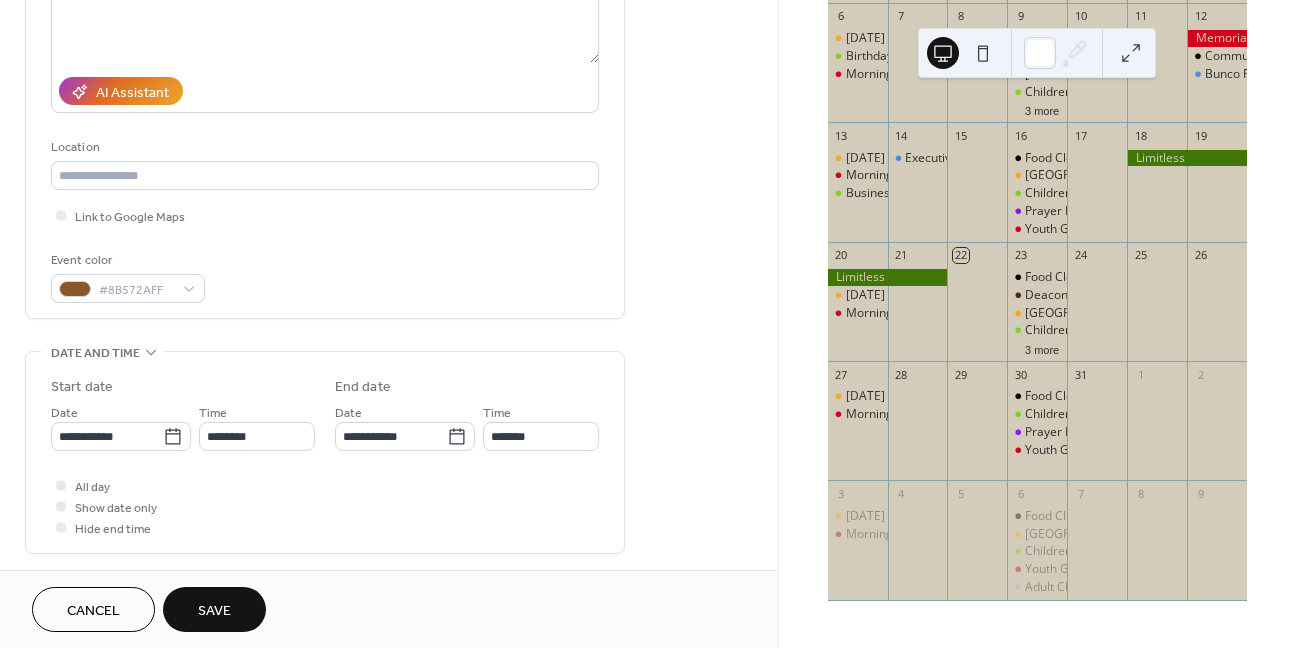 click on "**********" at bounding box center [389, 420] 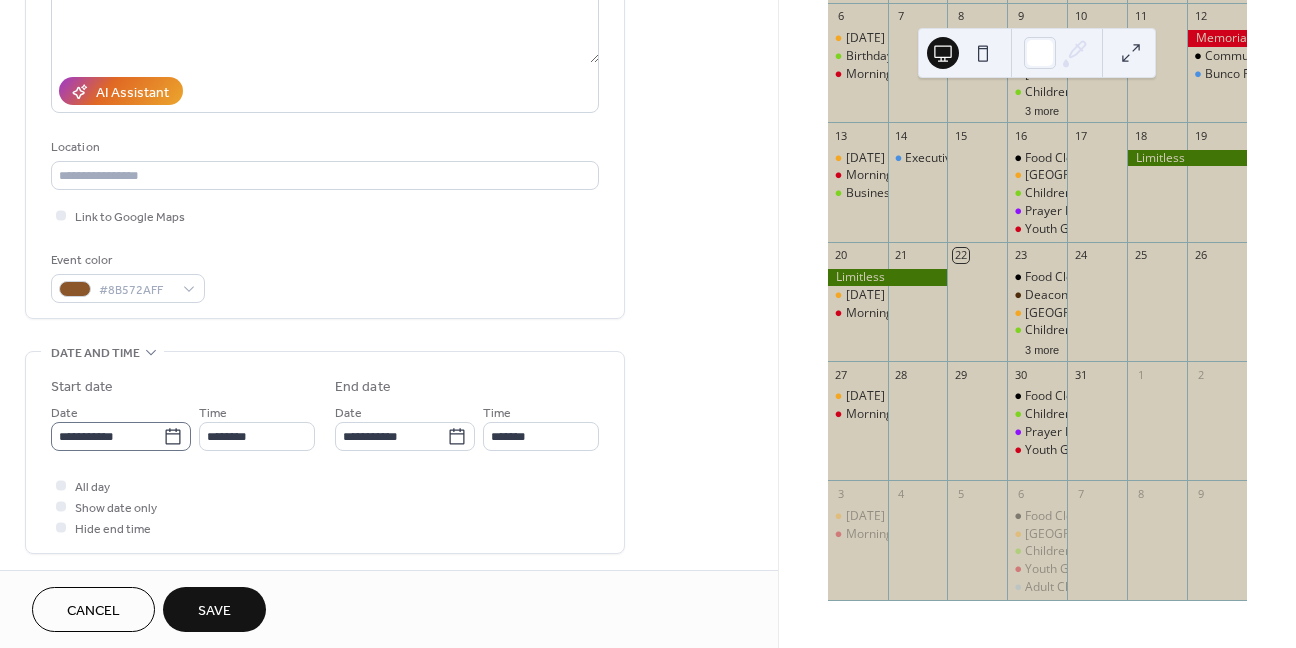 click 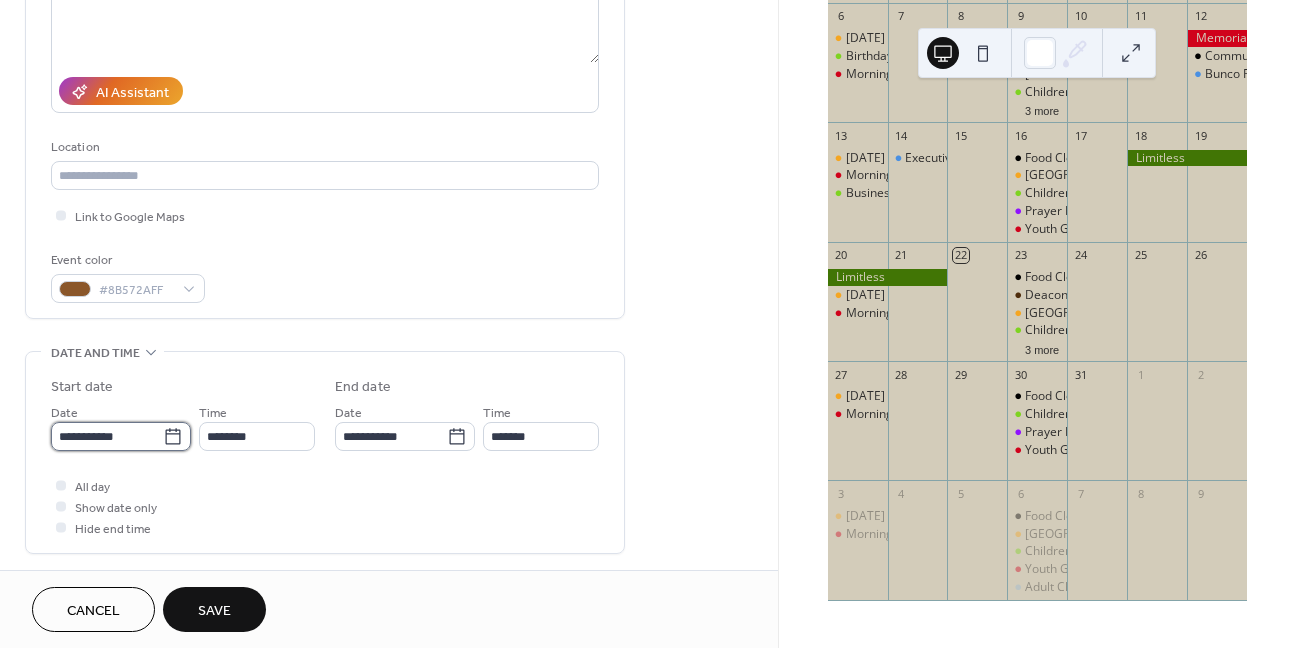 click on "**********" at bounding box center [107, 436] 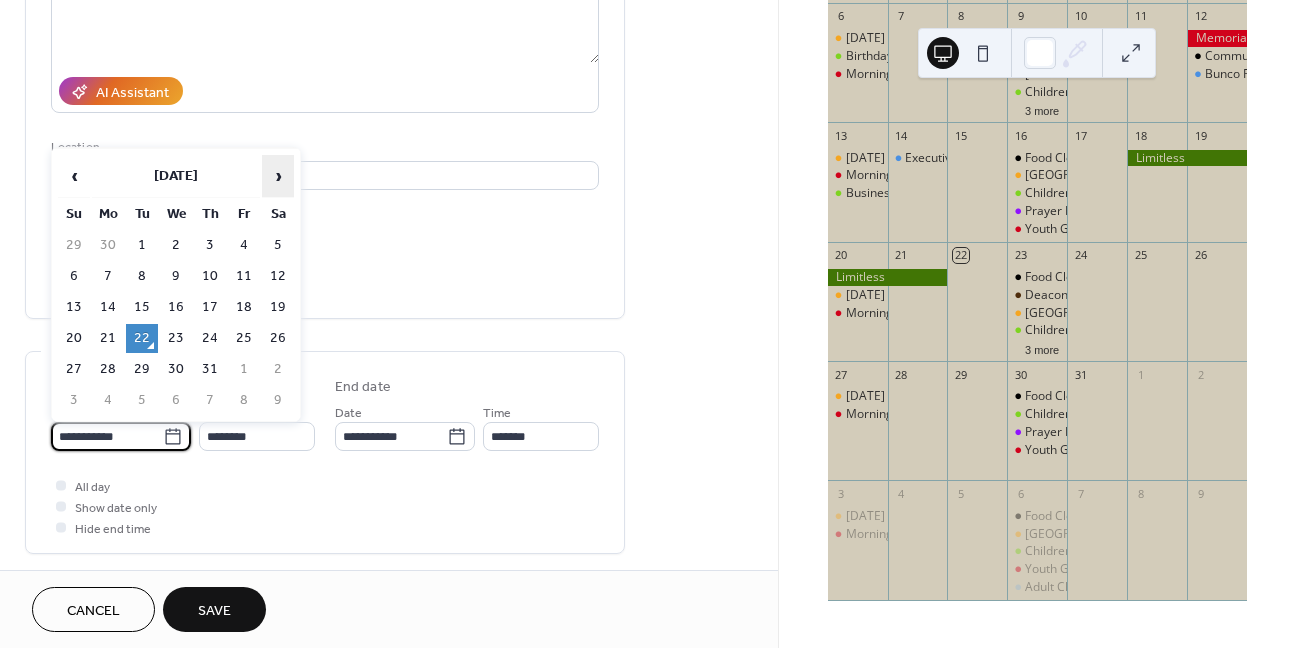 click on "›" at bounding box center (278, 176) 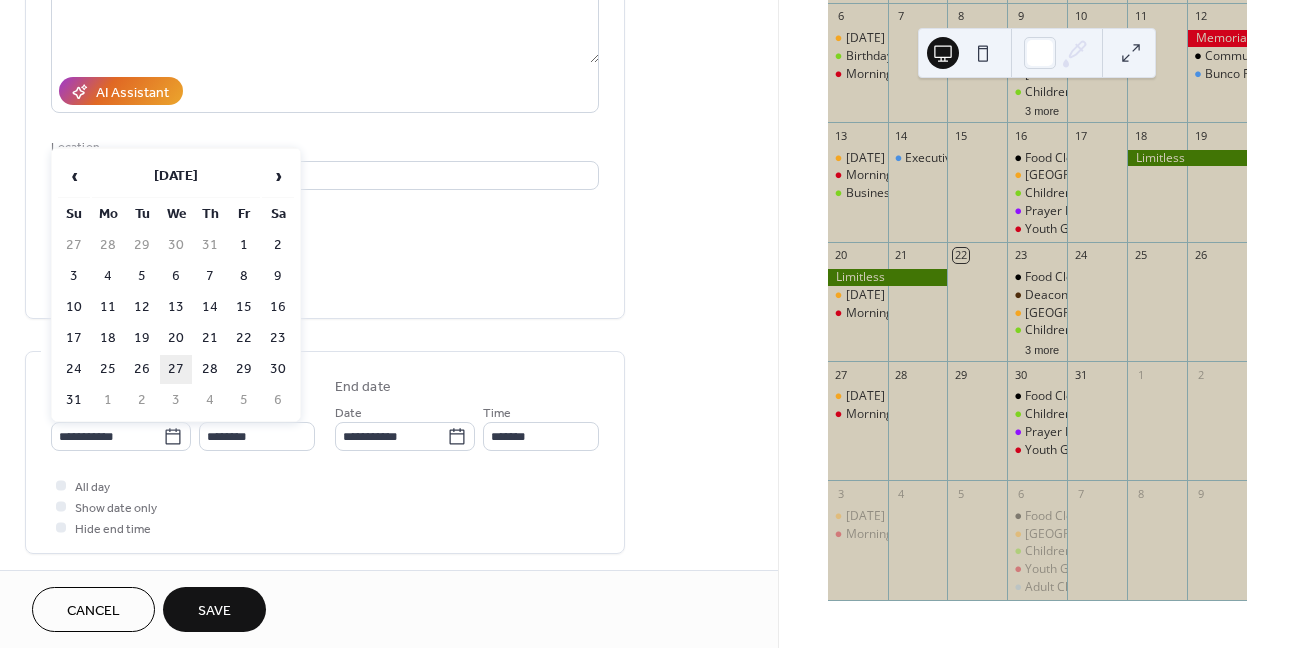click on "27" at bounding box center (176, 369) 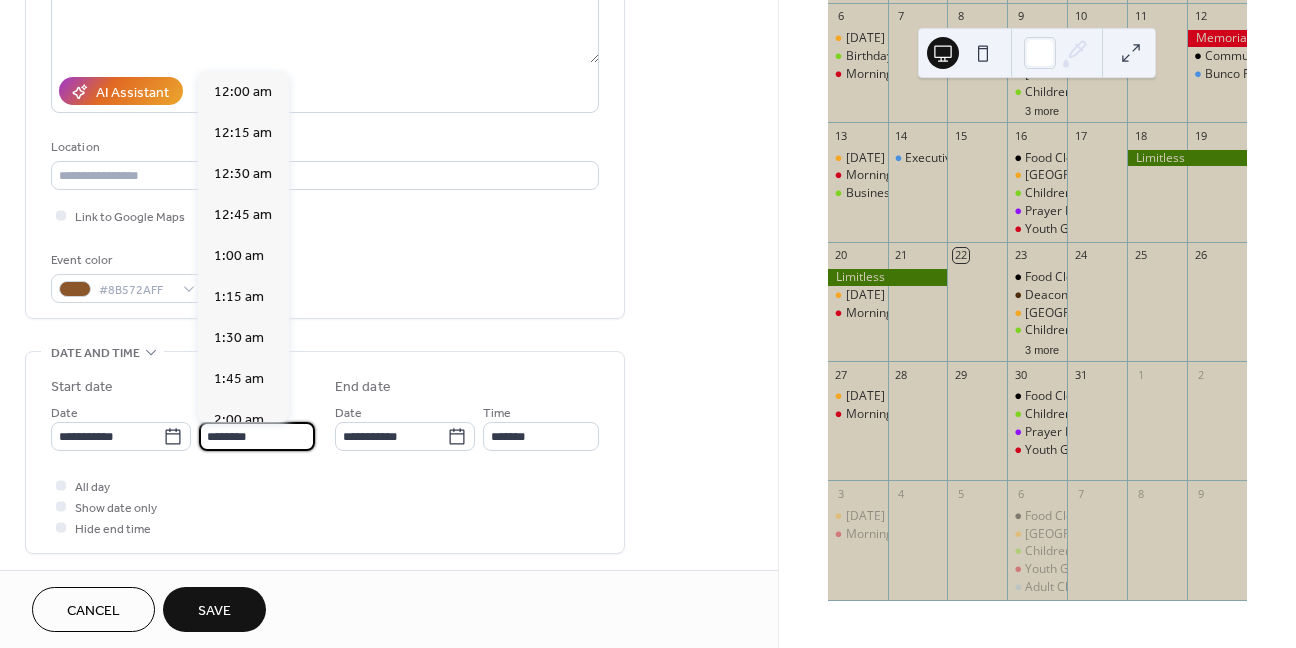 click on "********" at bounding box center [257, 436] 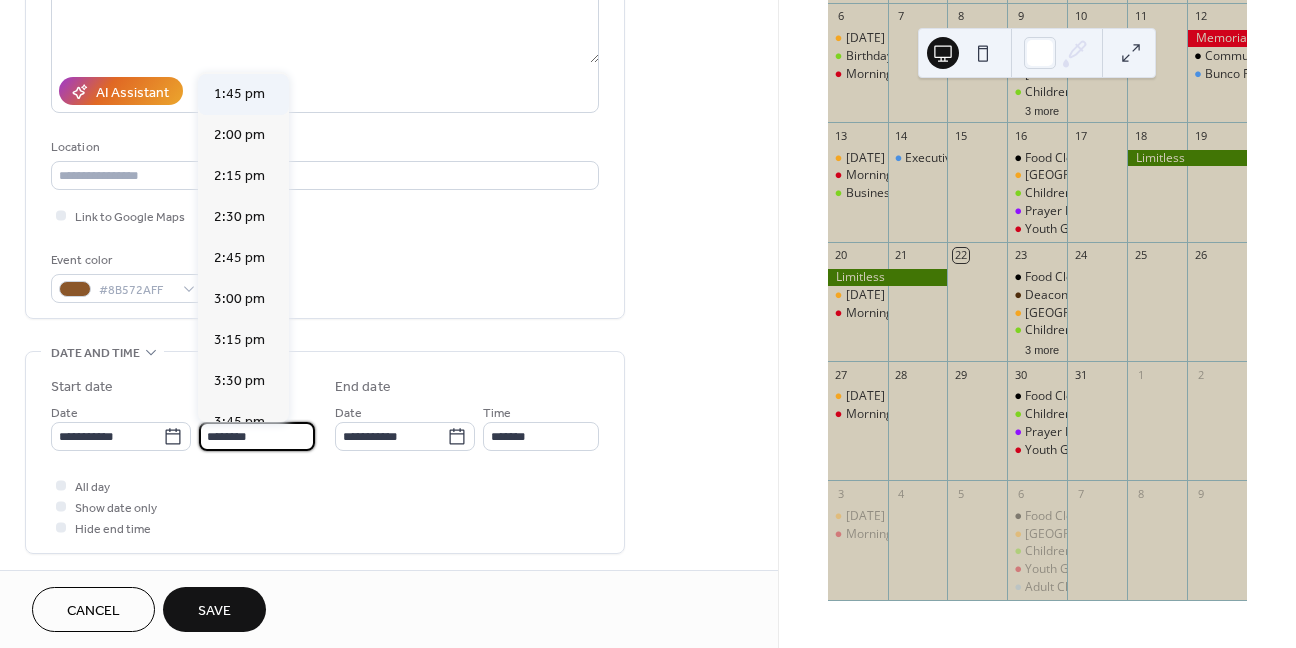 scroll, scrollTop: 2368, scrollLeft: 0, axis: vertical 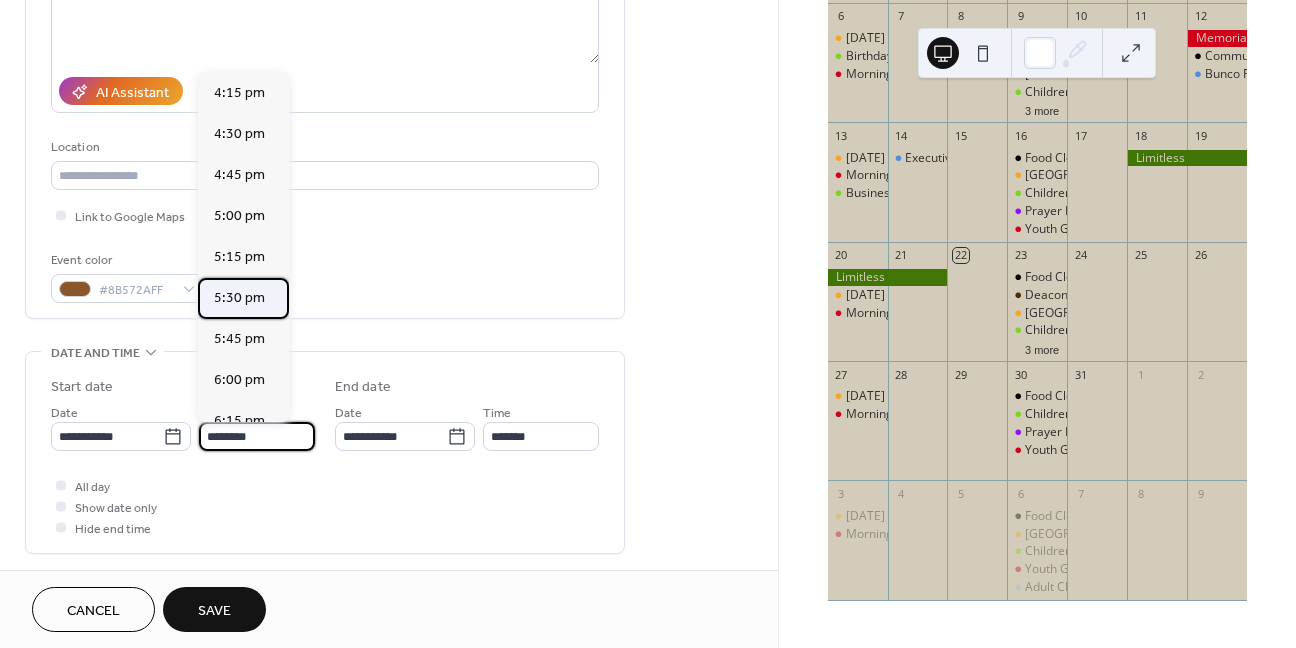 click on "12:00 am 12:15 am 12:30 am 12:45 am 1:00 am 1:15 am 1:30 am 1:45 am 2:00 am 2:15 am 2:30 am 2:45 am 3:00 am 3:15 am 3:30 am 3:45 am 4:00 am 4:15 am 4:30 am 4:45 am 5:00 am 5:15 am 5:30 am 5:45 am 6:00 am 6:15 am 6:30 am 6:45 am 7:00 am 7:15 am 7:30 am 7:45 am 8:00 am 8:15 am 8:30 am 8:45 am 9:00 am 9:15 am 9:30 am 9:45 am 10:00 am 10:15 am 10:30 am 10:45 am 11:00 am 11:15 am 11:30 am 11:45 am 12:00 pm 12:15 pm 12:30 pm 12:45 pm 1:00 pm 1:15 pm 1:30 pm 1:45 pm 2:00 pm 2:15 pm 2:30 pm 2:45 pm 3:00 pm 3:15 pm 3:30 pm 3:45 pm 4:00 pm 4:15 pm 4:30 pm 4:45 pm 5:00 pm 5:15 pm 5:30 pm 5:45 pm 6:00 pm 6:15 pm 6:30 pm 6:45 pm 7:00 pm 7:15 pm 7:30 pm 7:45 pm 8:00 pm 8:15 pm 8:30 pm 8:45 pm 9:00 pm 9:15 pm 9:30 pm 9:45 pm 10:00 pm 10:15 pm 10:30 pm 10:45 pm 11:00 pm 11:15 pm 11:30 pm 11:45 pm" at bounding box center [243, 247] 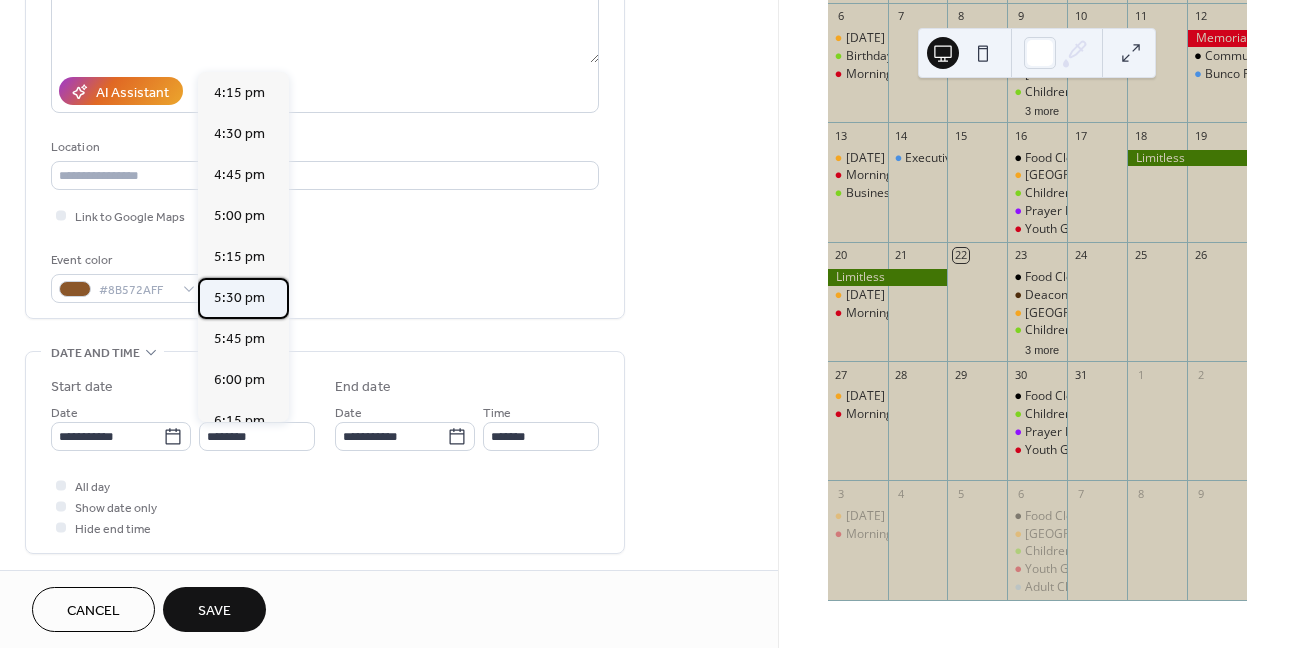 scroll, scrollTop: 2668, scrollLeft: 0, axis: vertical 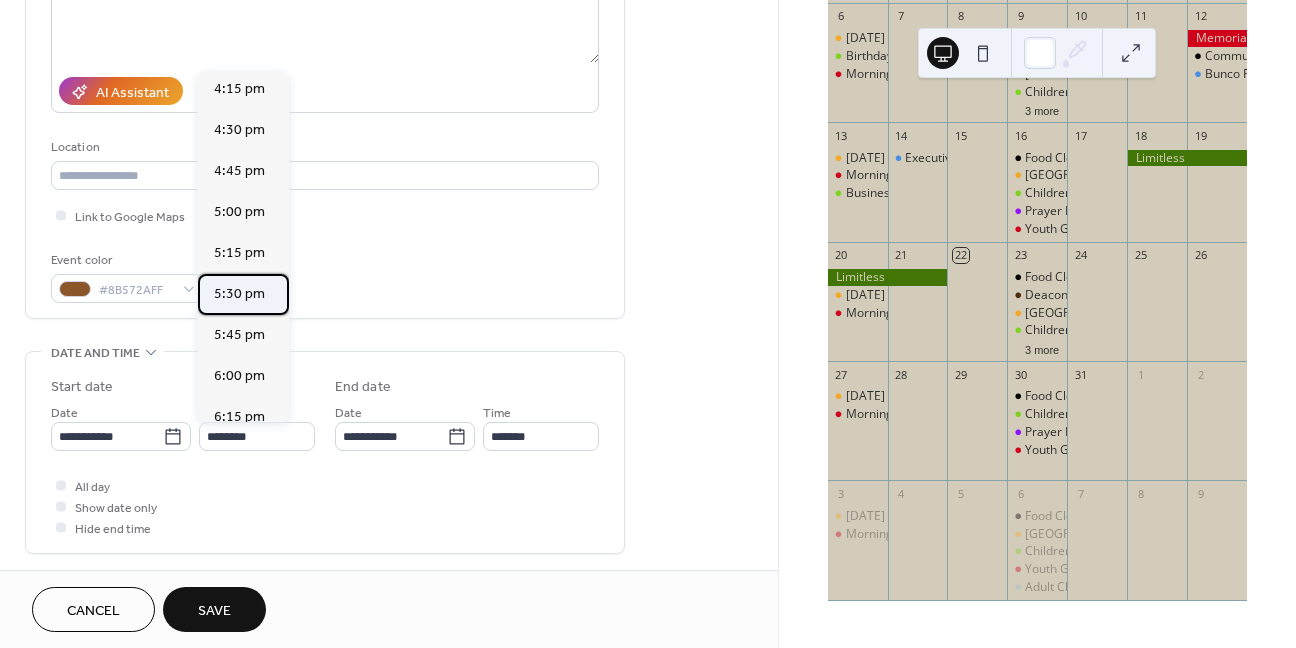 click on "5:30 pm" at bounding box center [243, 294] 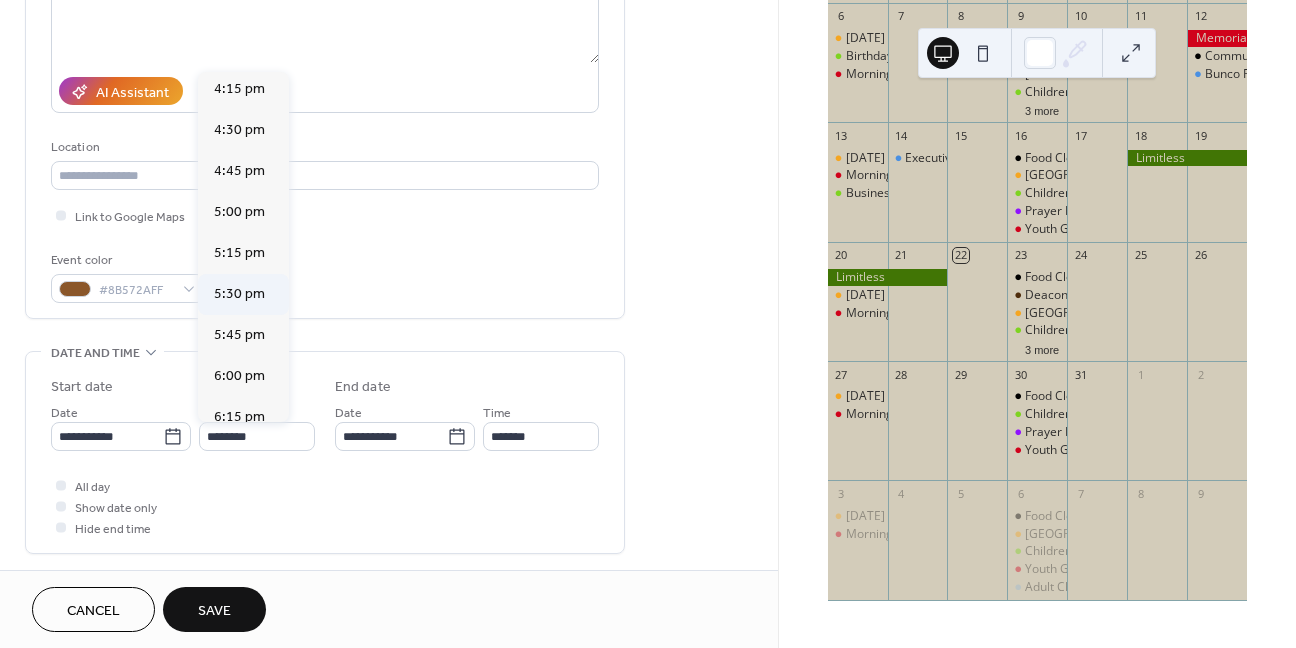 type on "*******" 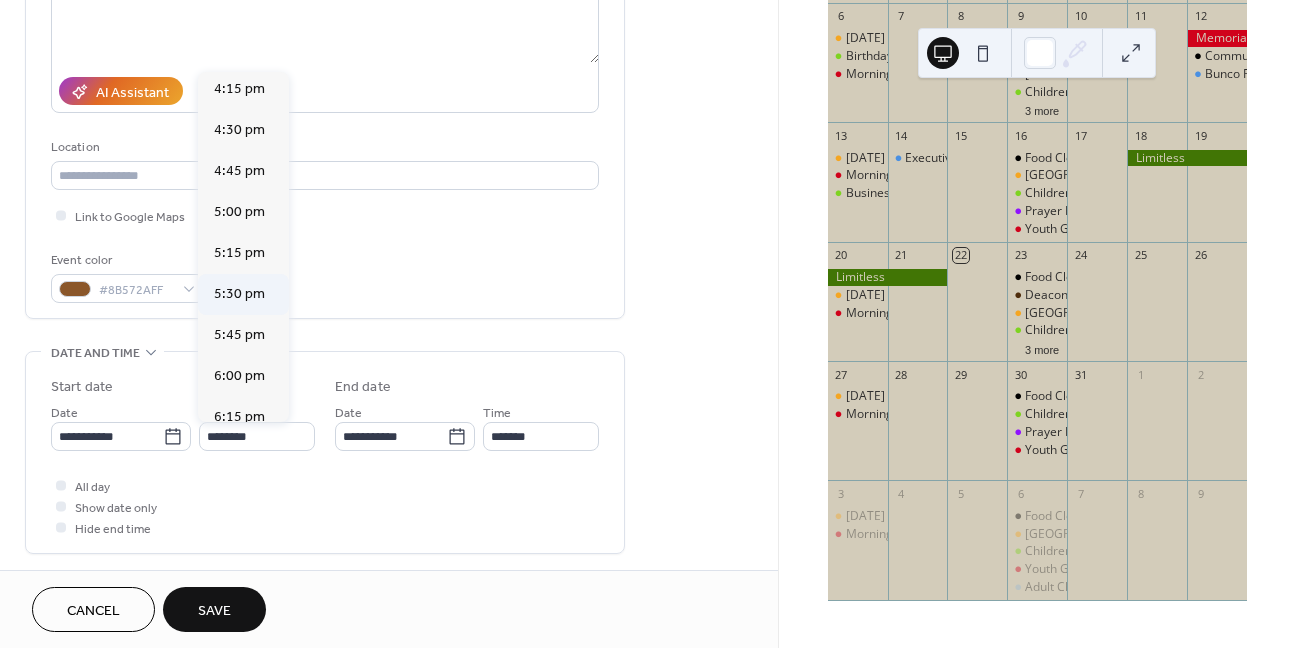 type on "*******" 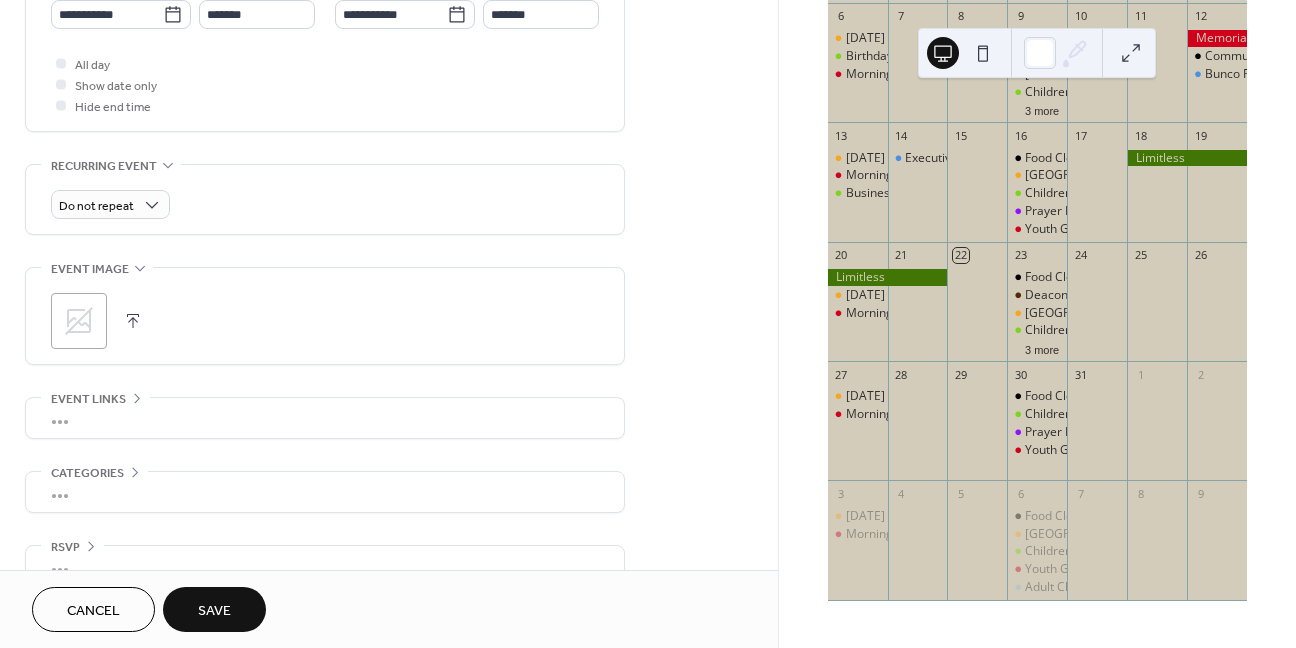 scroll, scrollTop: 759, scrollLeft: 0, axis: vertical 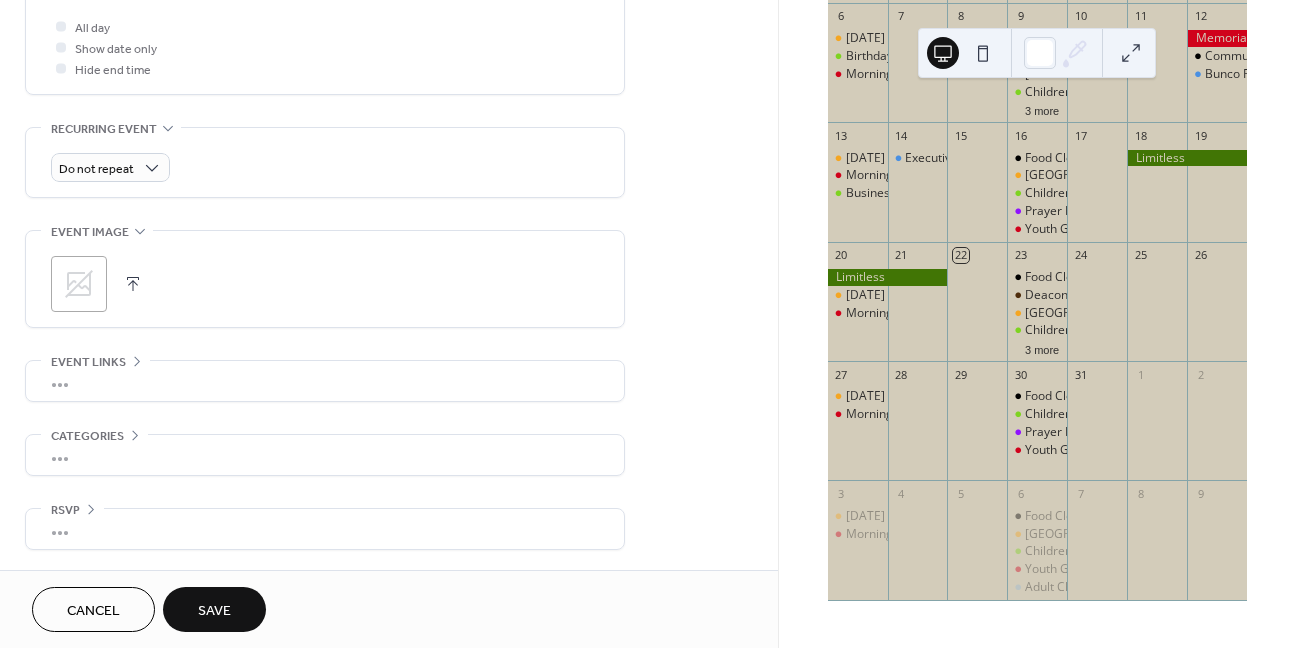 click on "Save" at bounding box center (214, 609) 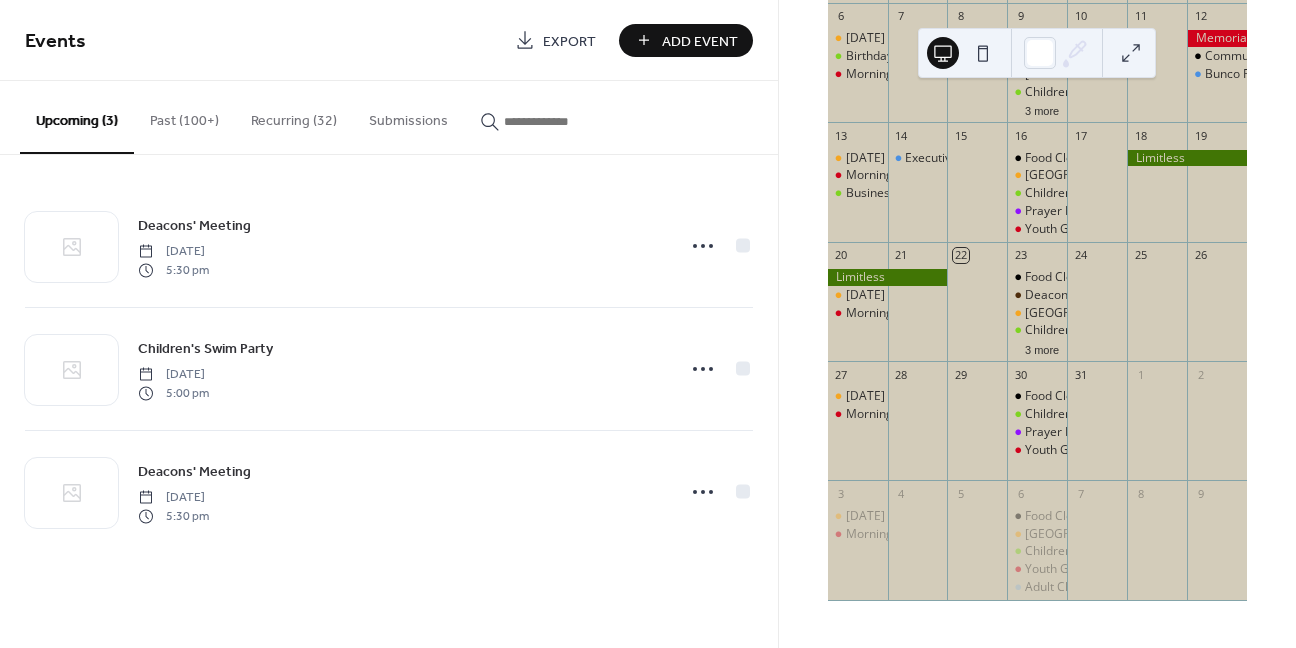click on "Add Event" at bounding box center [700, 41] 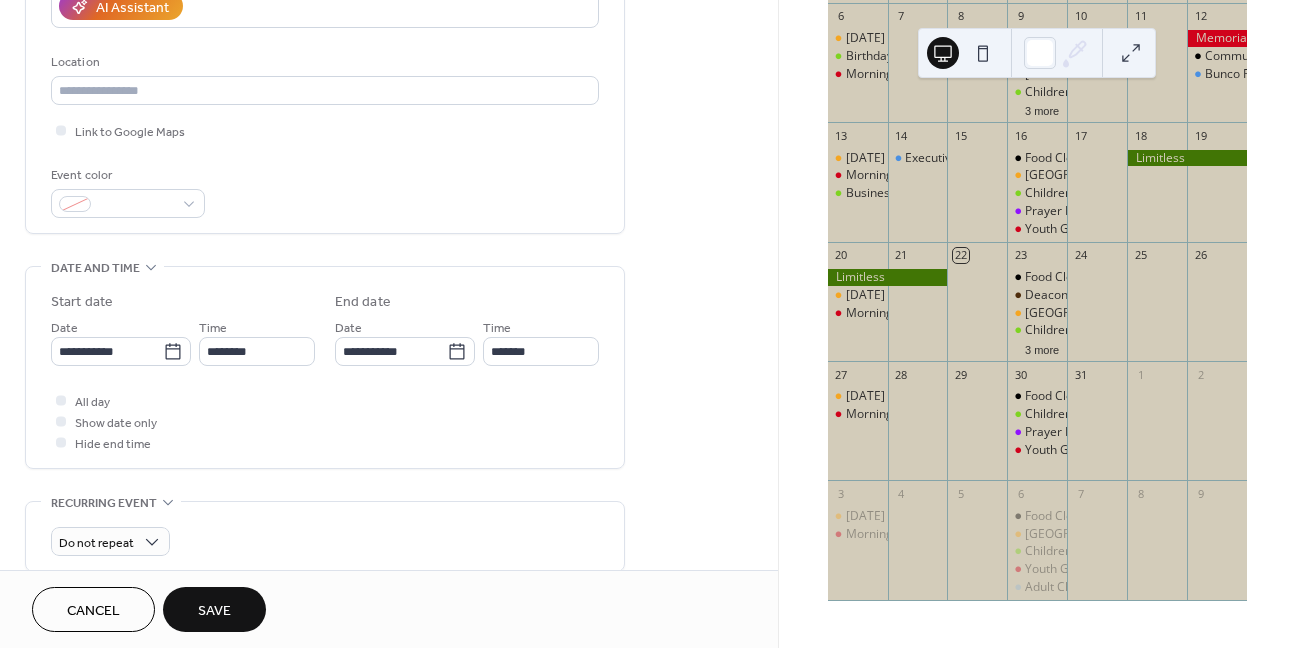 scroll, scrollTop: 400, scrollLeft: 0, axis: vertical 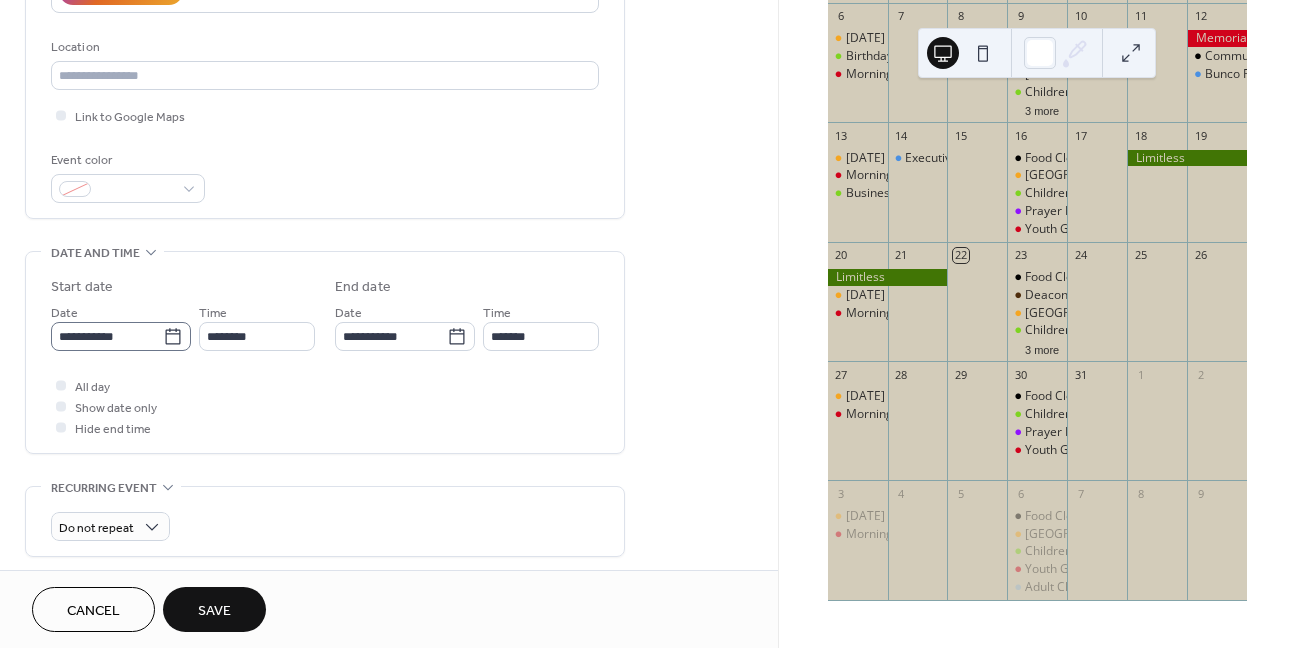 type on "**********" 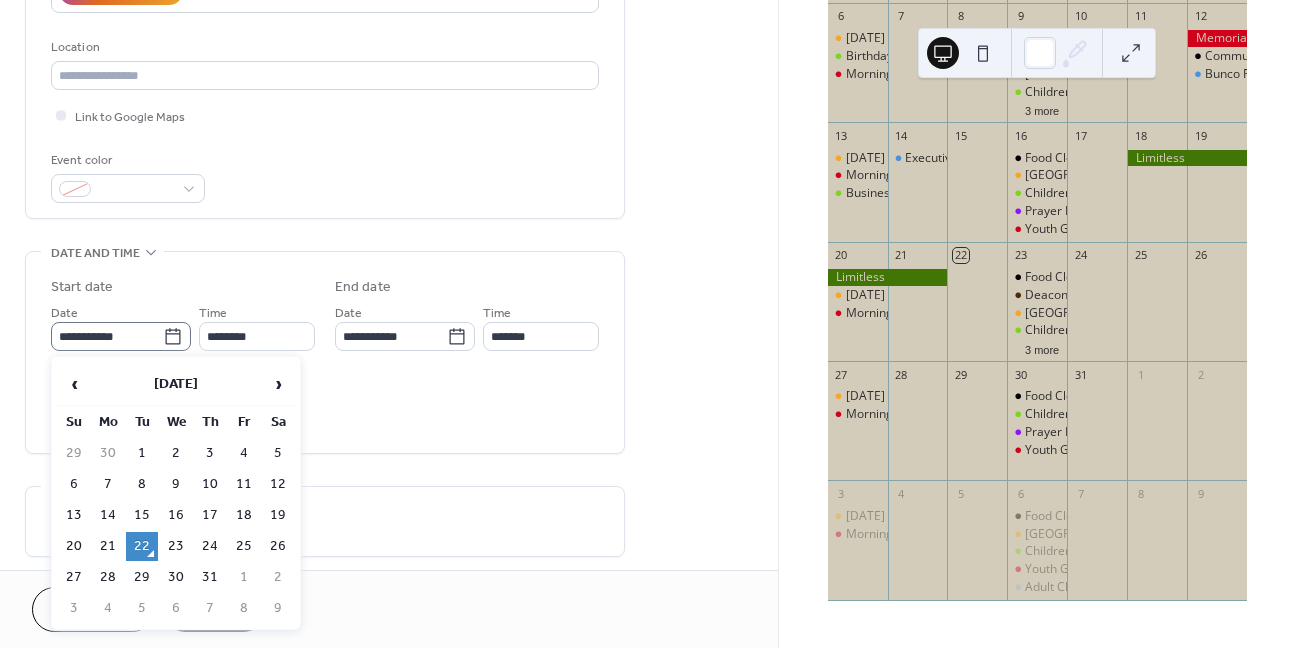 click 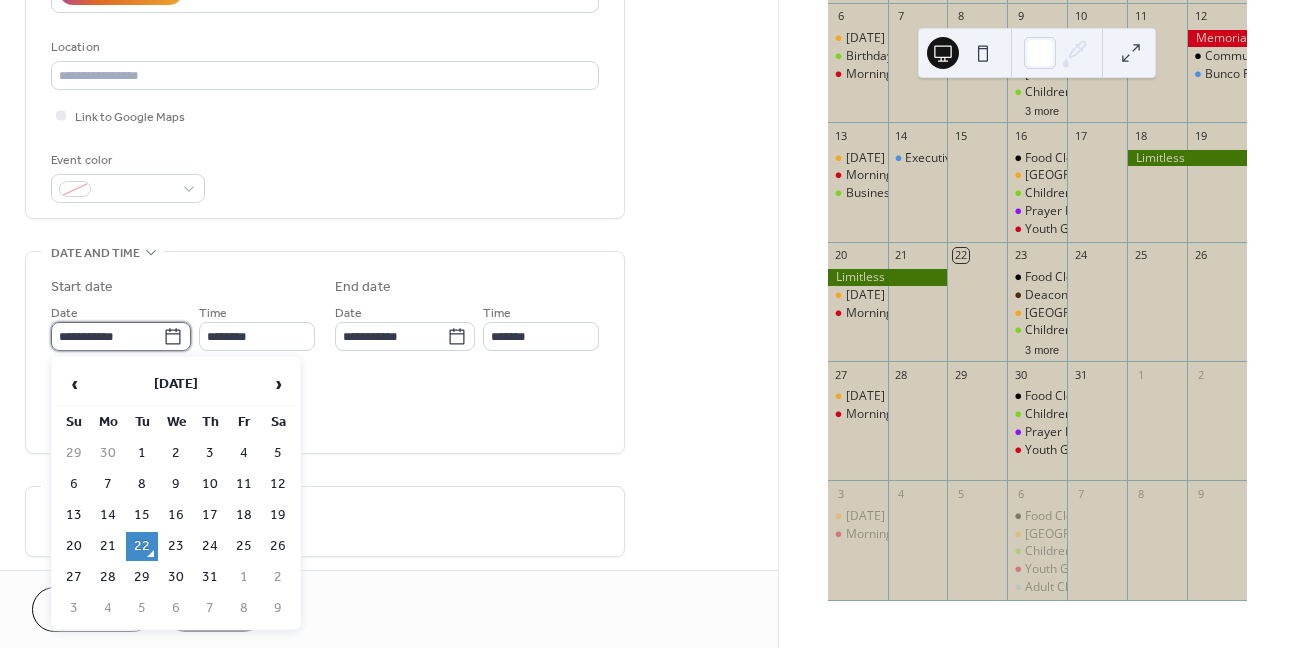 click on "**********" at bounding box center [107, 336] 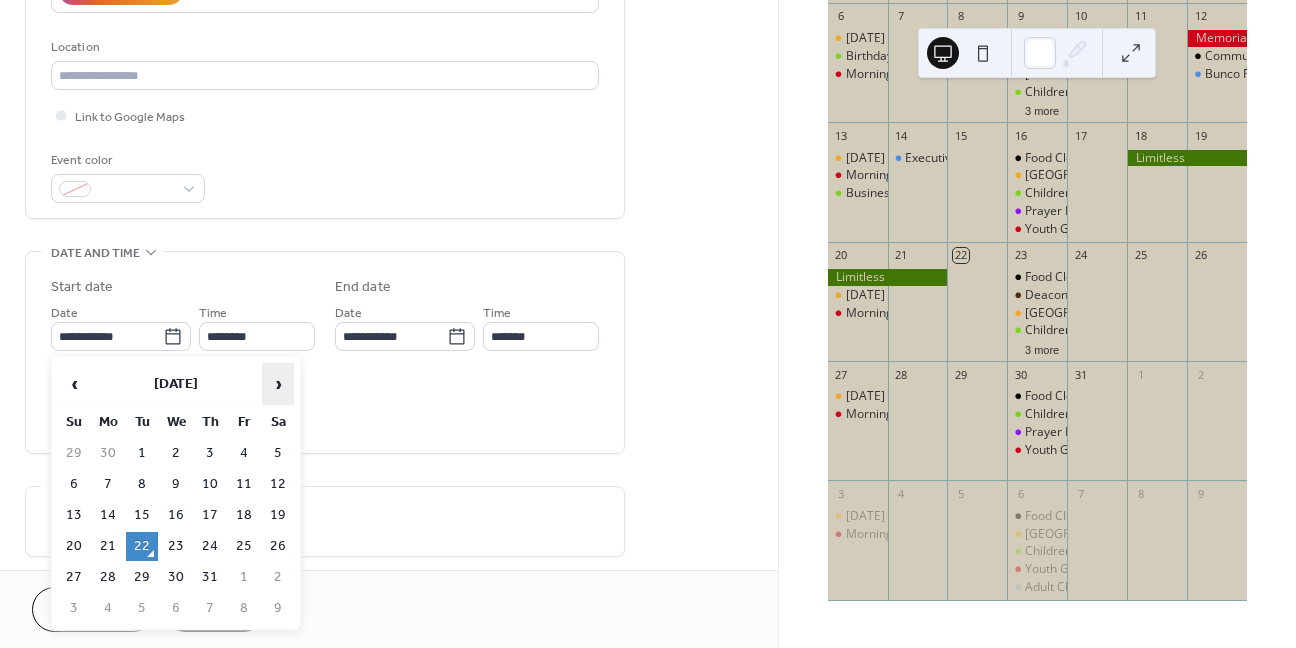 click on "›" at bounding box center [278, 384] 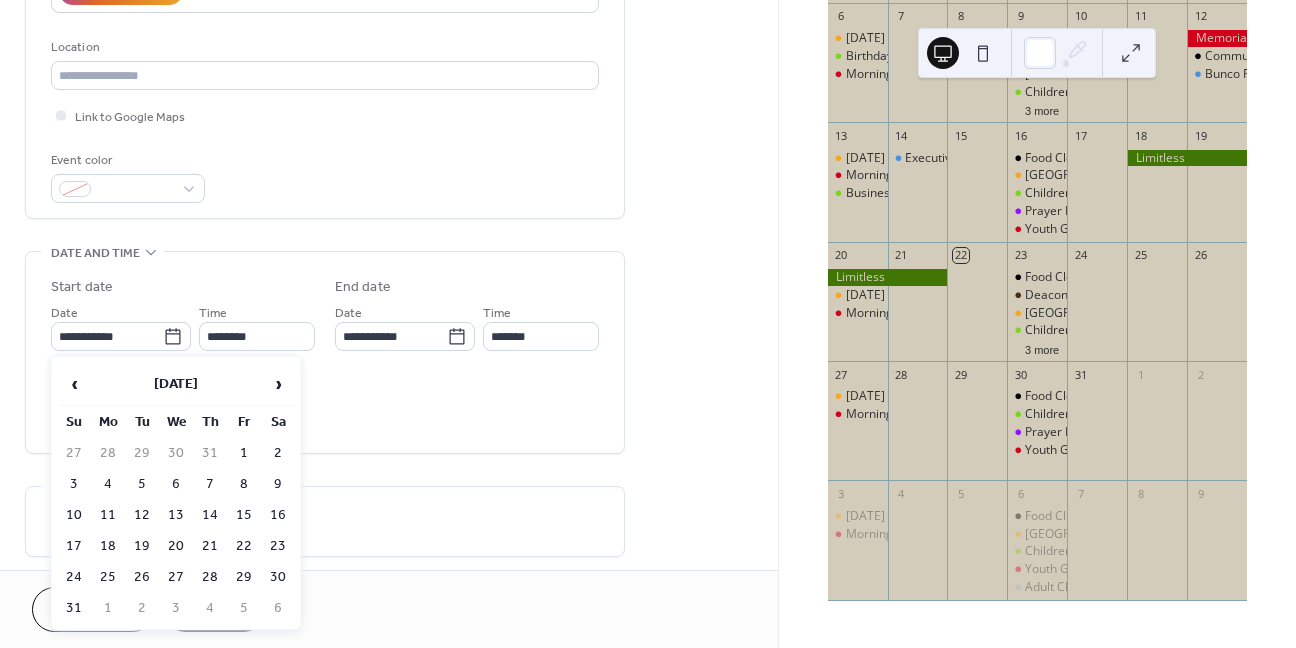 click on "3" at bounding box center [74, 484] 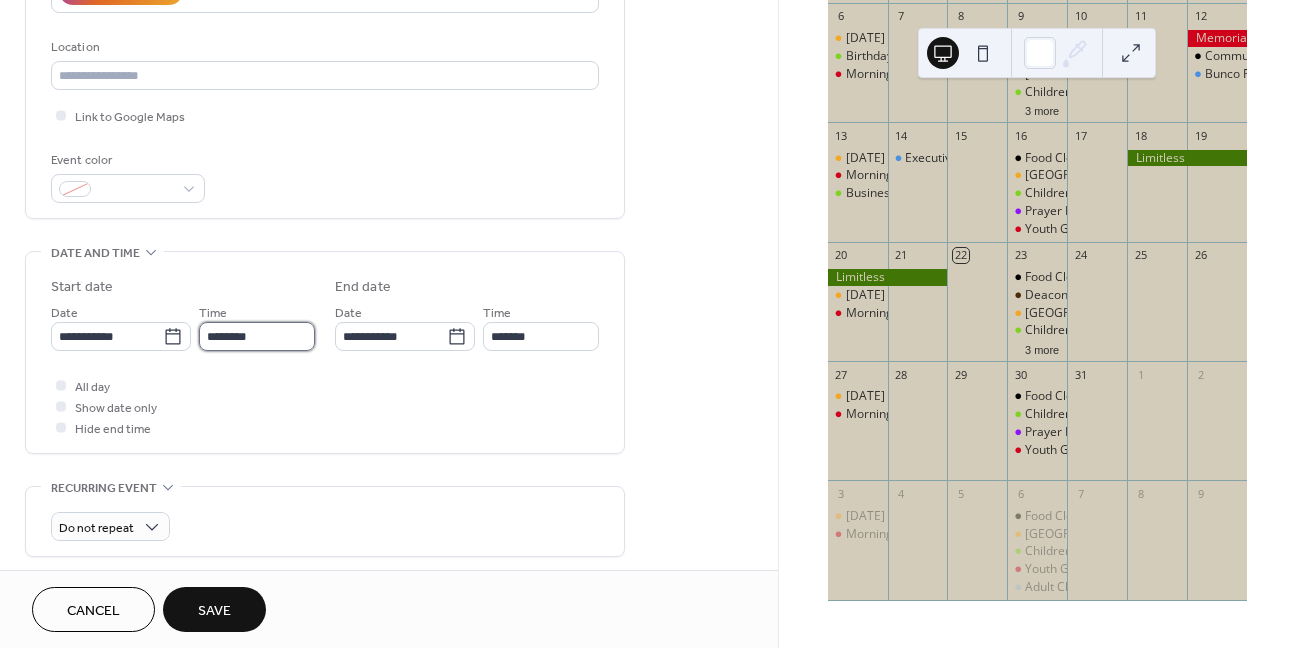 click on "********" at bounding box center [257, 336] 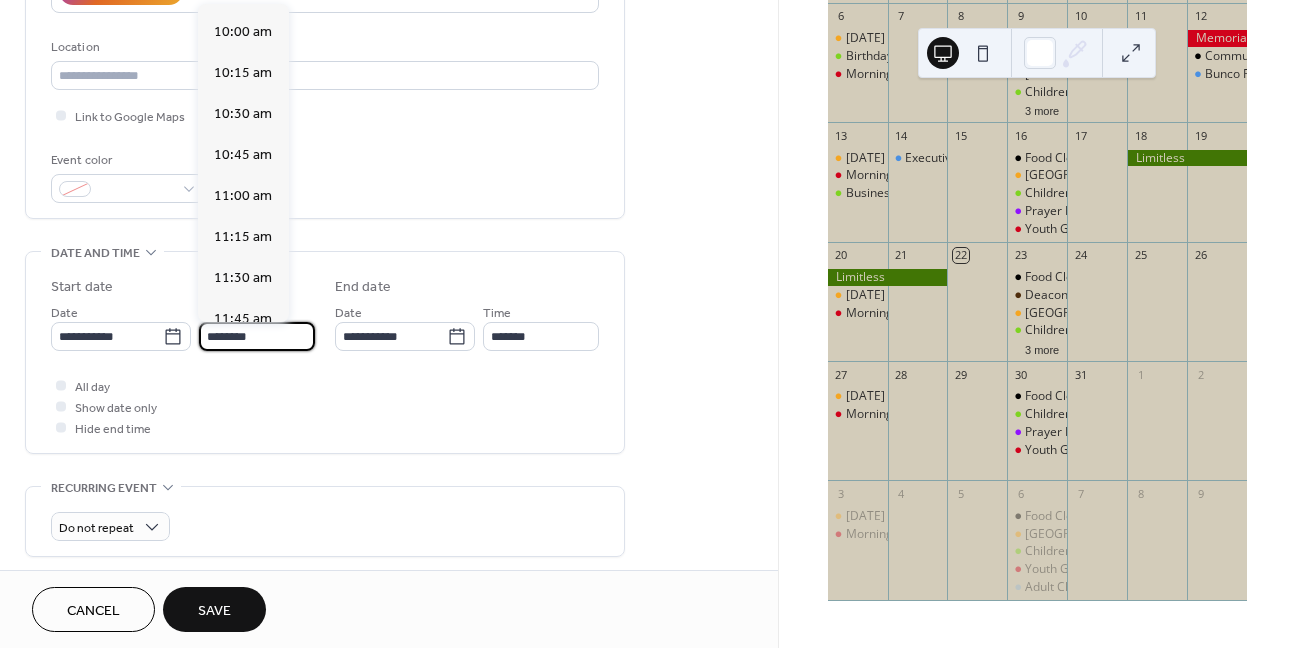 scroll, scrollTop: 1468, scrollLeft: 0, axis: vertical 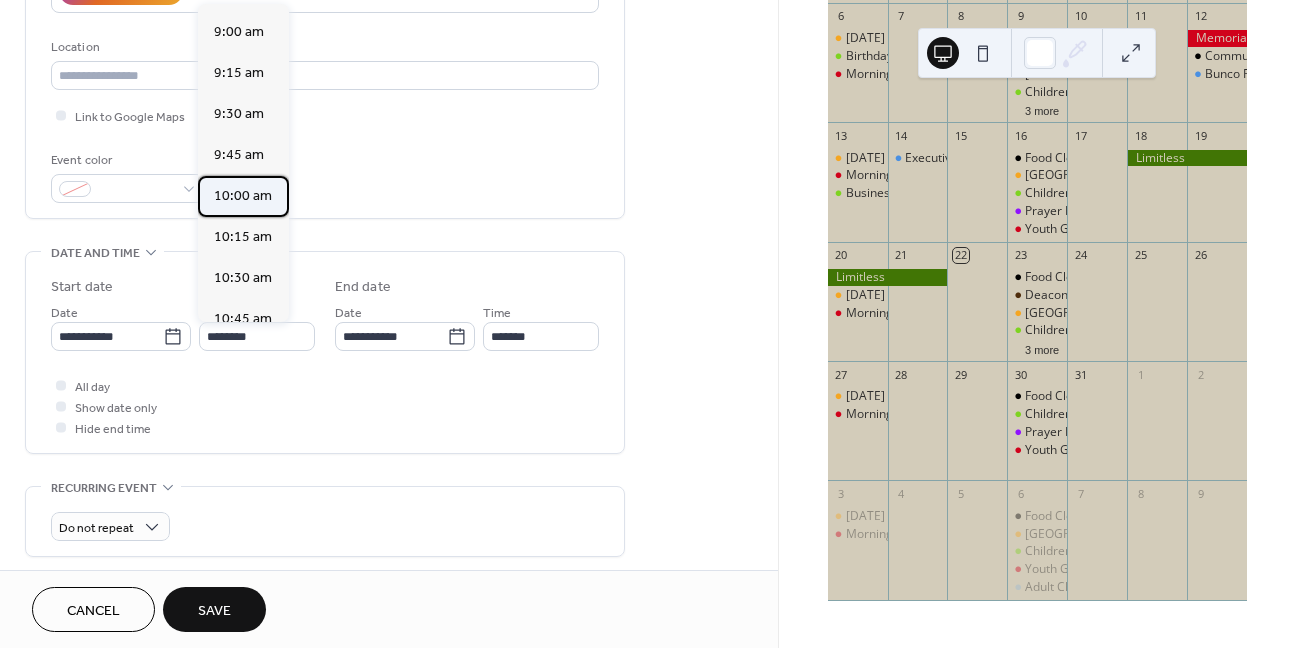 click on "10:00 am" at bounding box center (243, 196) 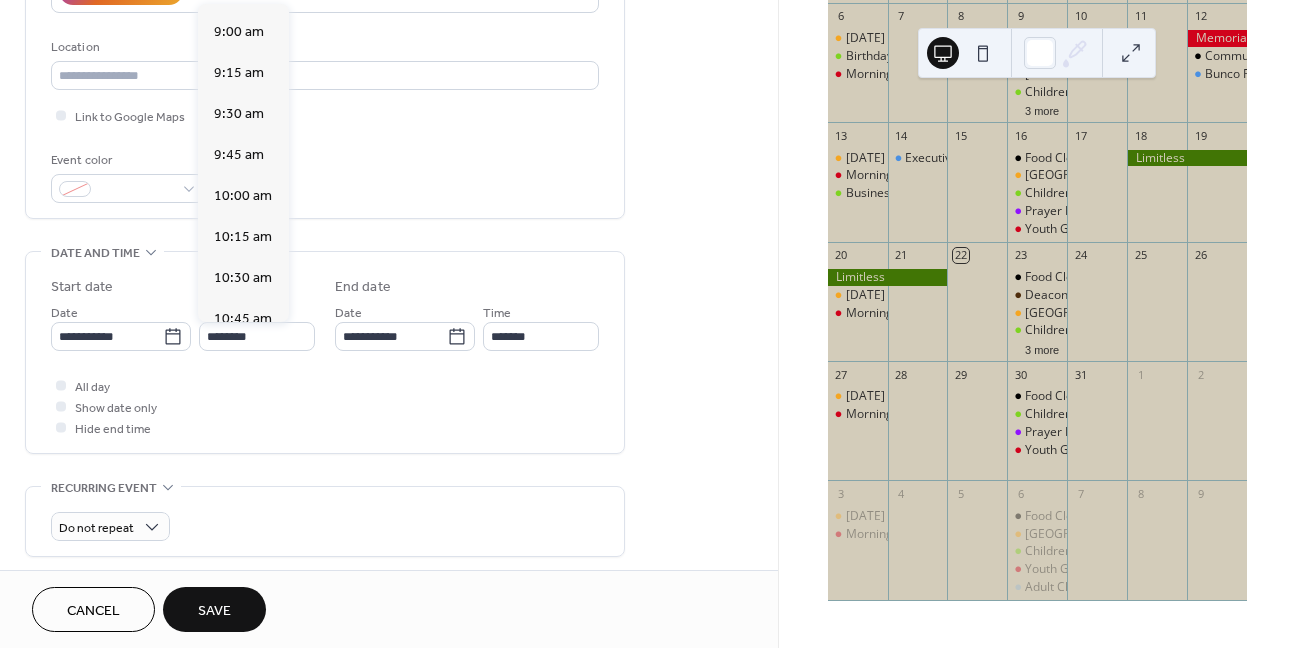 type on "********" 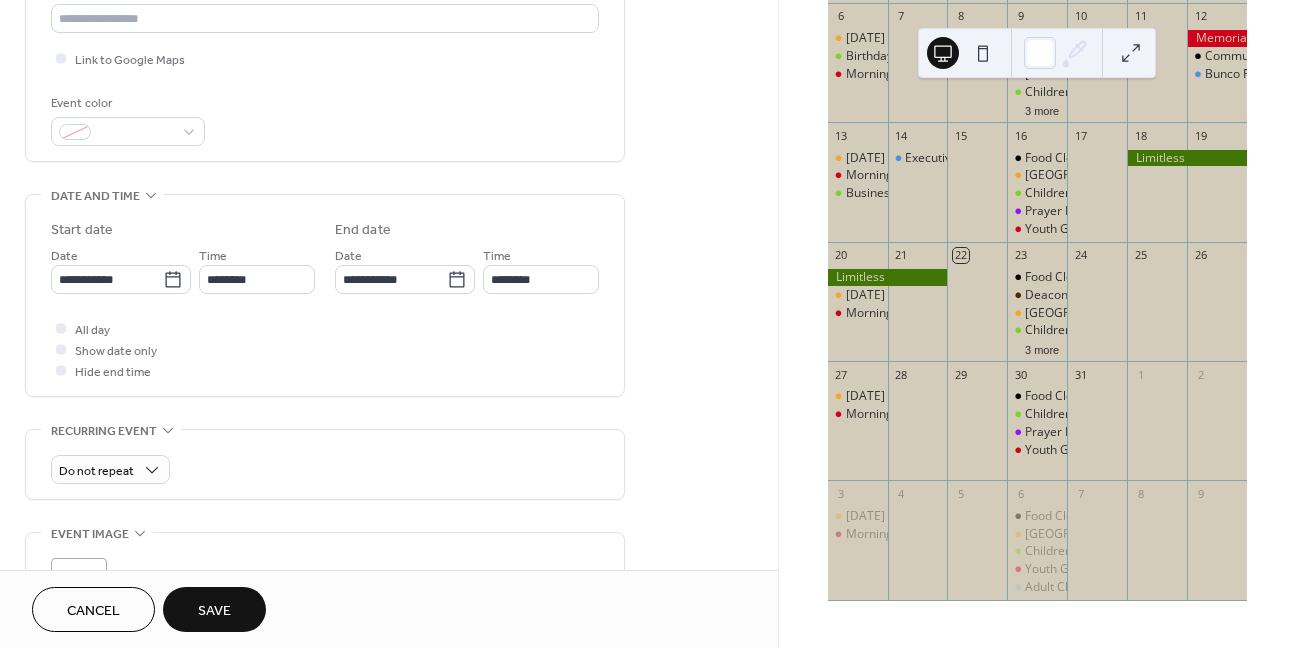 scroll, scrollTop: 300, scrollLeft: 0, axis: vertical 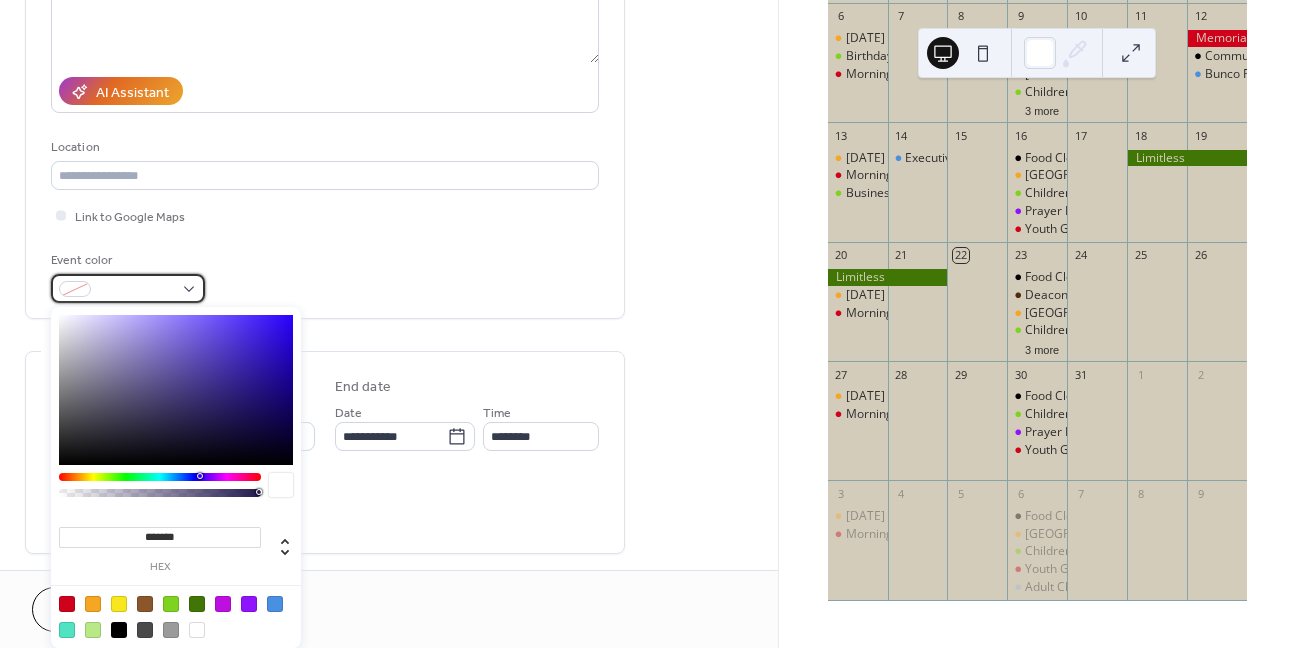 click at bounding box center (128, 288) 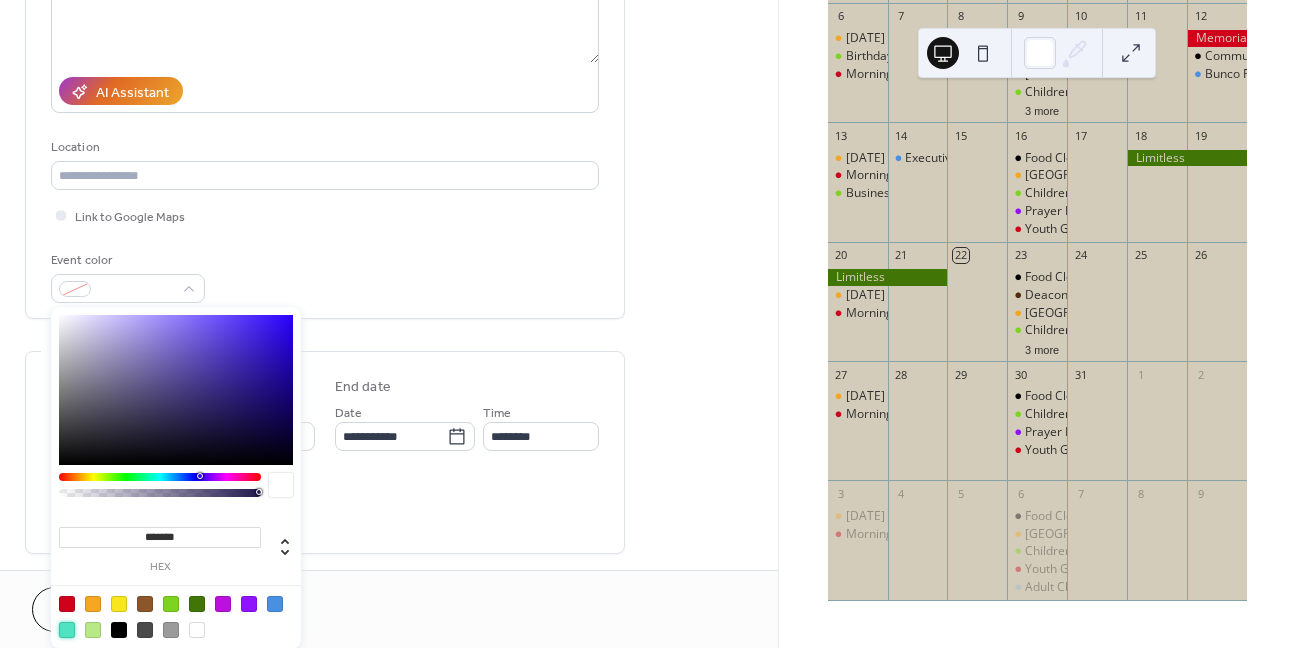 click at bounding box center (67, 630) 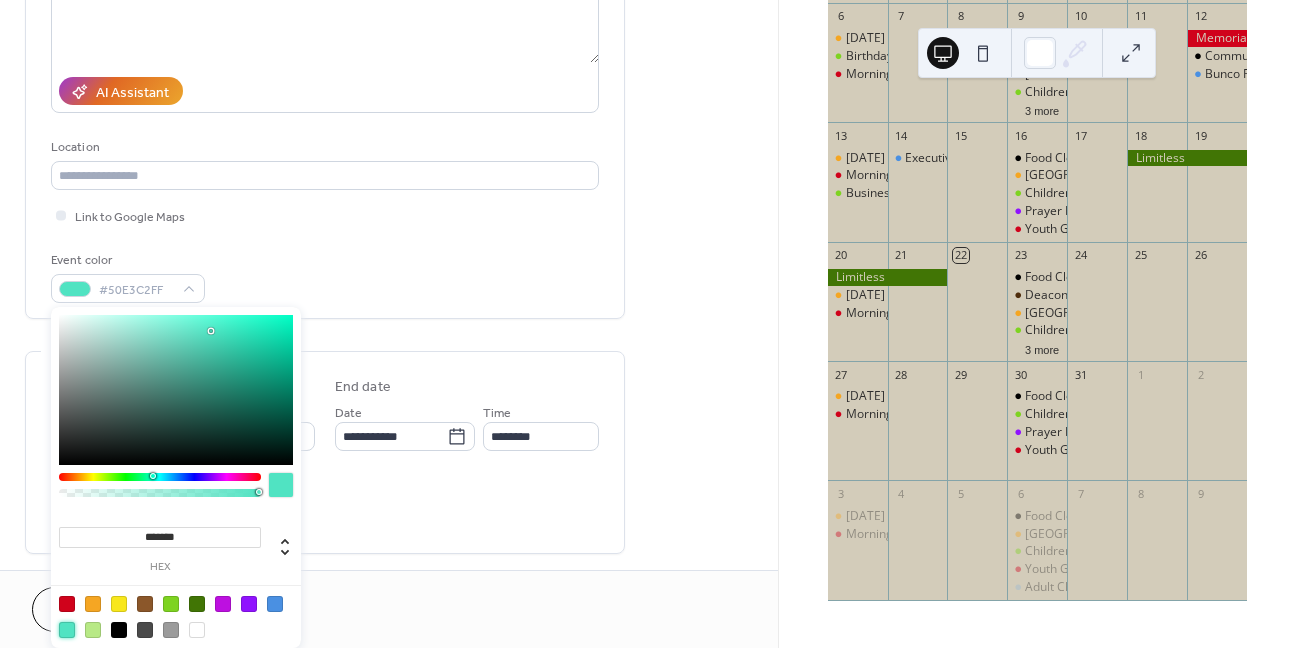 scroll, scrollTop: 759, scrollLeft: 0, axis: vertical 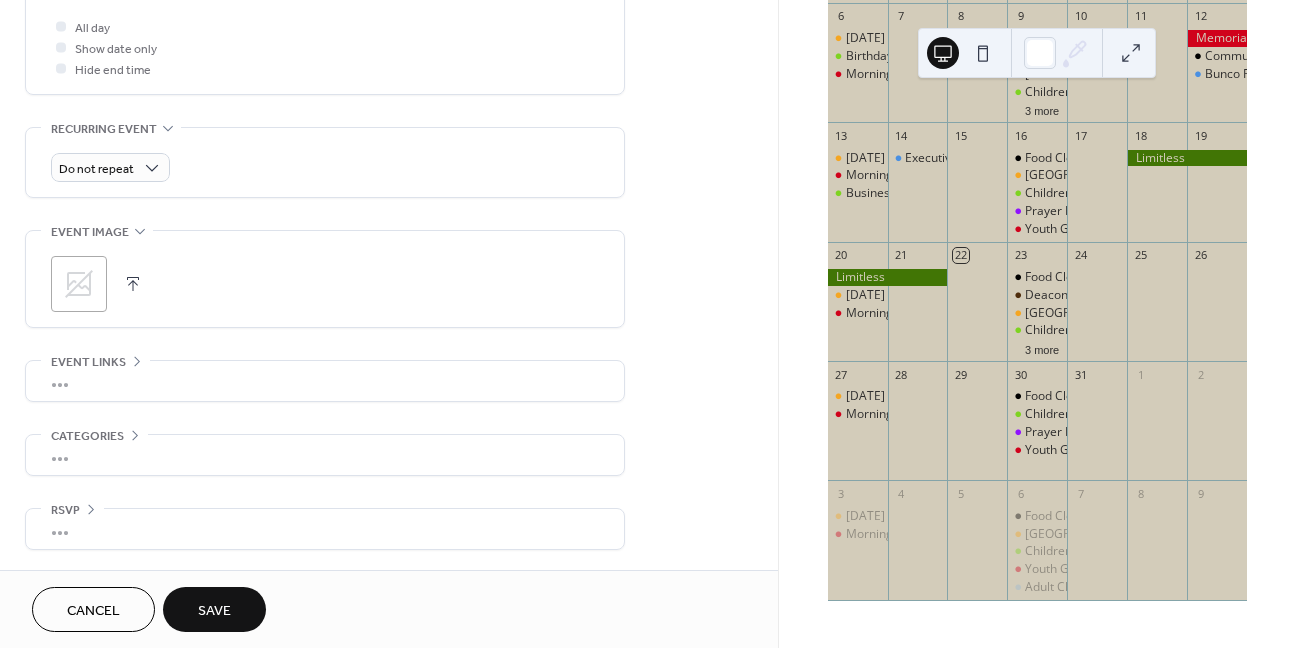 click on "Save" at bounding box center [214, 609] 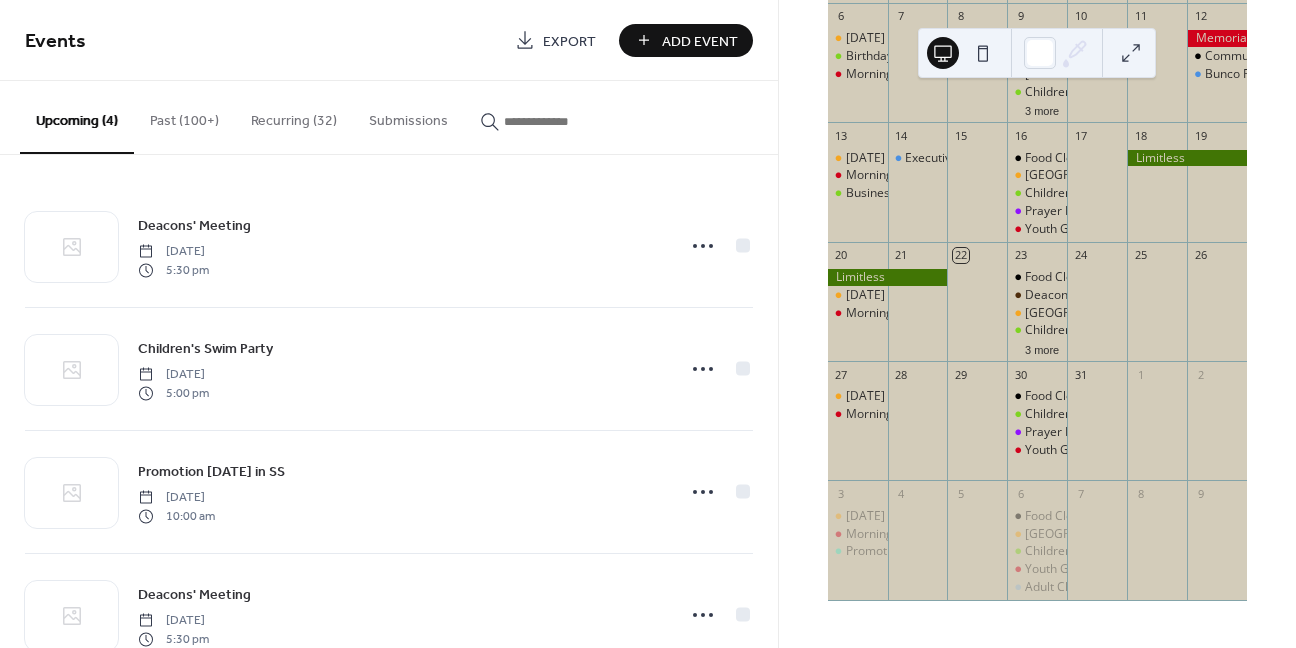 click on "Add Event" at bounding box center (700, 41) 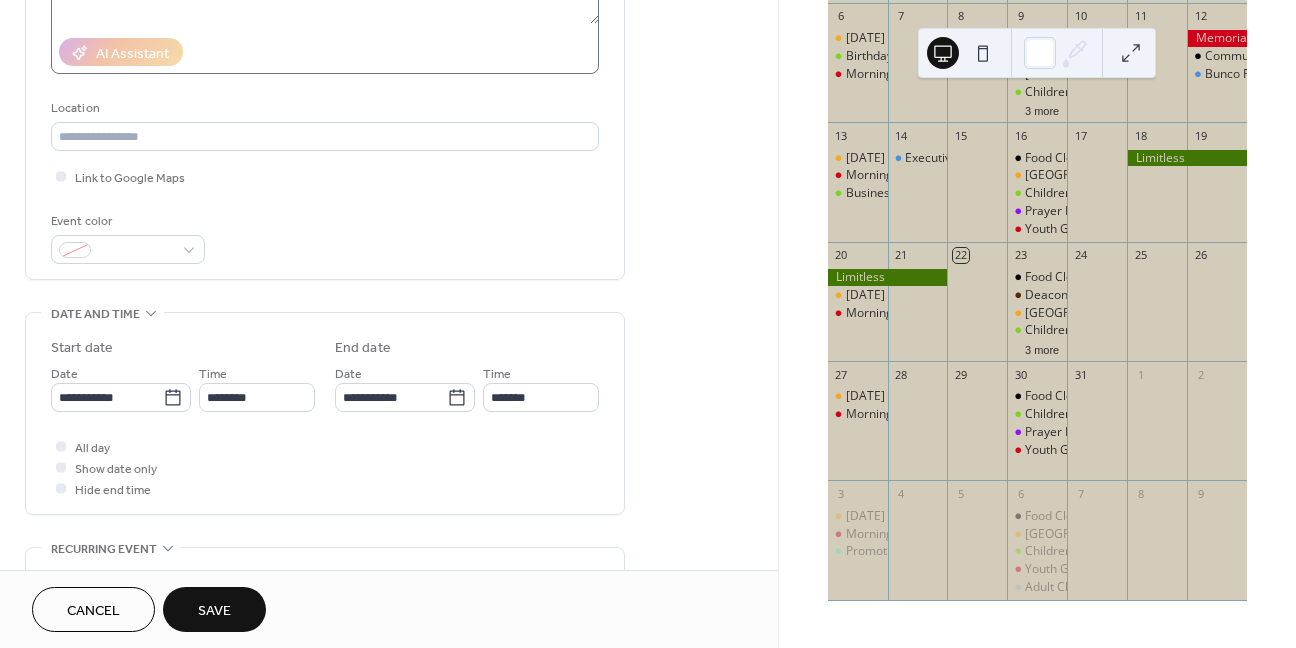scroll, scrollTop: 400, scrollLeft: 0, axis: vertical 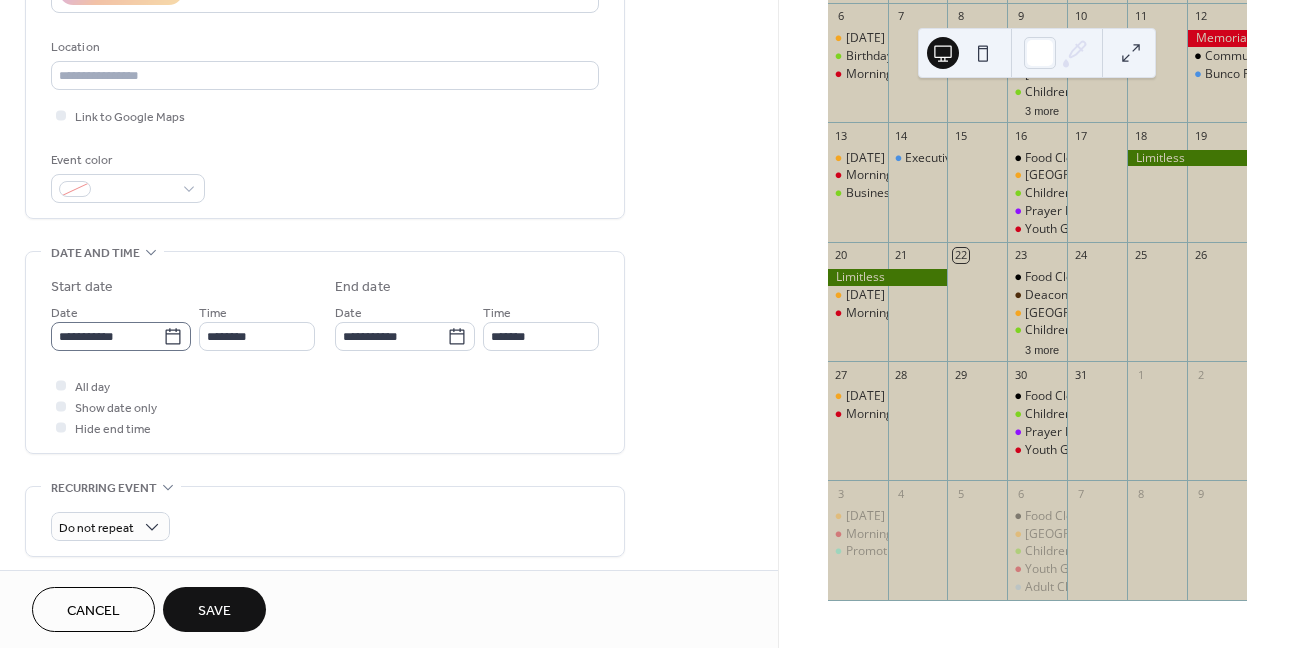 type on "**********" 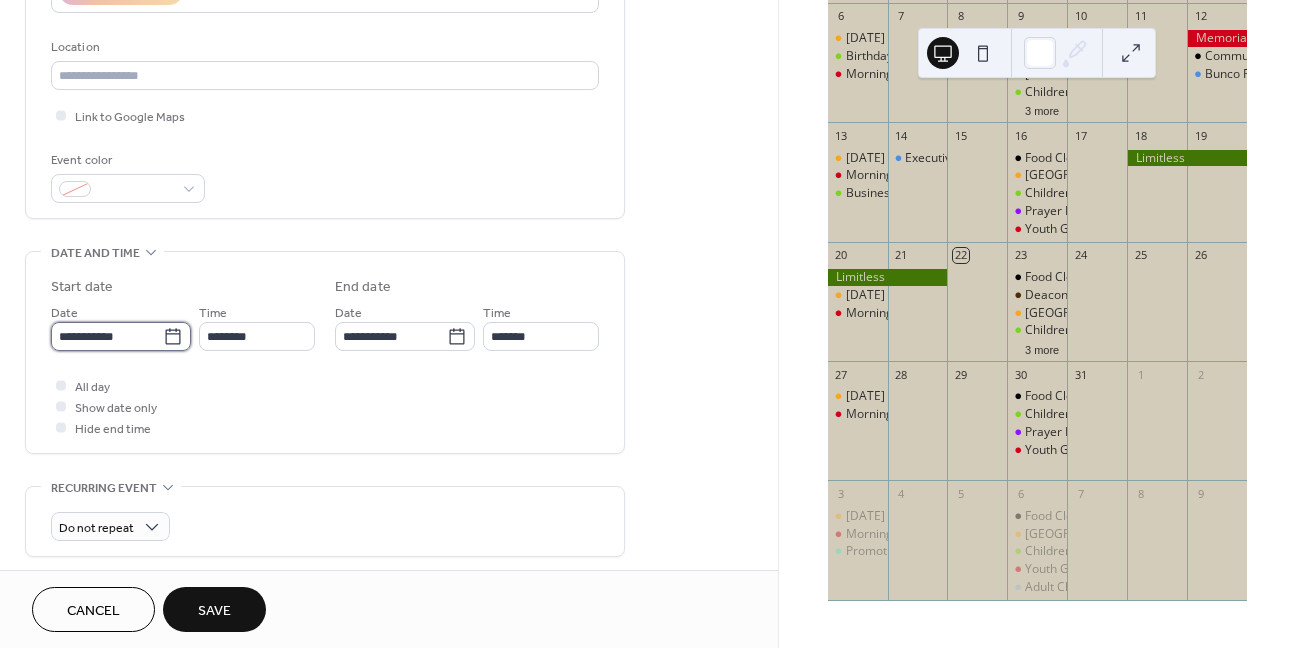 click on "**********" at bounding box center [107, 336] 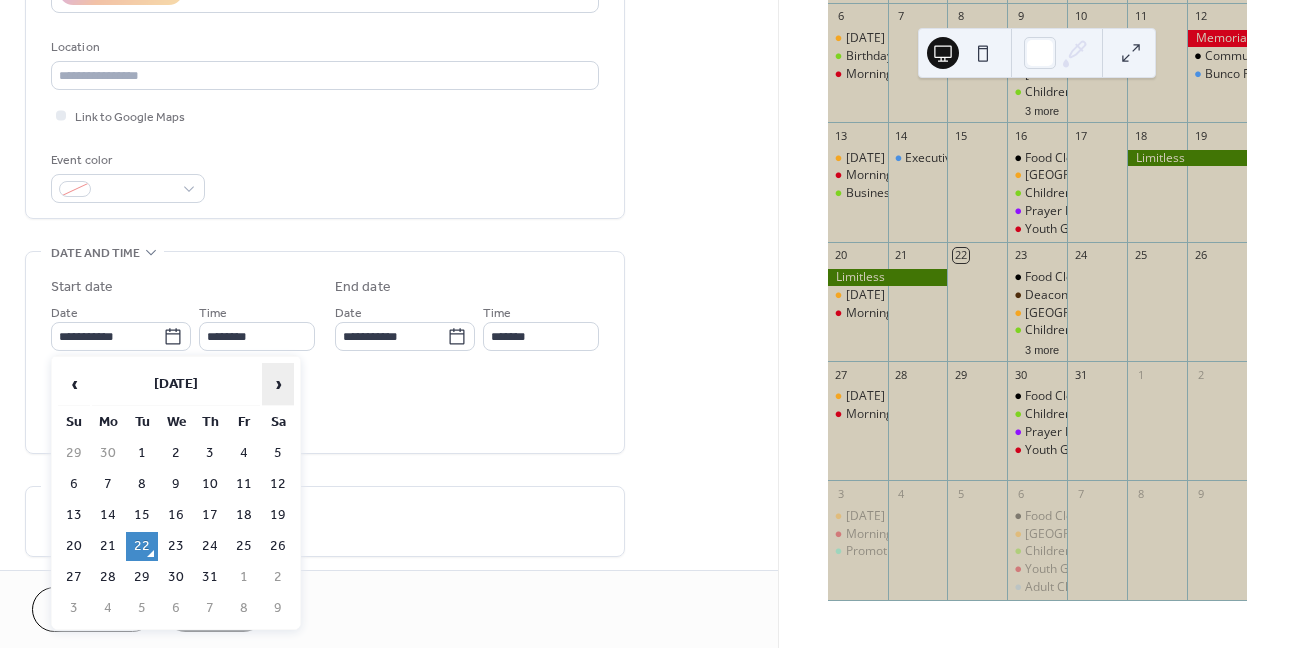 click on "›" at bounding box center [278, 384] 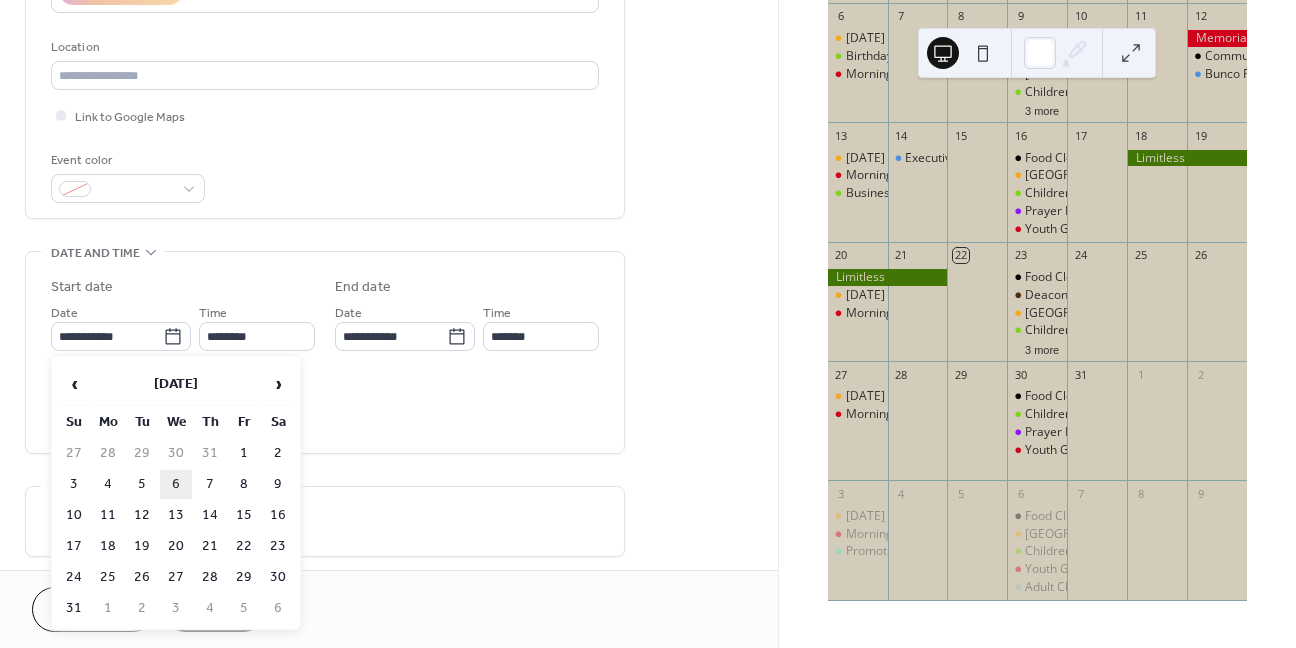 click on "6" at bounding box center [176, 484] 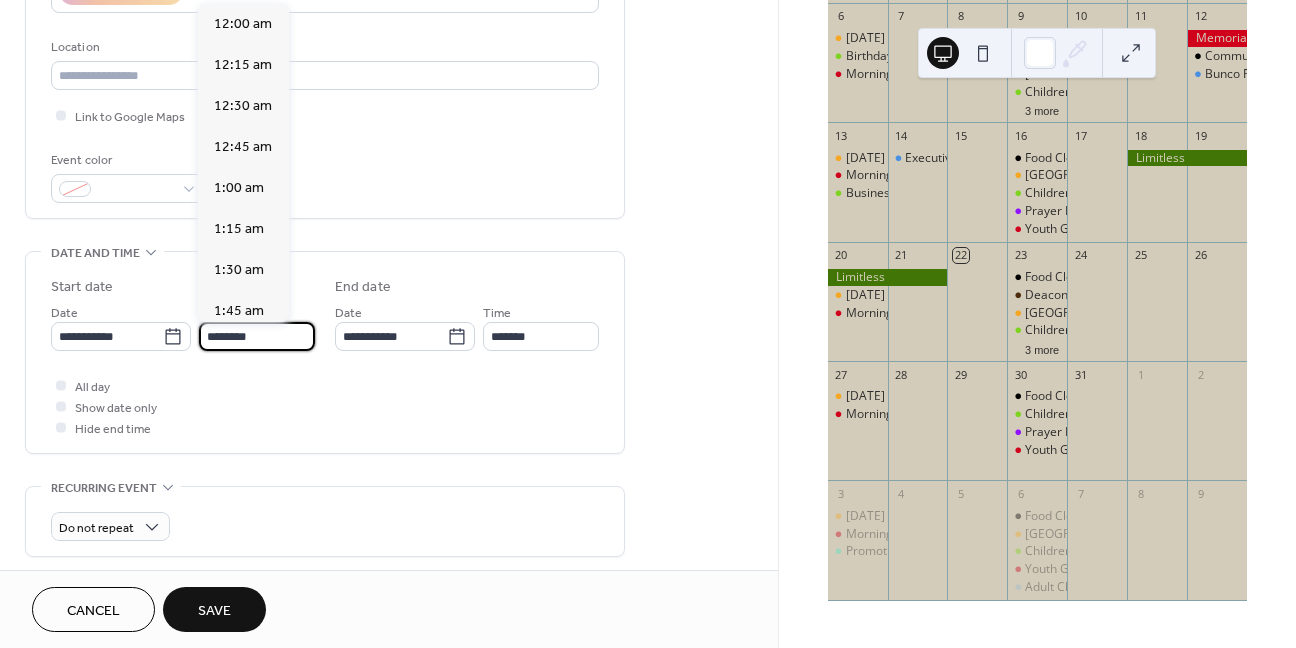 scroll, scrollTop: 1968, scrollLeft: 0, axis: vertical 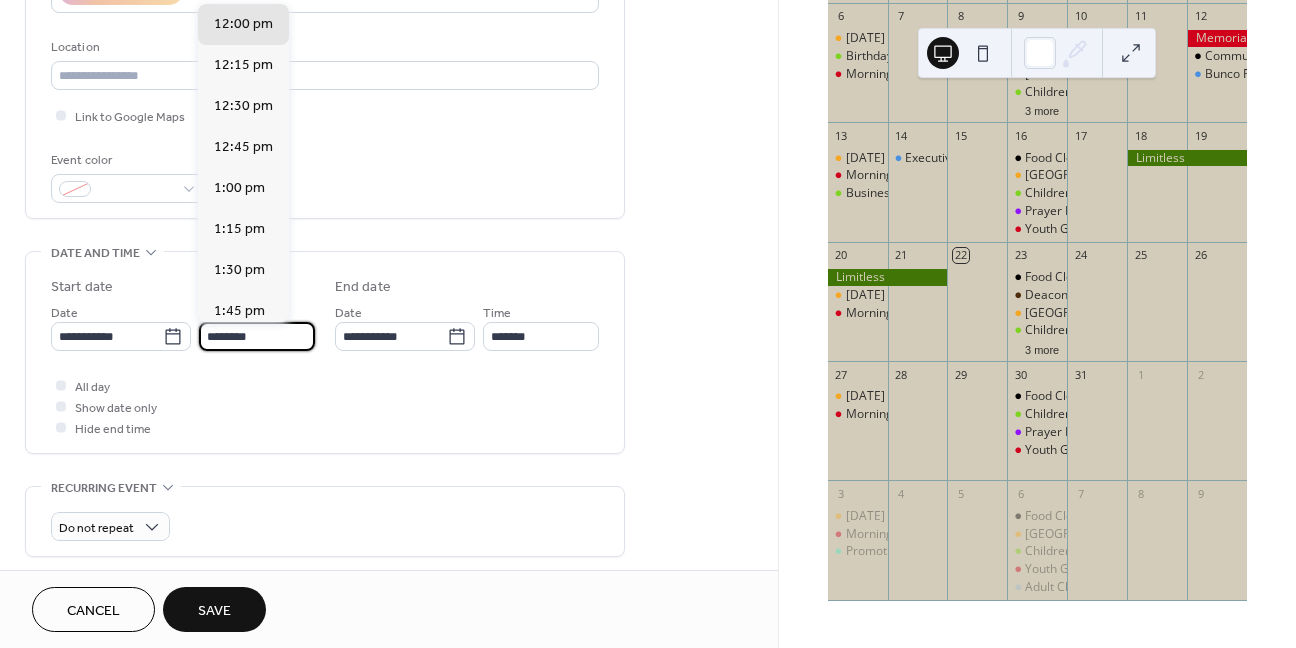 click on "********" at bounding box center (257, 336) 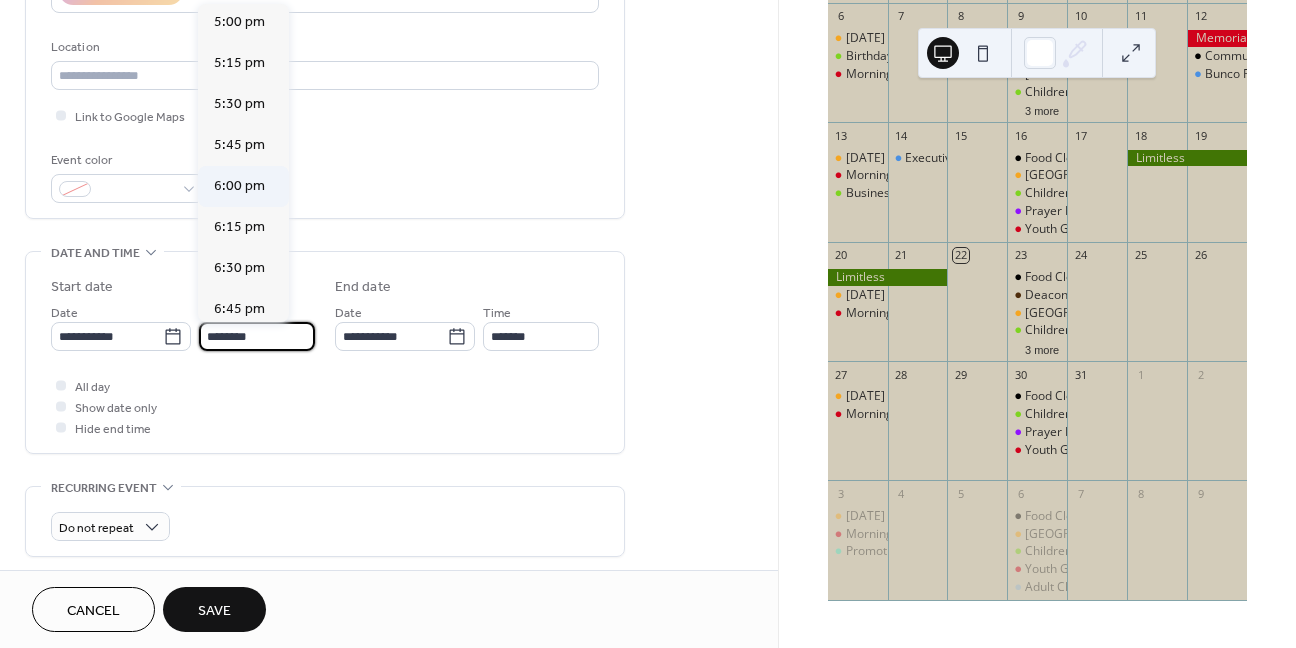 scroll, scrollTop: 2868, scrollLeft: 0, axis: vertical 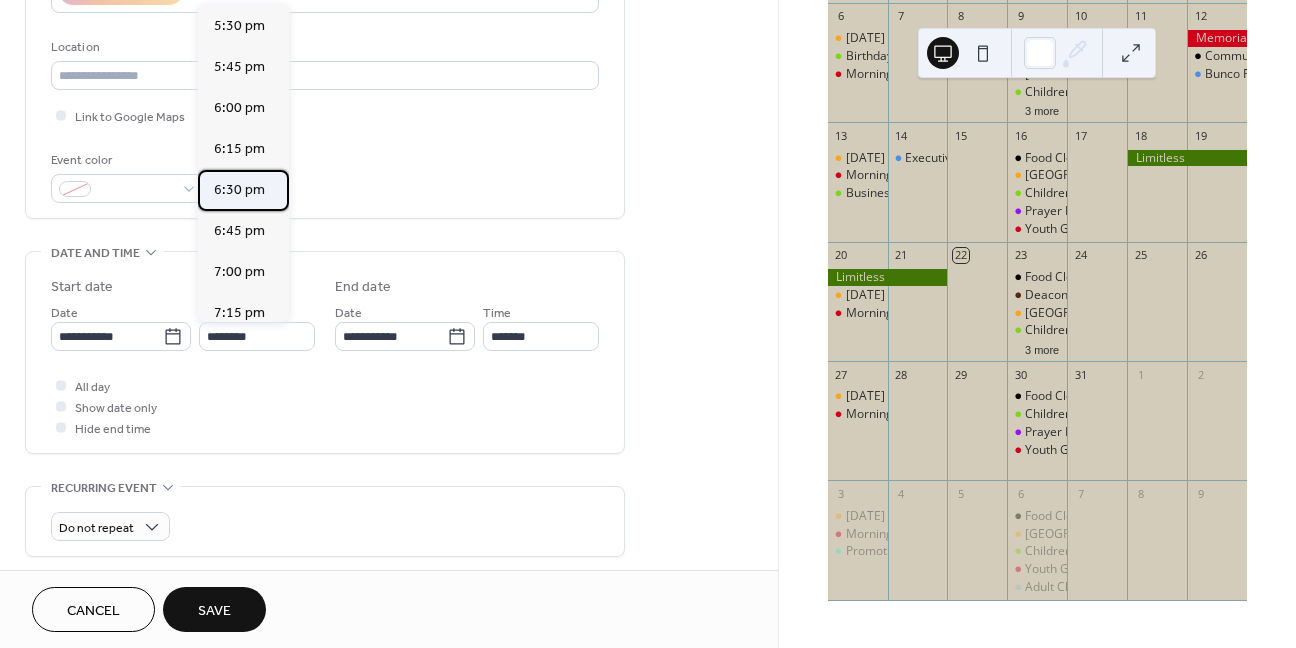 click on "6:30 pm" at bounding box center (239, 190) 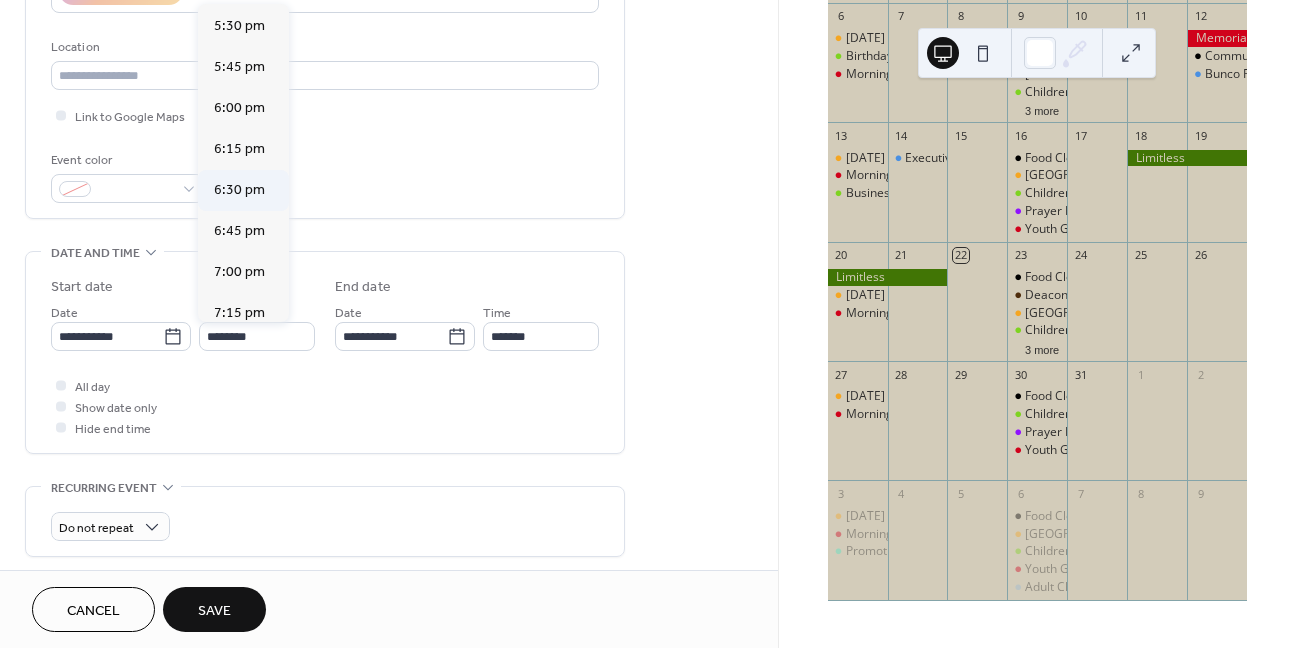 type on "*******" 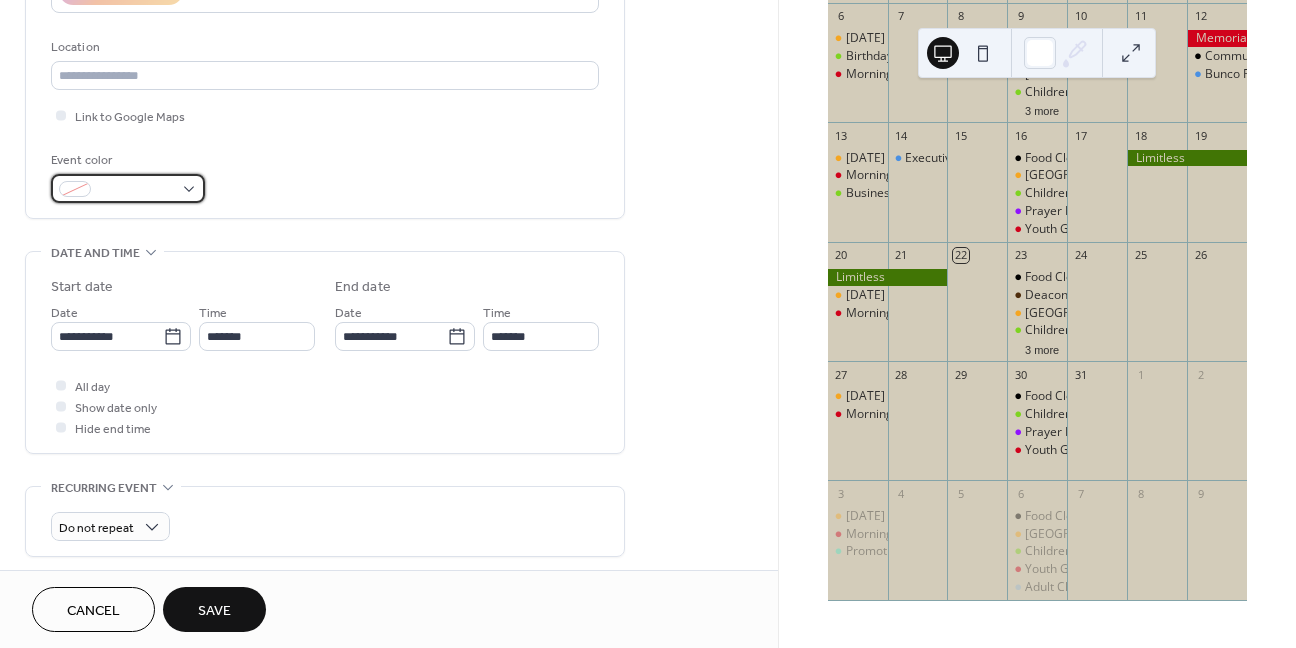 click at bounding box center (128, 188) 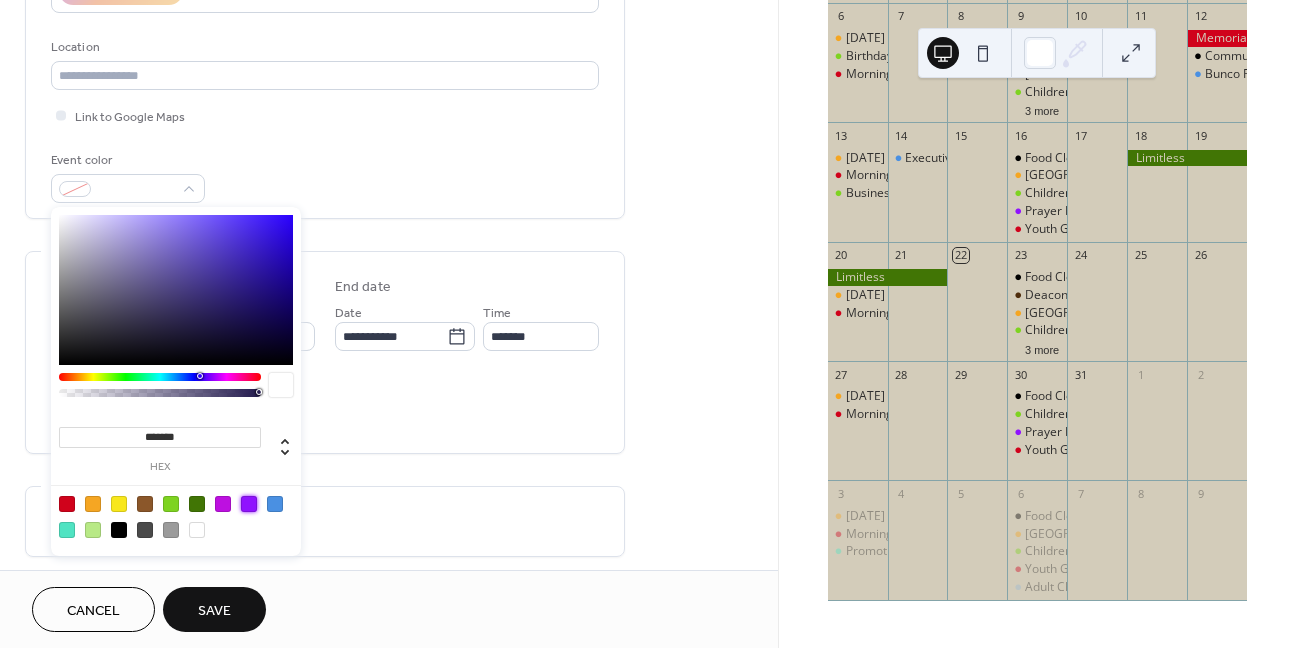 click at bounding box center (249, 504) 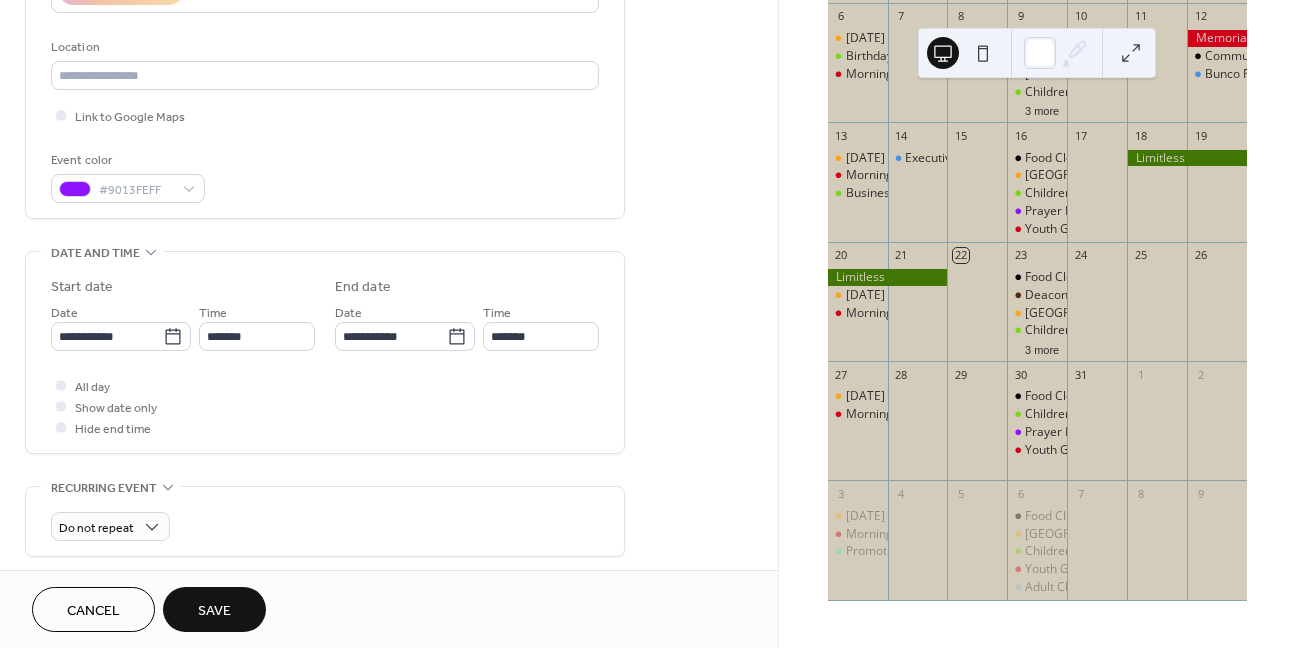 click on "Save" at bounding box center (214, 611) 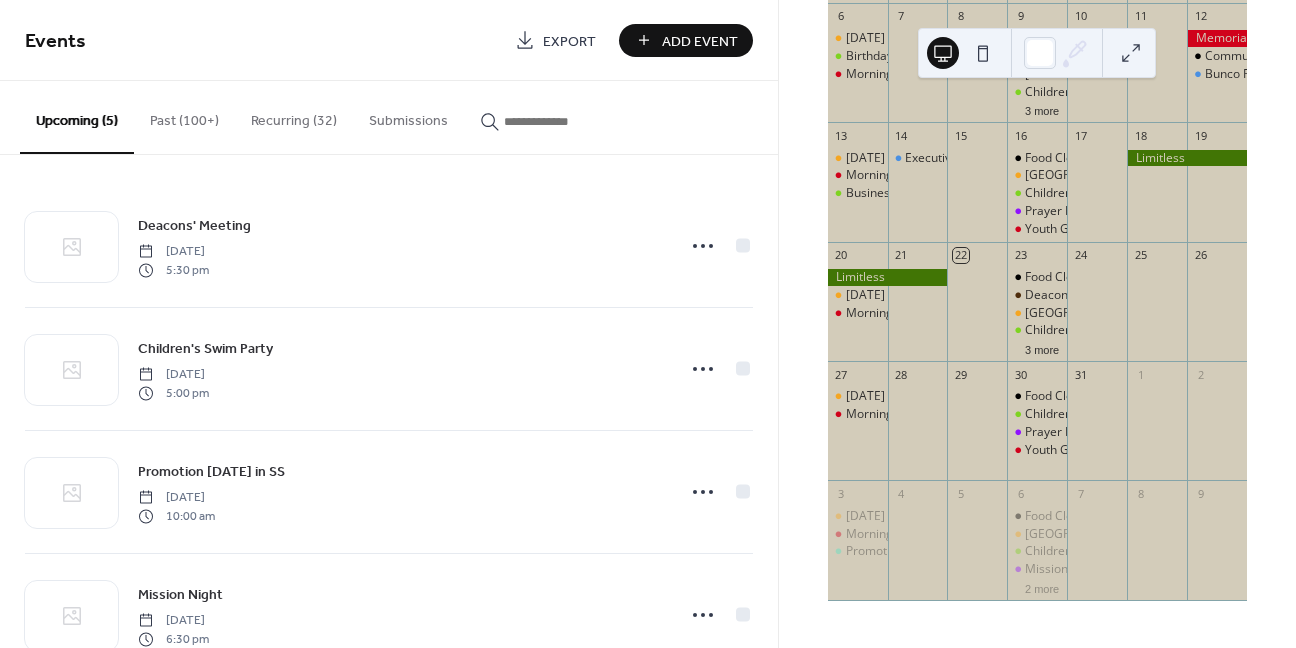 click on "Add Event" at bounding box center [700, 41] 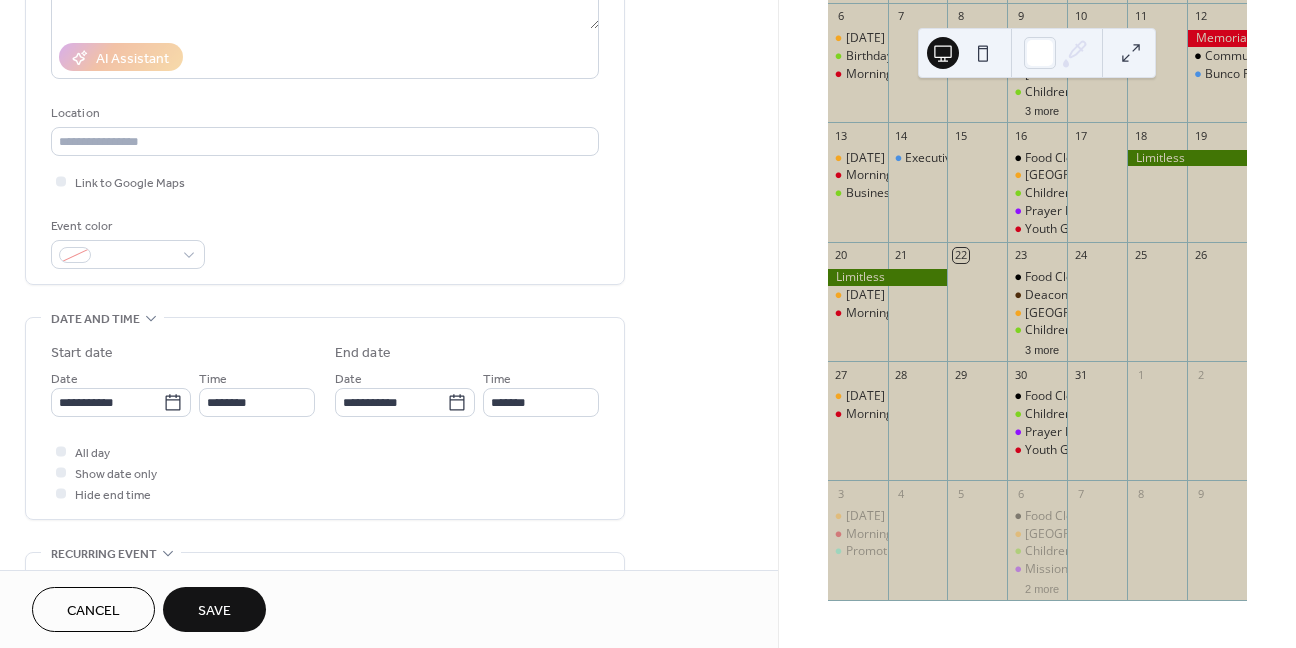 scroll, scrollTop: 400, scrollLeft: 0, axis: vertical 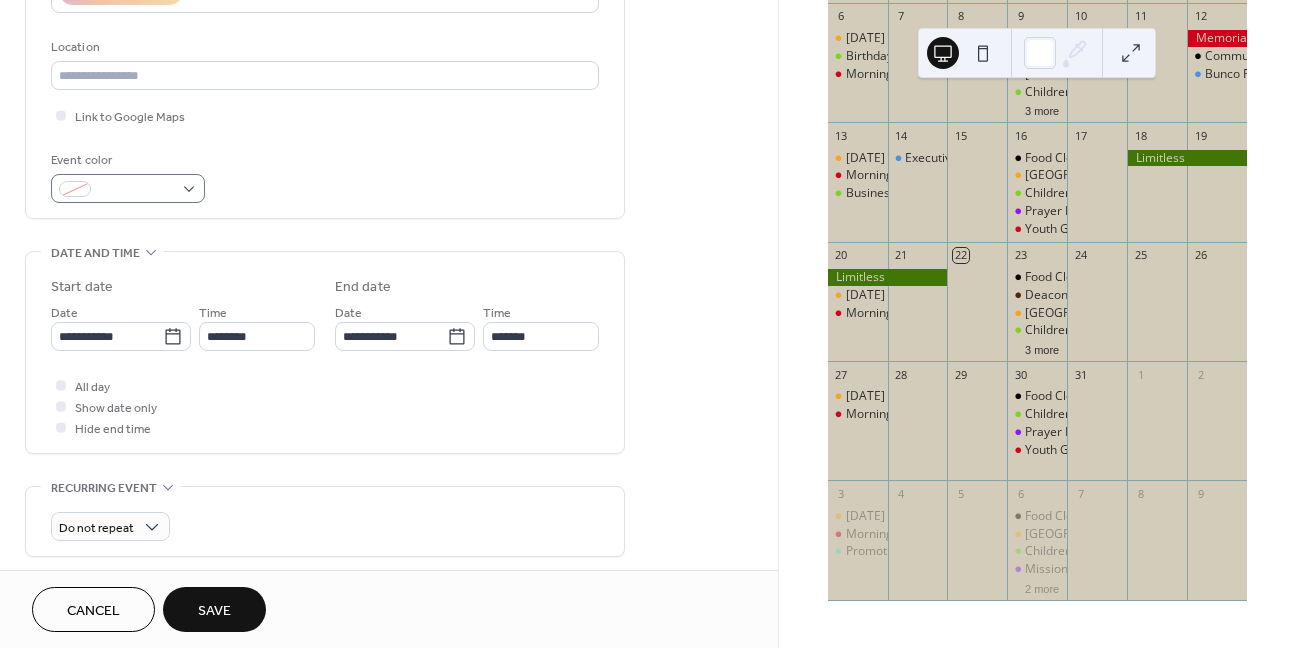 type on "**********" 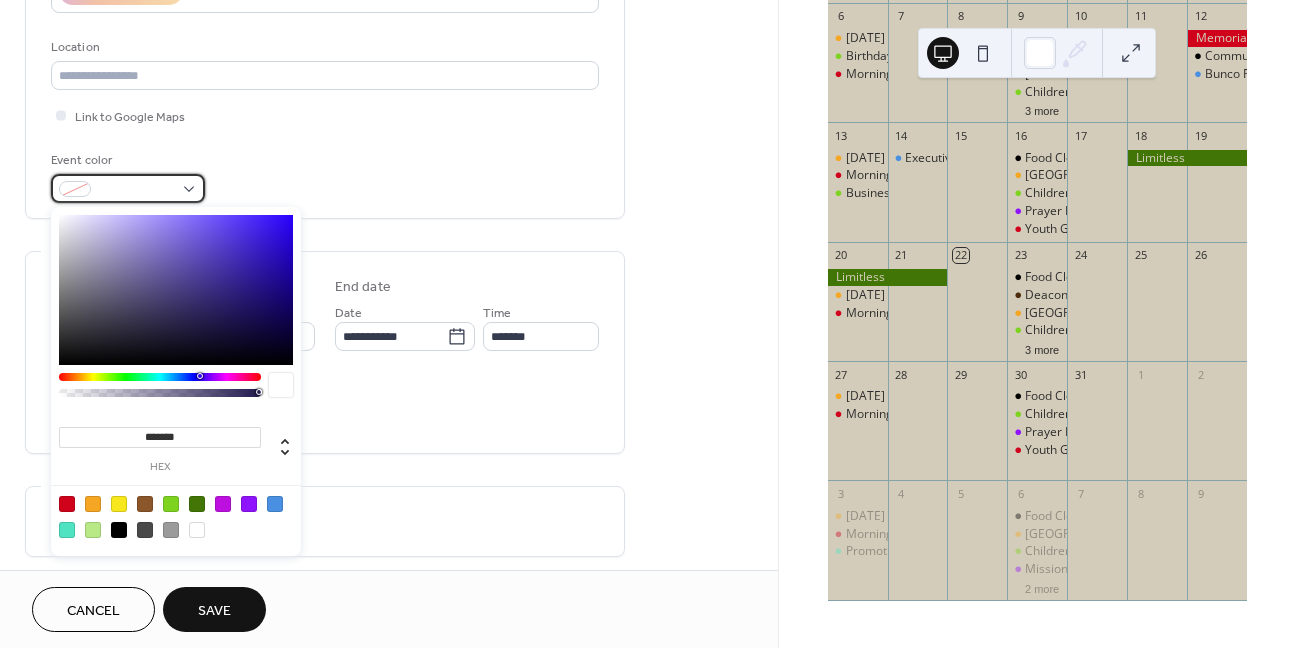 click at bounding box center [128, 188] 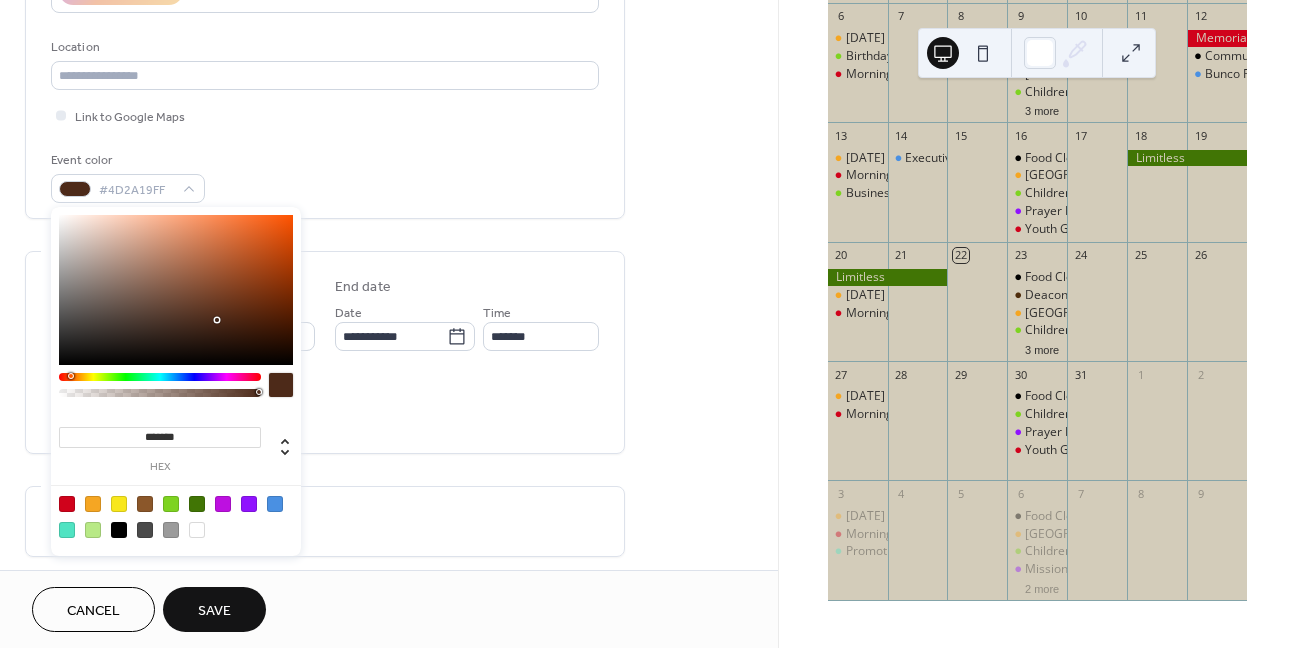 click at bounding box center [160, 377] 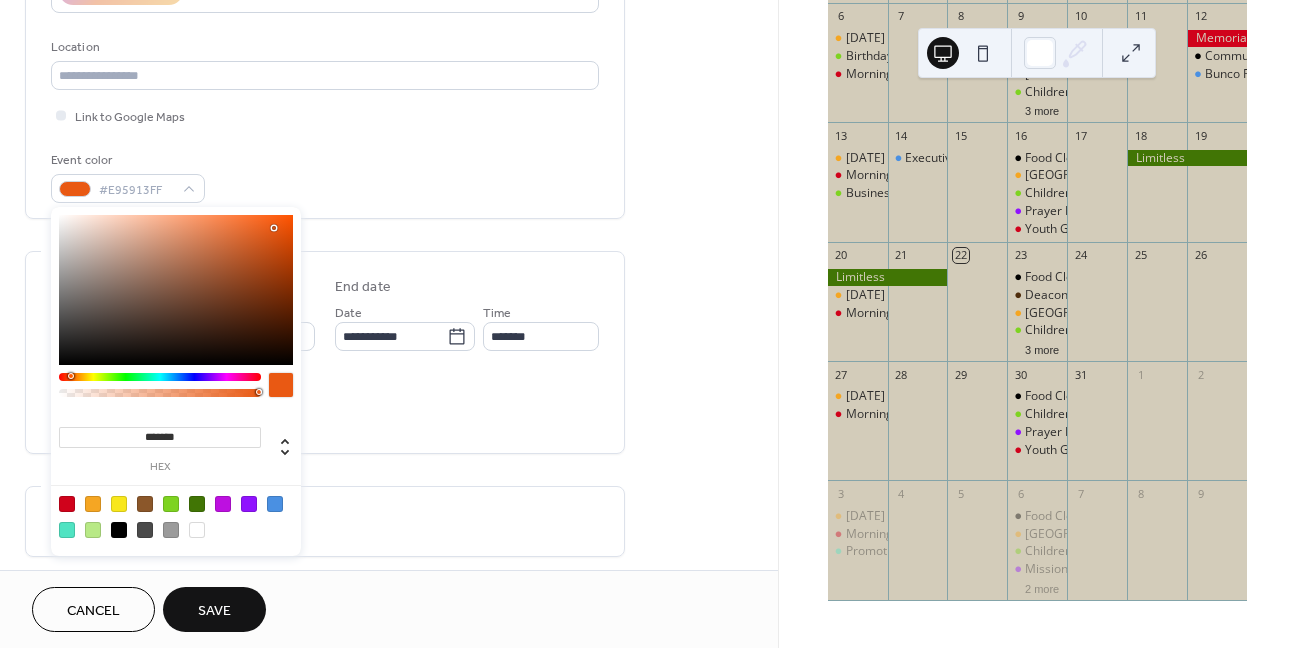 click at bounding box center [176, 290] 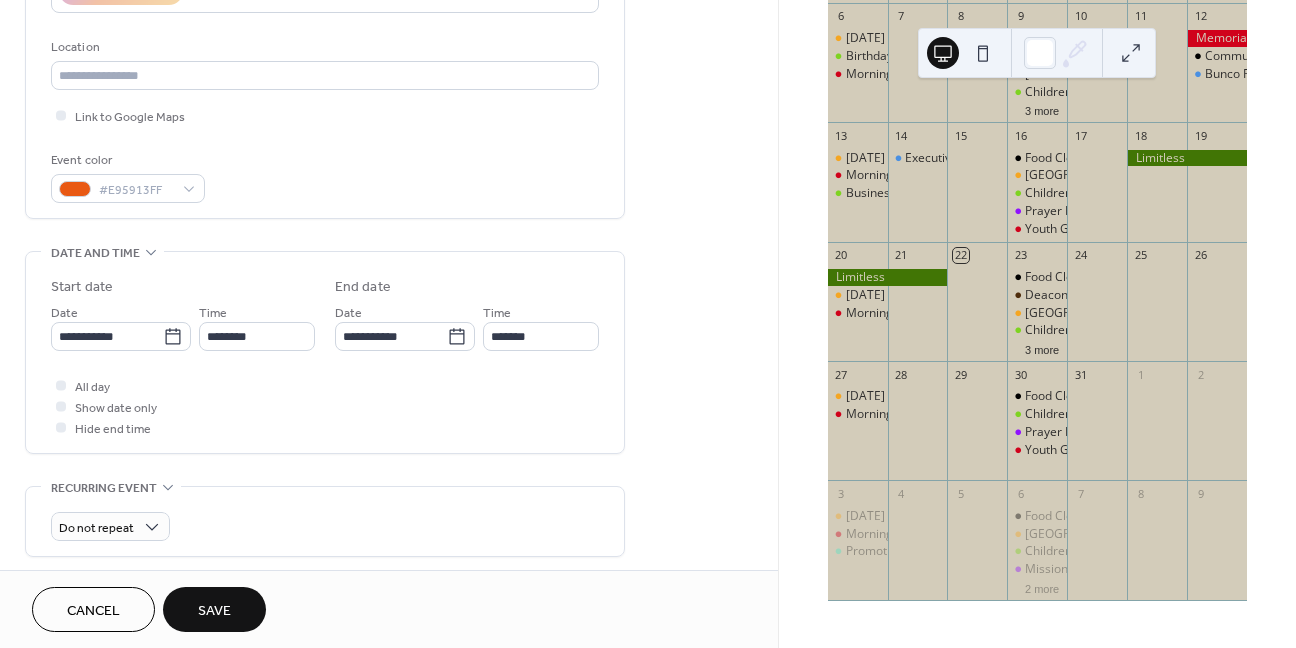 click on "**********" at bounding box center [325, 352] 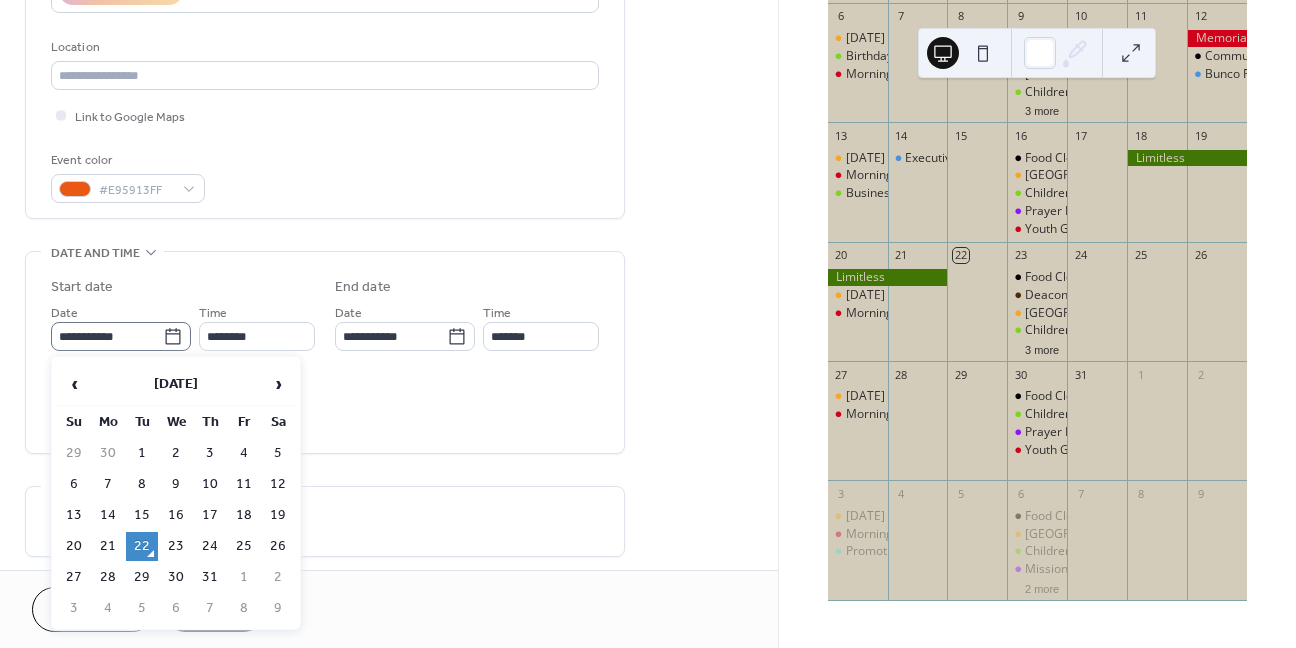 click 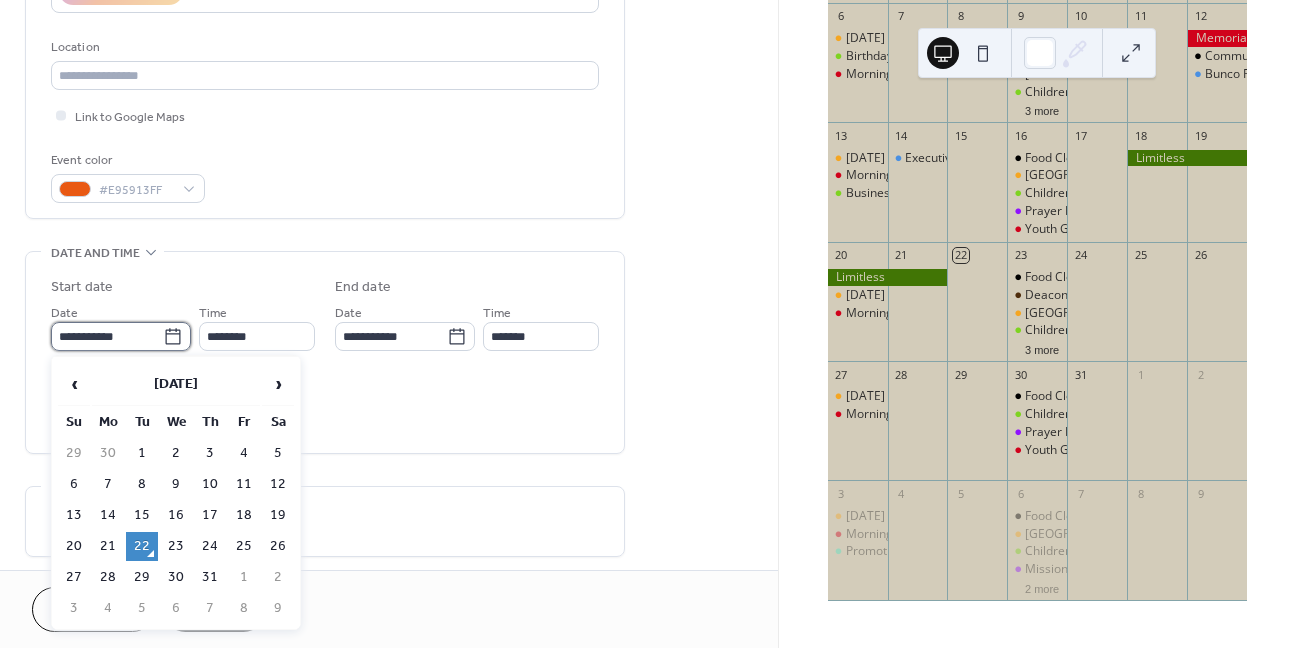 click on "**********" at bounding box center [107, 336] 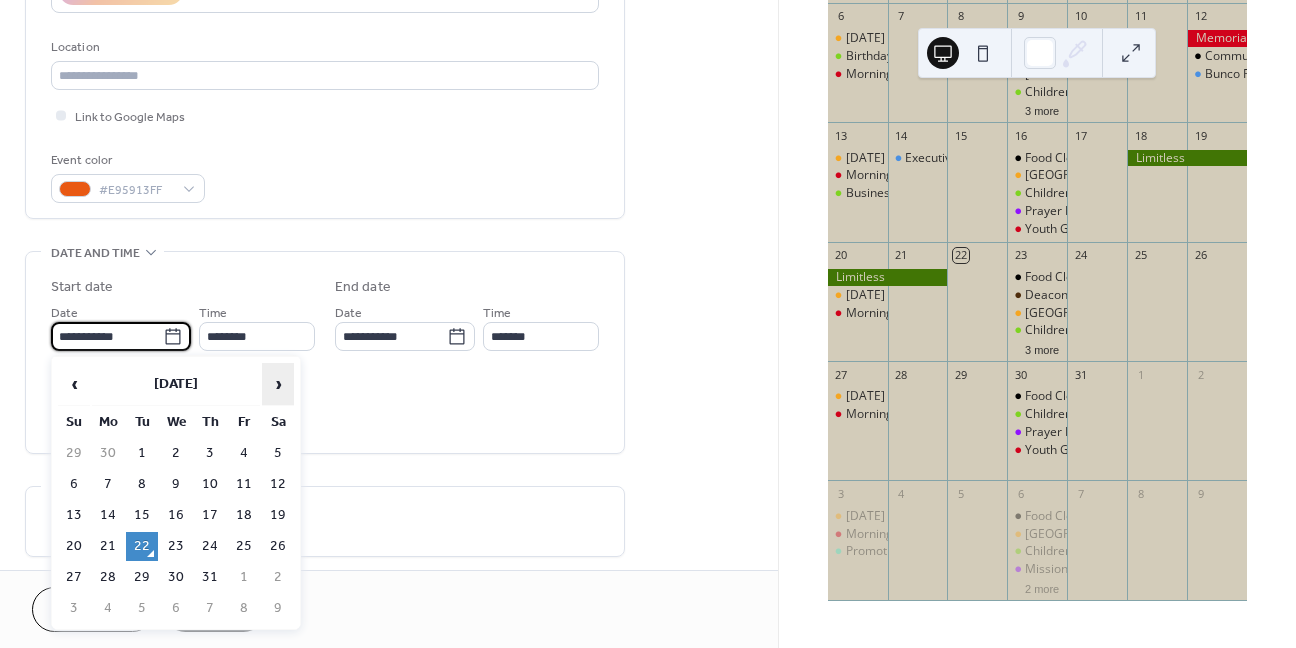 click on "›" at bounding box center [278, 384] 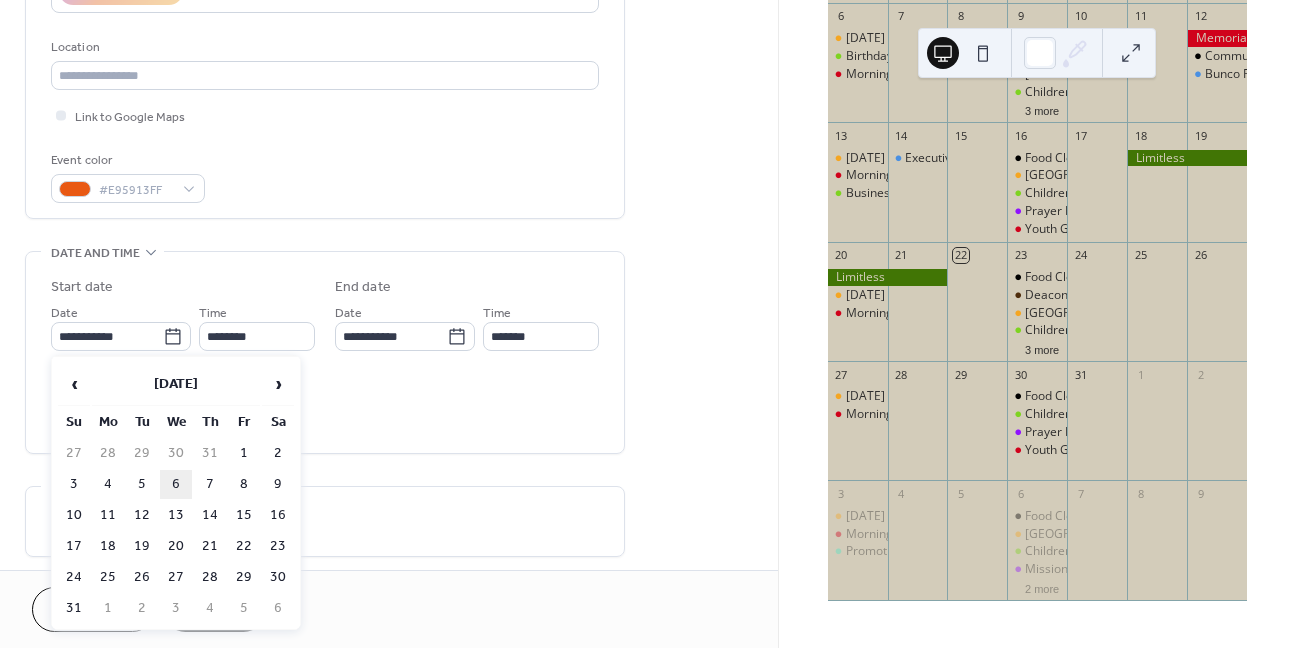 click on "6" at bounding box center [176, 484] 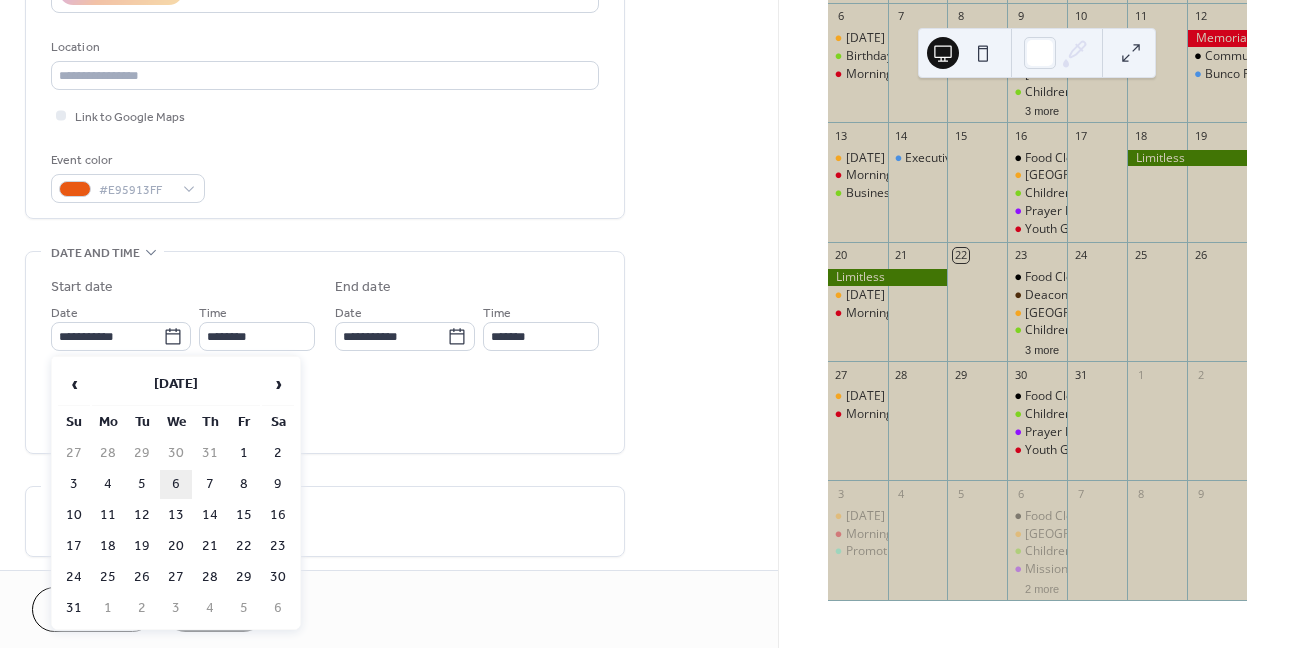 type on "**********" 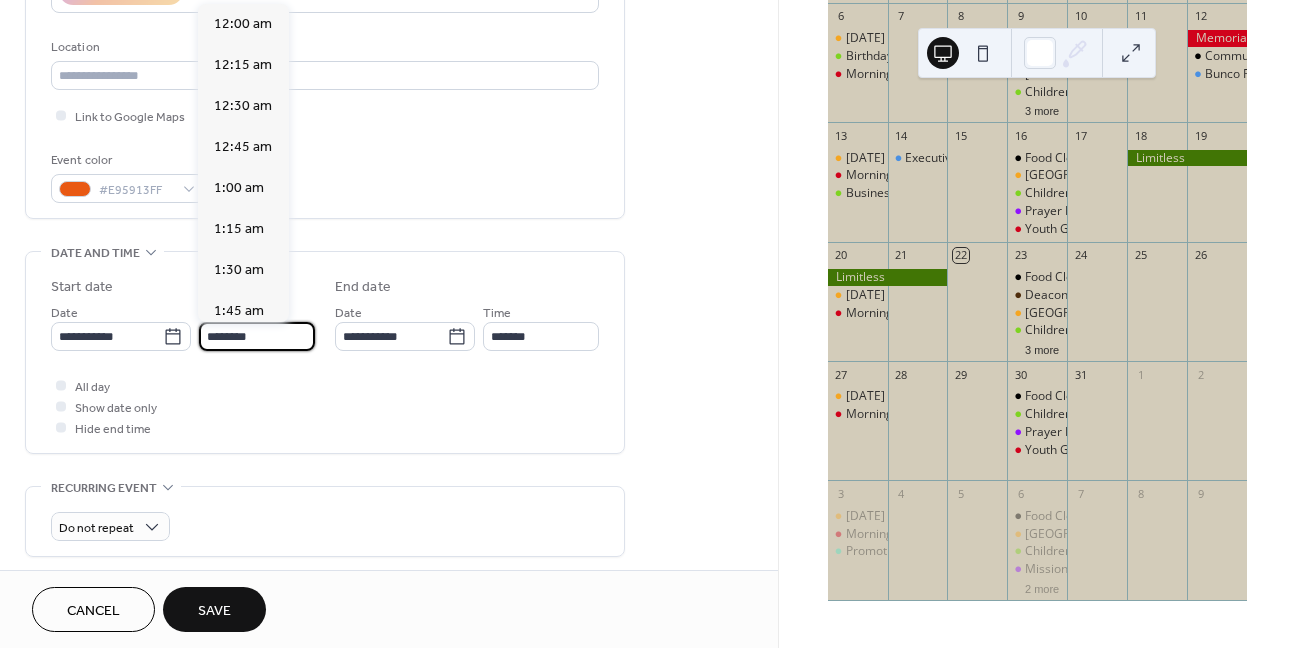scroll, scrollTop: 1968, scrollLeft: 0, axis: vertical 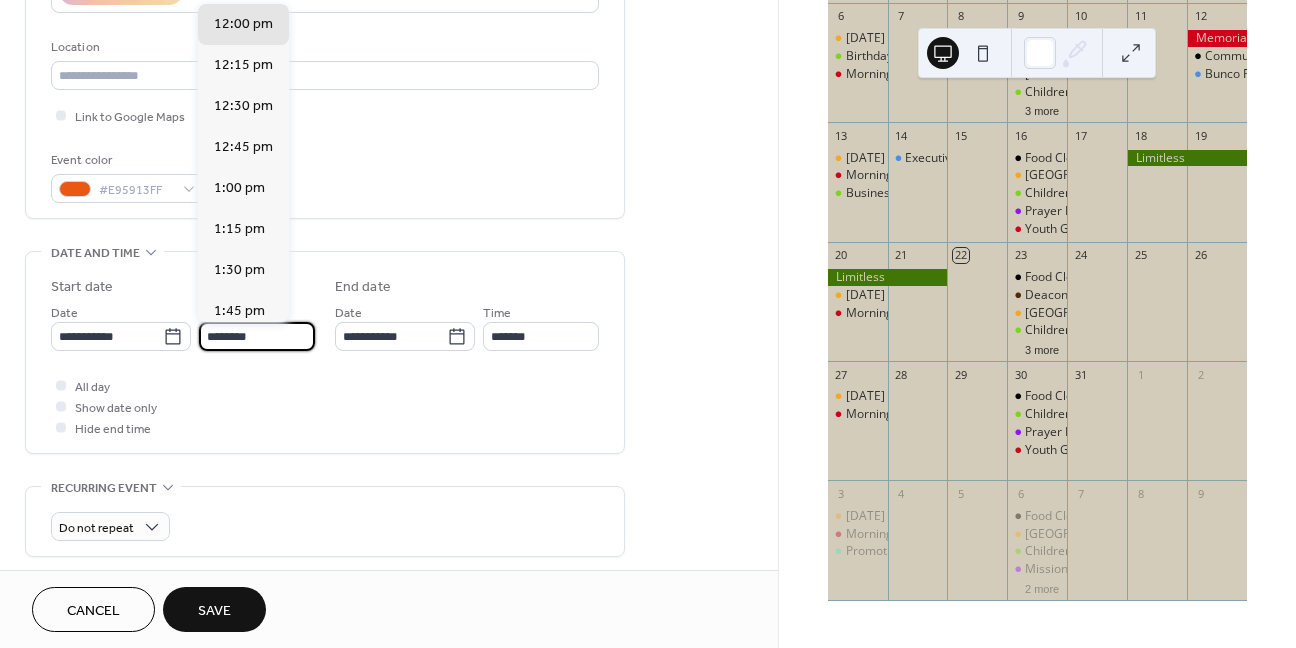 click on "********" at bounding box center (257, 336) 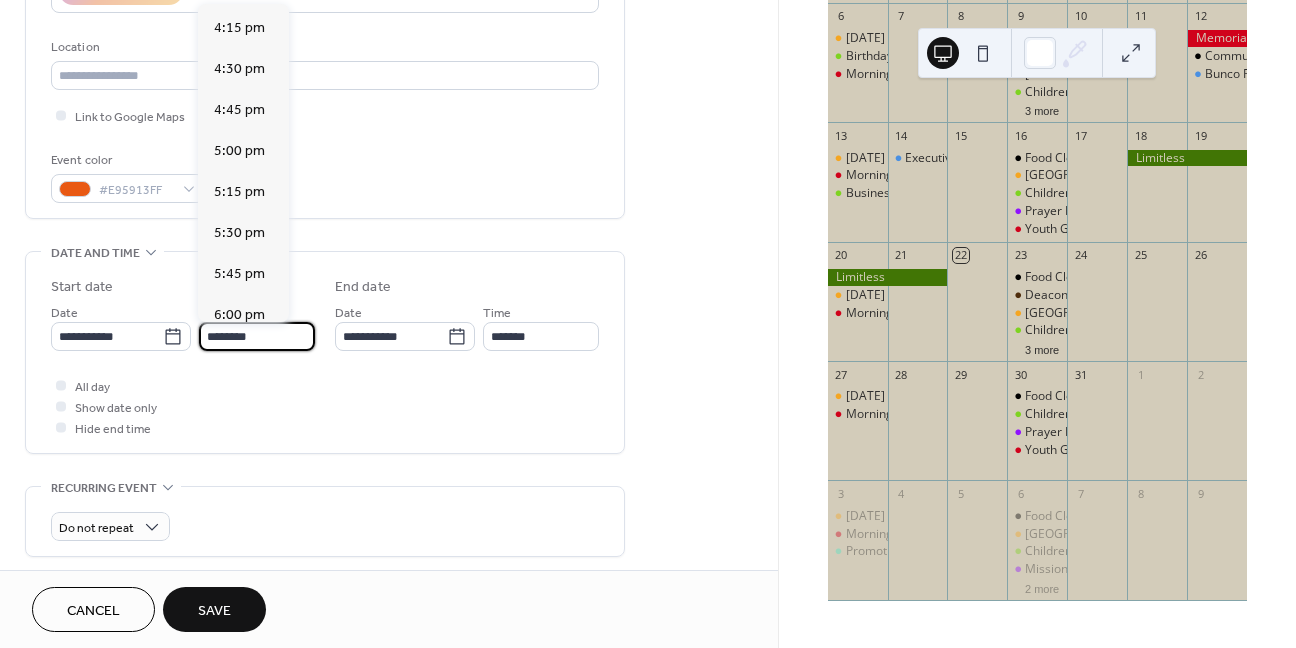 scroll, scrollTop: 2668, scrollLeft: 0, axis: vertical 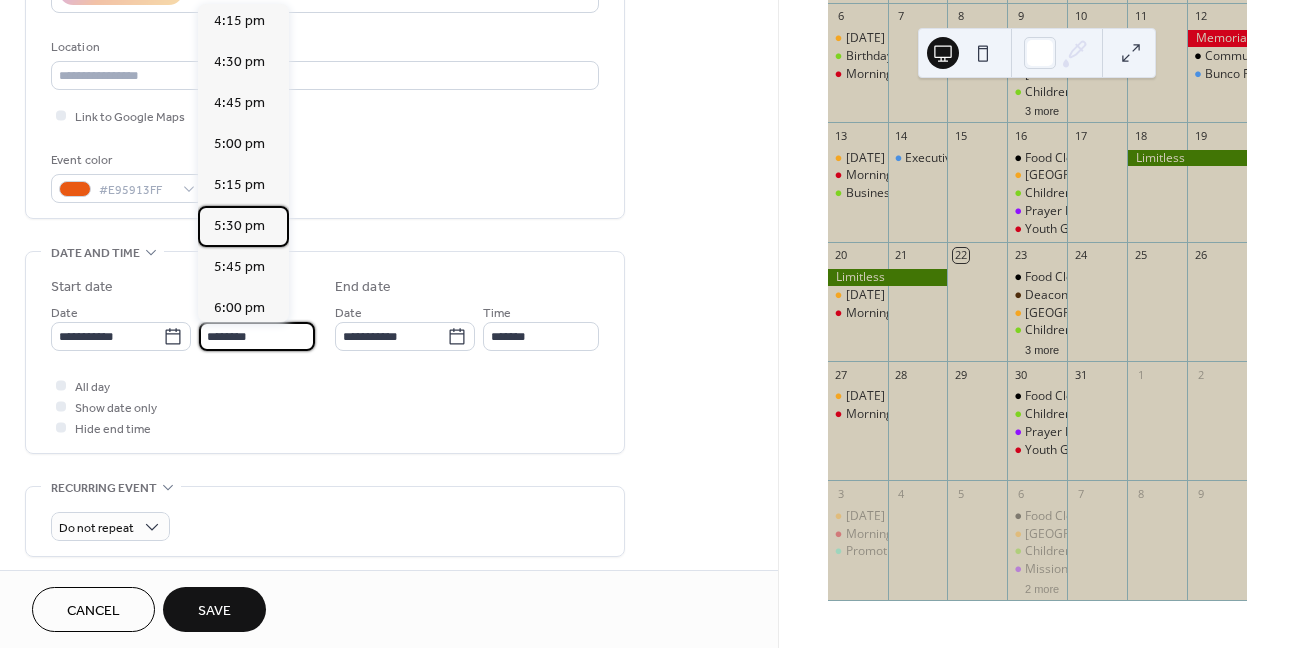 click on "5:30 pm" at bounding box center (239, 226) 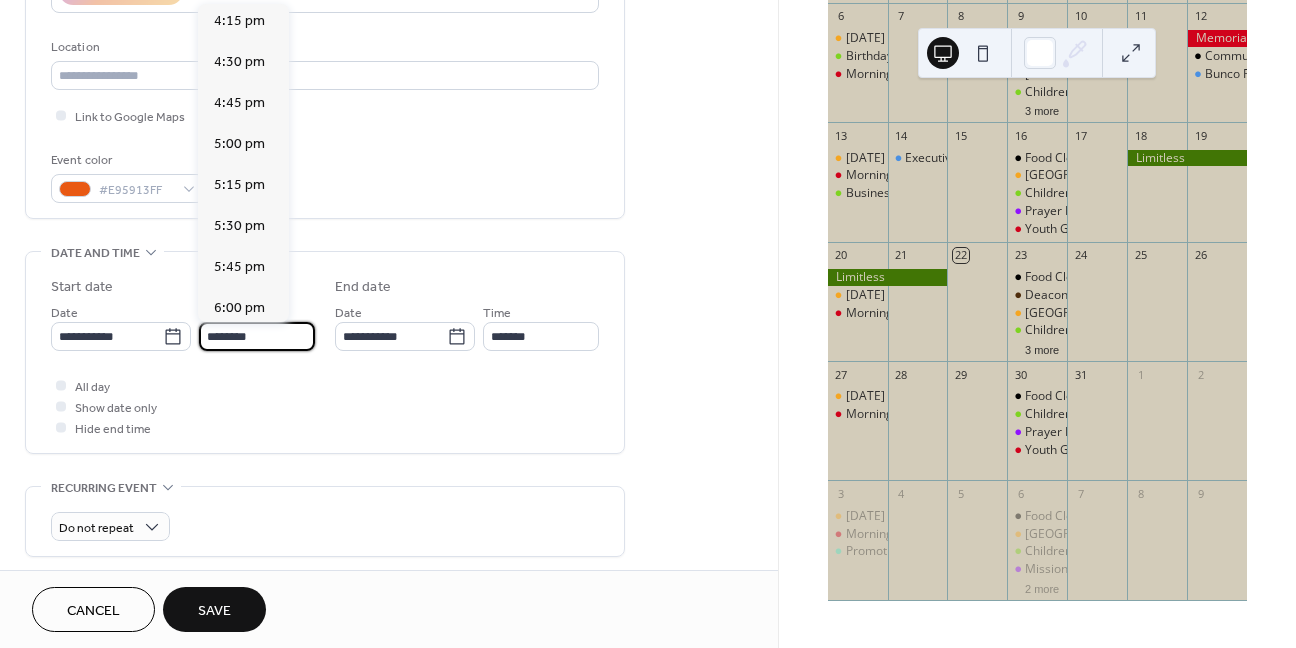 type on "*******" 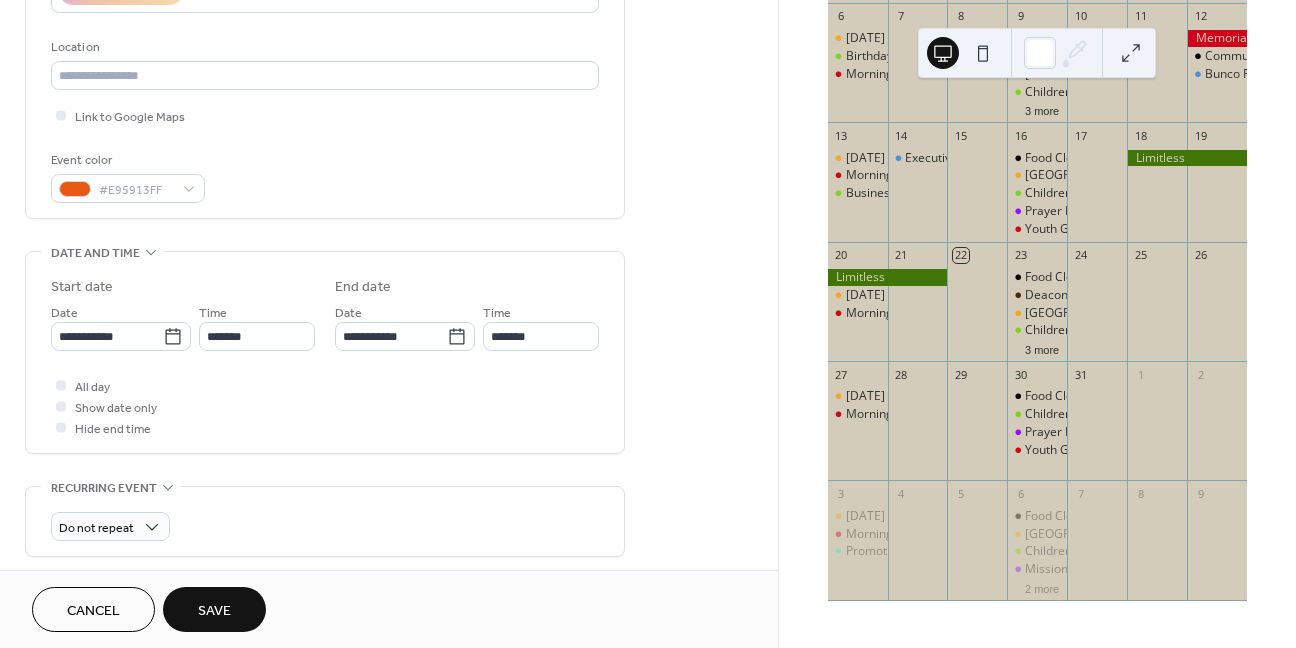 click on "Save" at bounding box center (214, 609) 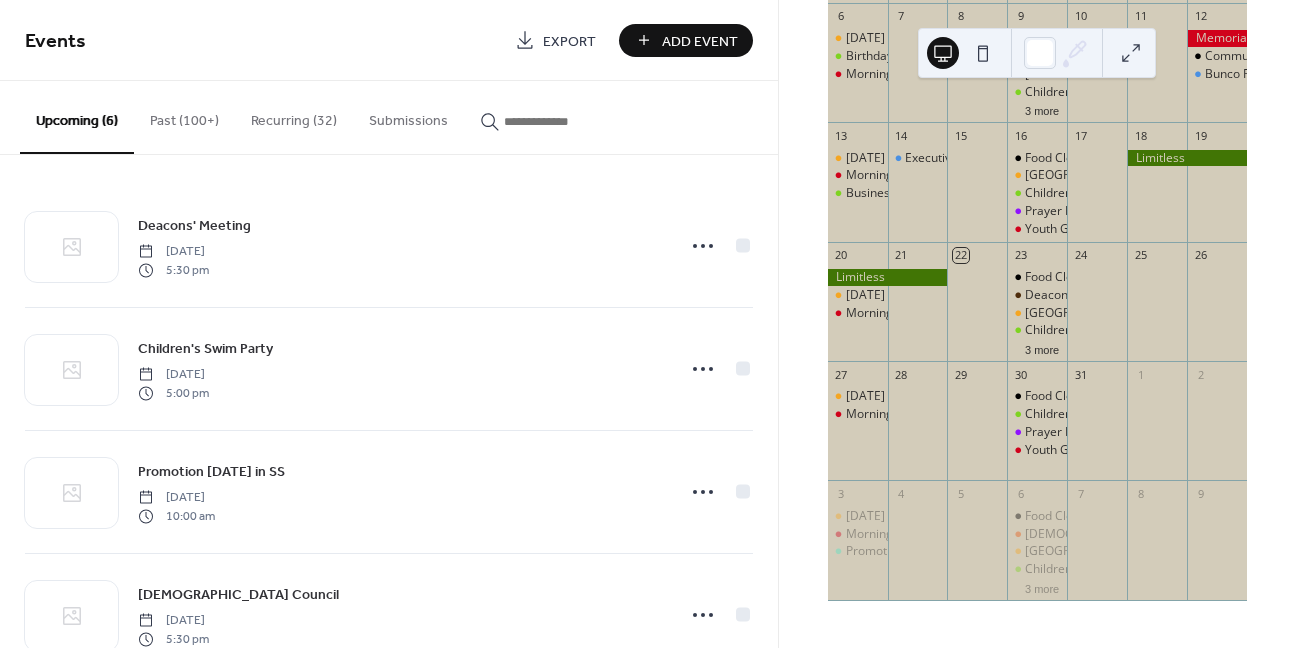 click on "Add Event" at bounding box center (700, 41) 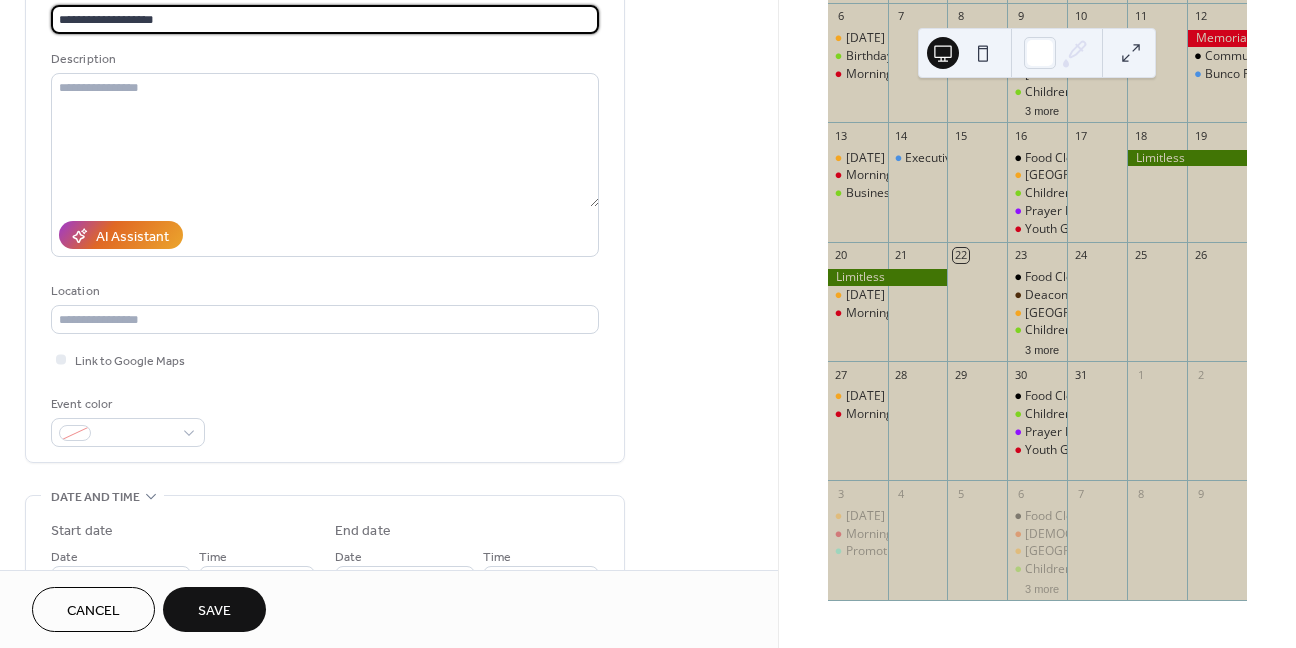 scroll, scrollTop: 200, scrollLeft: 0, axis: vertical 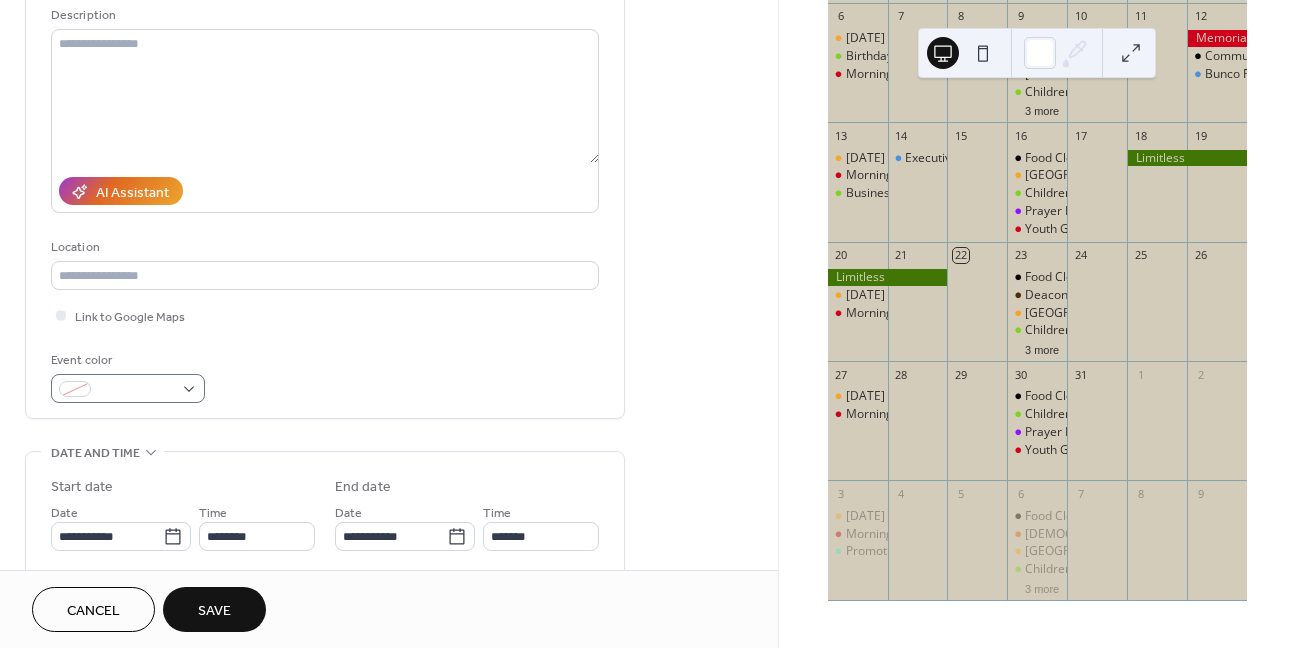 type on "**********" 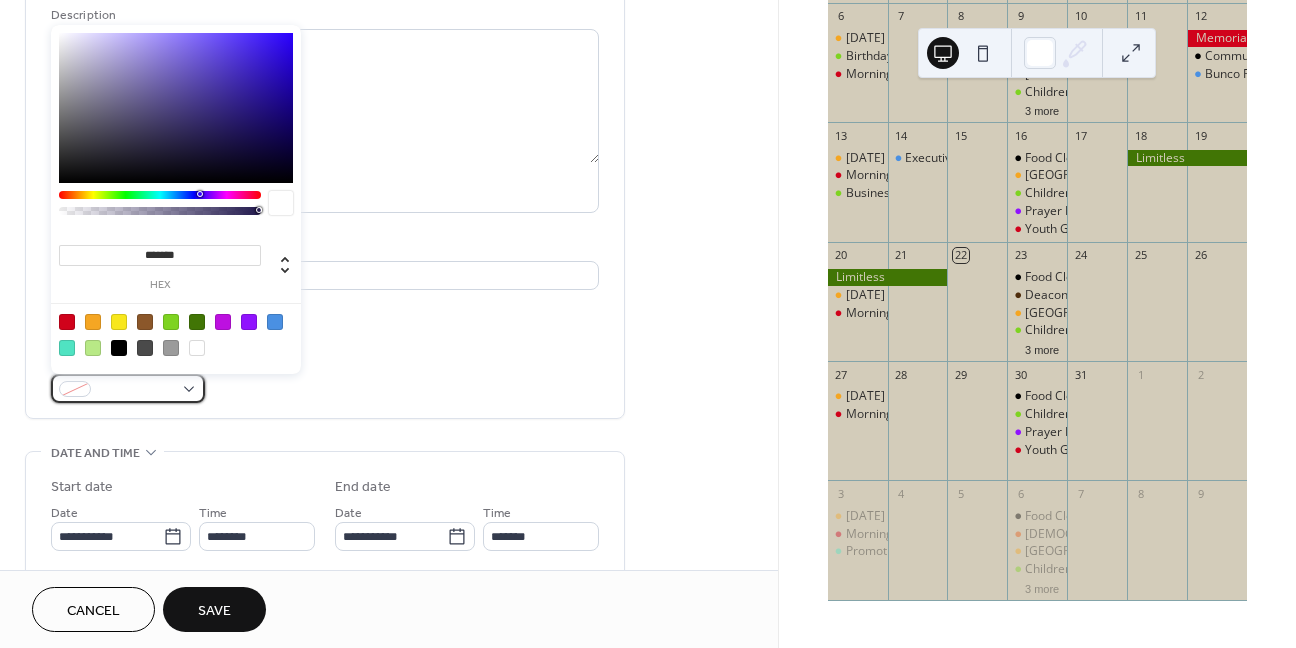 click at bounding box center [136, 390] 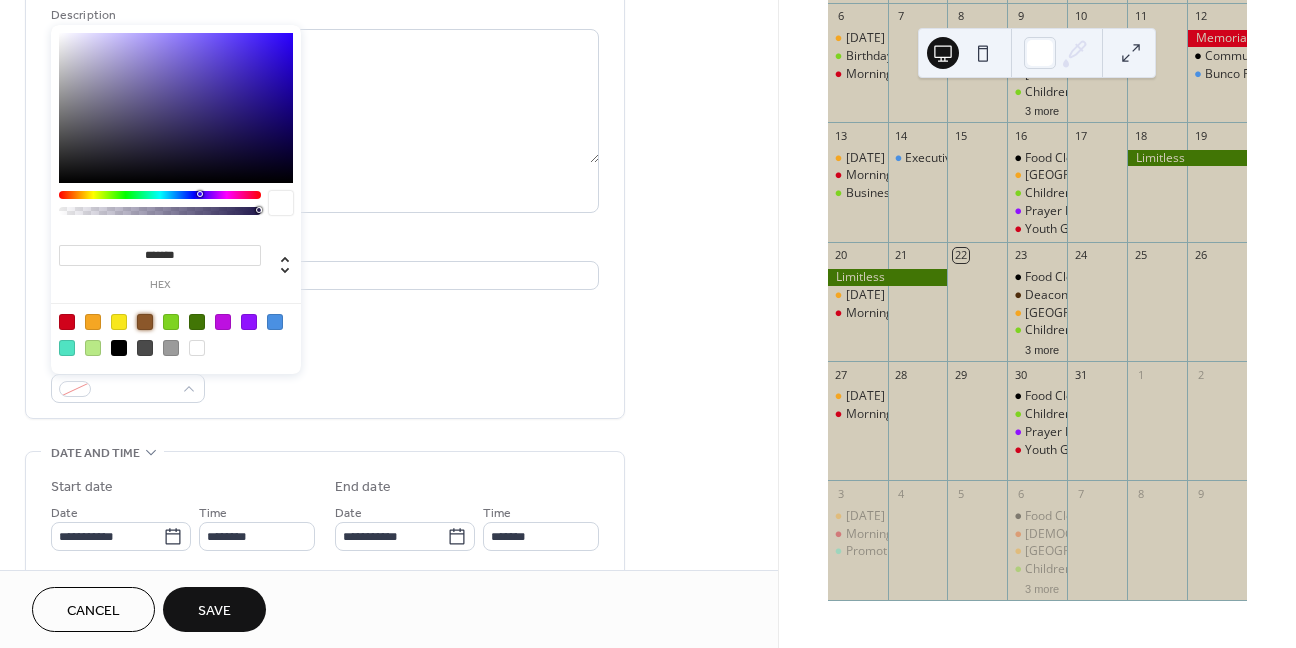 click at bounding box center [145, 322] 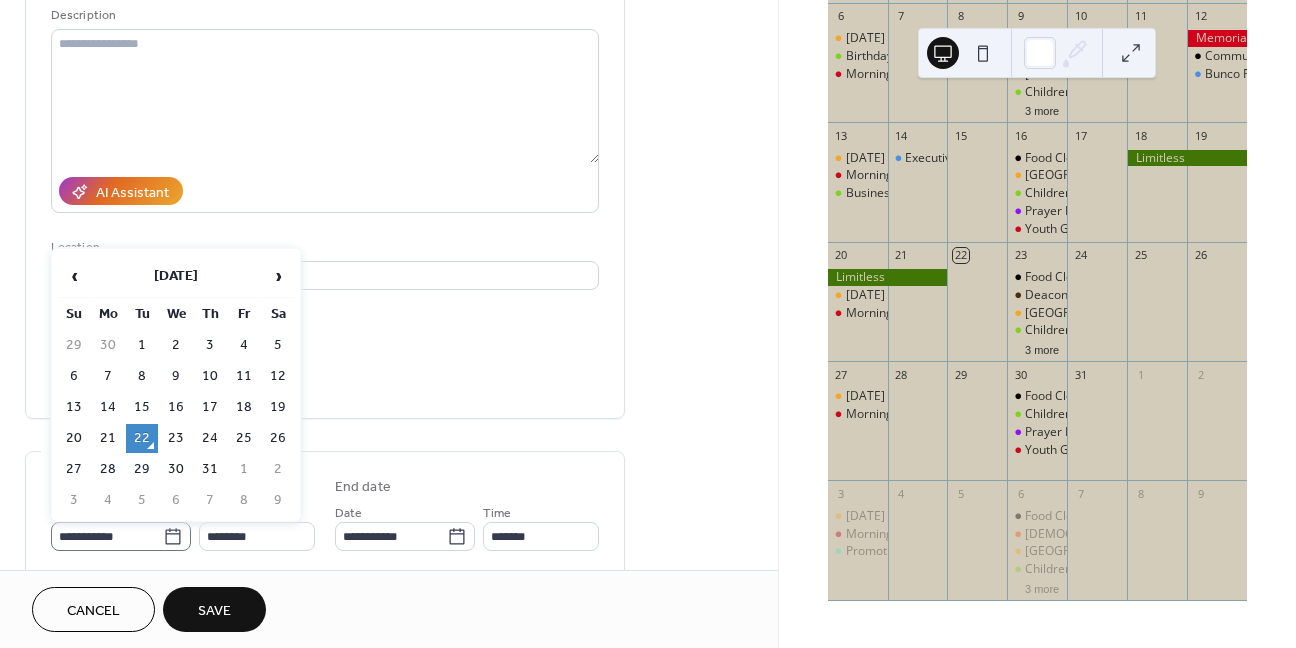 click 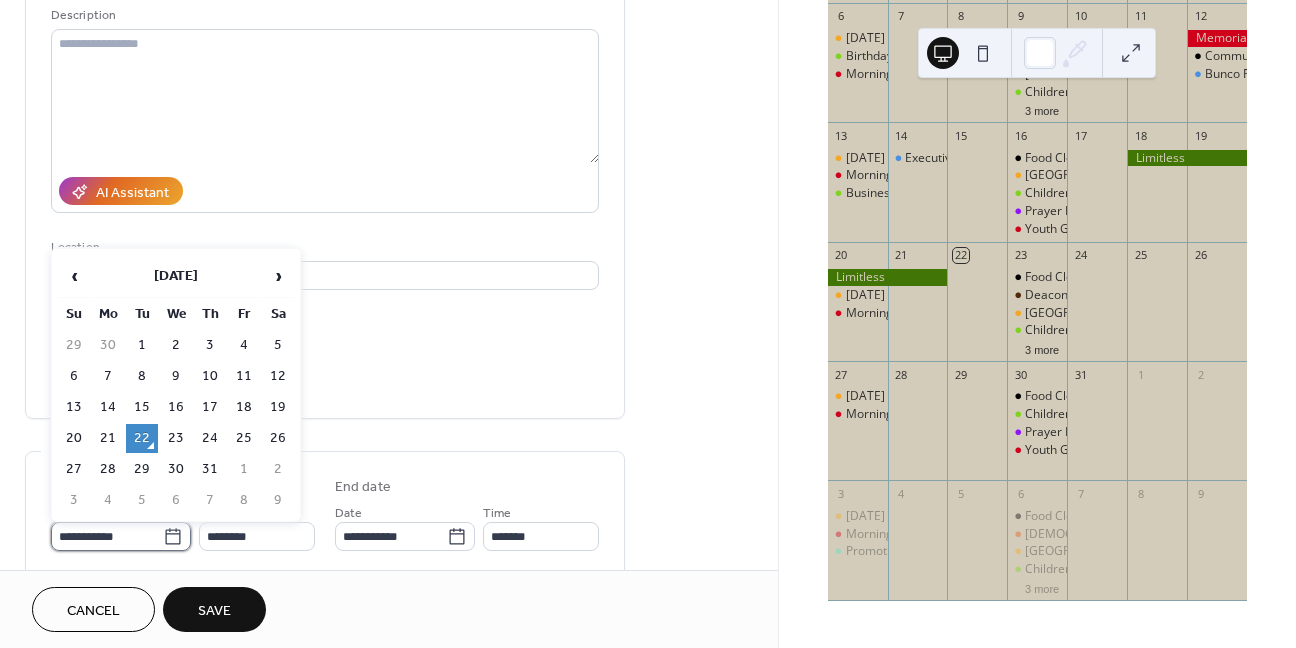 click on "**********" at bounding box center [107, 536] 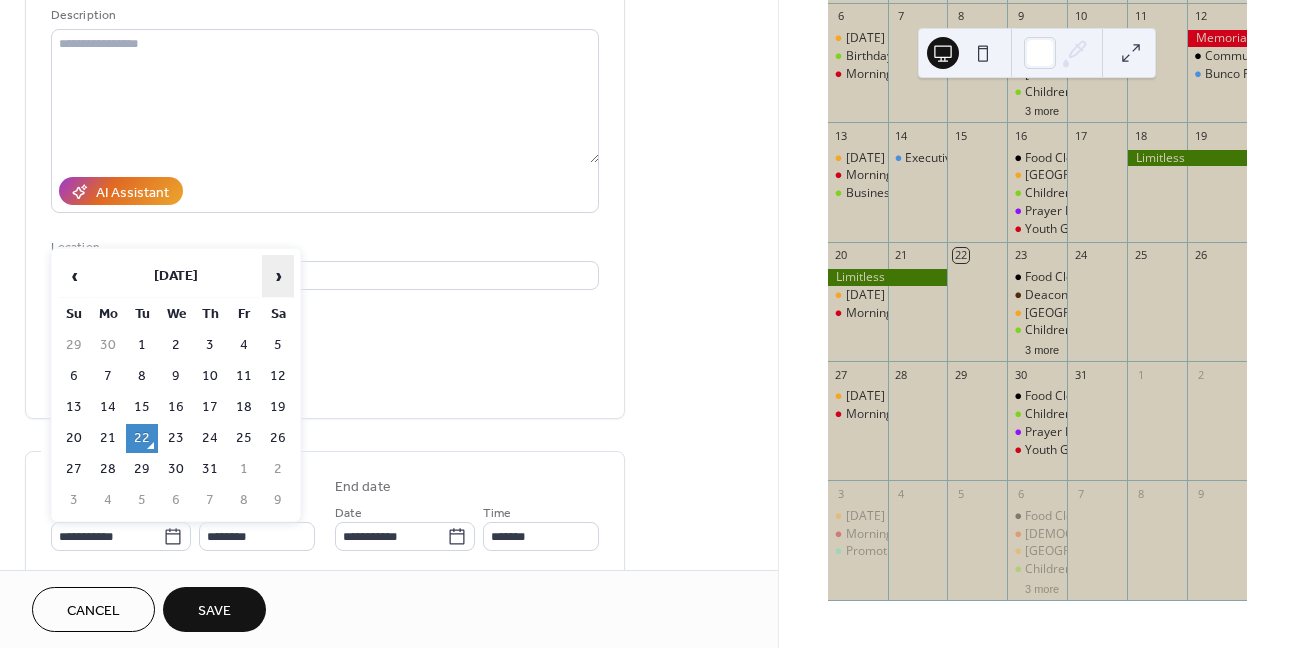 click on "›" at bounding box center (278, 276) 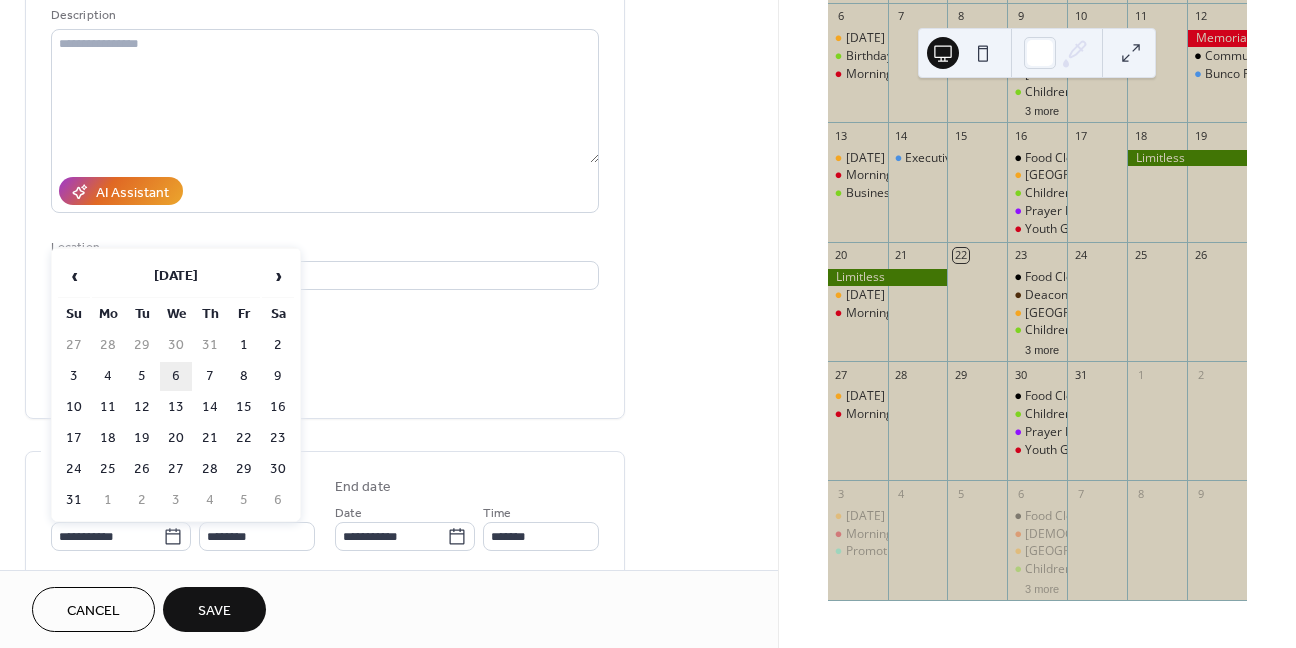 click on "6" at bounding box center [176, 376] 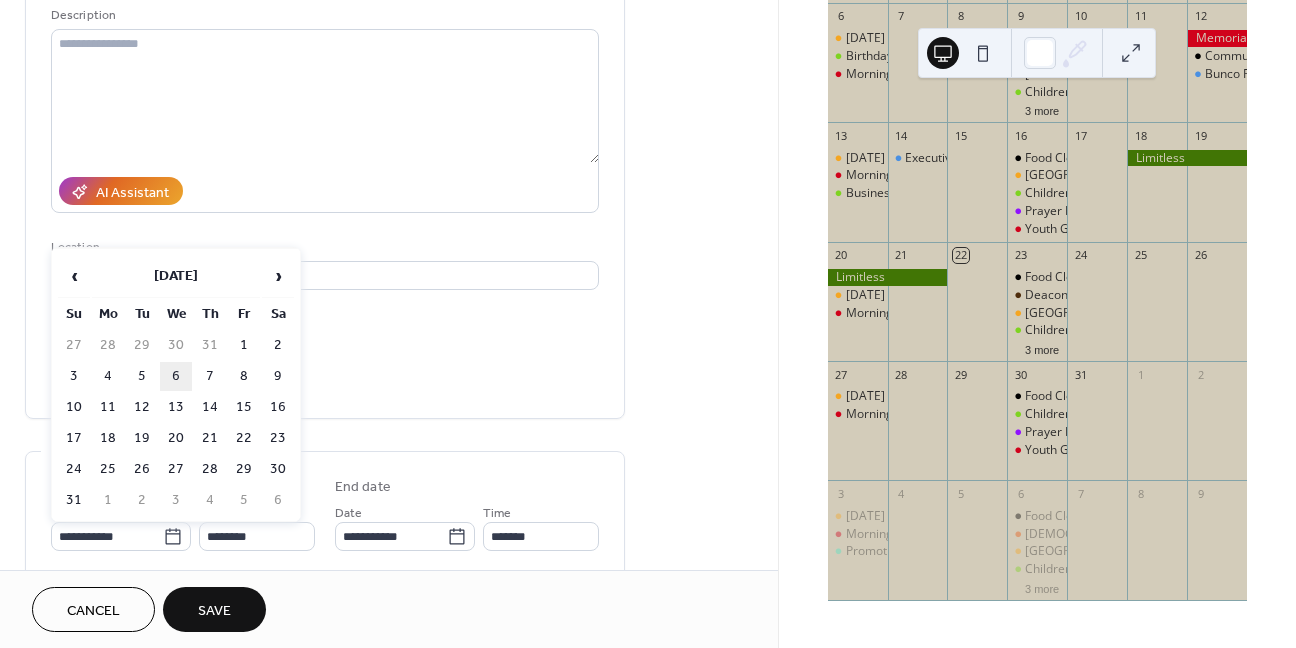 type on "**********" 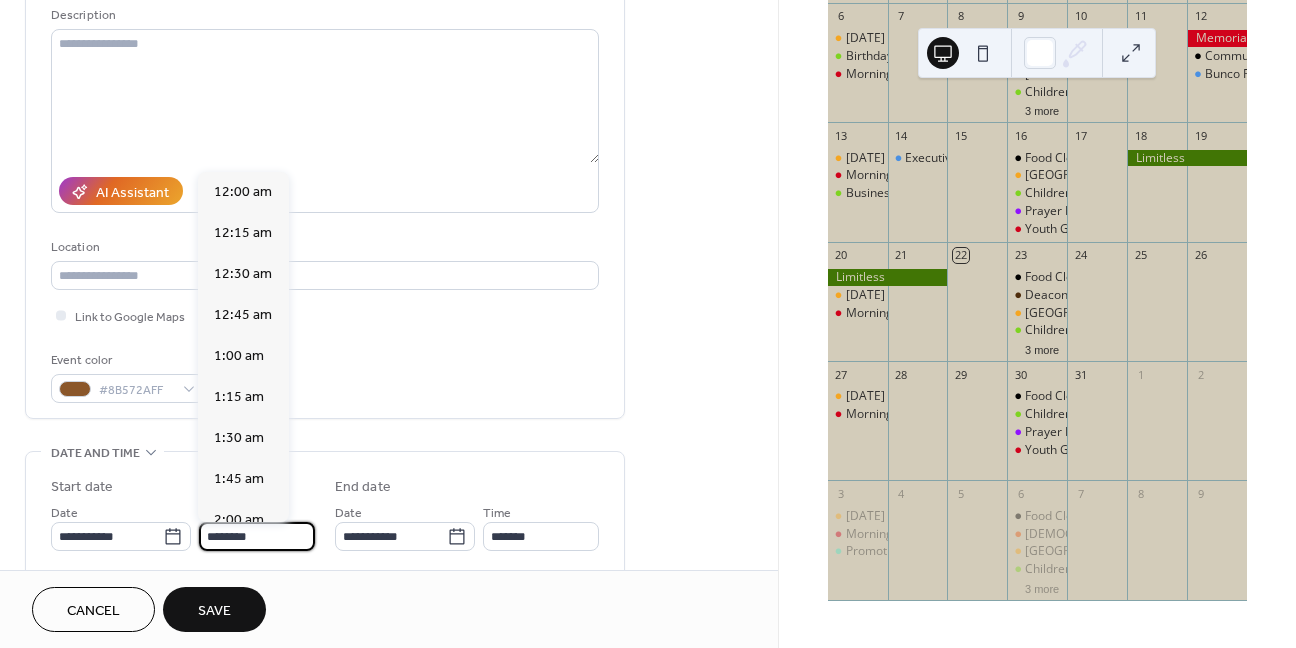 click on "********" at bounding box center (257, 536) 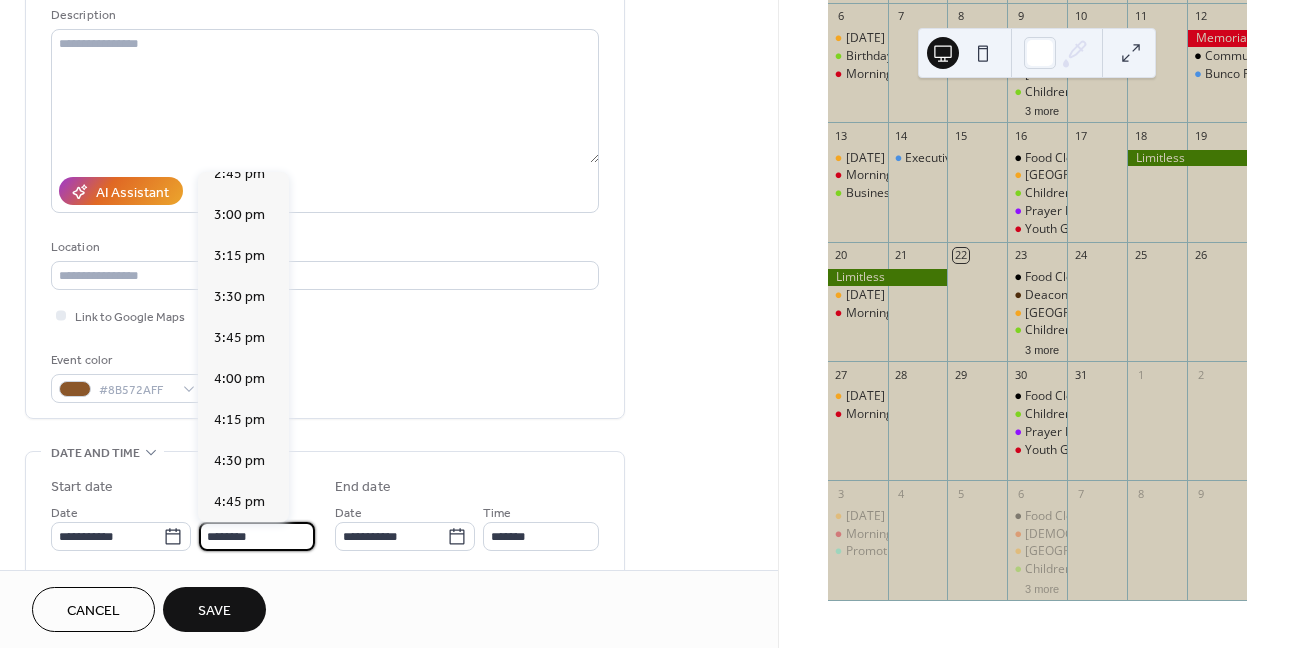 scroll, scrollTop: 2468, scrollLeft: 0, axis: vertical 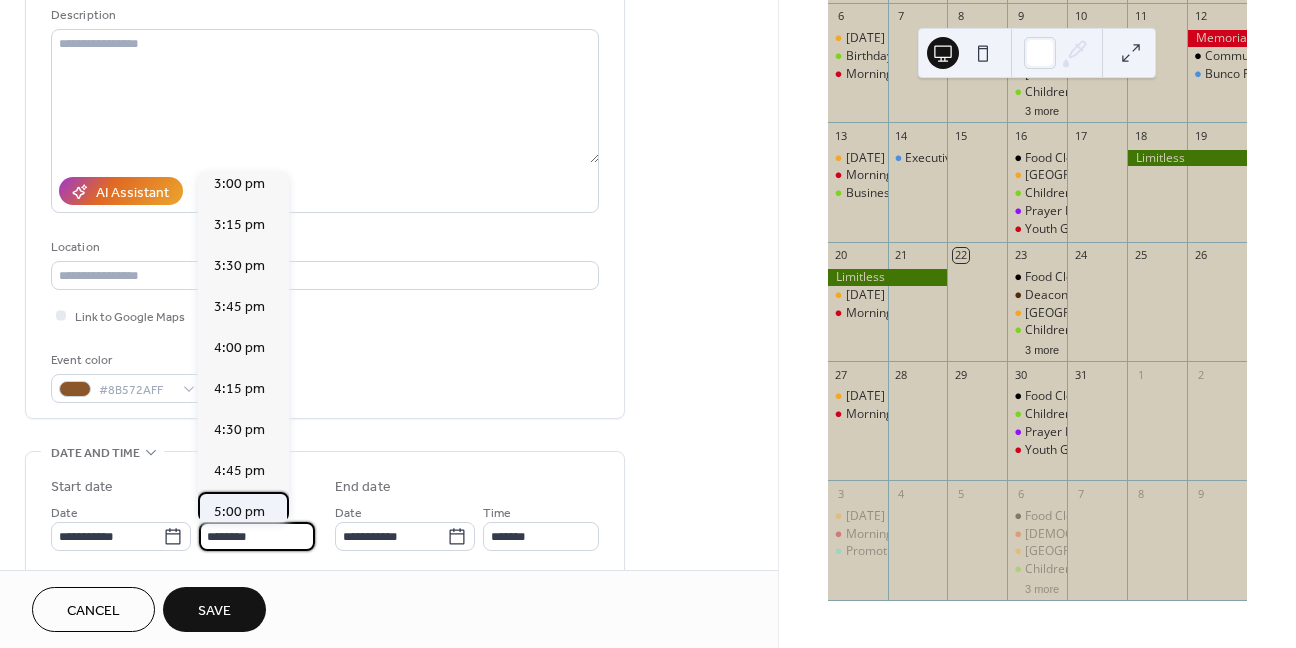 click on "5:00 pm" at bounding box center (239, 512) 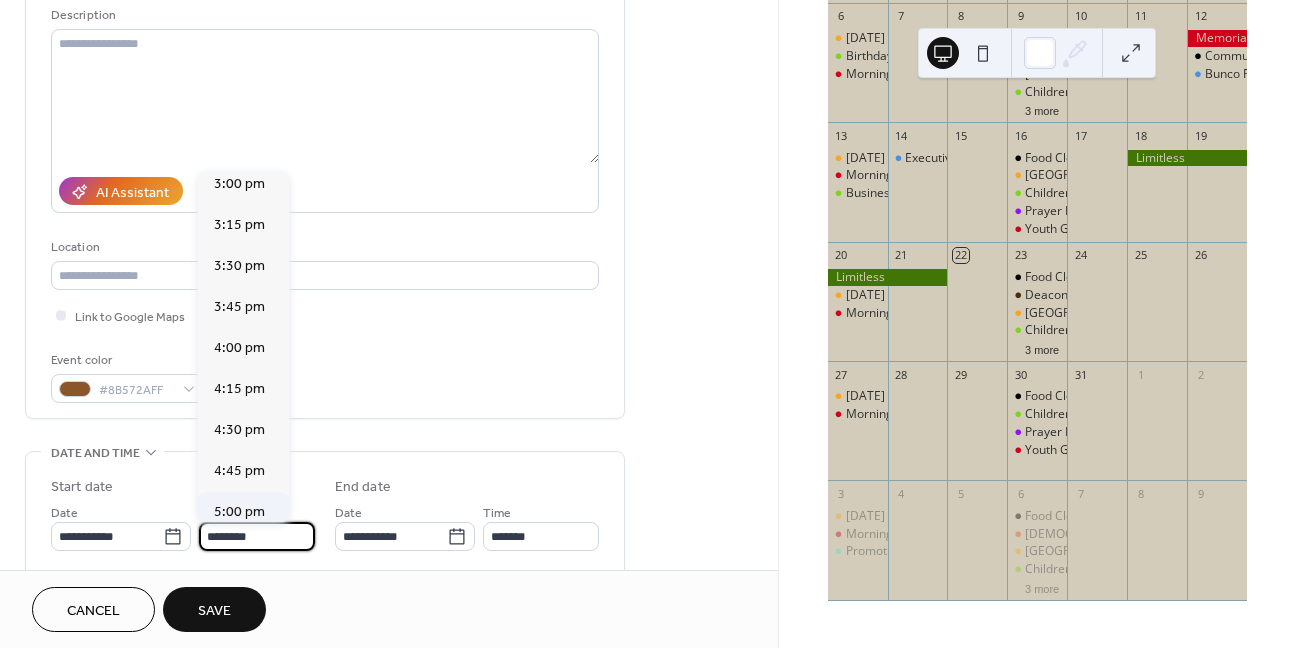 type on "*******" 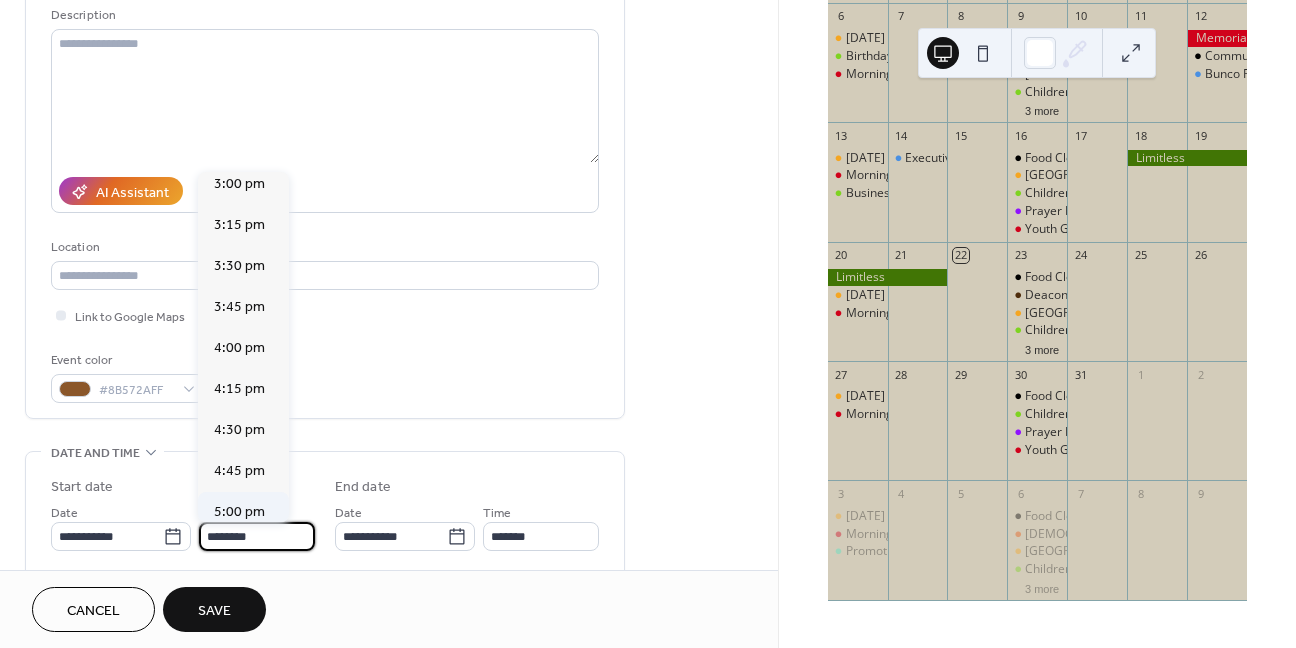 type on "*******" 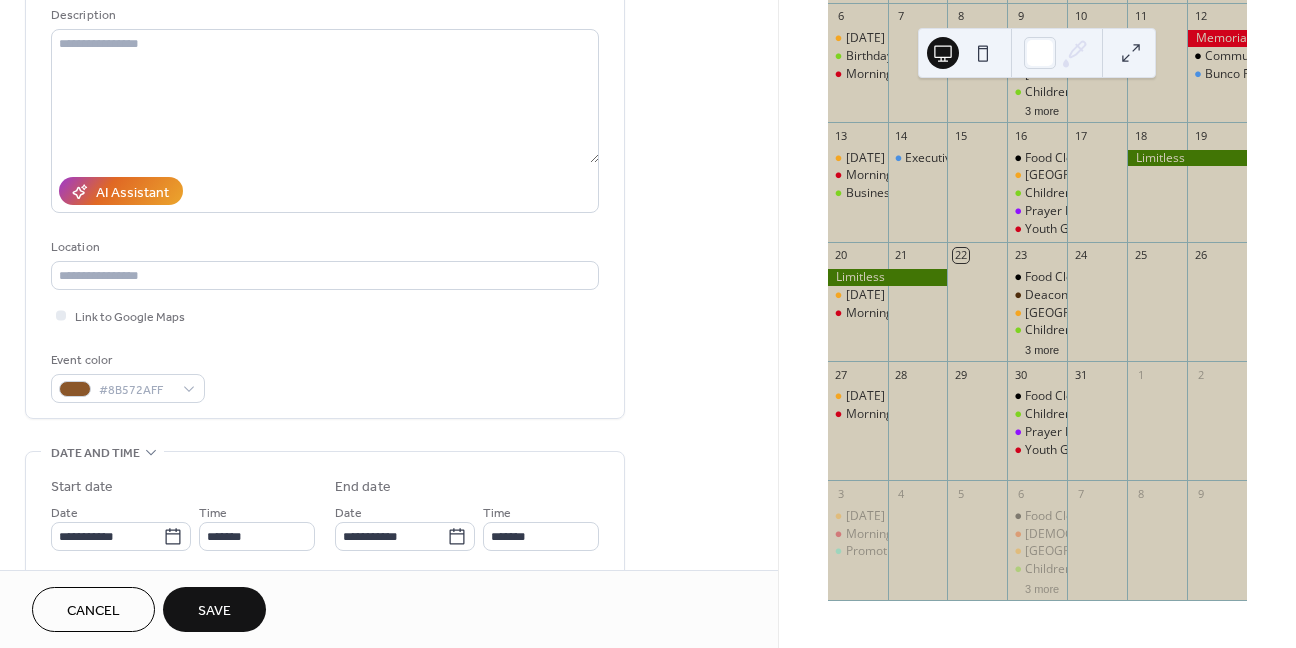 click on "Save" at bounding box center [214, 611] 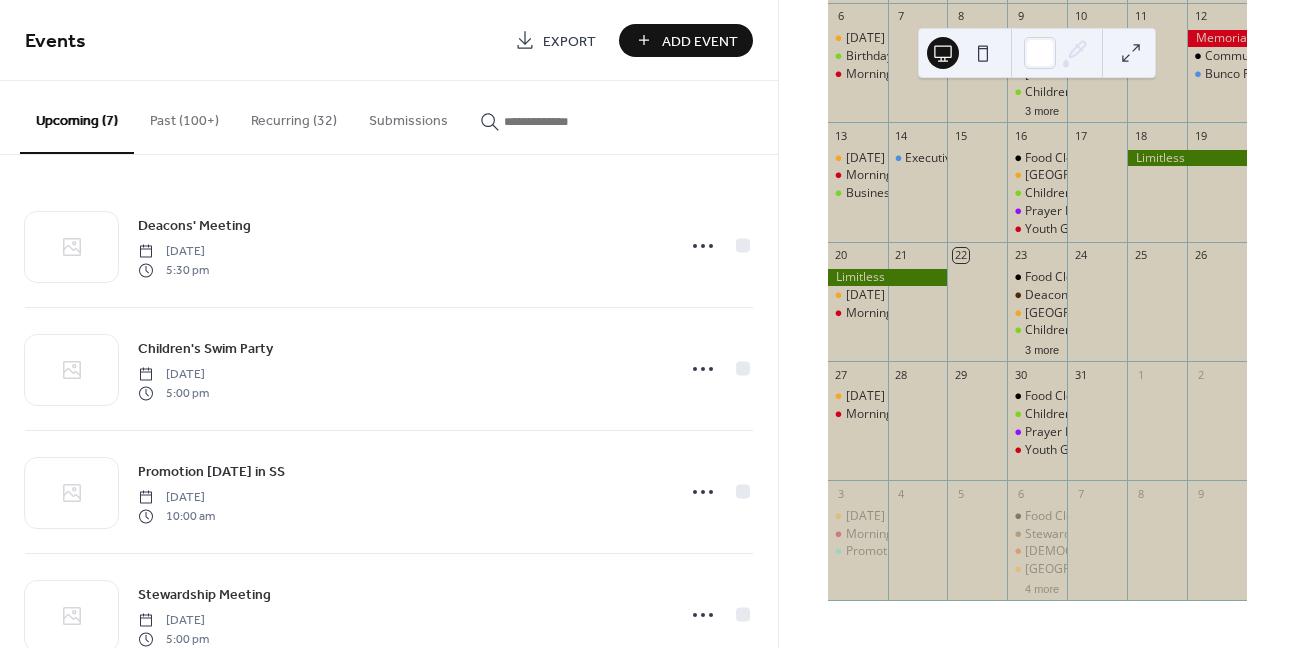 click on "Add Event" at bounding box center [700, 41] 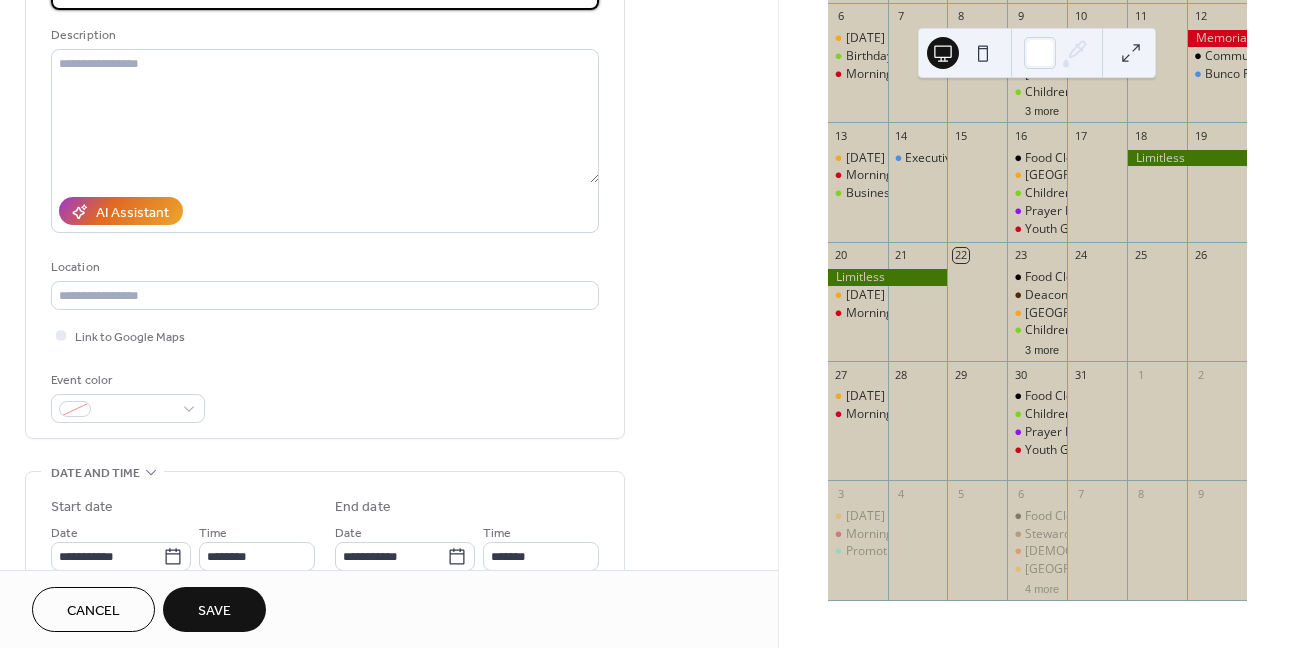 scroll, scrollTop: 200, scrollLeft: 0, axis: vertical 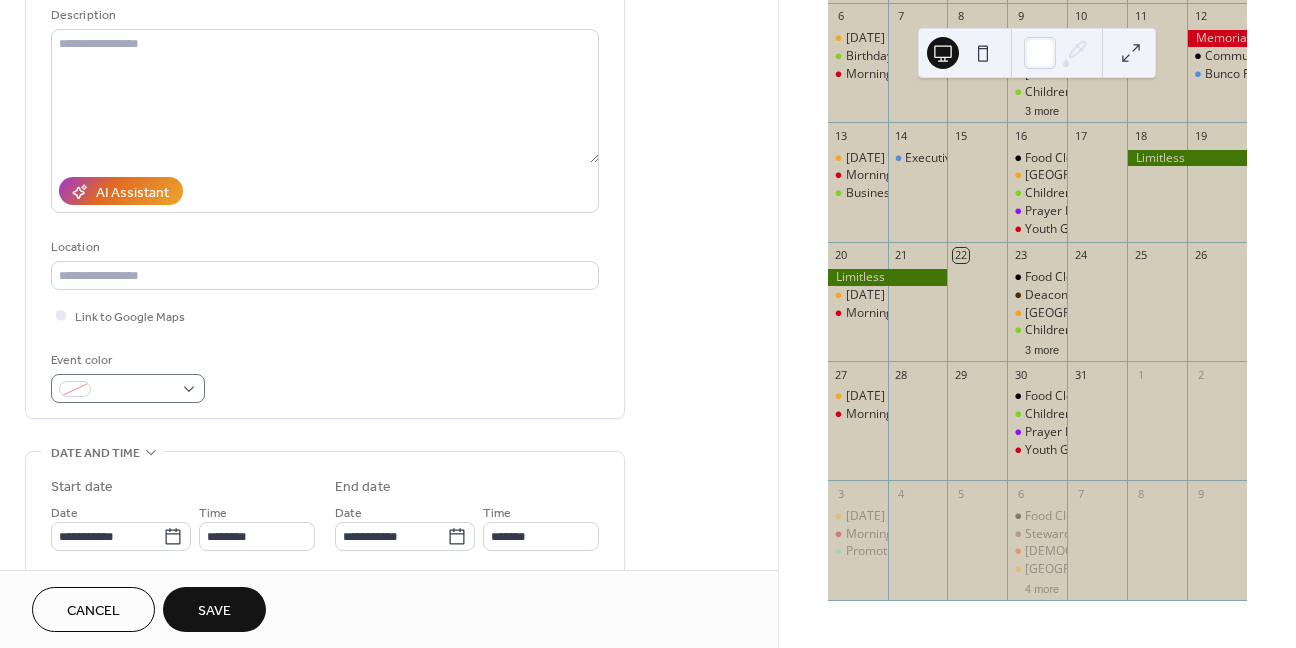 type on "**********" 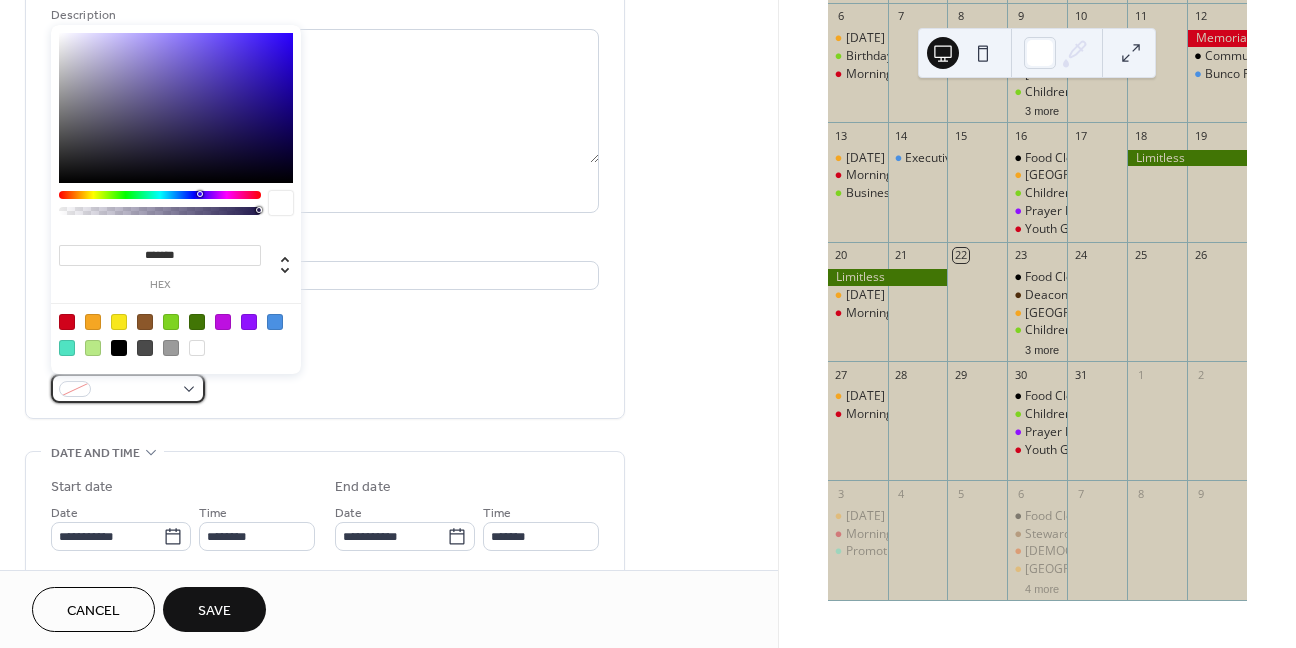 click at bounding box center [136, 390] 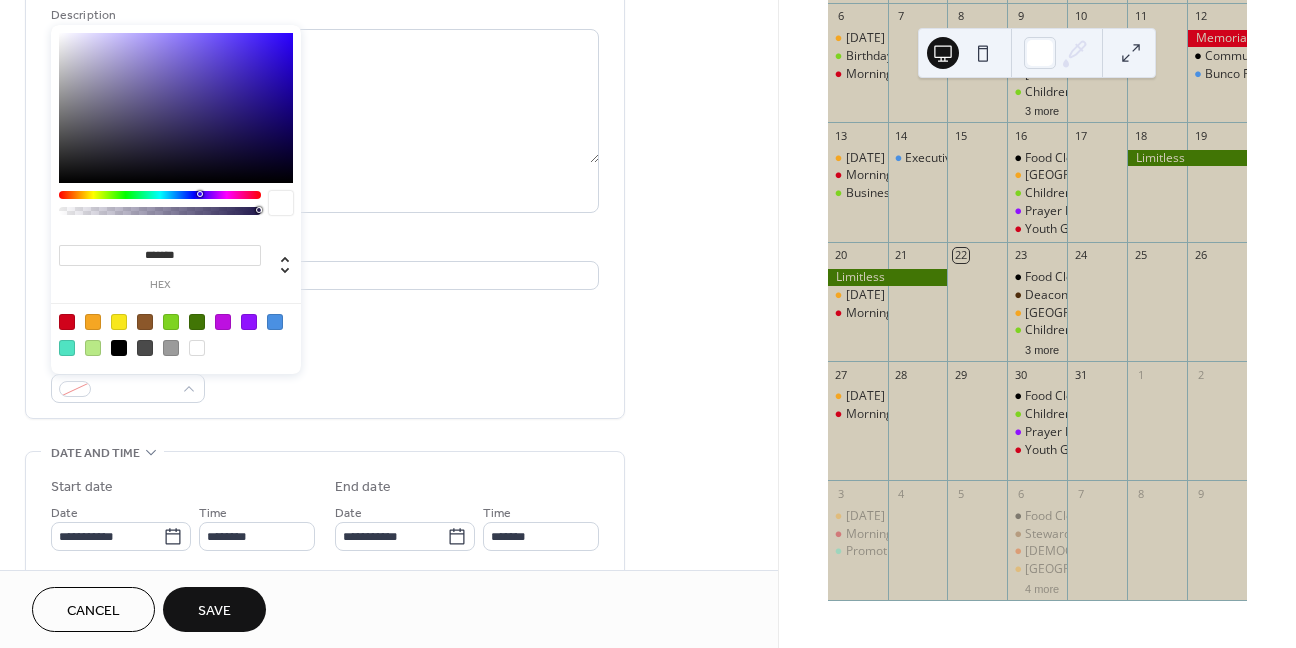 click at bounding box center [171, 322] 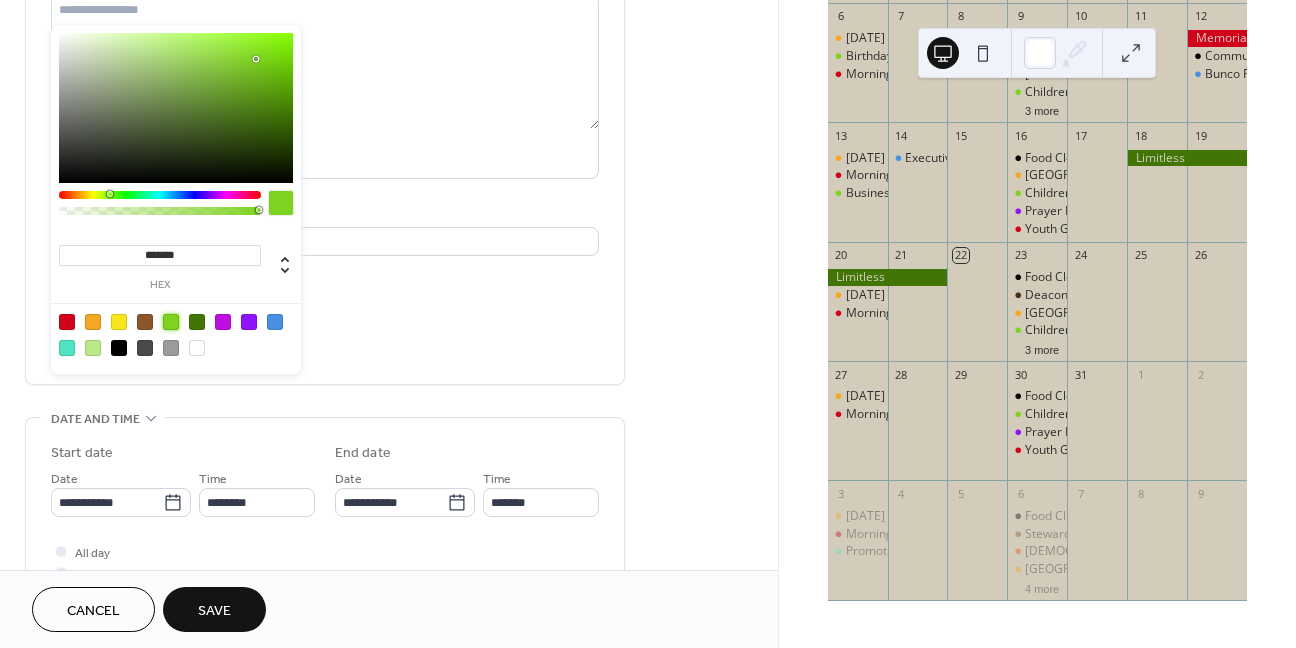 scroll, scrollTop: 200, scrollLeft: 0, axis: vertical 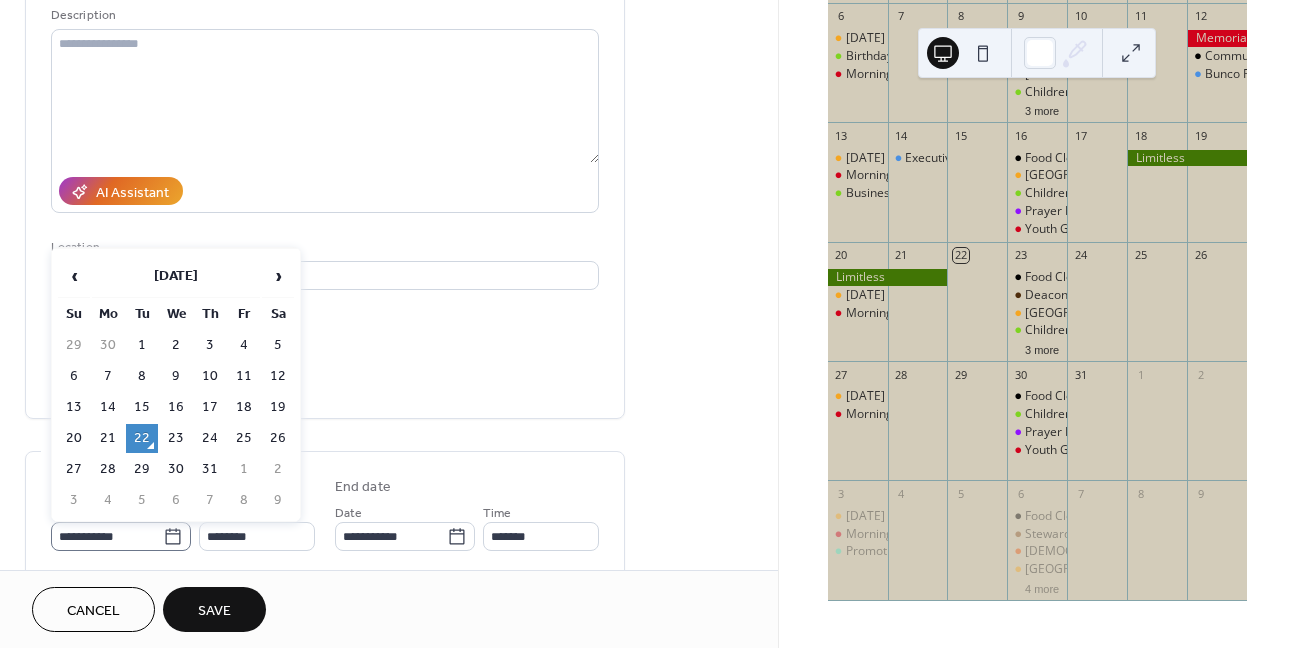 click 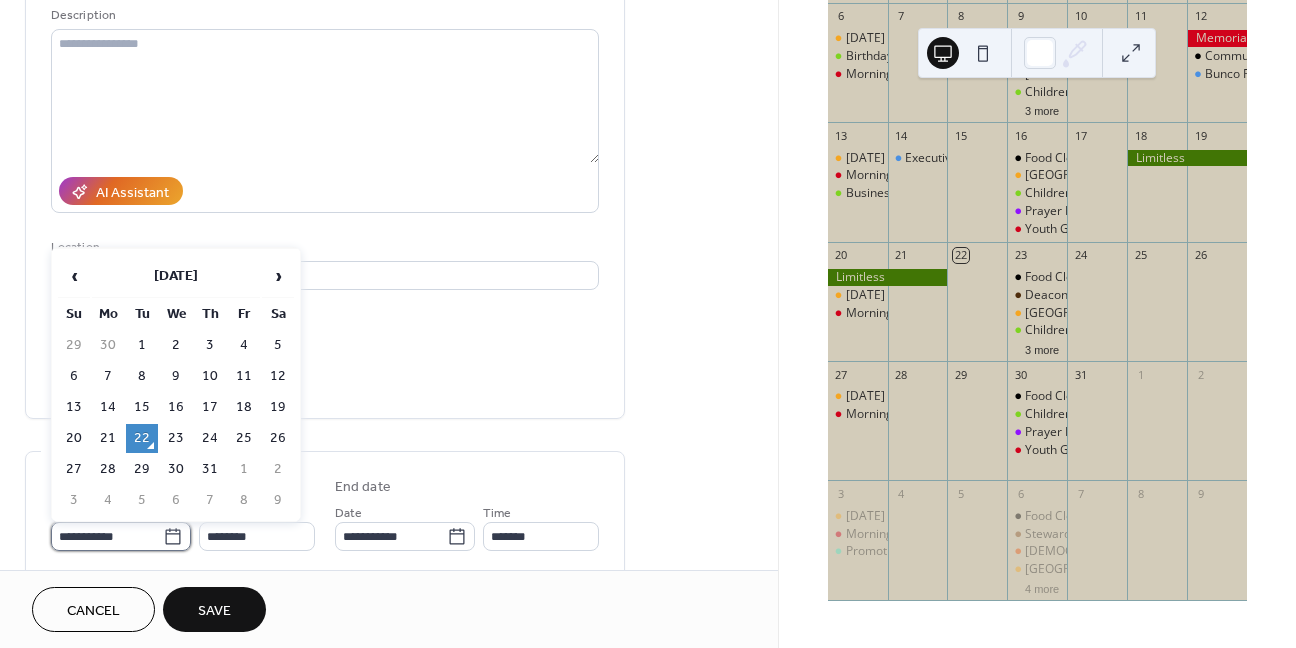click on "**********" at bounding box center (107, 536) 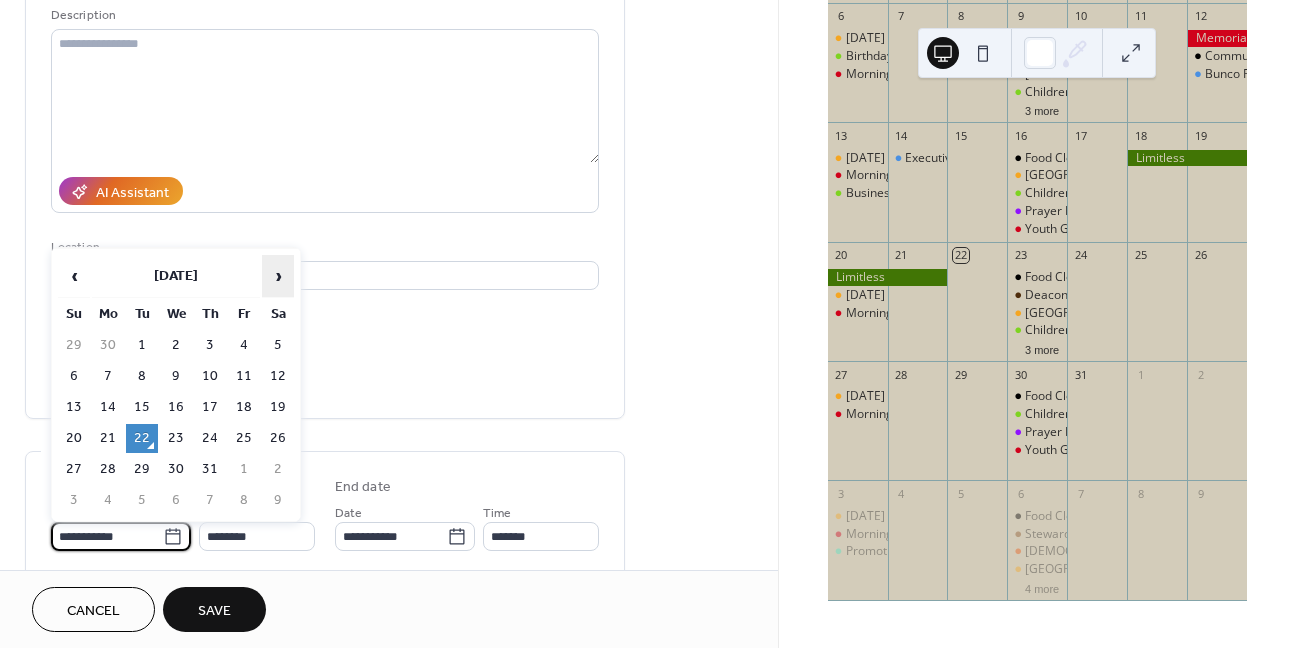 click on "›" at bounding box center [278, 276] 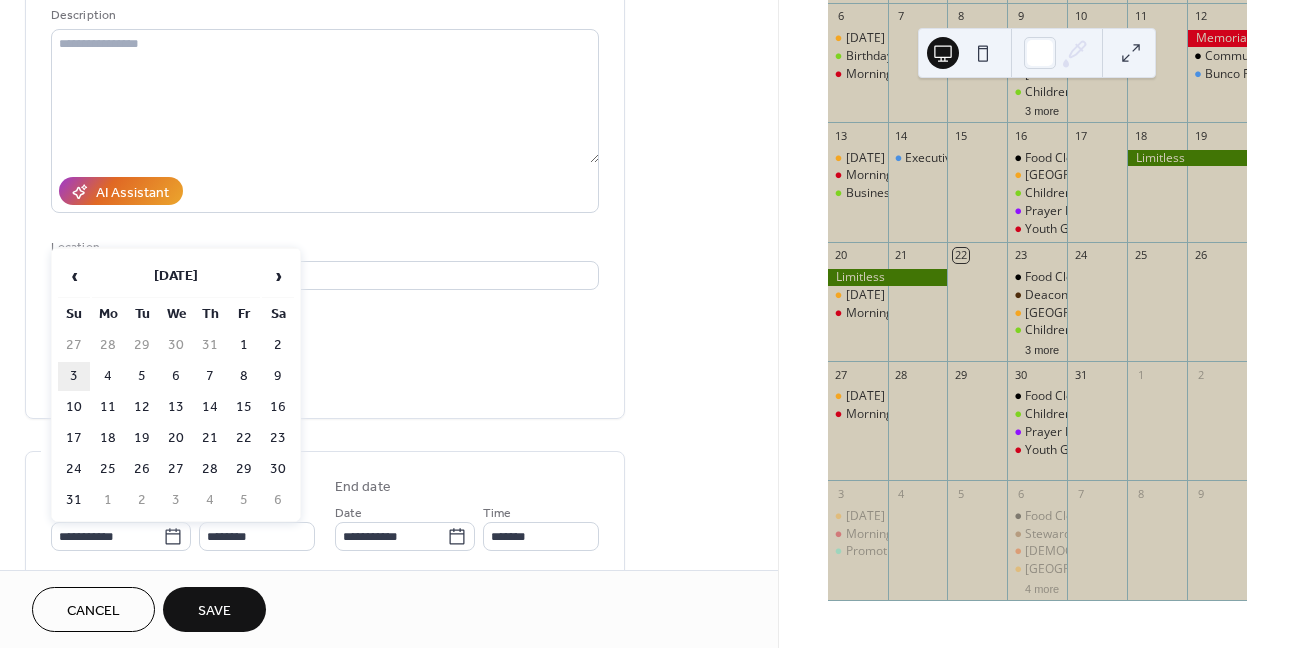 click on "3" at bounding box center [74, 376] 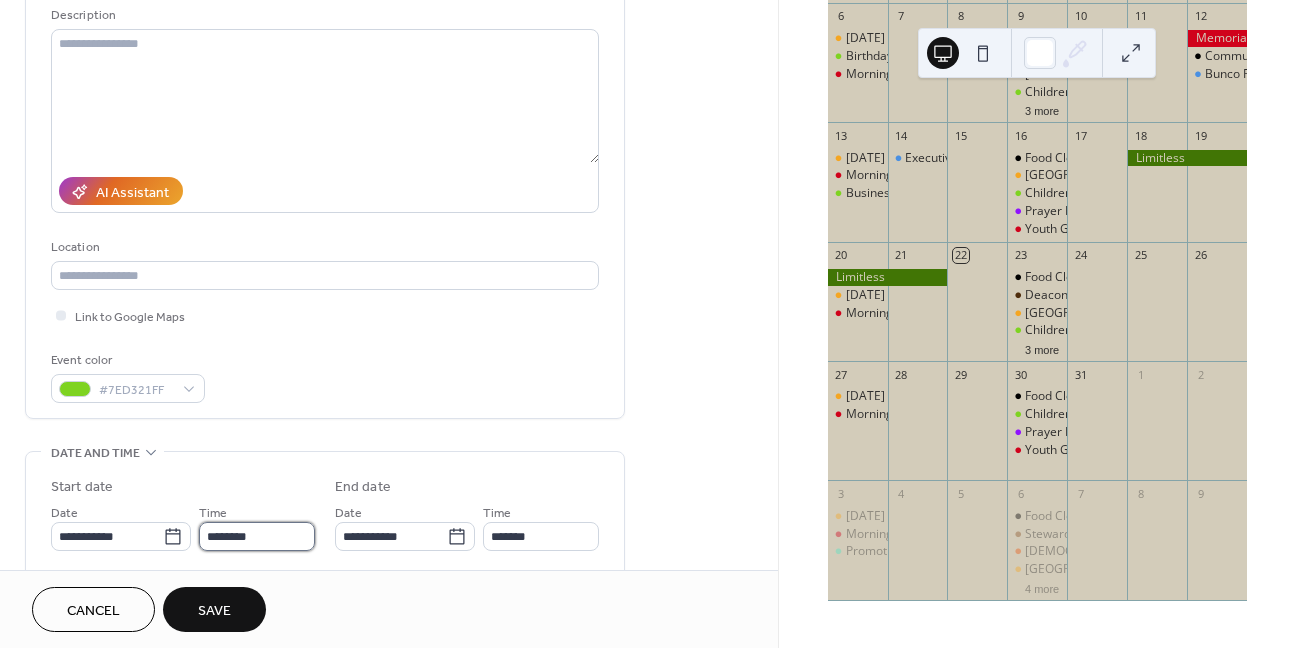 click on "********" at bounding box center (257, 536) 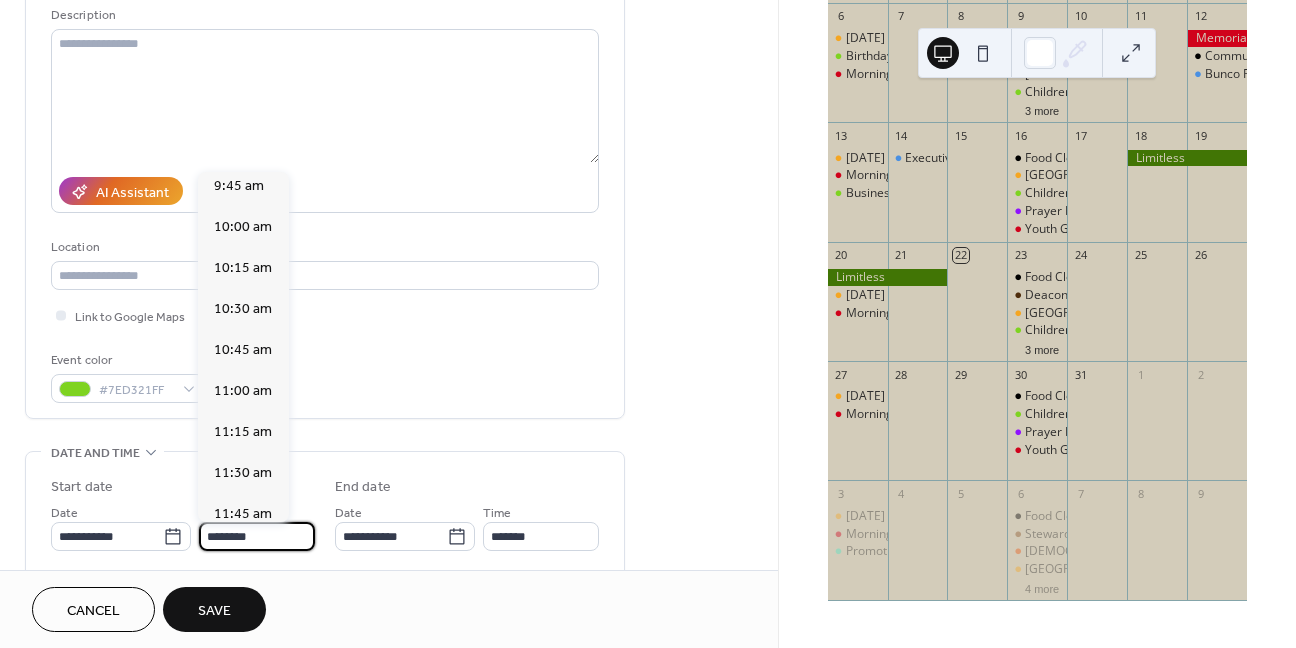 scroll, scrollTop: 1568, scrollLeft: 0, axis: vertical 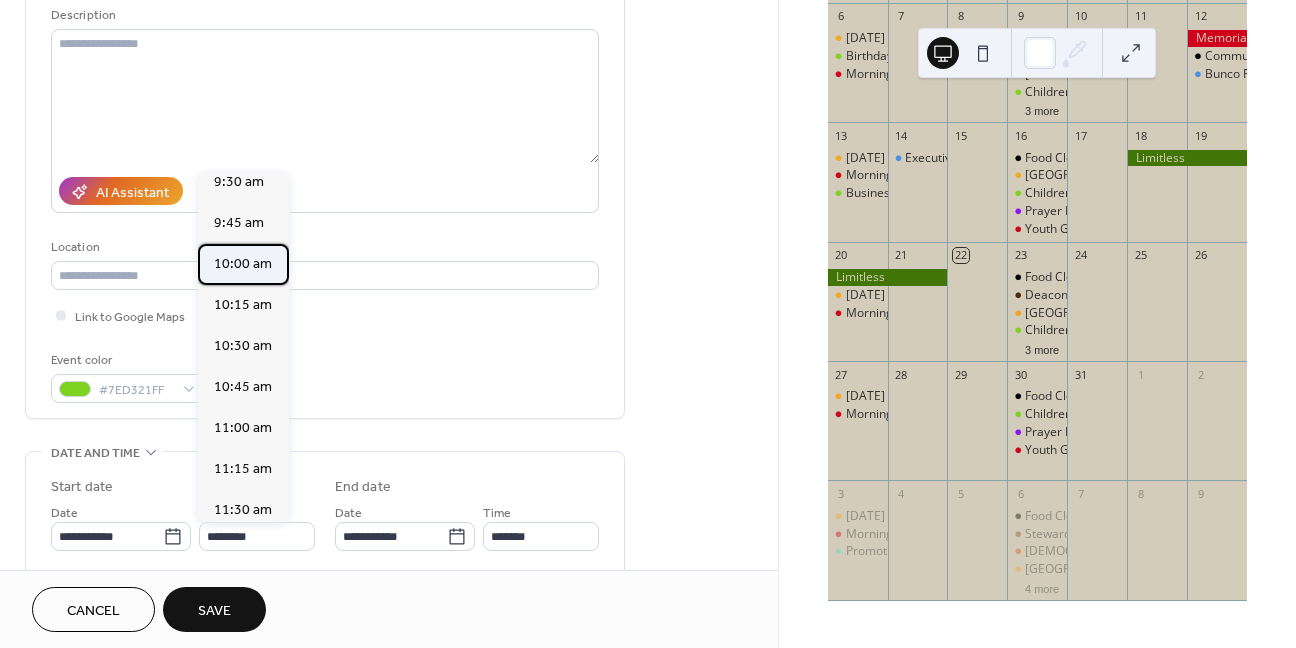 click on "10:00 am" at bounding box center [243, 264] 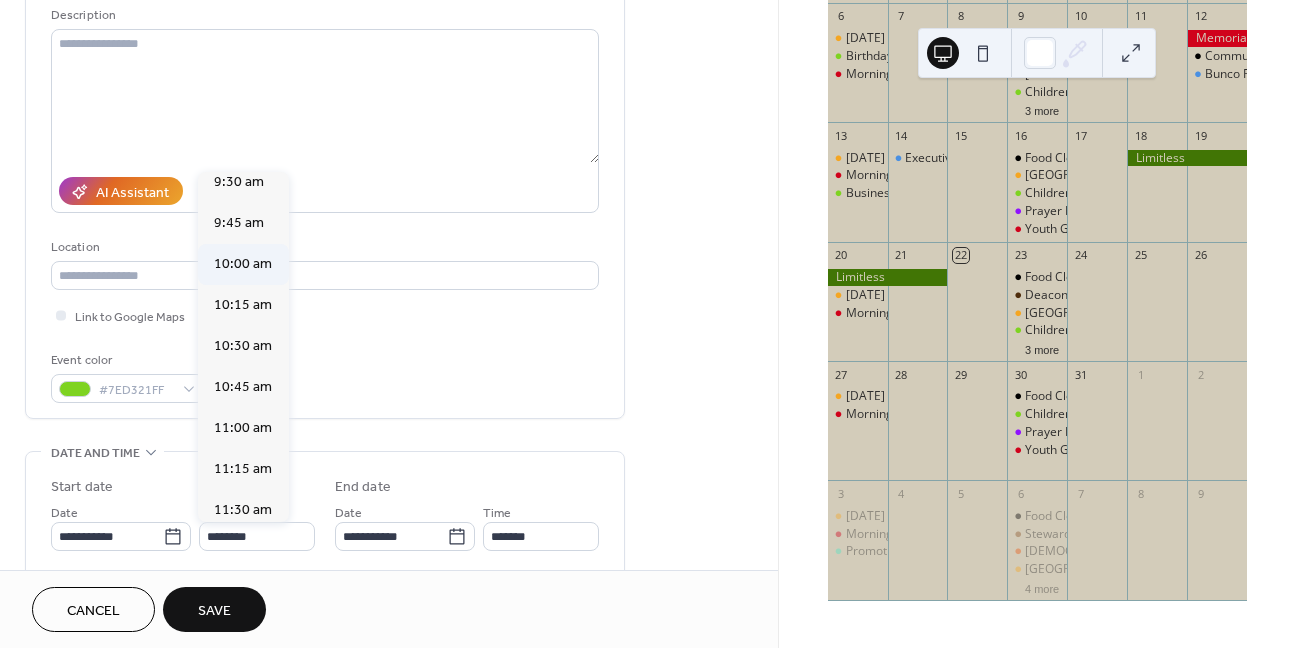 type on "********" 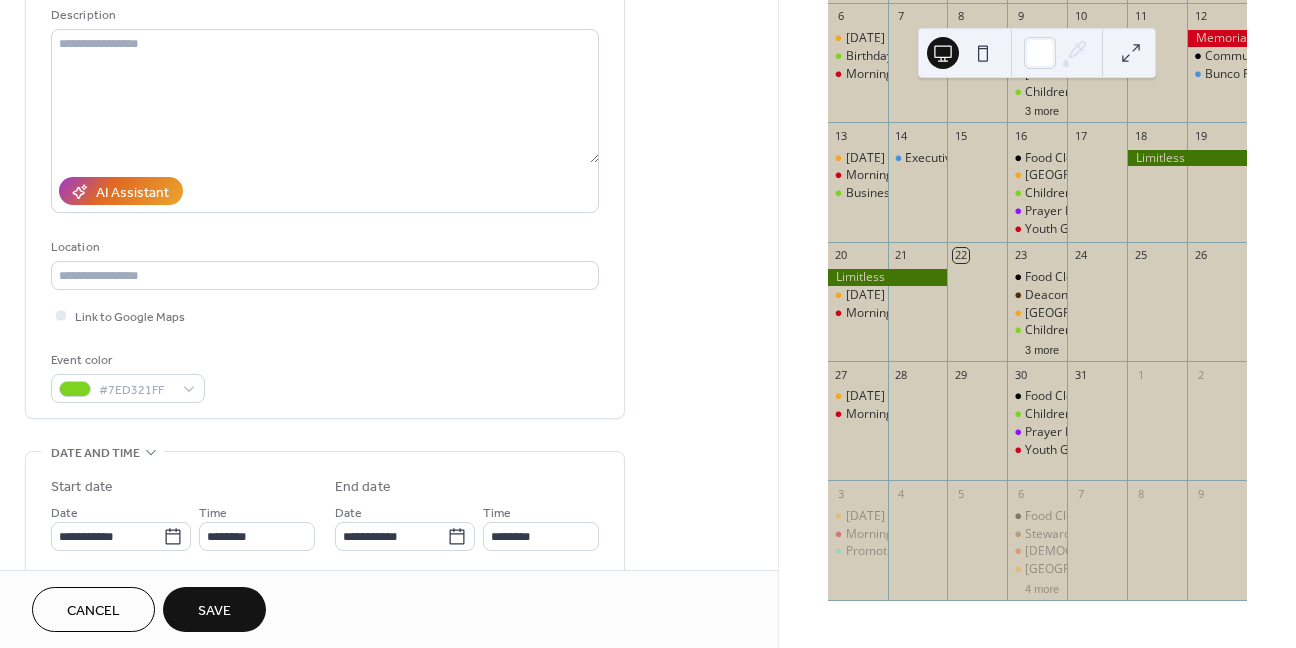 click on "Save" at bounding box center [214, 609] 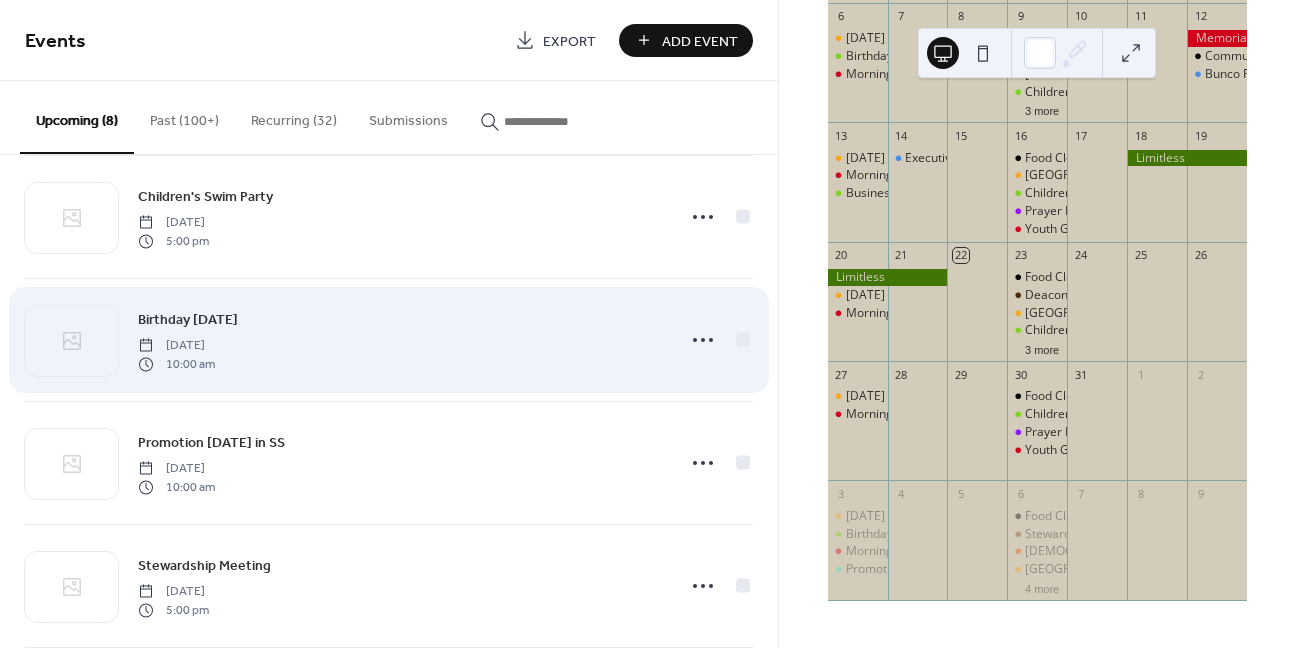 scroll, scrollTop: 200, scrollLeft: 0, axis: vertical 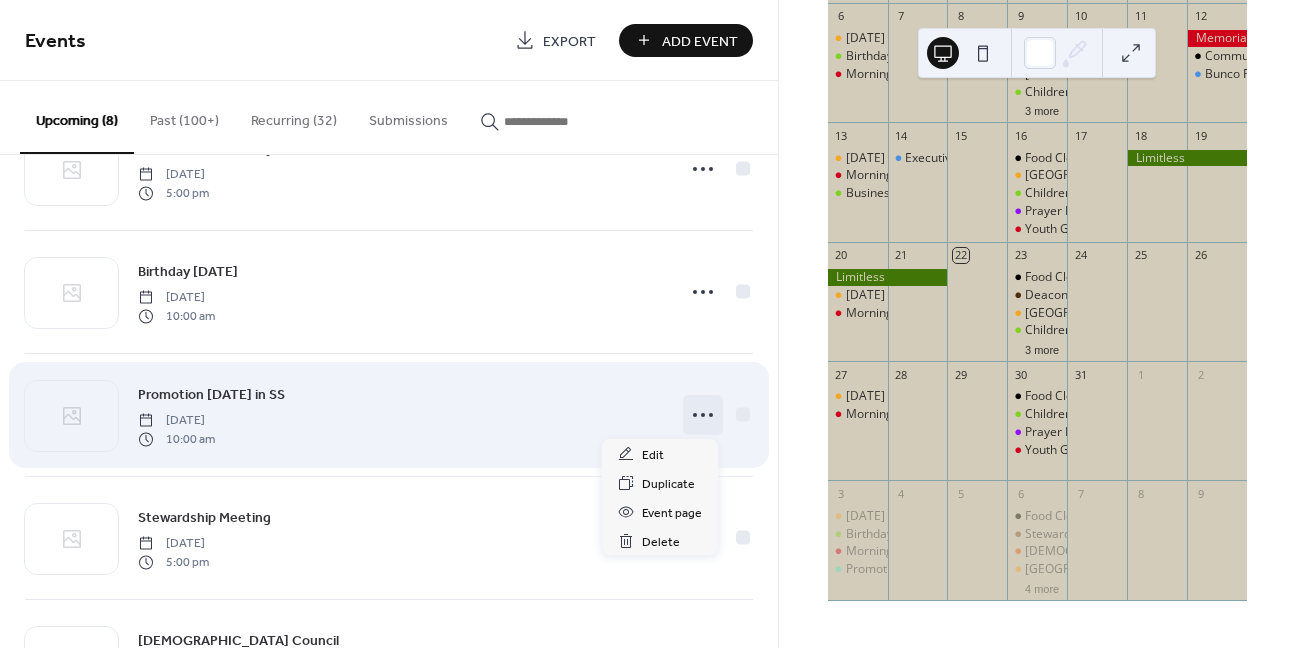 click 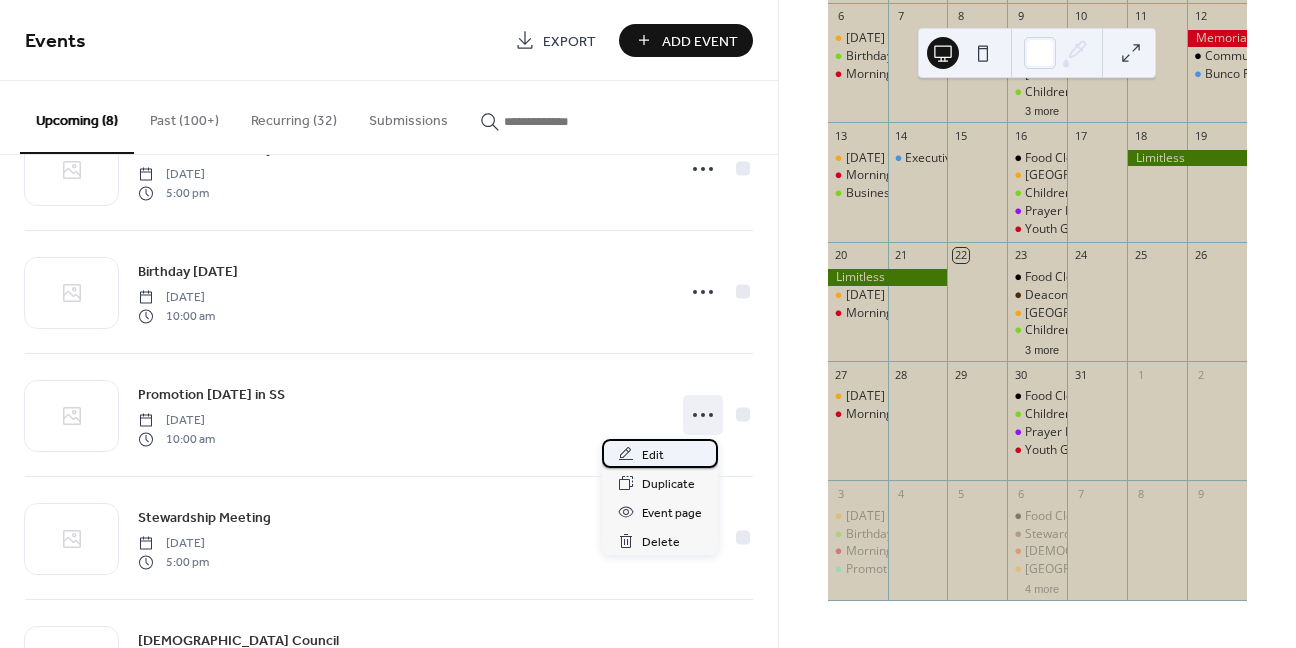 click on "Edit" at bounding box center (653, 455) 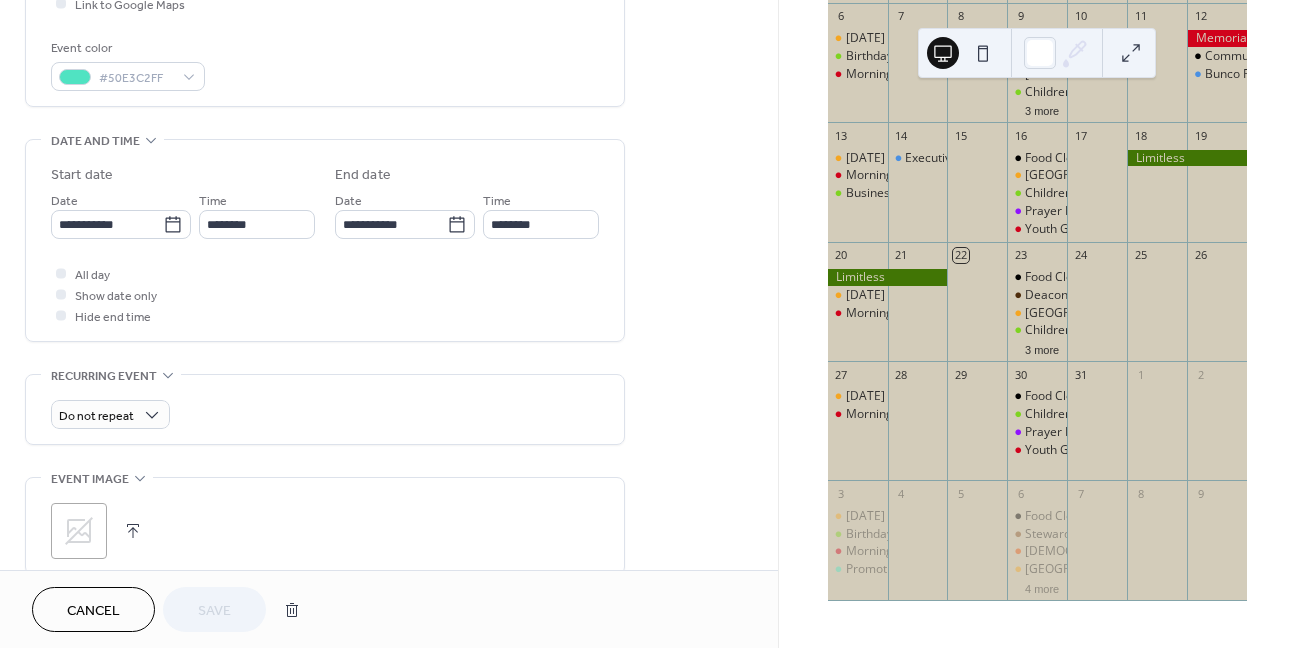 scroll, scrollTop: 600, scrollLeft: 0, axis: vertical 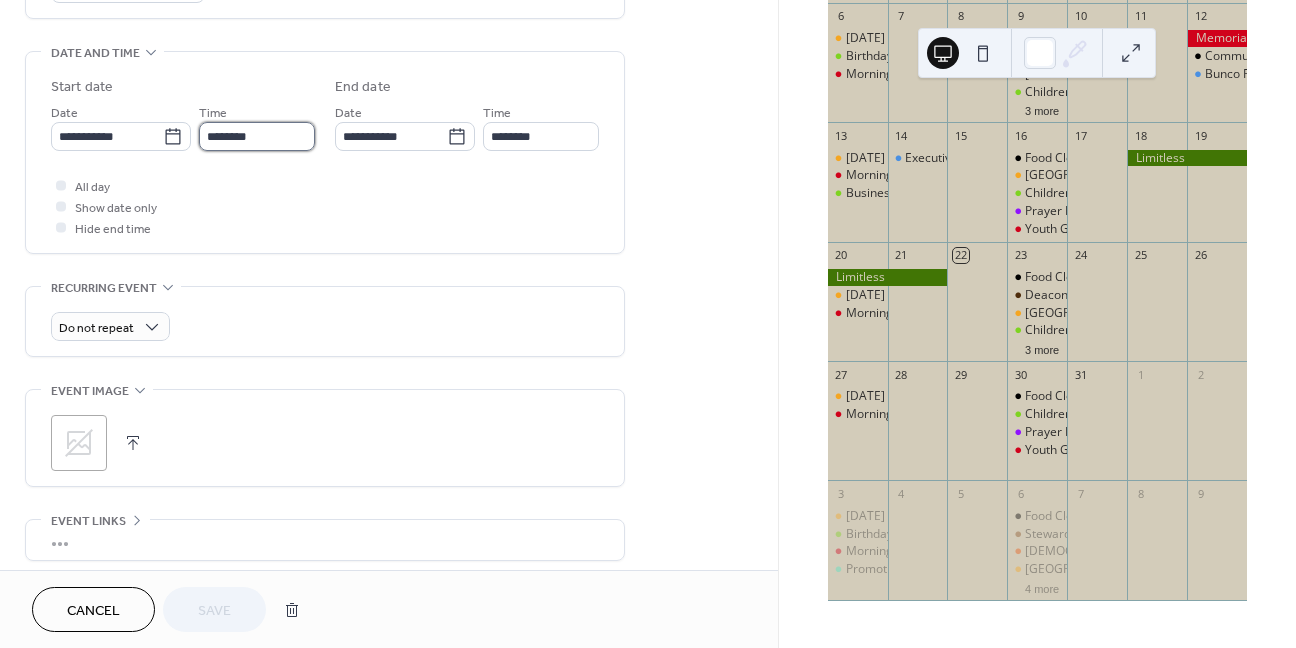click on "********" at bounding box center [257, 136] 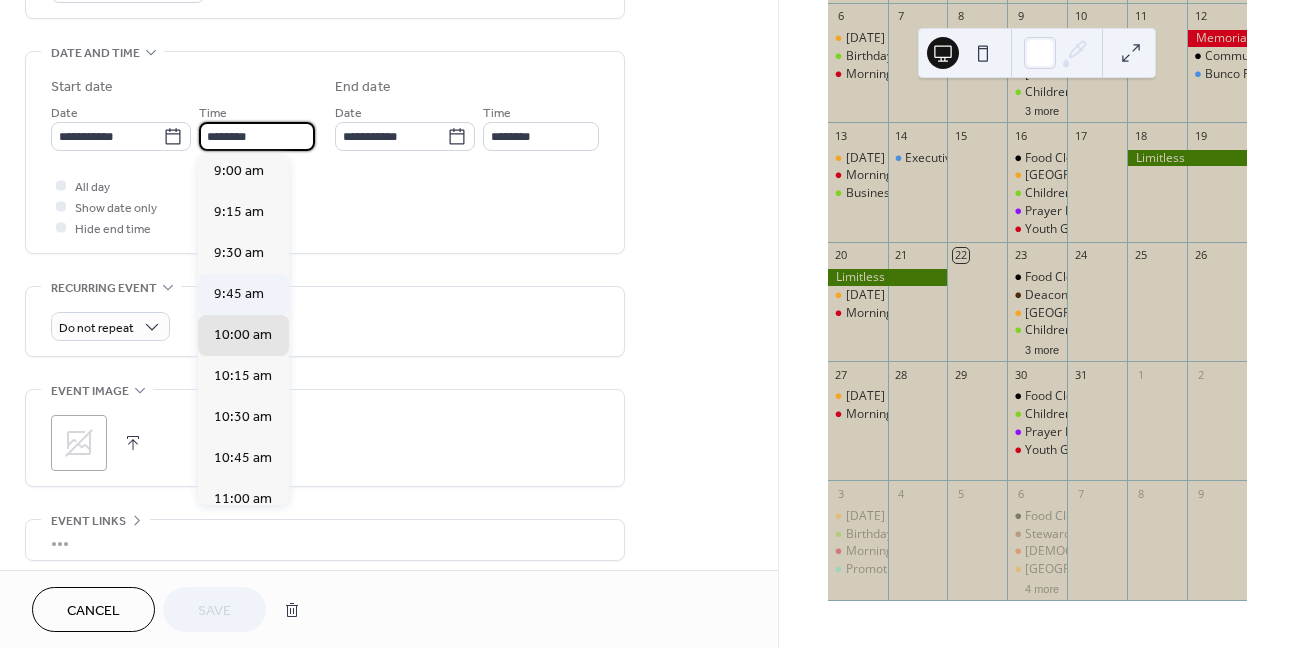 scroll, scrollTop: 1440, scrollLeft: 0, axis: vertical 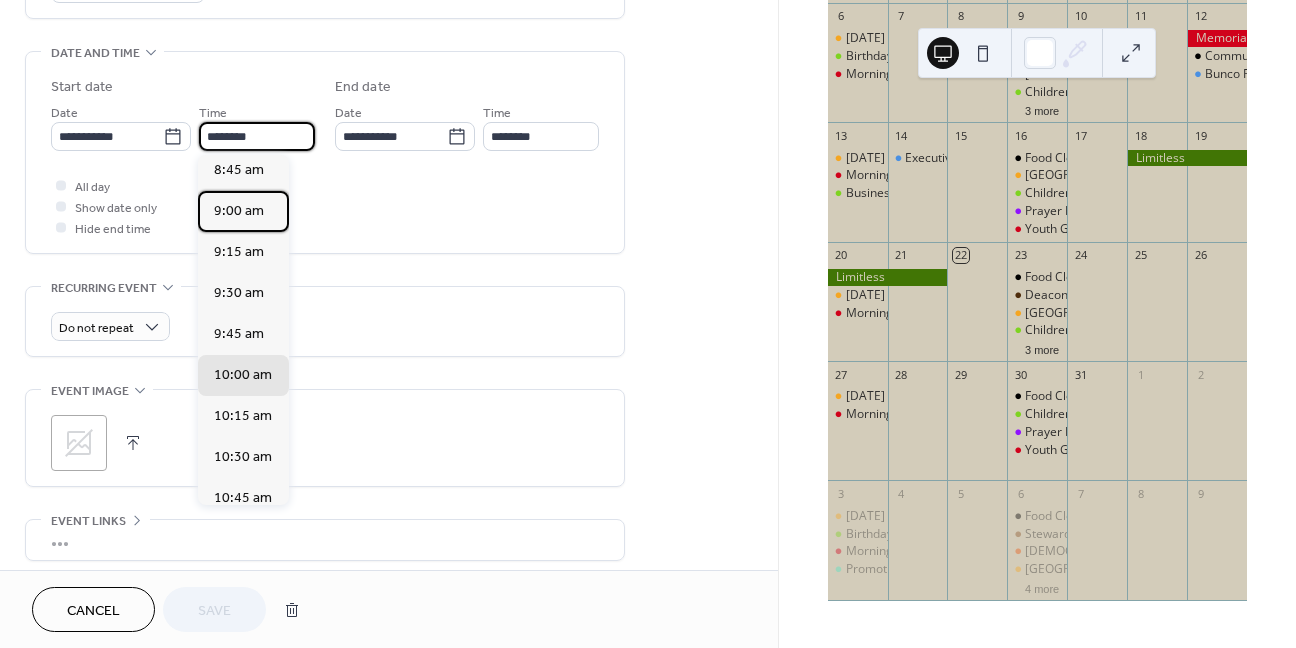 click on "9:00 am" at bounding box center (239, 211) 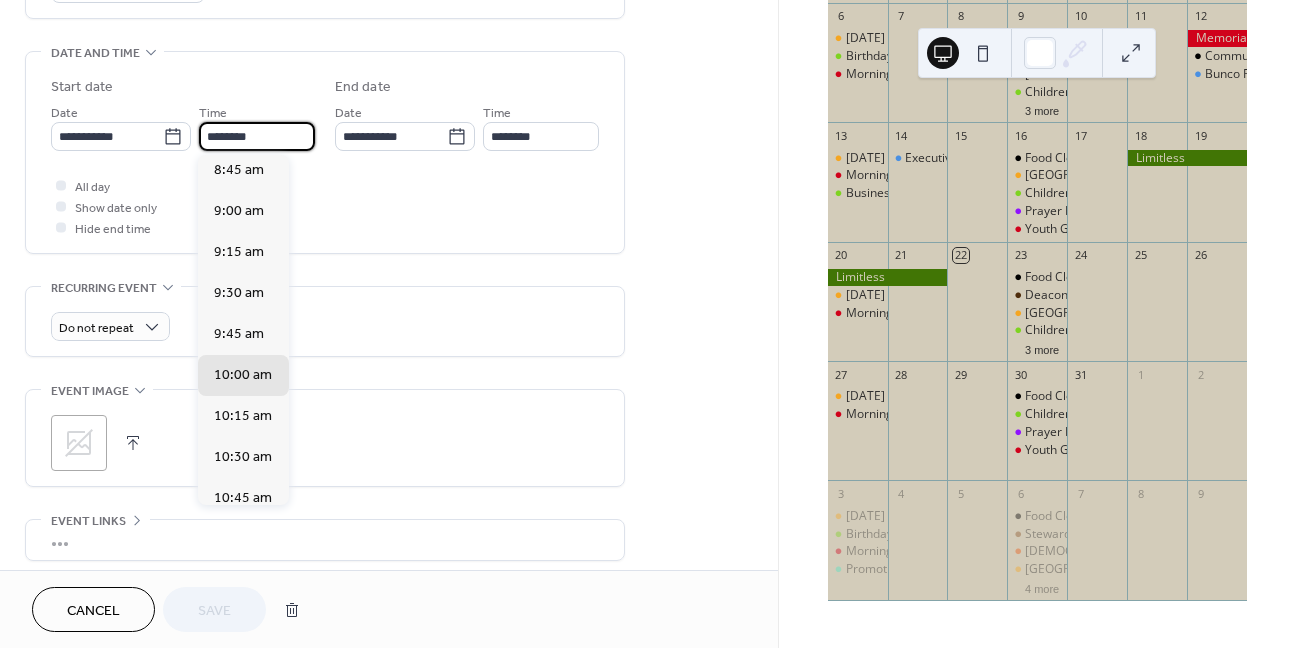 type on "*******" 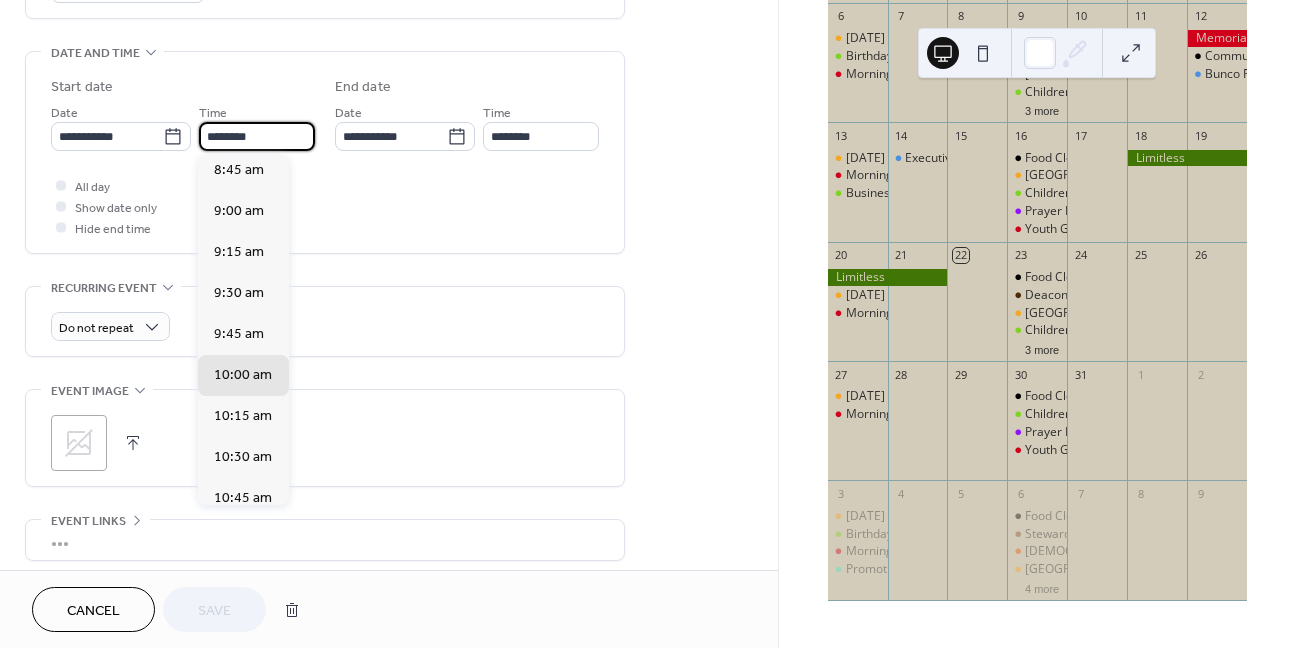 type on "********" 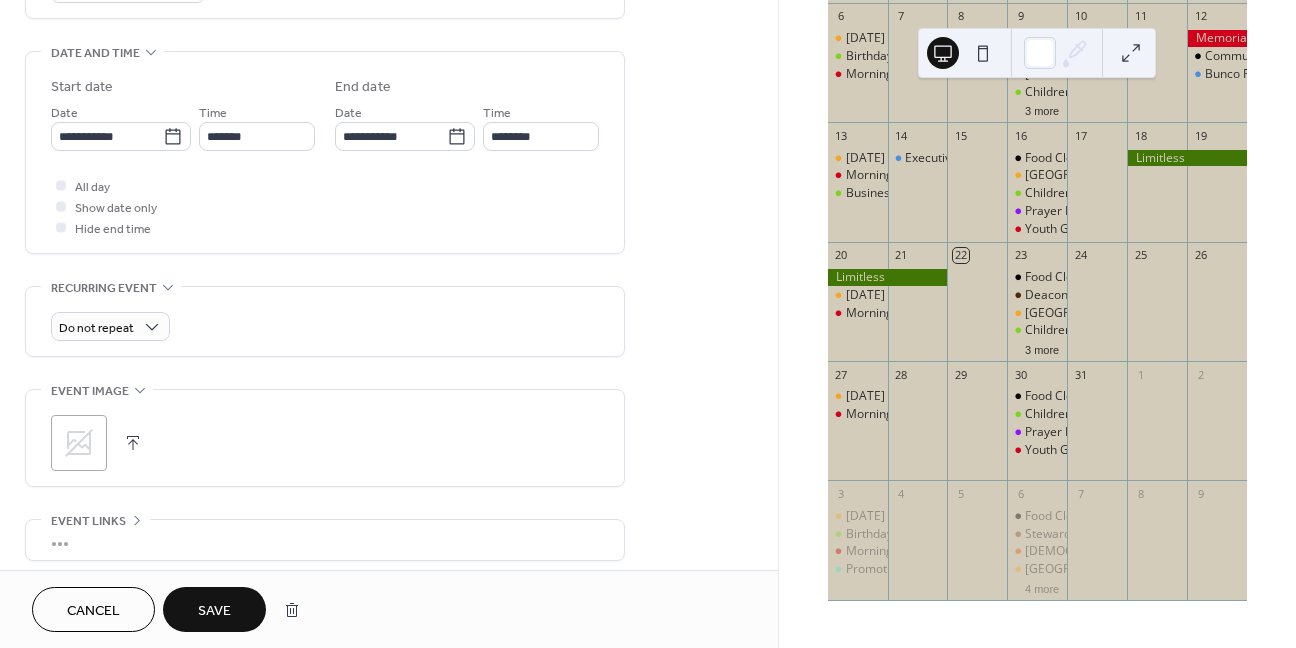 click on "Save" at bounding box center [214, 609] 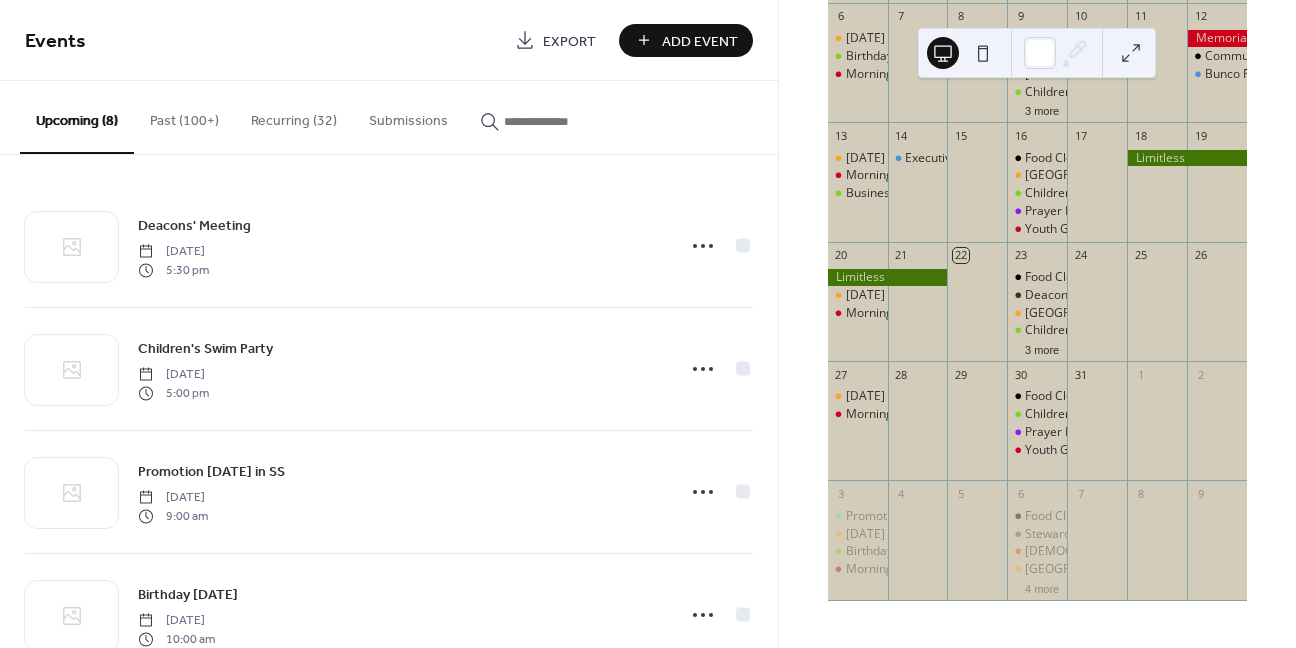 click on "Add Event" at bounding box center (700, 41) 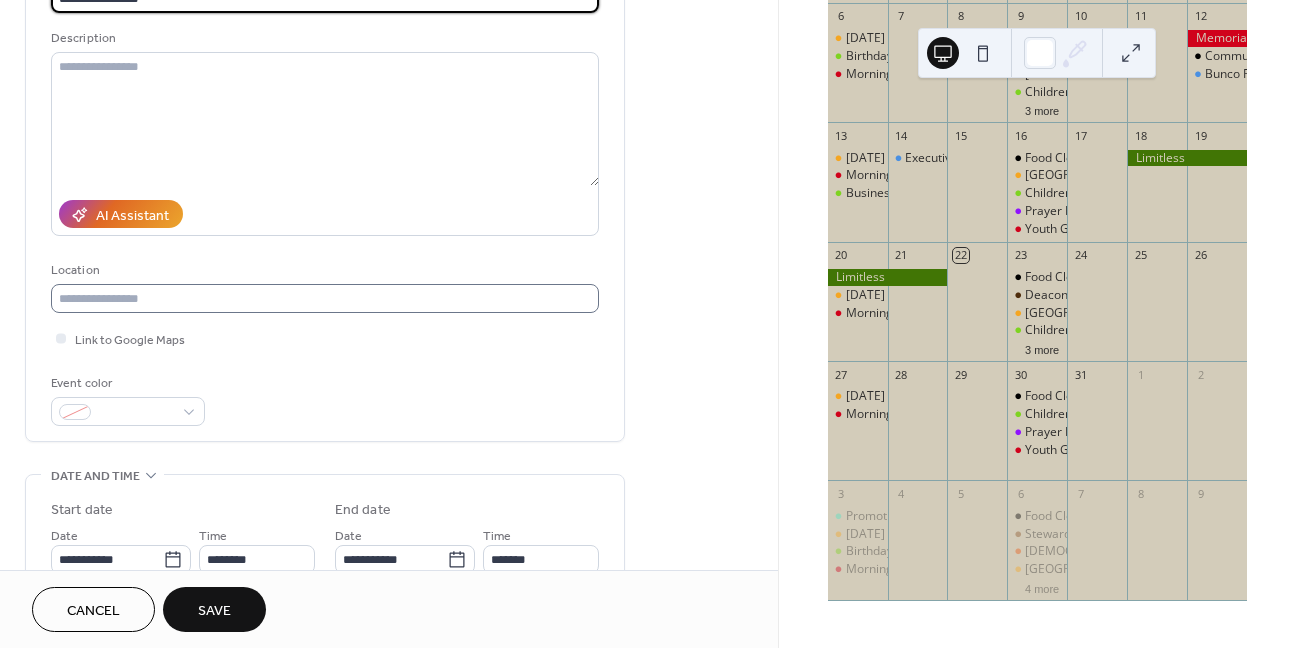 scroll, scrollTop: 400, scrollLeft: 0, axis: vertical 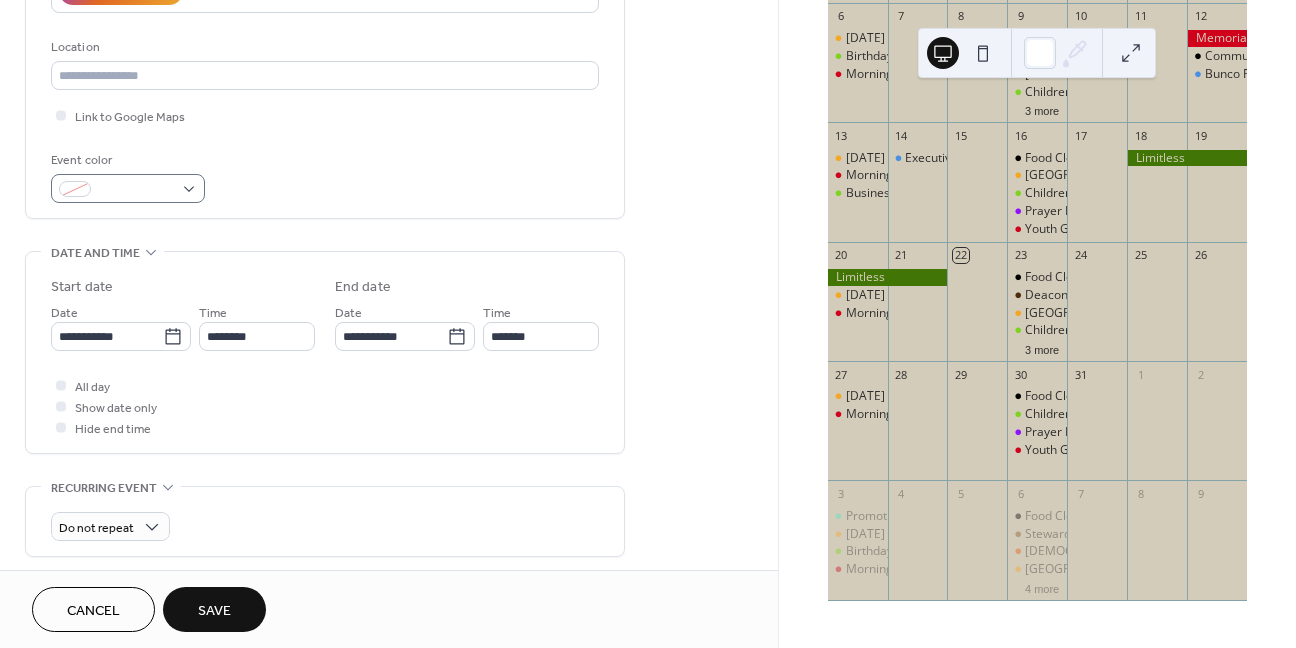 type on "**********" 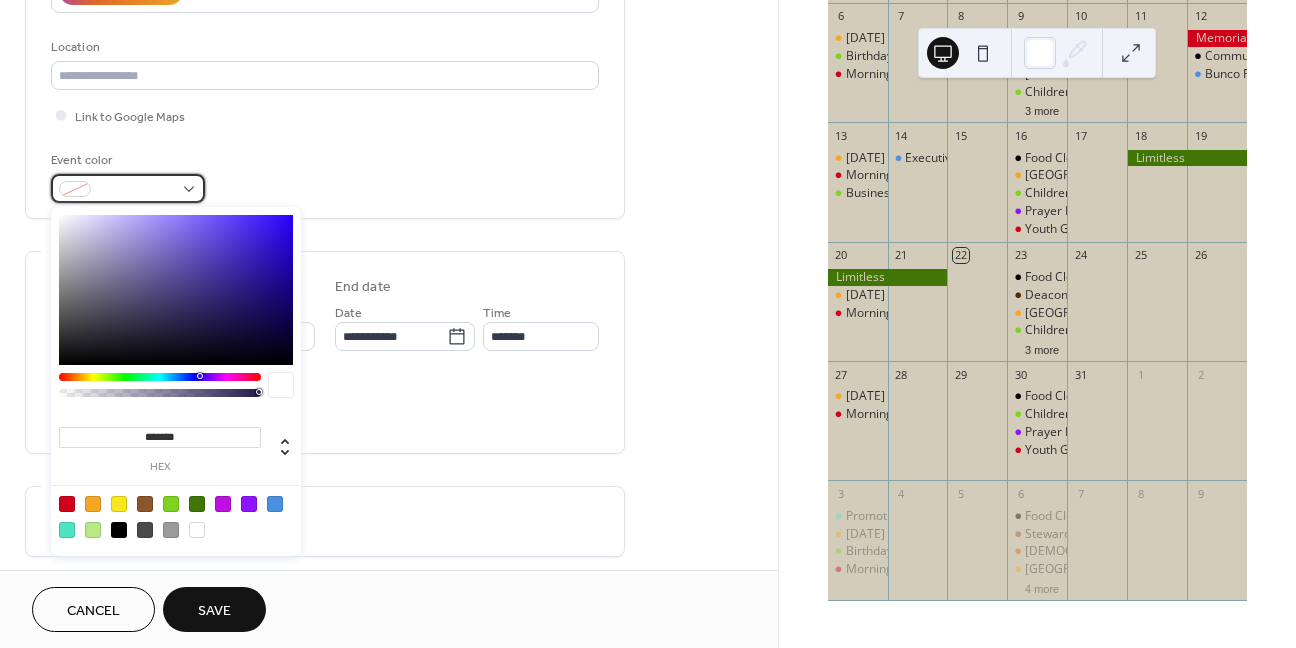 click at bounding box center [128, 188] 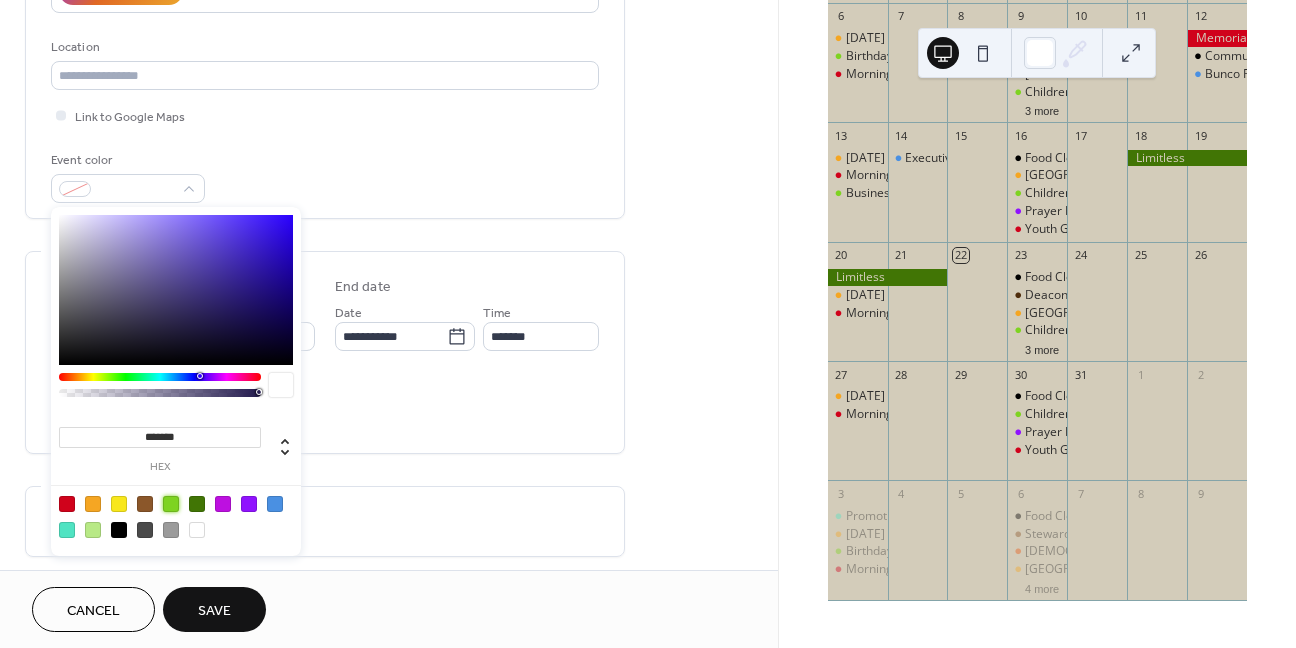 click at bounding box center [171, 504] 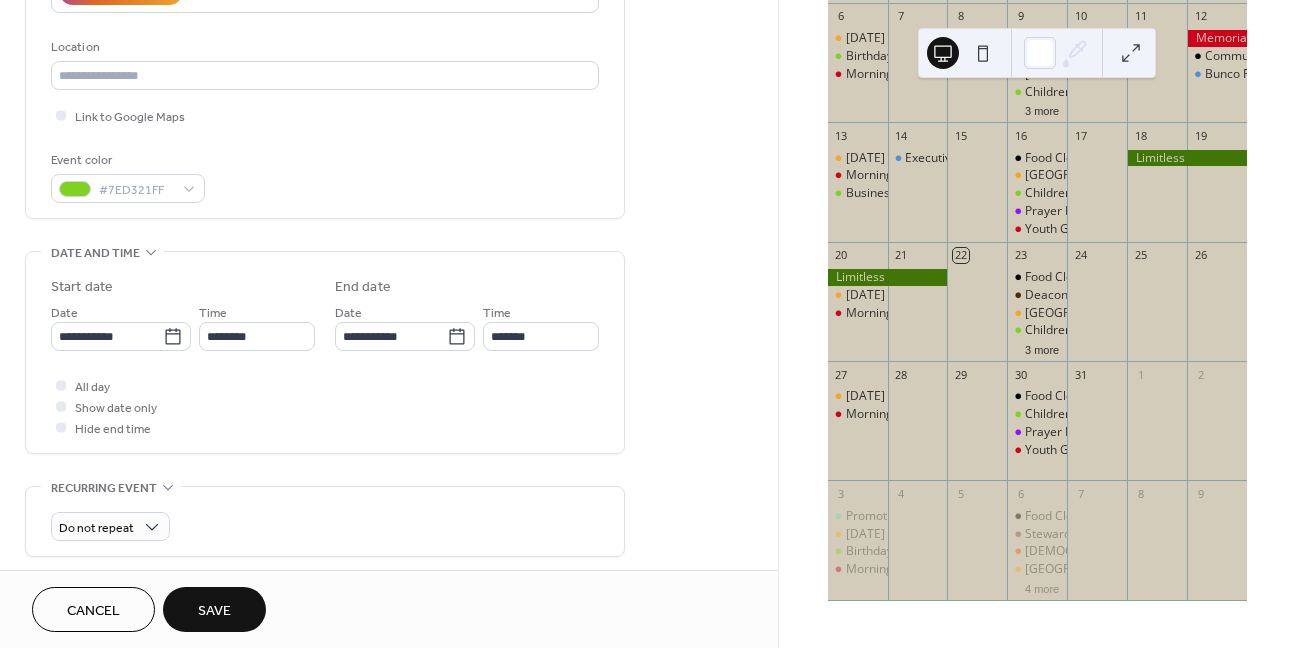 click on "**********" at bounding box center (325, 352) 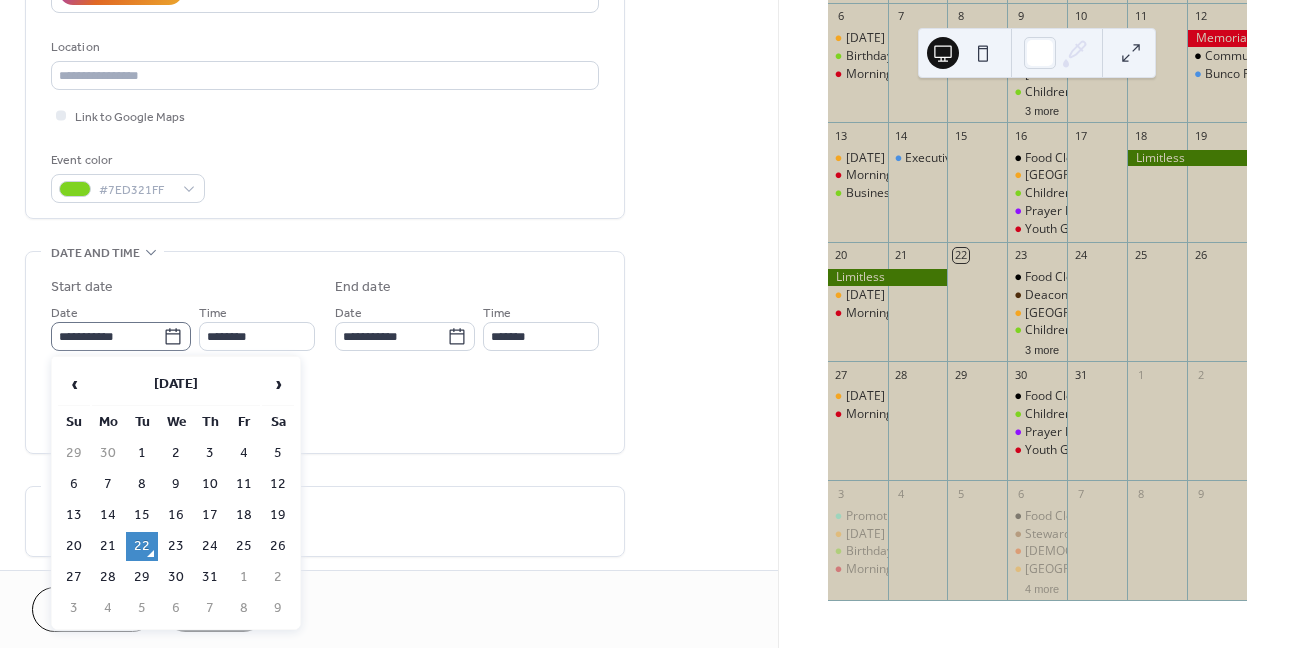 click 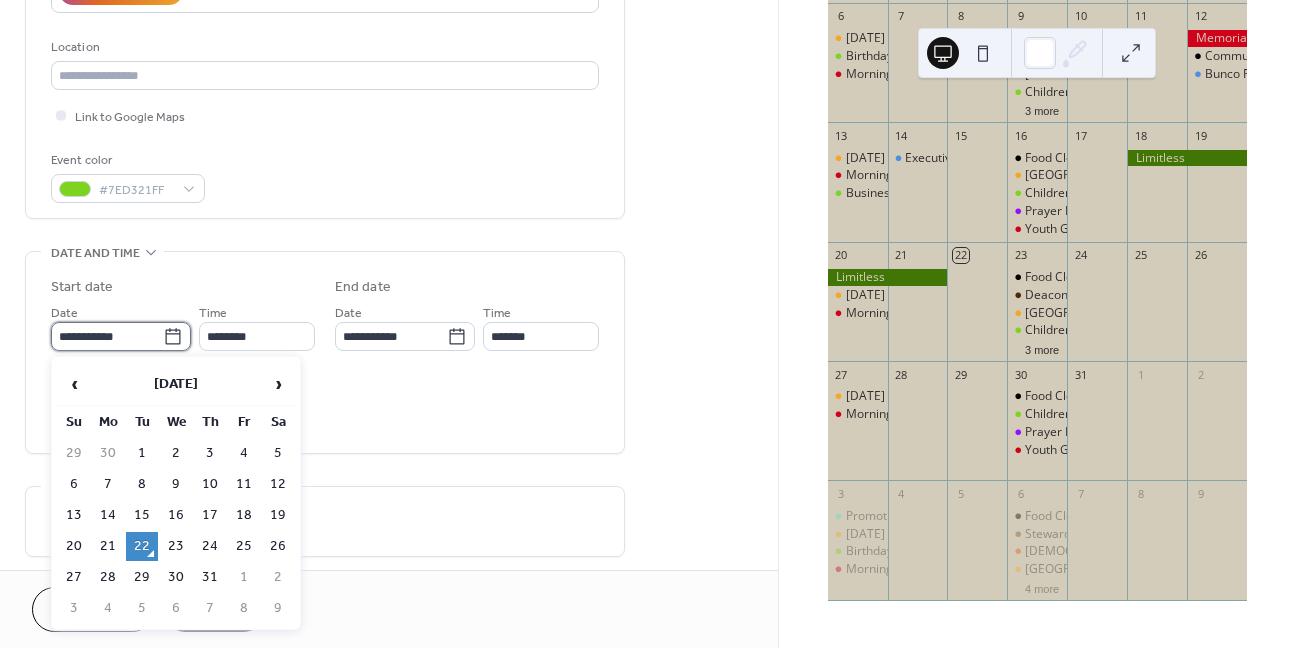 click on "**********" at bounding box center [107, 336] 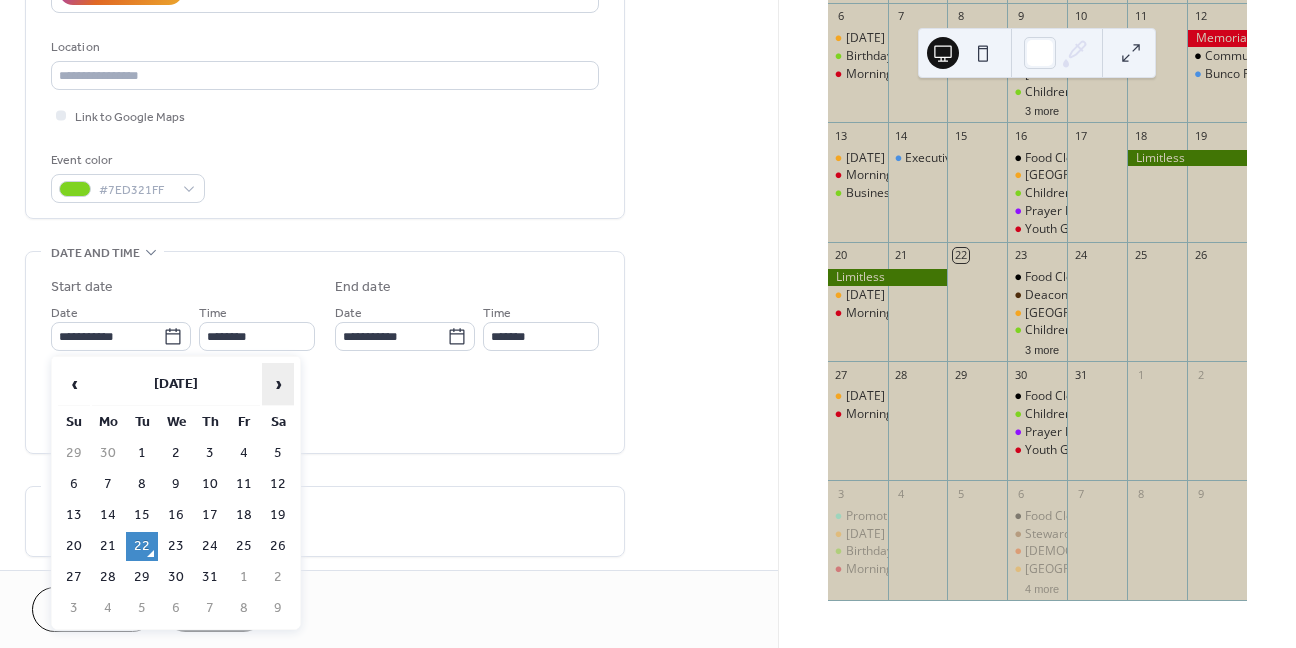 click on "›" at bounding box center [278, 384] 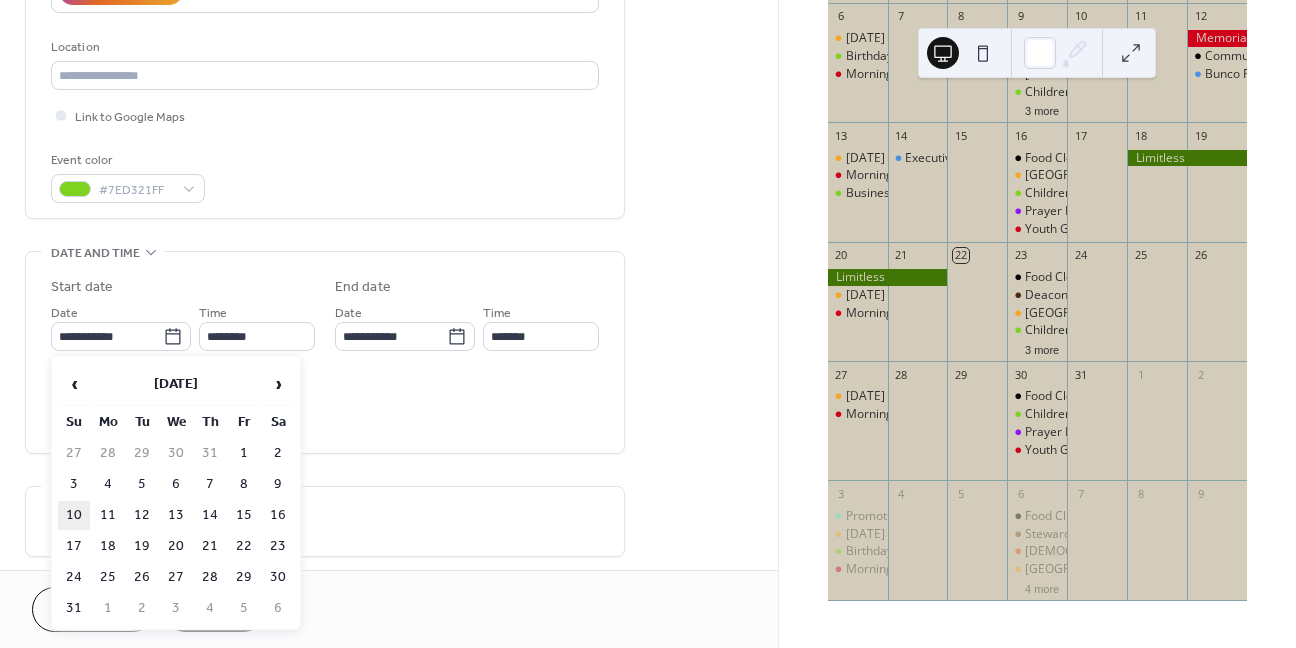click on "10" at bounding box center (74, 515) 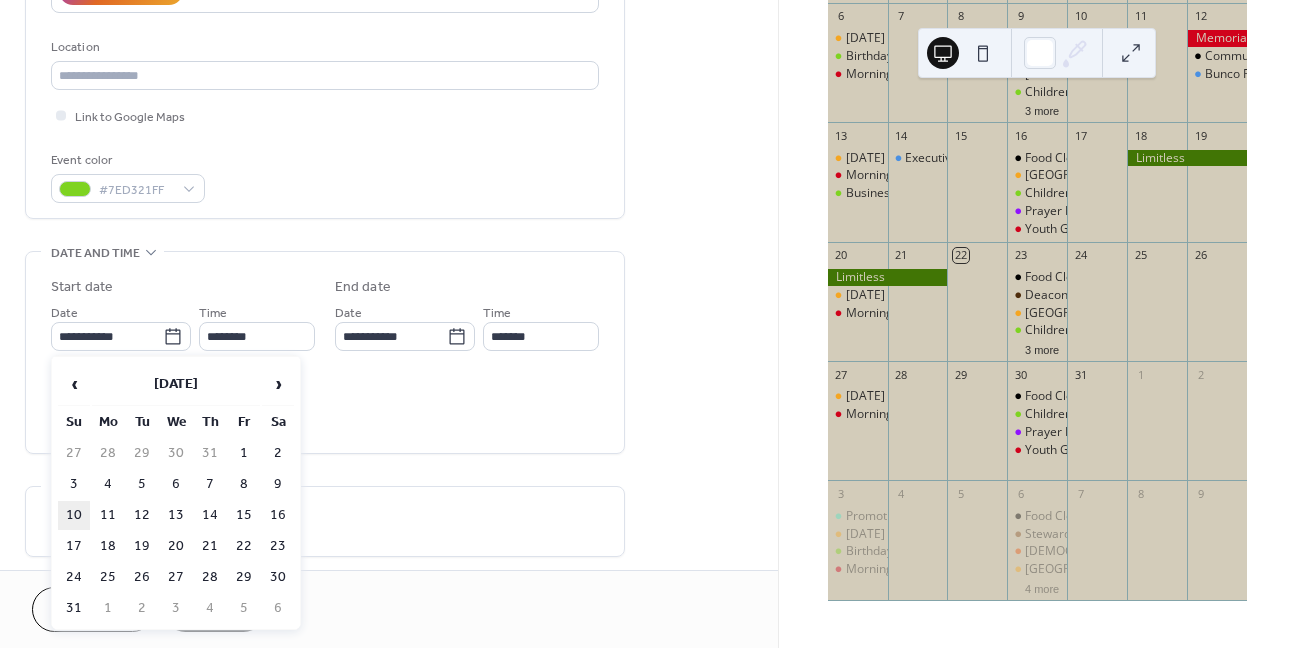 type on "**********" 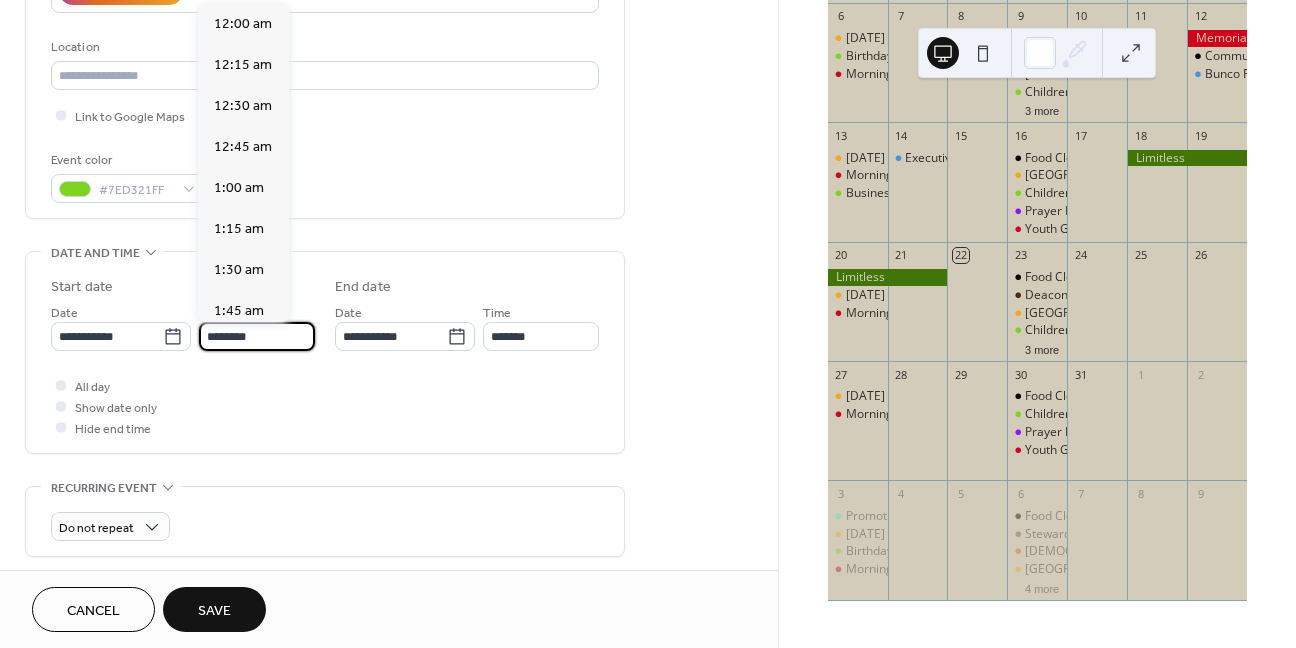 click on "********" at bounding box center [257, 336] 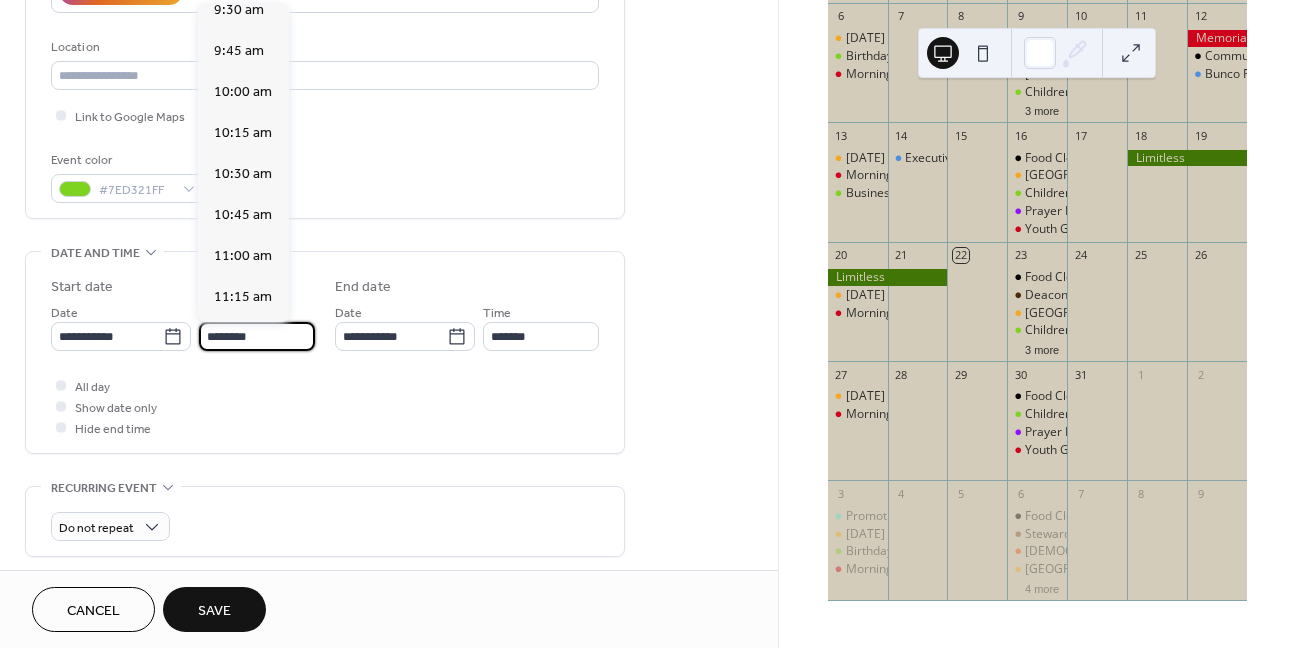 scroll, scrollTop: 1568, scrollLeft: 0, axis: vertical 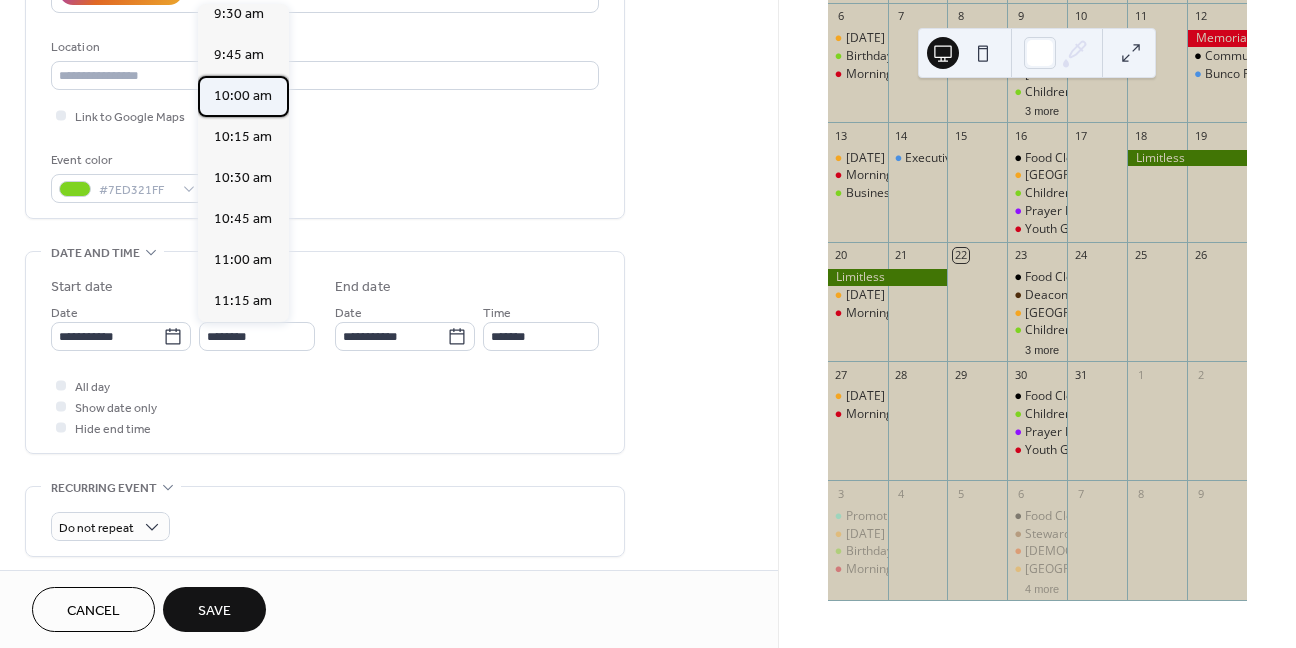 click on "10:00 am" at bounding box center (243, 96) 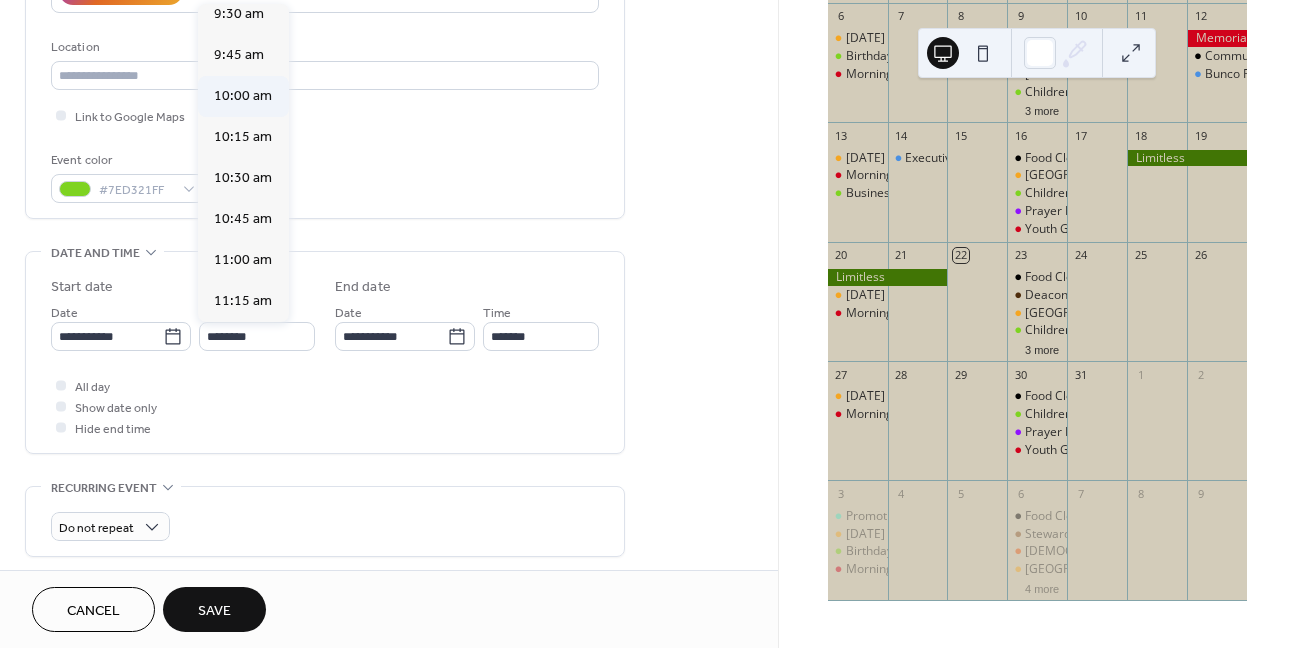 type on "********" 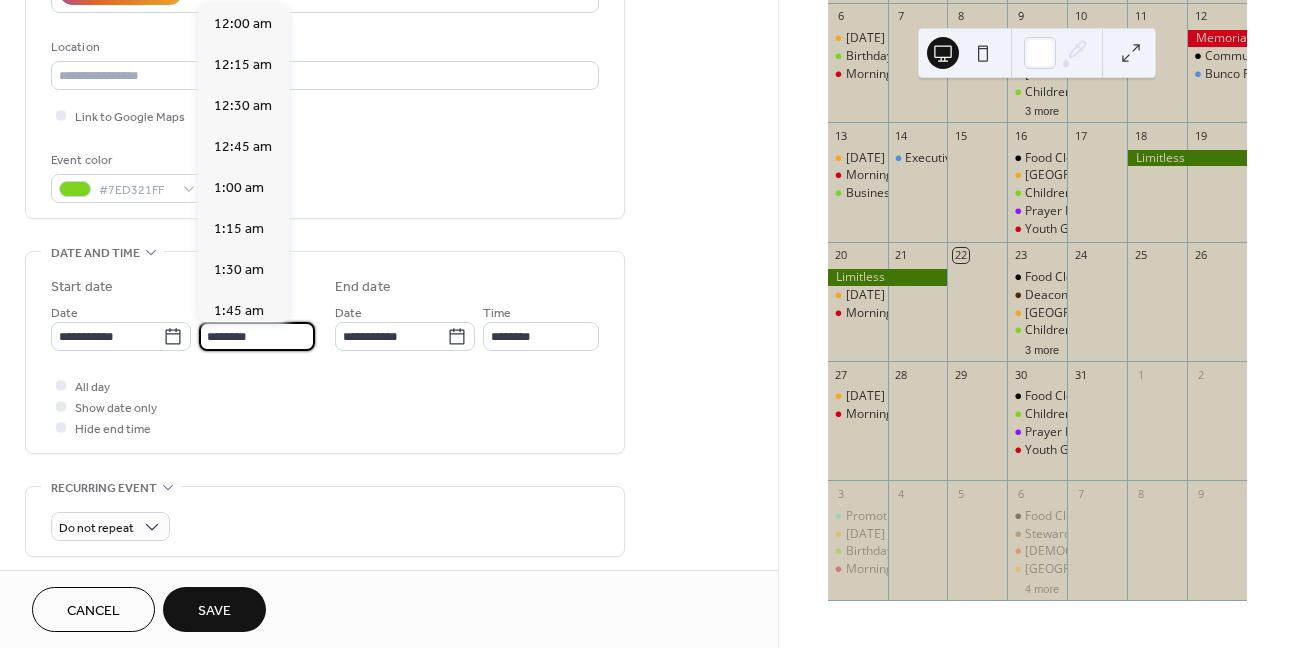 click on "********" at bounding box center [257, 336] 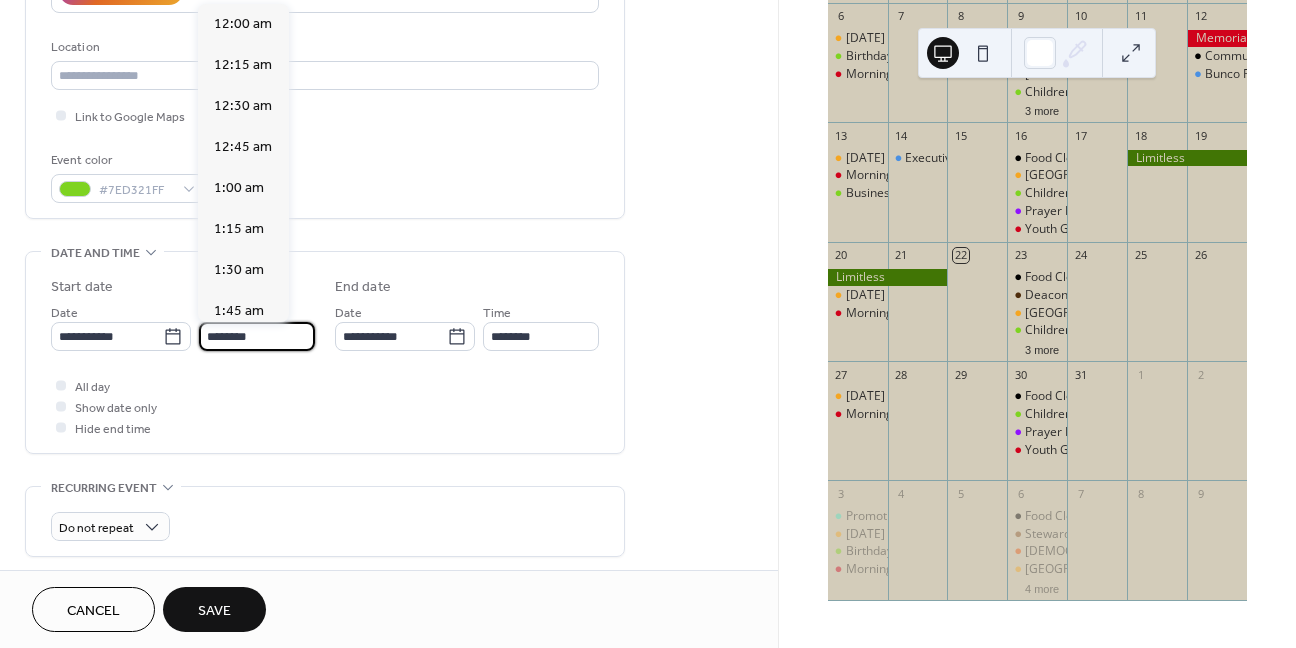 scroll, scrollTop: 1640, scrollLeft: 0, axis: vertical 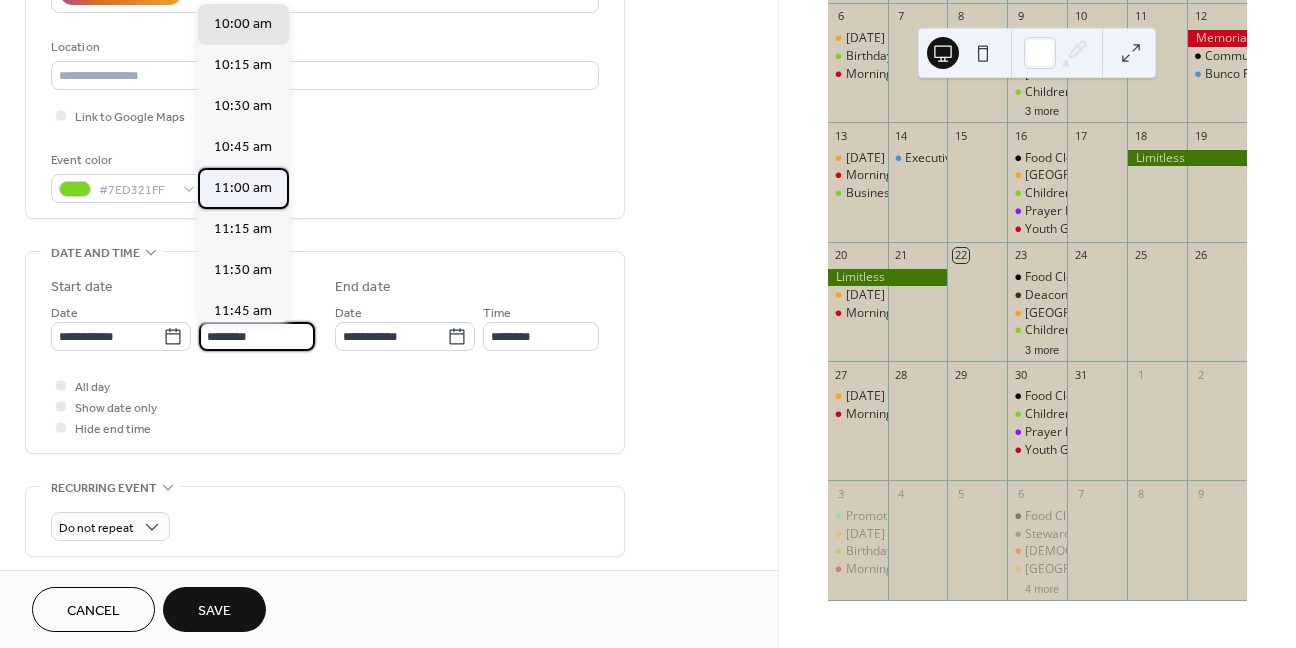 click on "11:00 am" at bounding box center [243, 188] 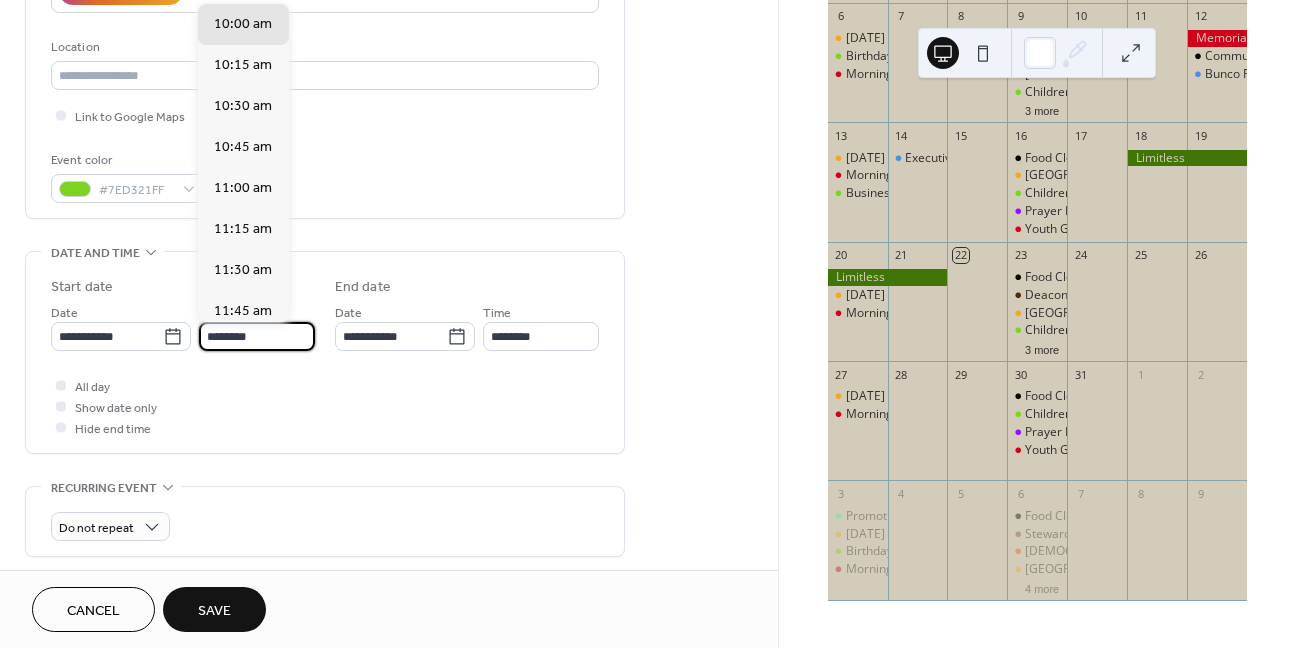 type on "********" 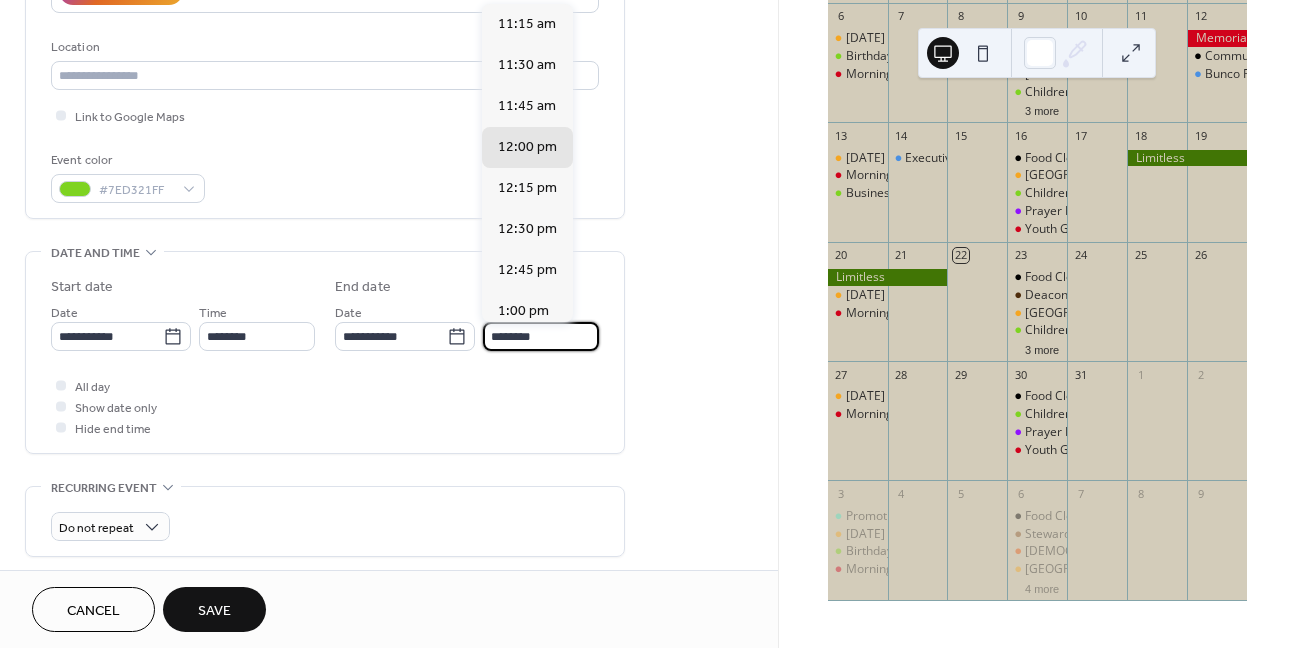 click on "********" at bounding box center (541, 336) 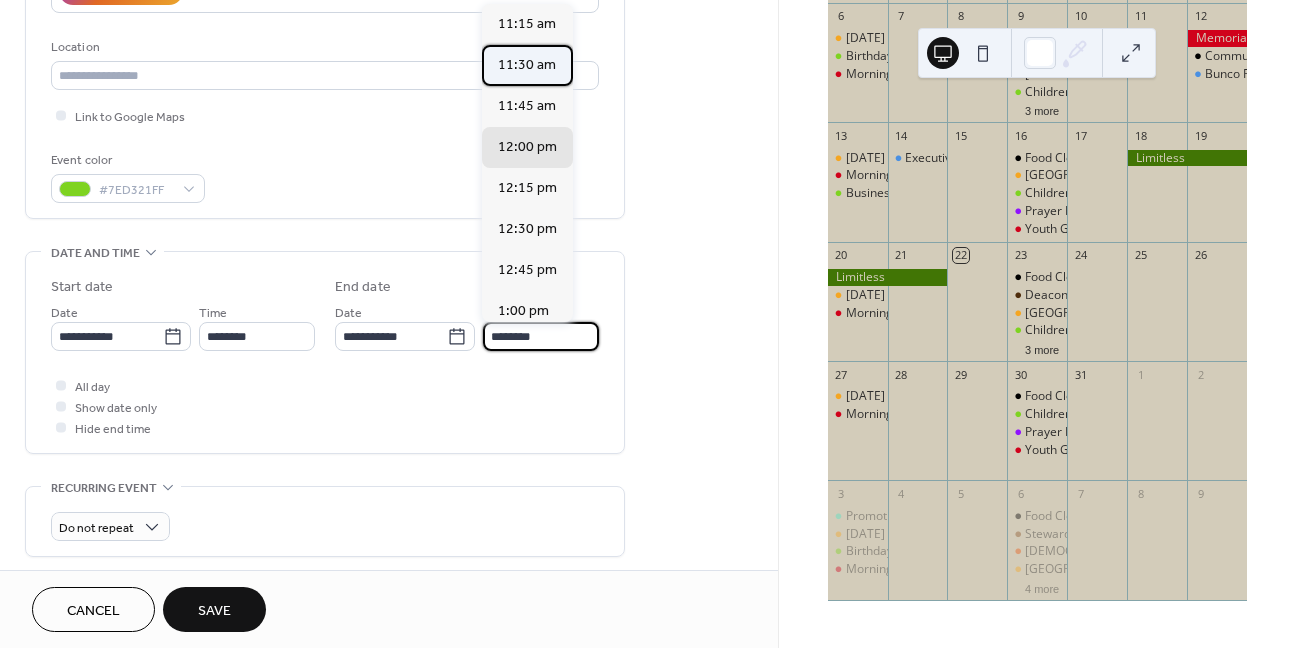 click on "11:30 am" at bounding box center [527, 65] 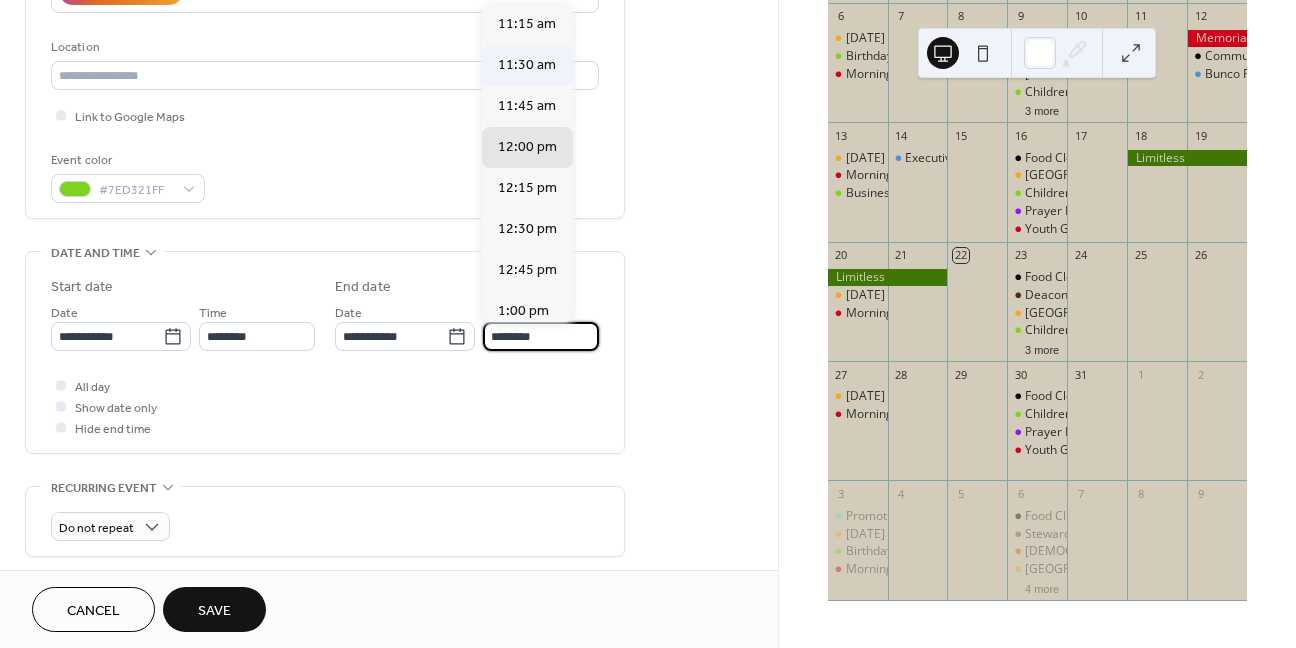type on "********" 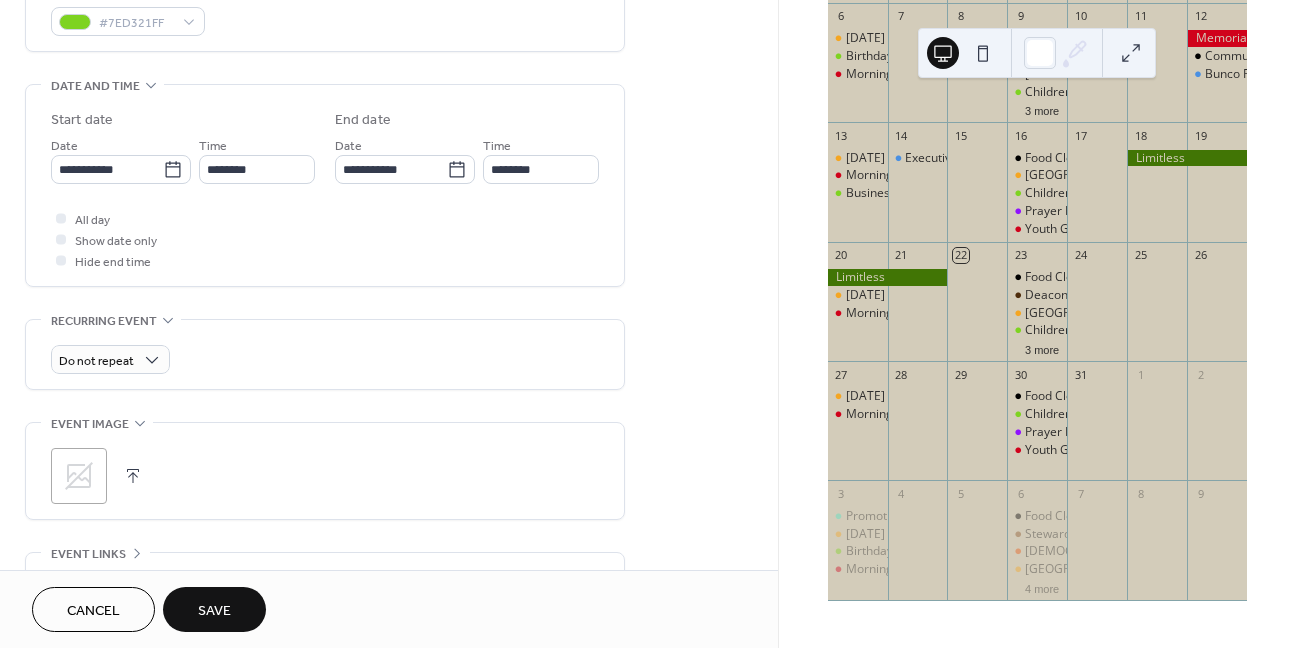 scroll, scrollTop: 600, scrollLeft: 0, axis: vertical 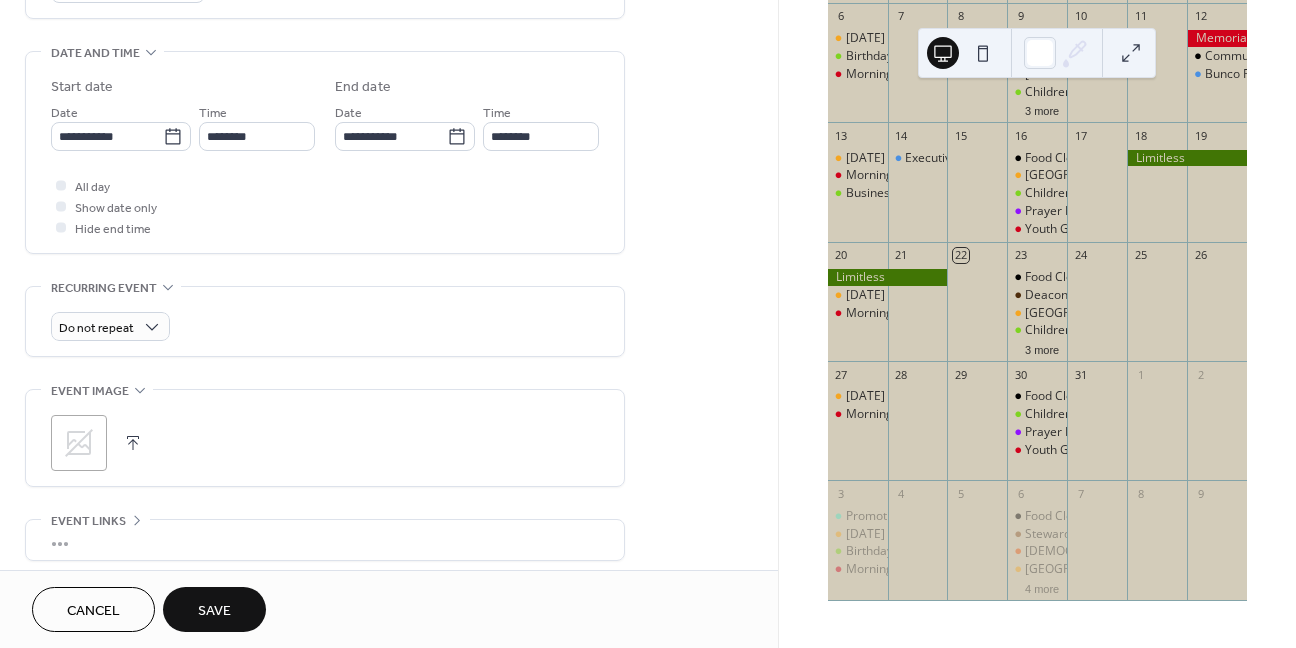 click on "Save" at bounding box center [214, 611] 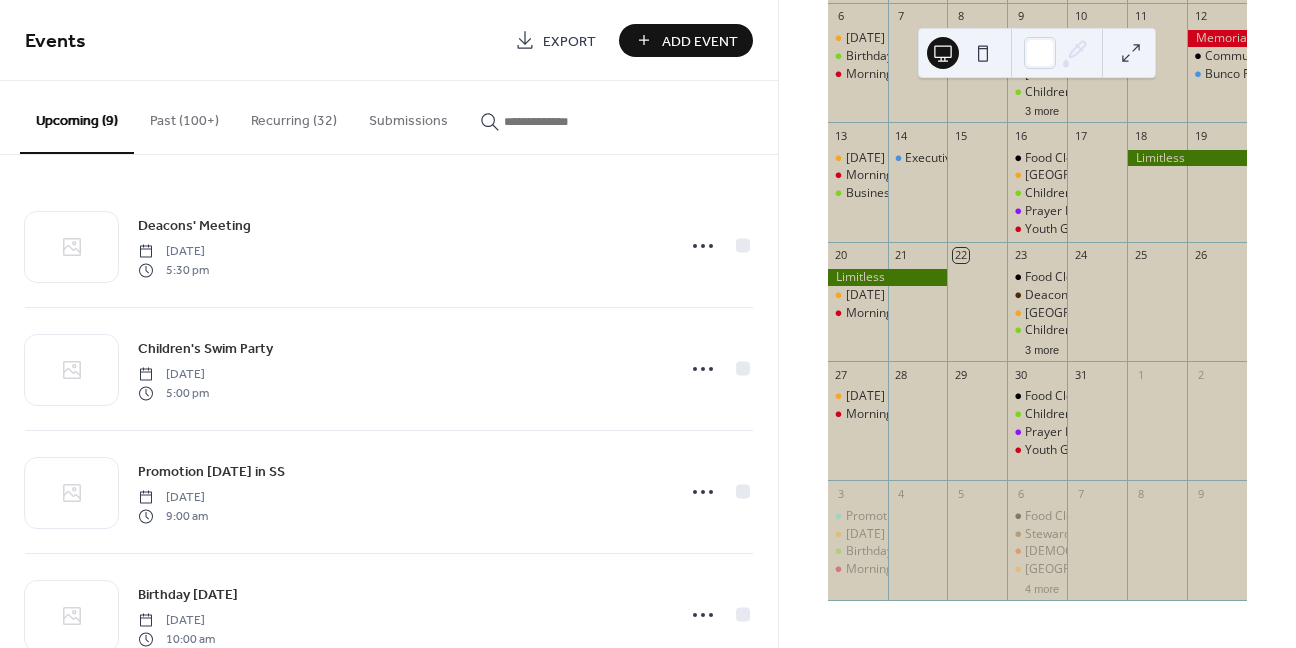 click at bounding box center (1131, 53) 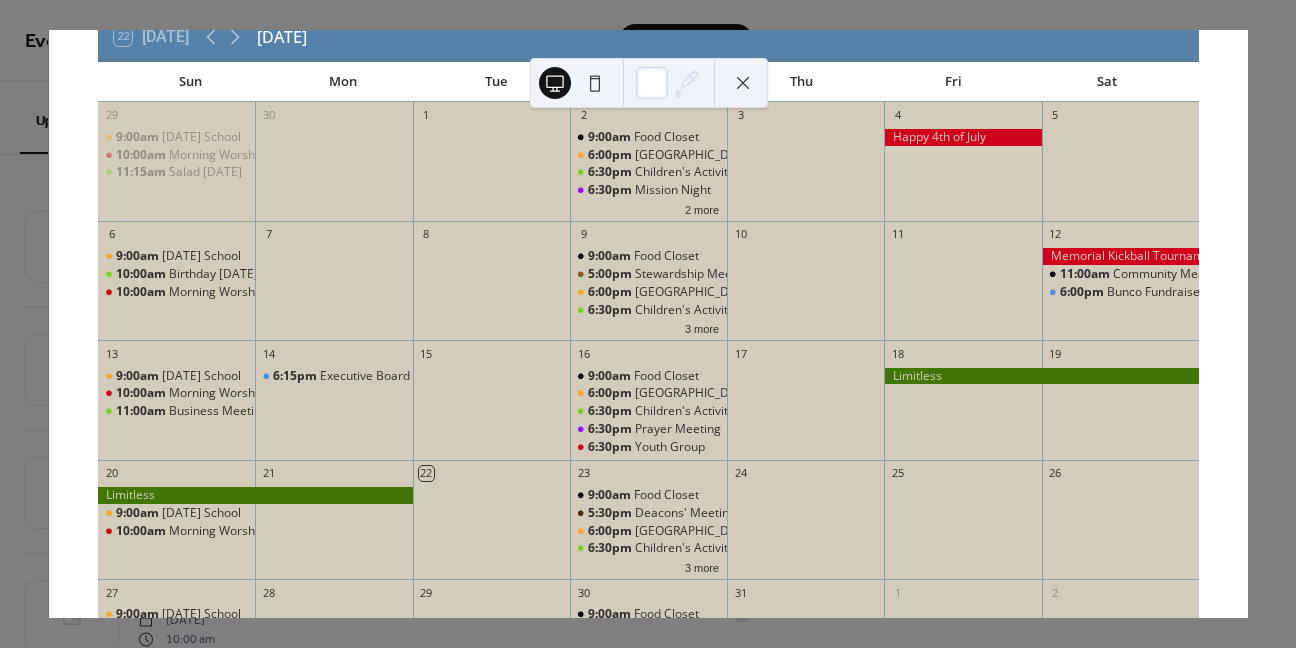 scroll, scrollTop: 72, scrollLeft: 0, axis: vertical 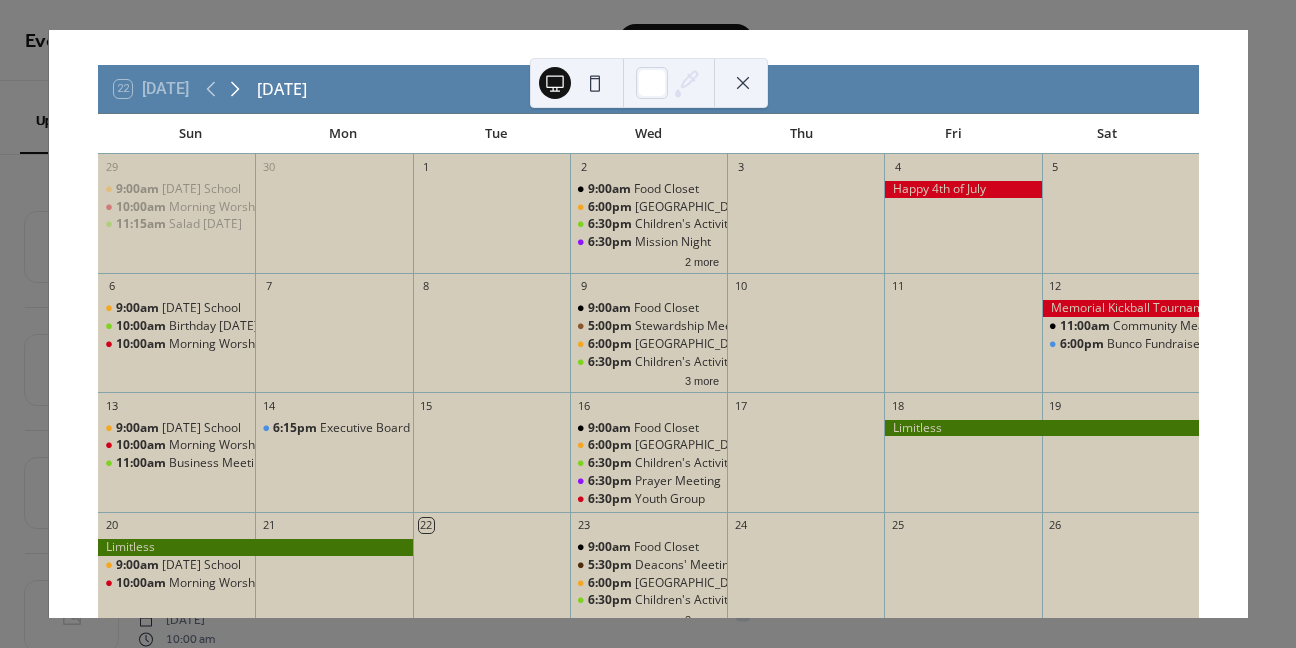click 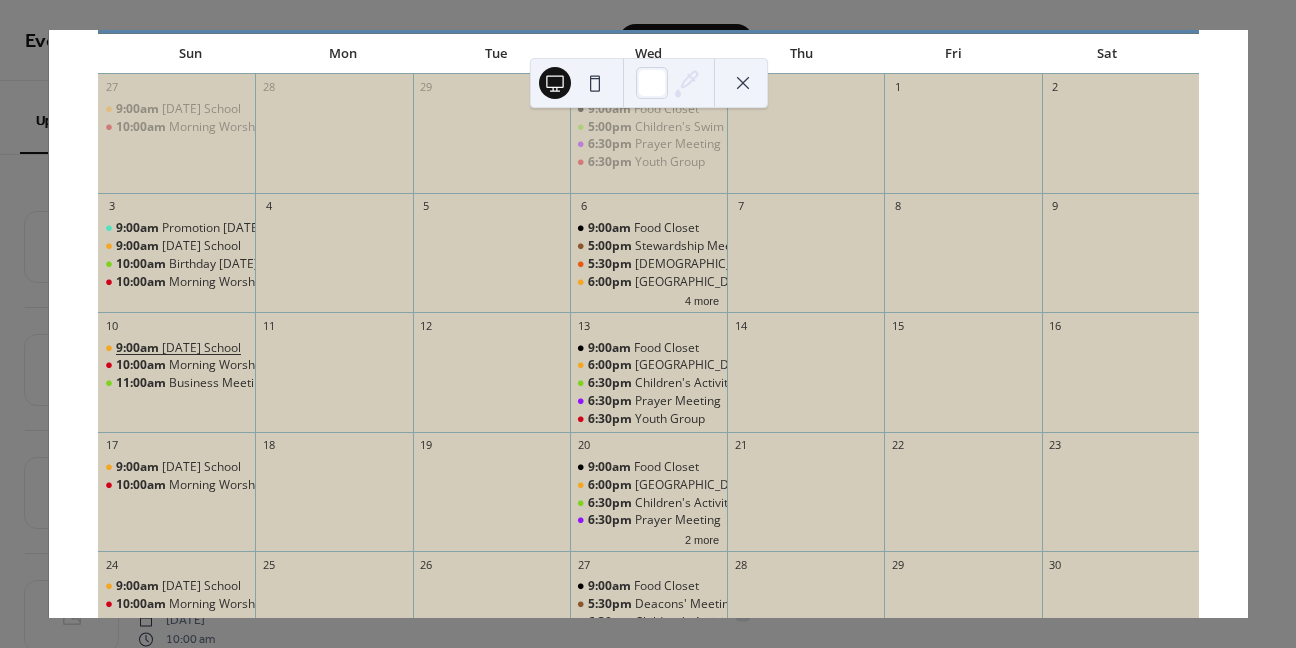 scroll, scrollTop: 72, scrollLeft: 0, axis: vertical 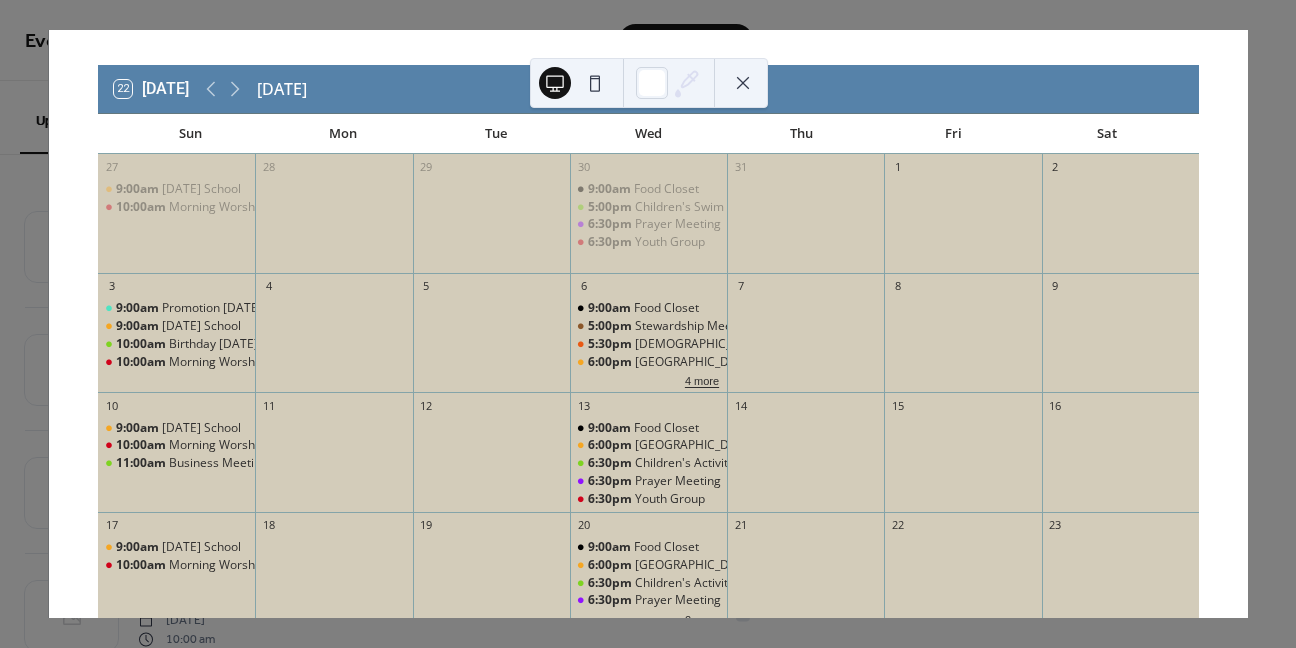 click on "4 more" at bounding box center [702, 379] 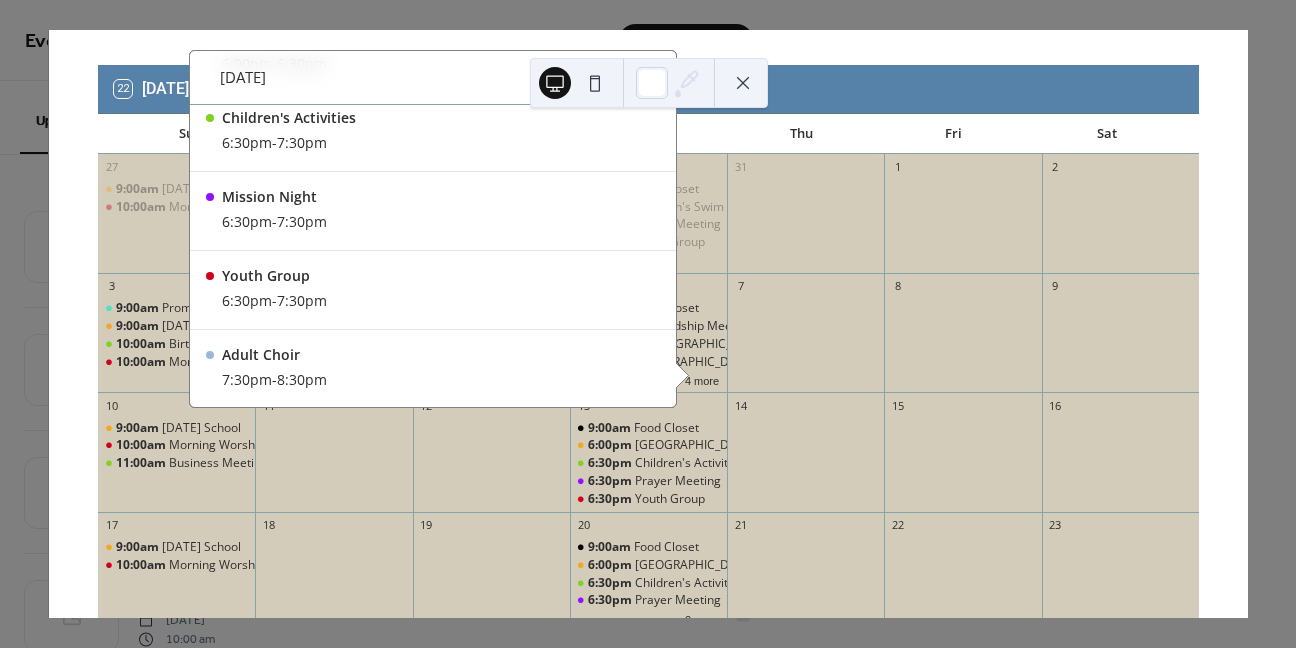 scroll, scrollTop: 329, scrollLeft: 0, axis: vertical 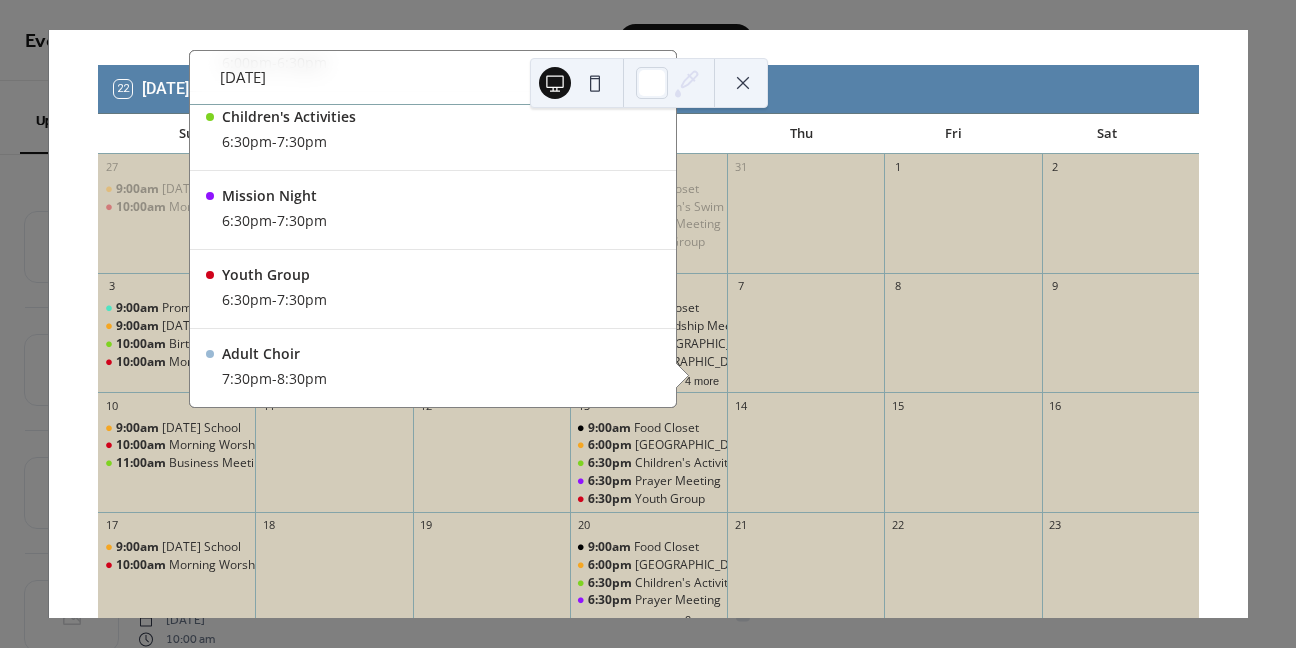 click on "Wed, Aug 6, 2025" at bounding box center [433, 78] 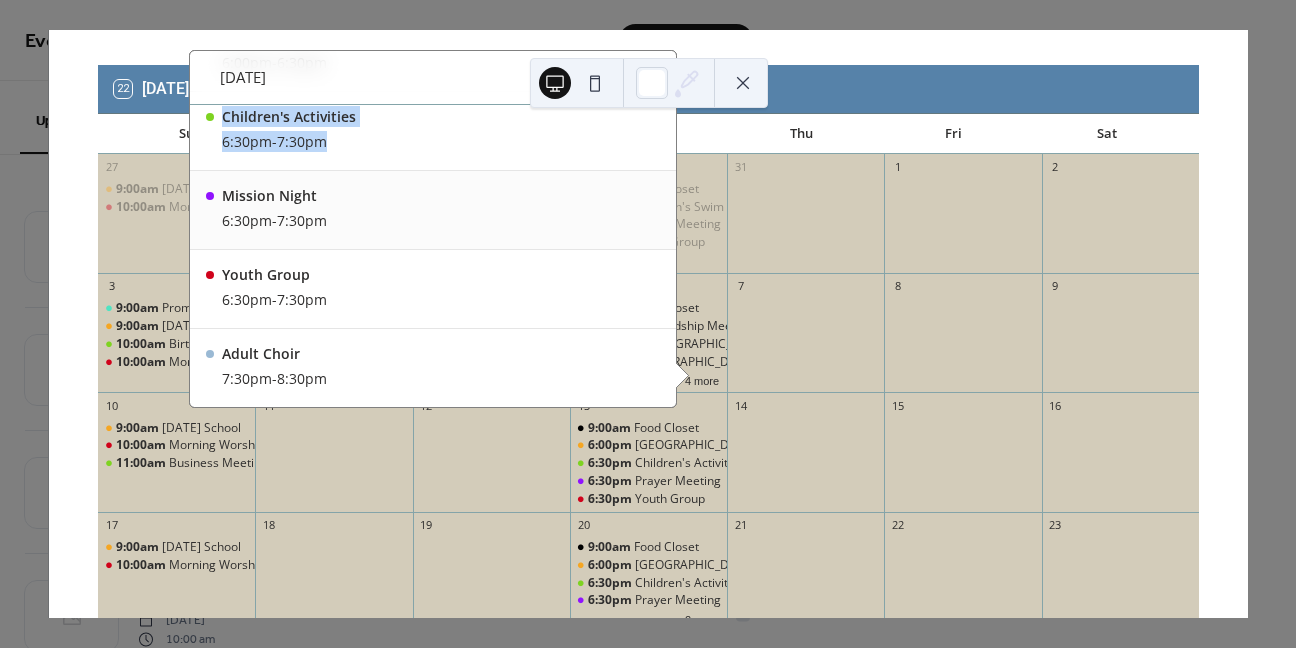 drag, startPoint x: 428, startPoint y: 142, endPoint x: 419, endPoint y: 236, distance: 94.42987 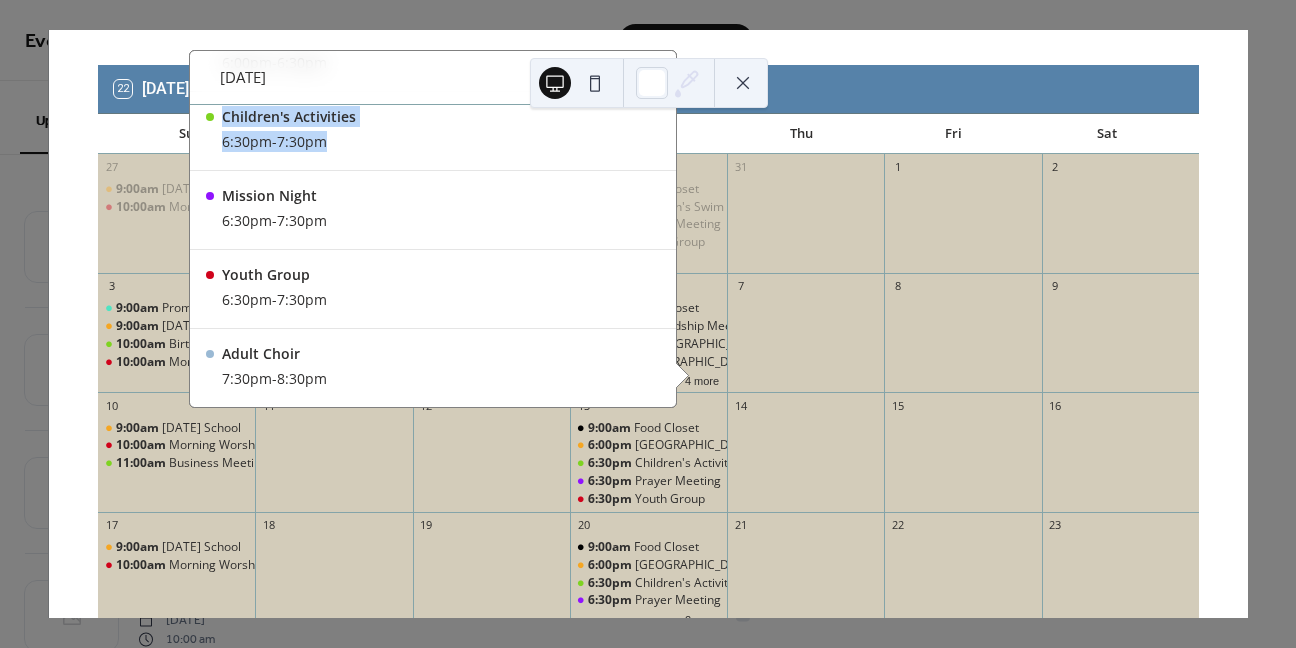 click at bounding box center (743, 83) 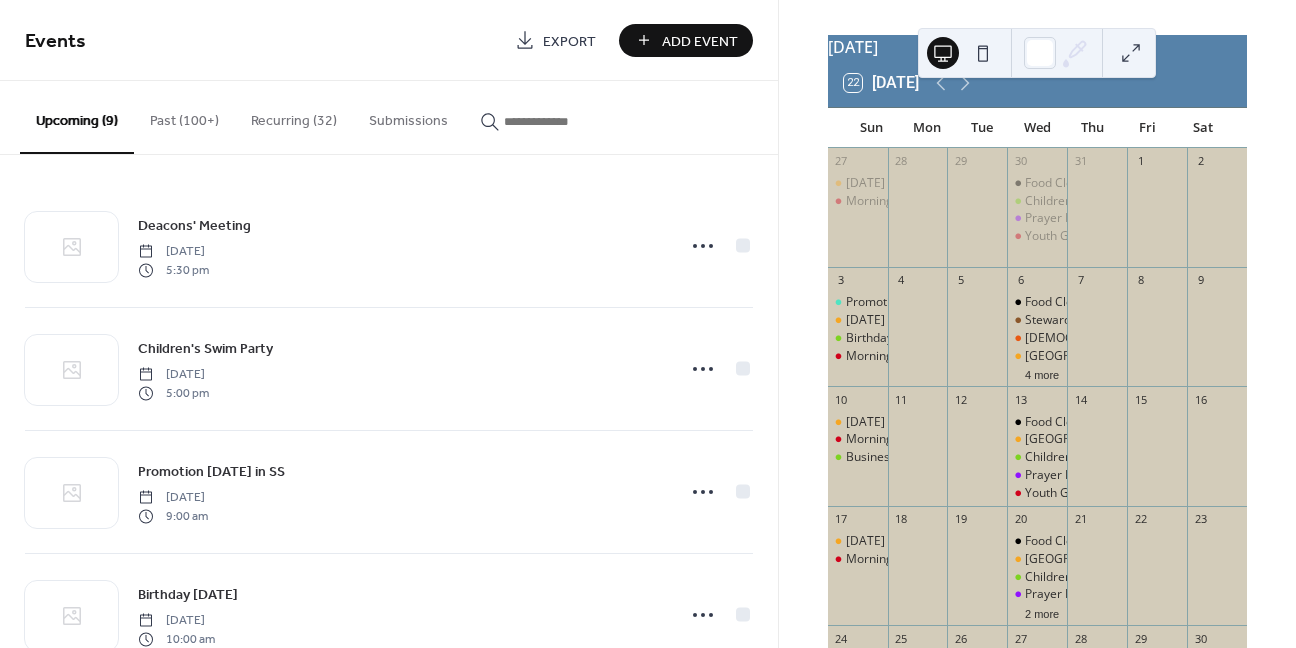 click at bounding box center [1131, 53] 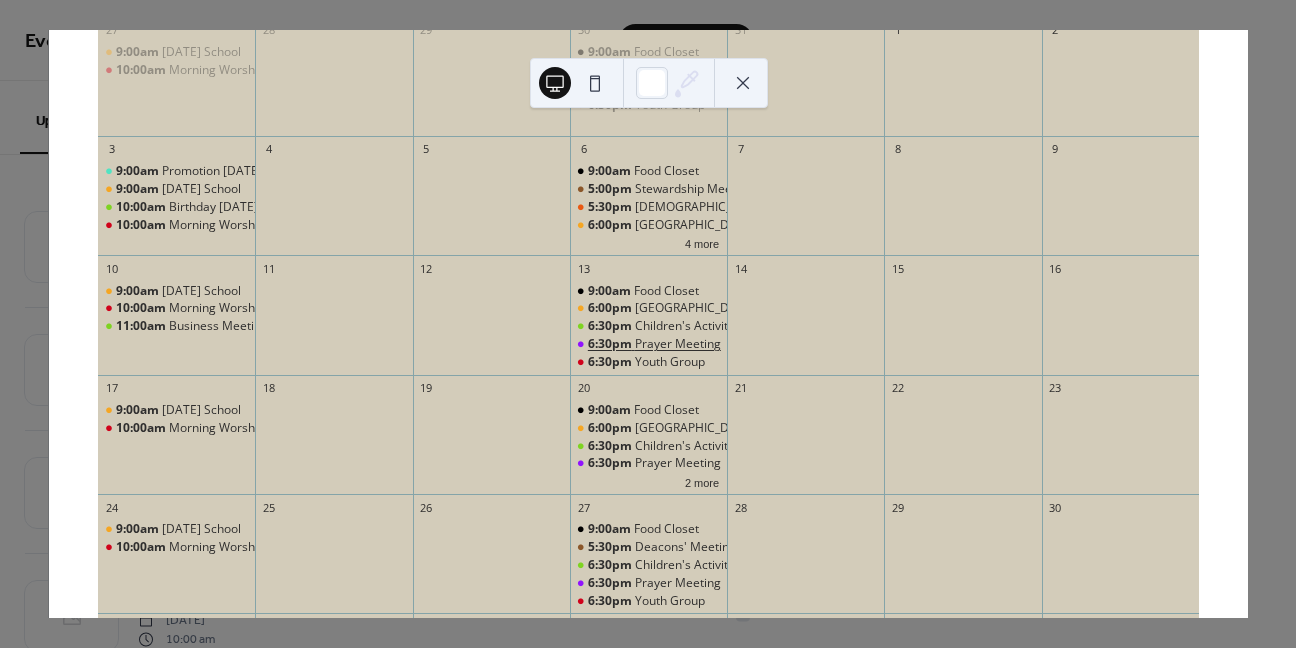 scroll, scrollTop: 272, scrollLeft: 0, axis: vertical 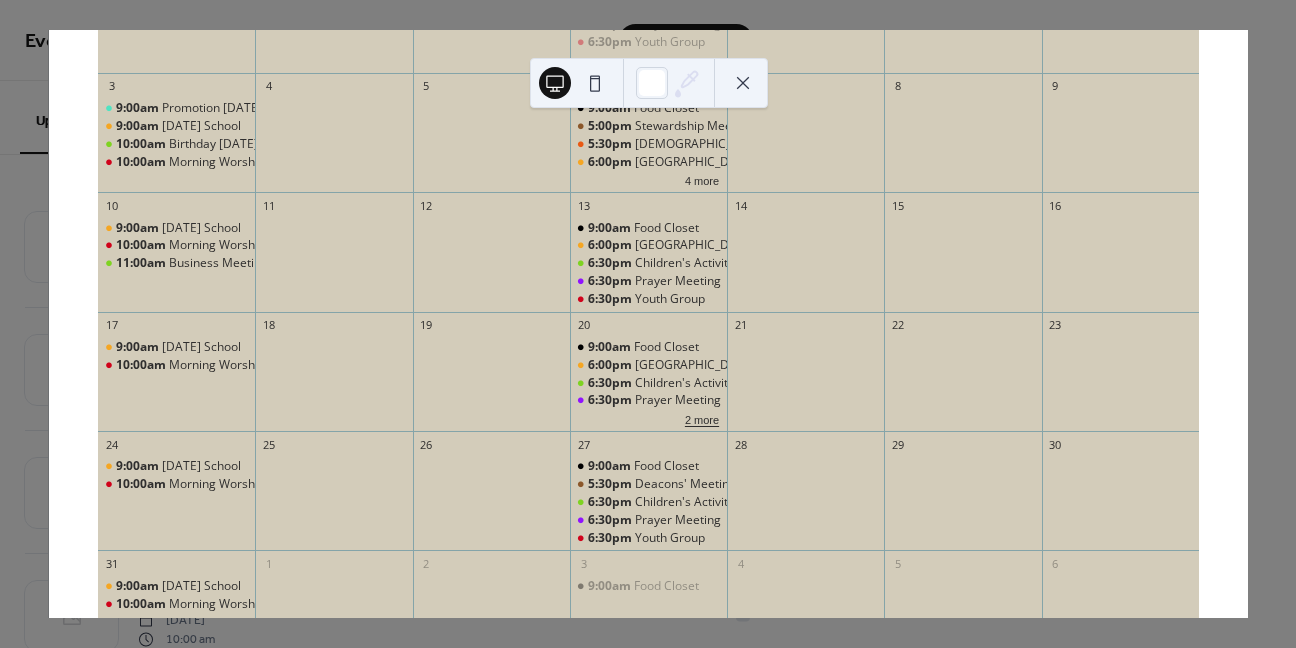 click on "2 more" at bounding box center [702, 418] 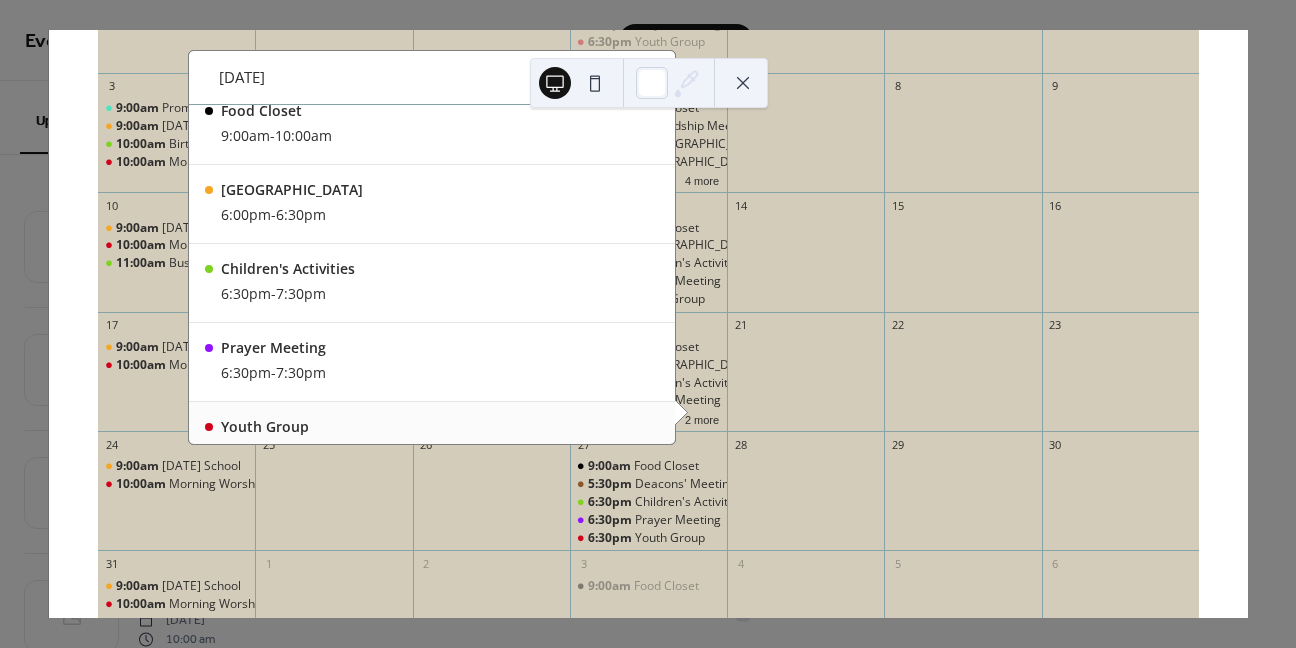 scroll, scrollTop: 0, scrollLeft: 0, axis: both 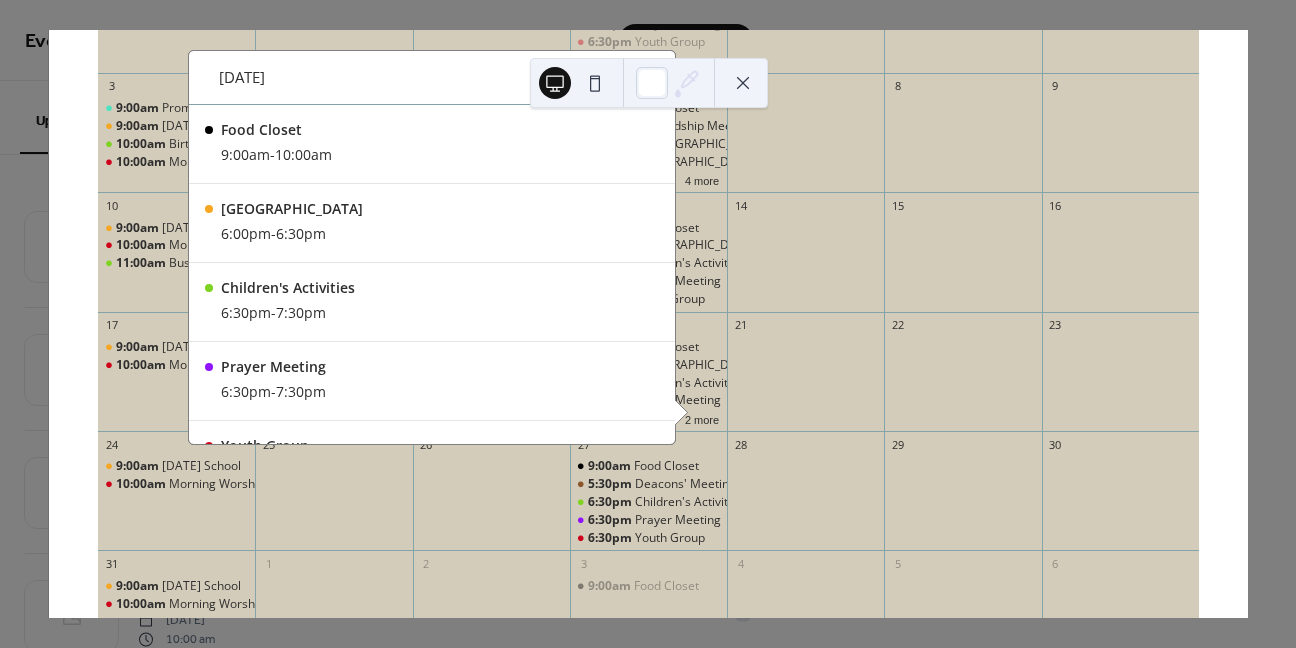click at bounding box center (743, 83) 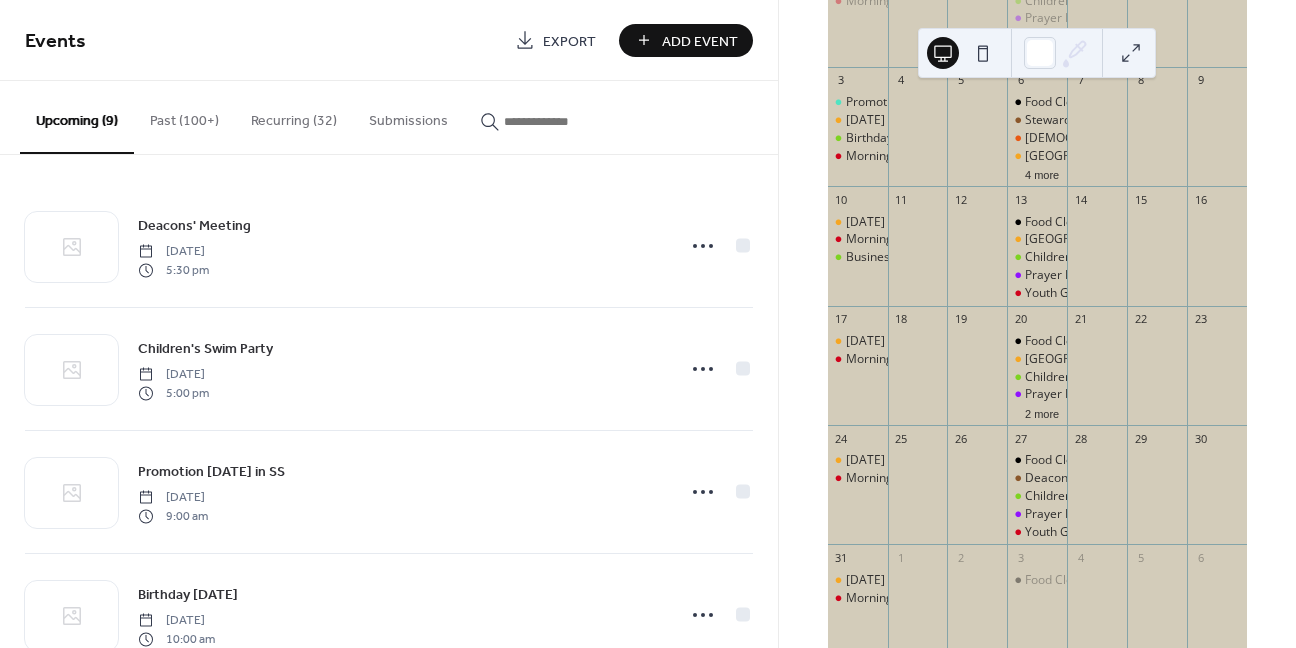 scroll, scrollTop: 308, scrollLeft: 0, axis: vertical 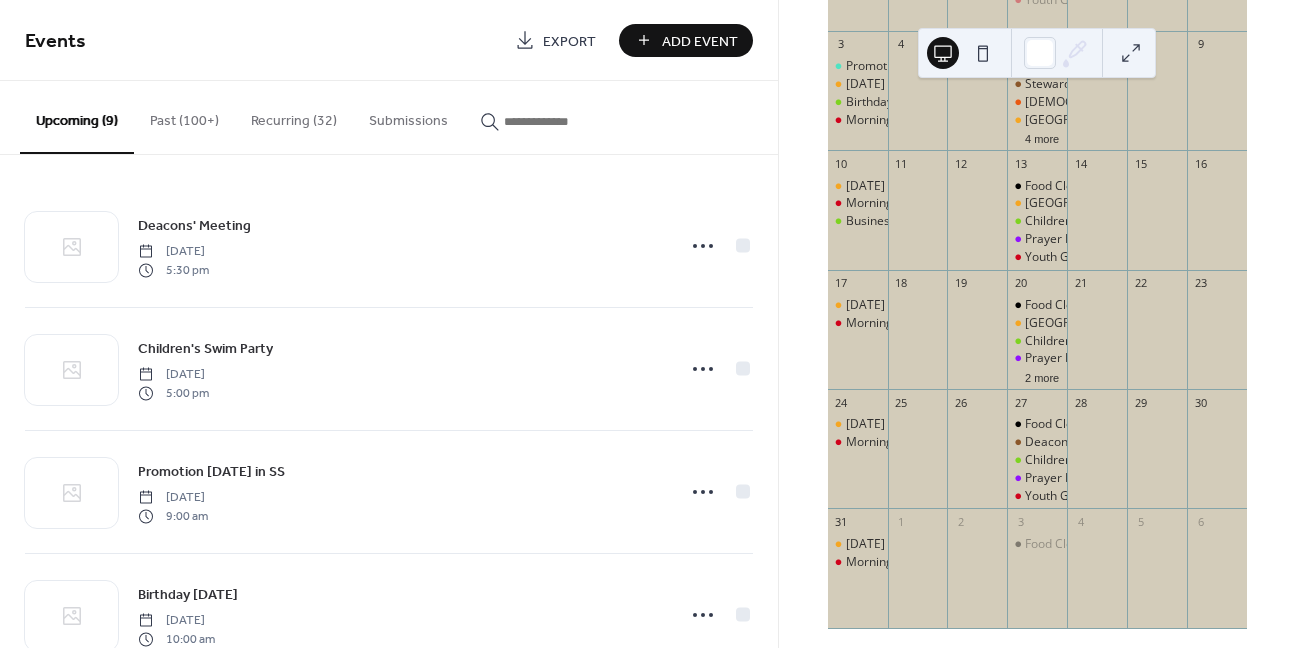 click at bounding box center (1131, 53) 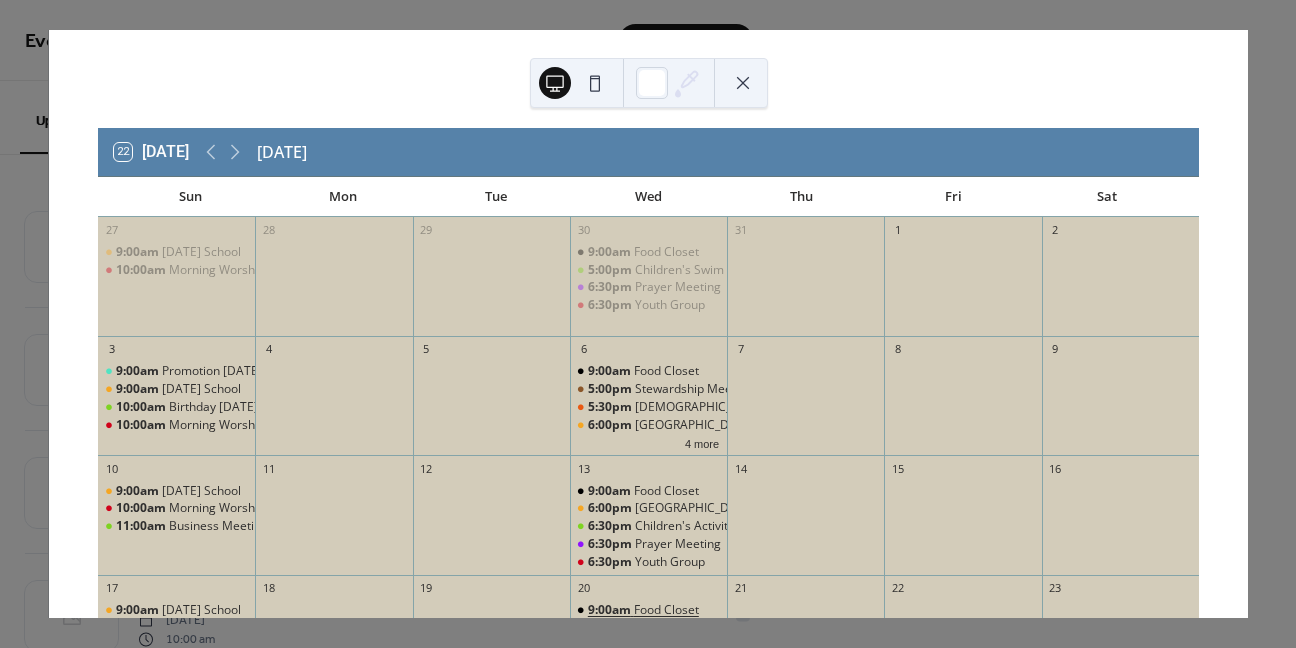 scroll, scrollTop: 0, scrollLeft: 0, axis: both 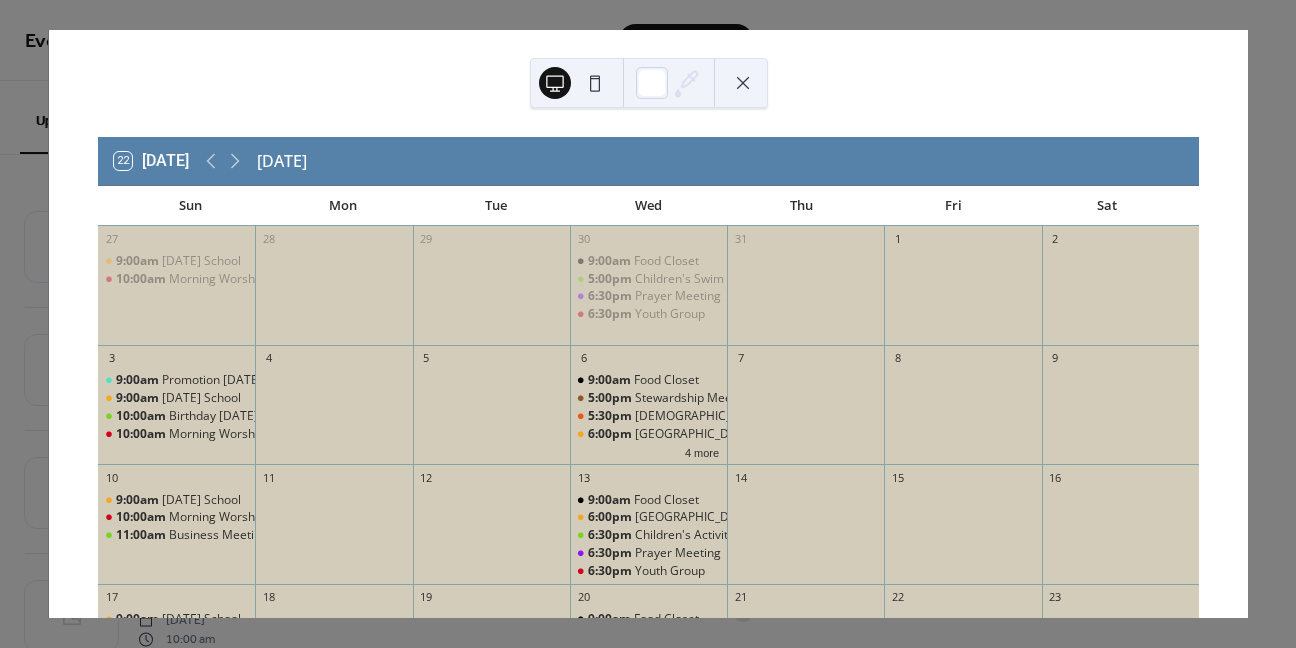 click at bounding box center (743, 83) 